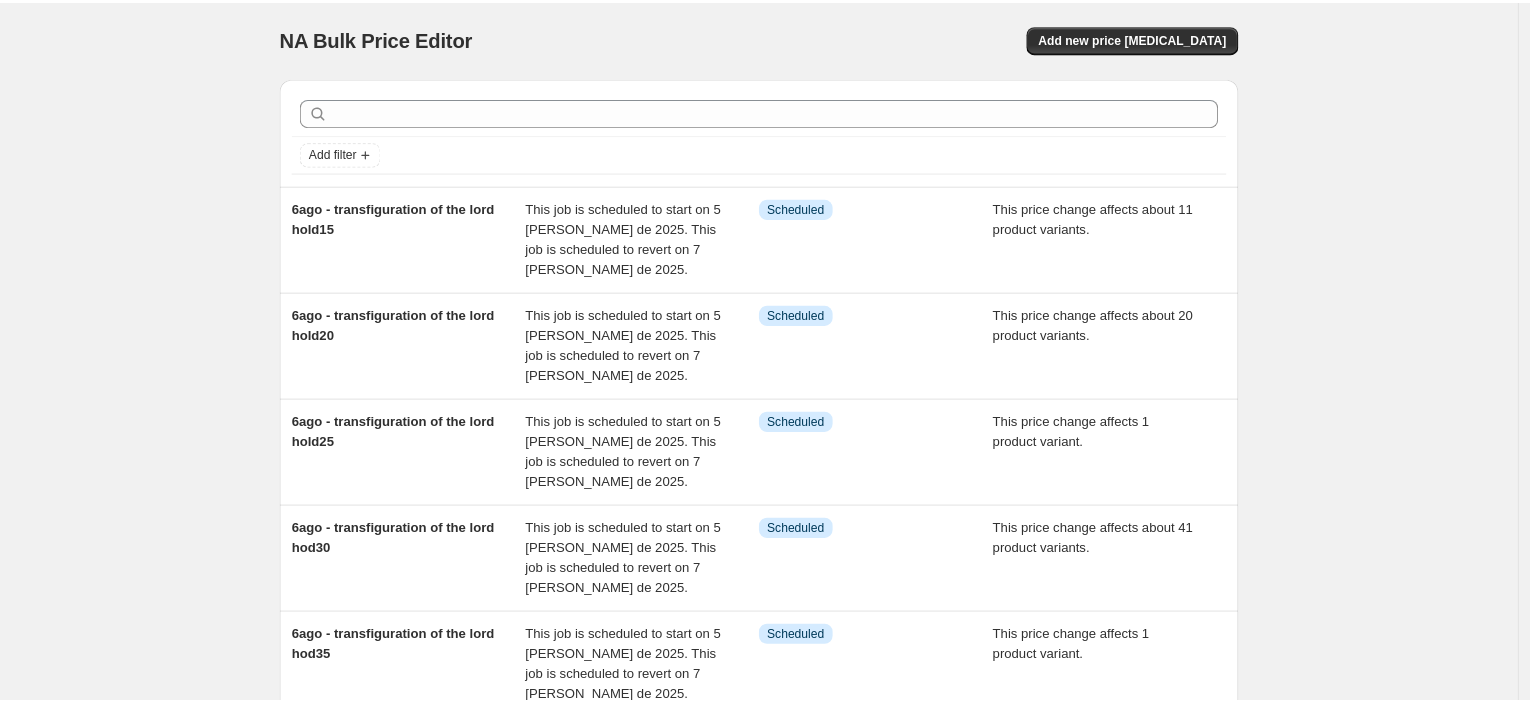 scroll, scrollTop: 0, scrollLeft: 0, axis: both 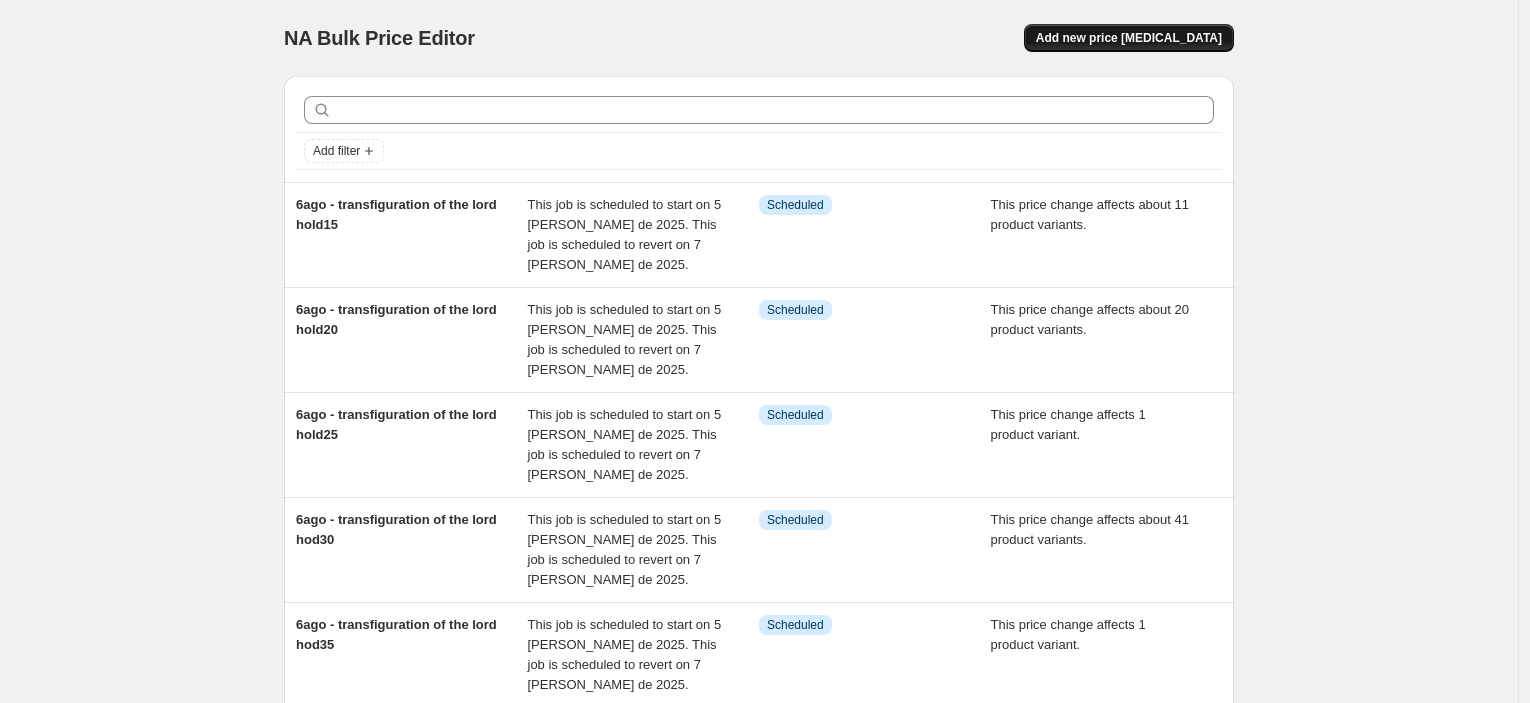 click on "Add new price [MEDICAL_DATA]" at bounding box center [1129, 38] 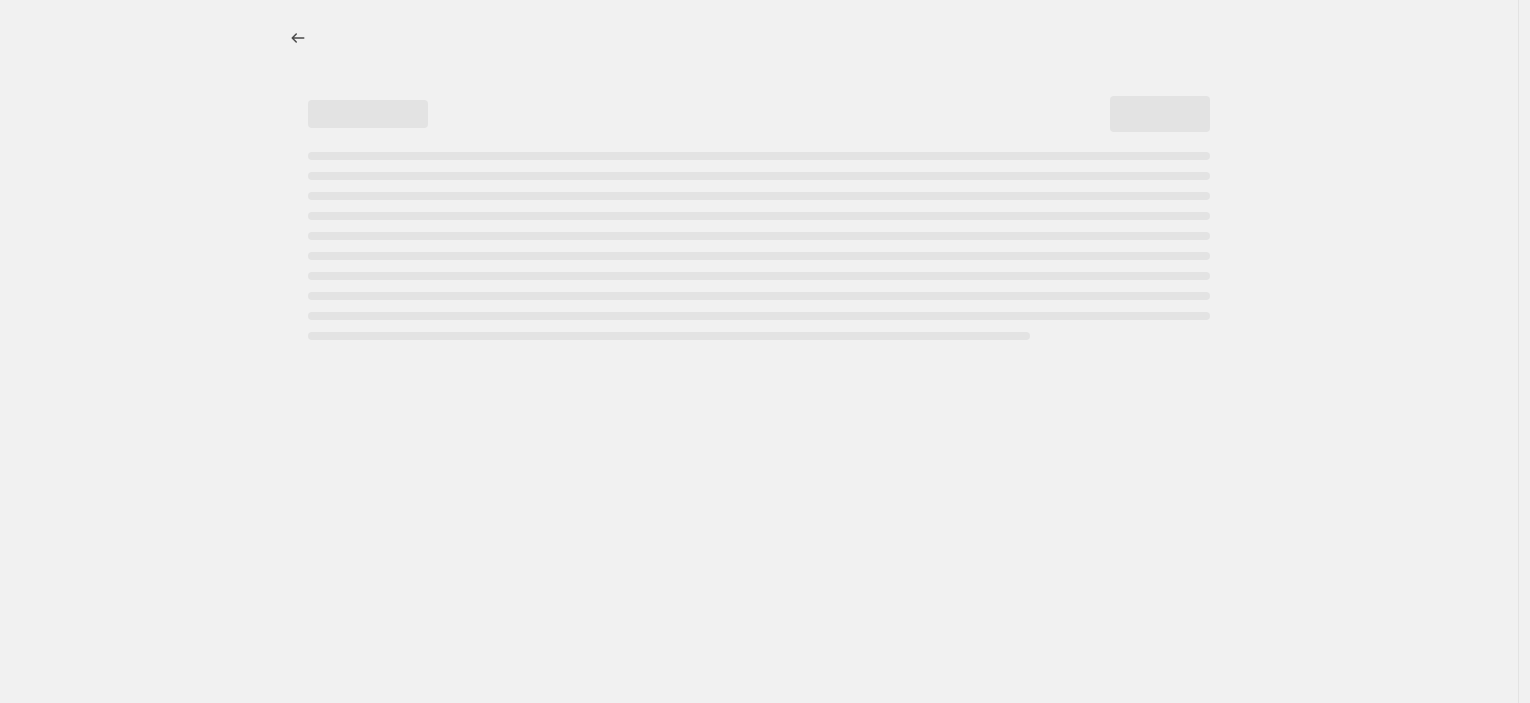 select on "percentage" 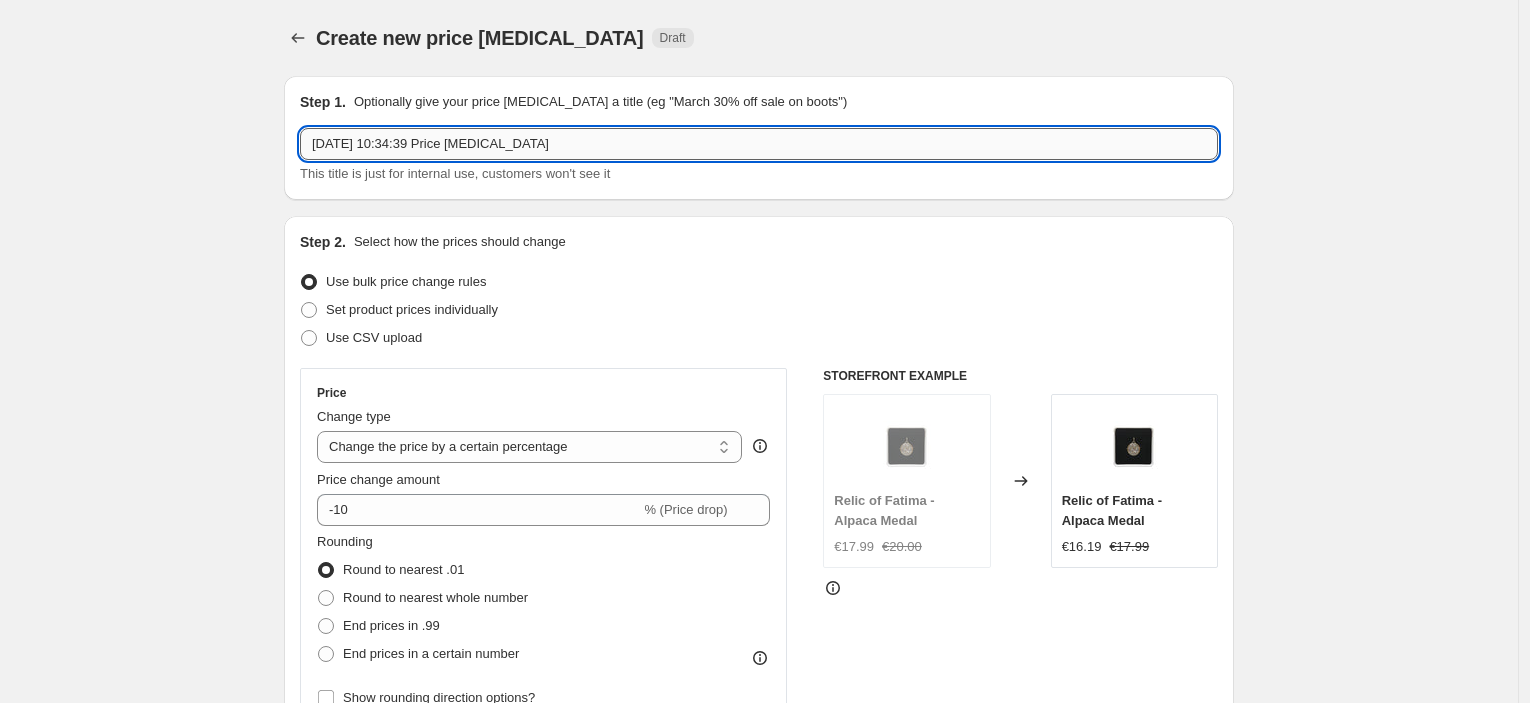 click on "[DATE] 10:34:39 Price [MEDICAL_DATA]" at bounding box center [759, 144] 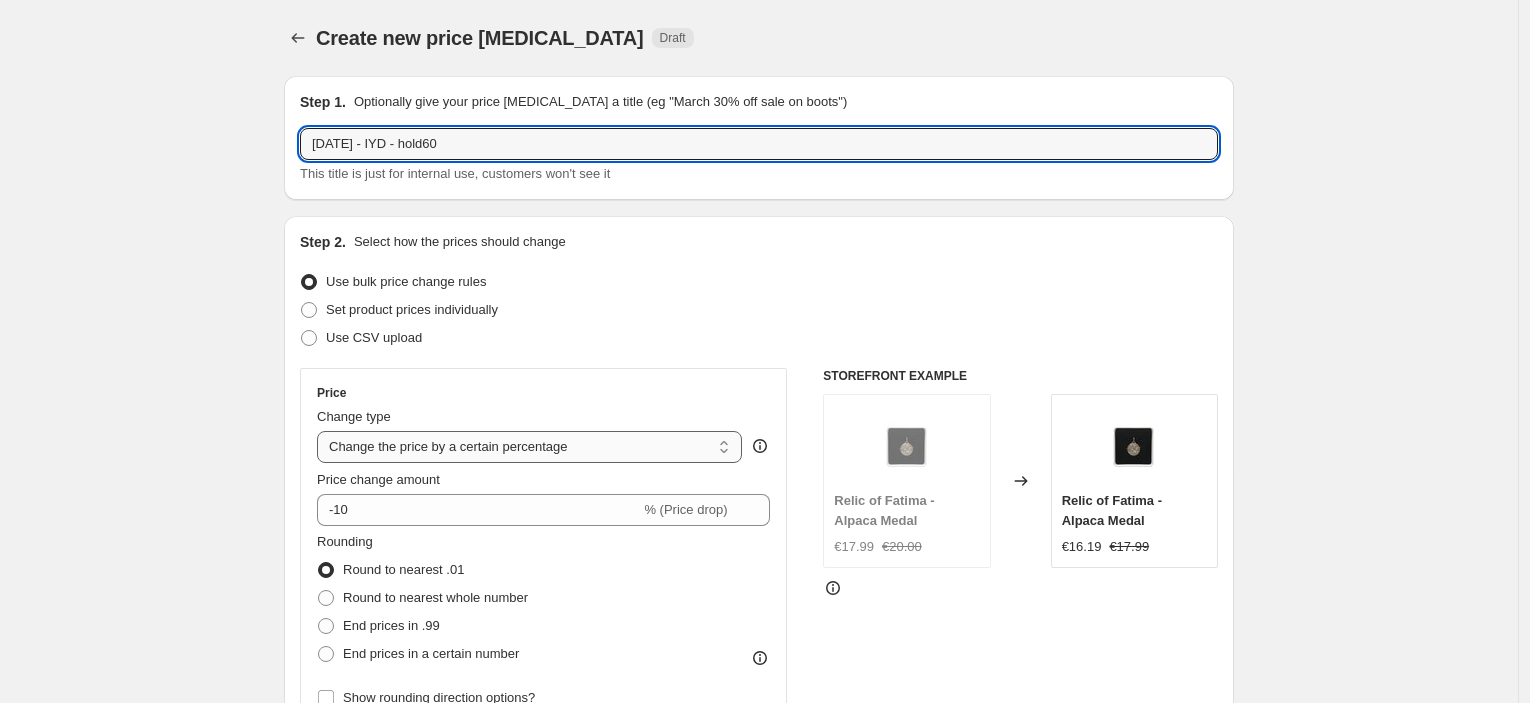 type on "[DATE] - IYD - hold60" 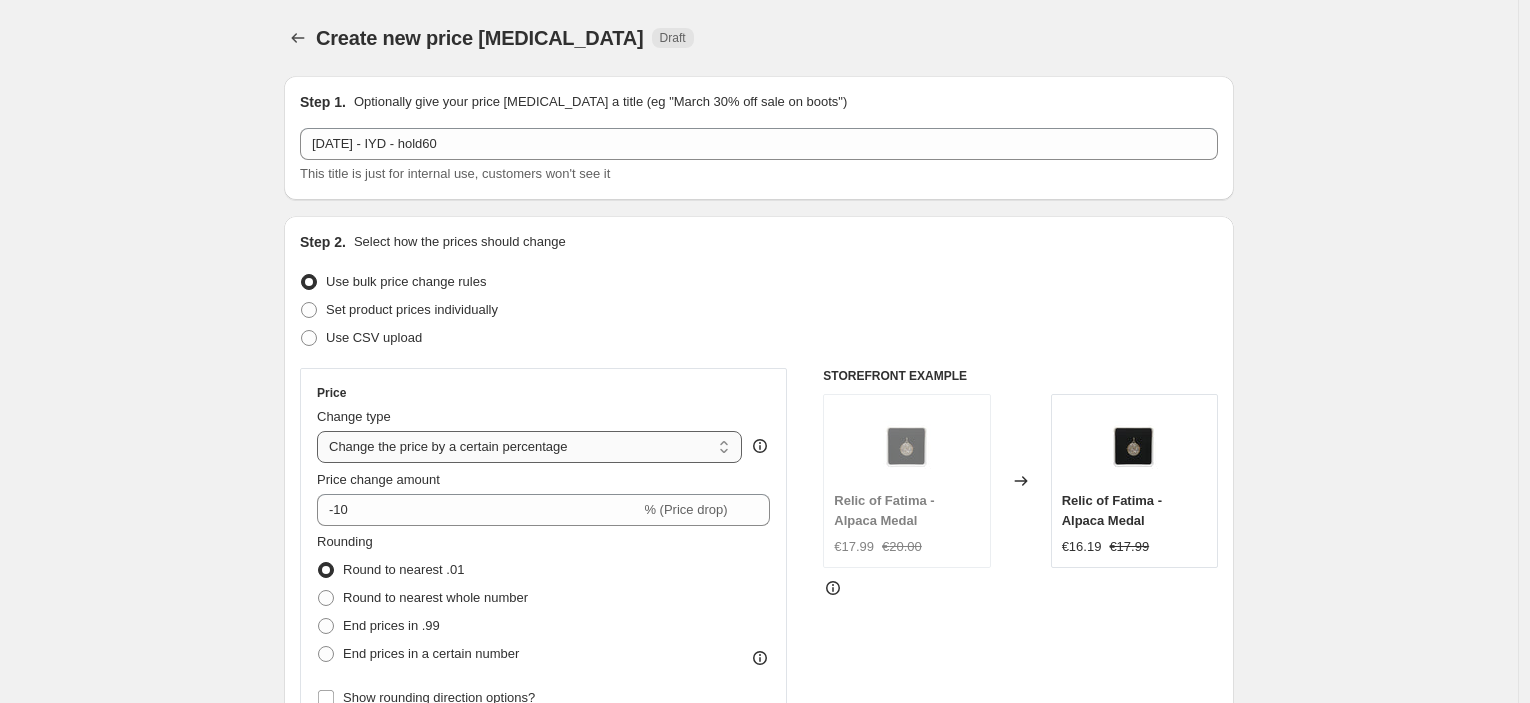 select on "pcap" 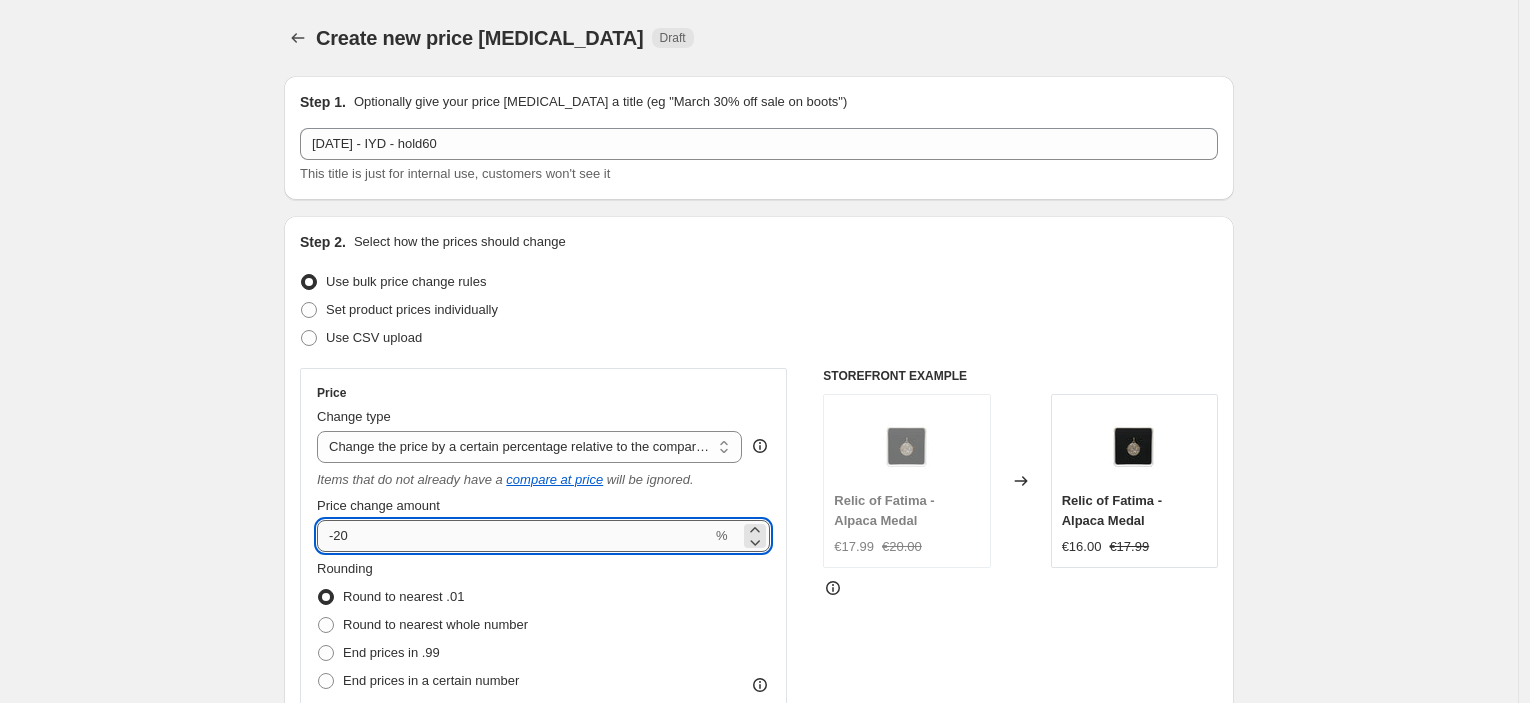 click on "-20" at bounding box center [514, 536] 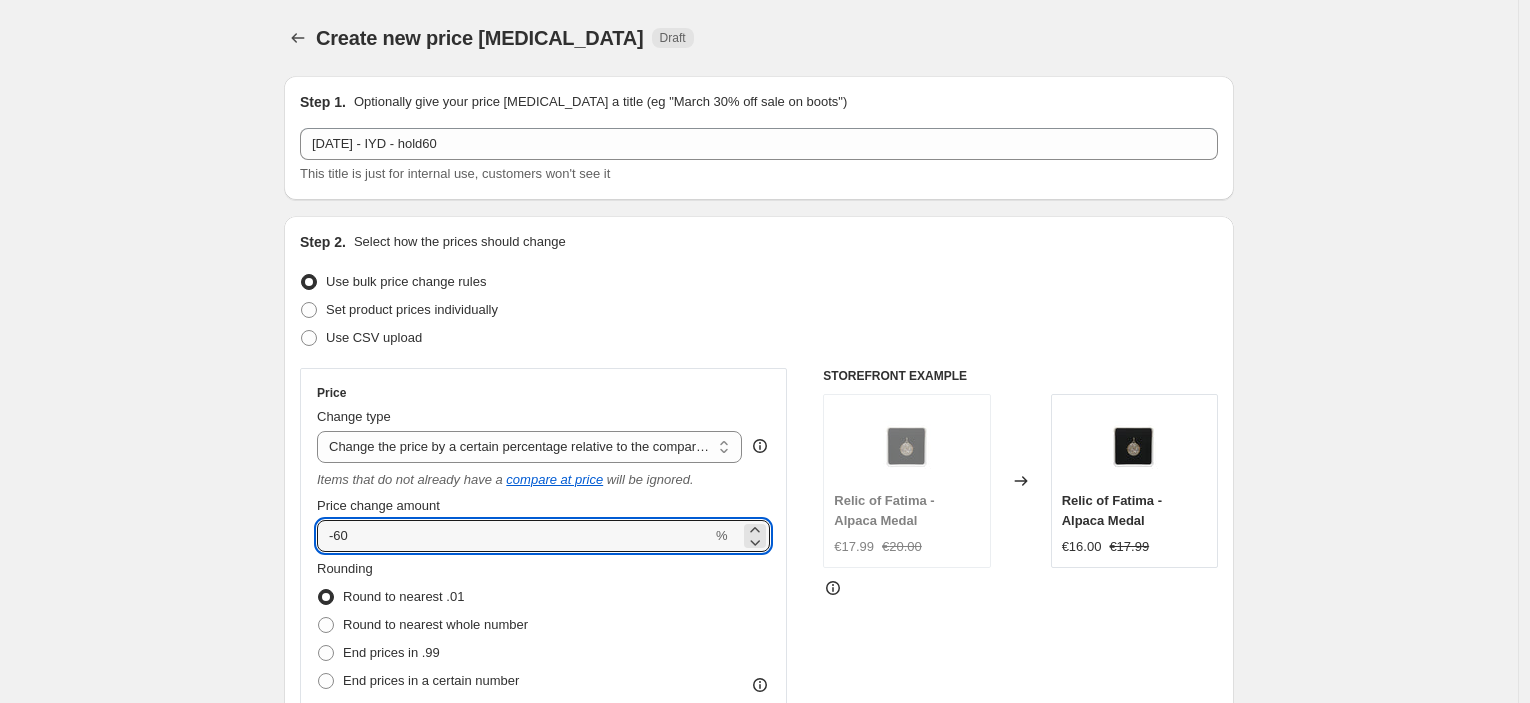 type on "-60" 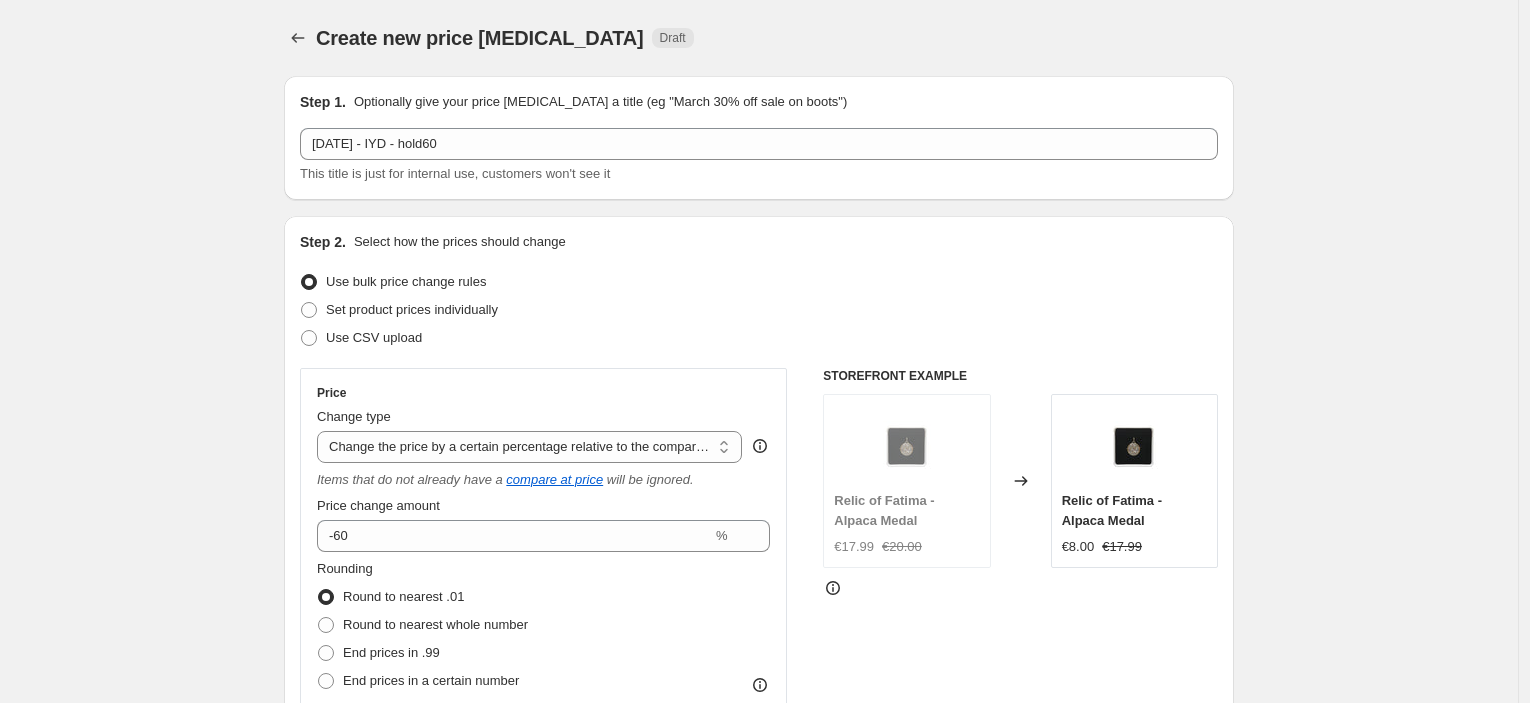 drag, startPoint x: 233, startPoint y: 502, endPoint x: 259, endPoint y: 567, distance: 70.00714 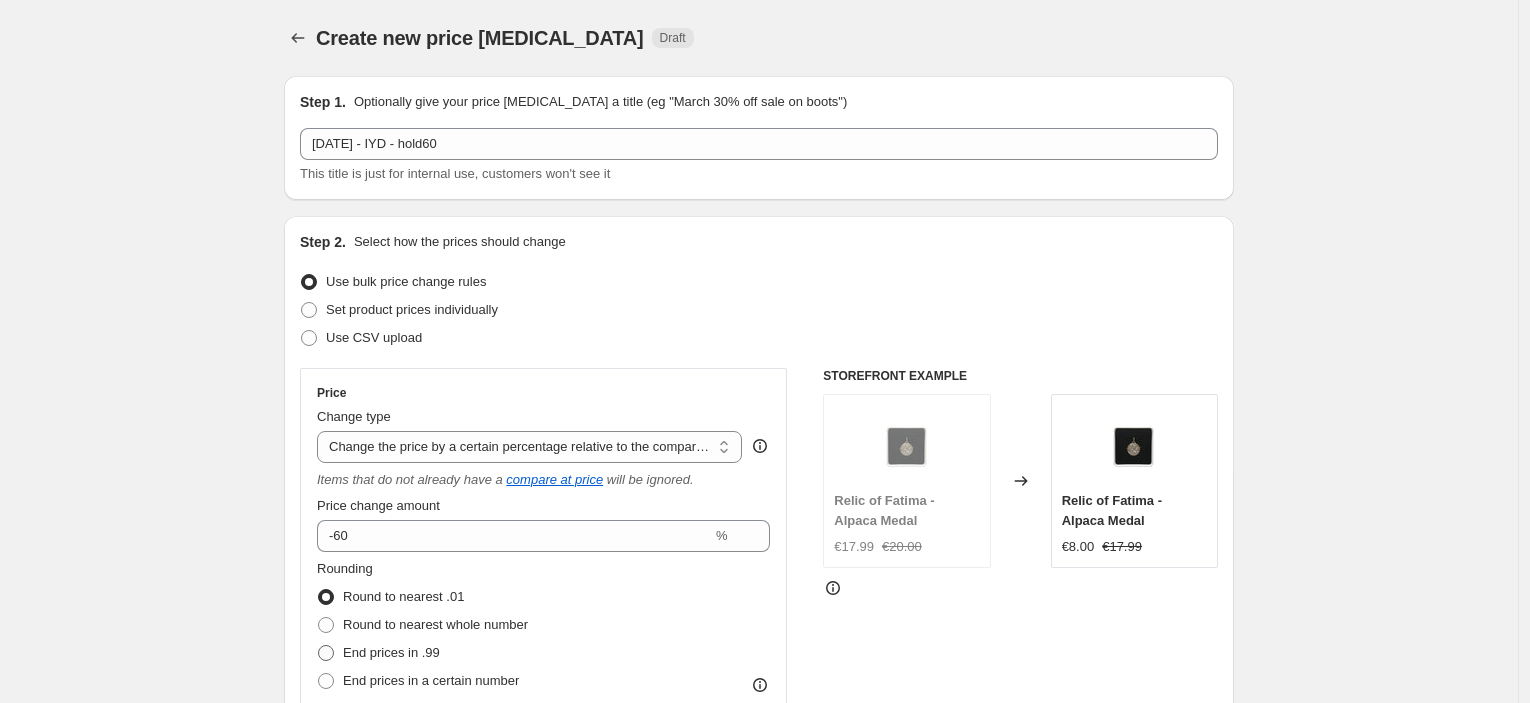 click on "End prices in .99" at bounding box center [378, 653] 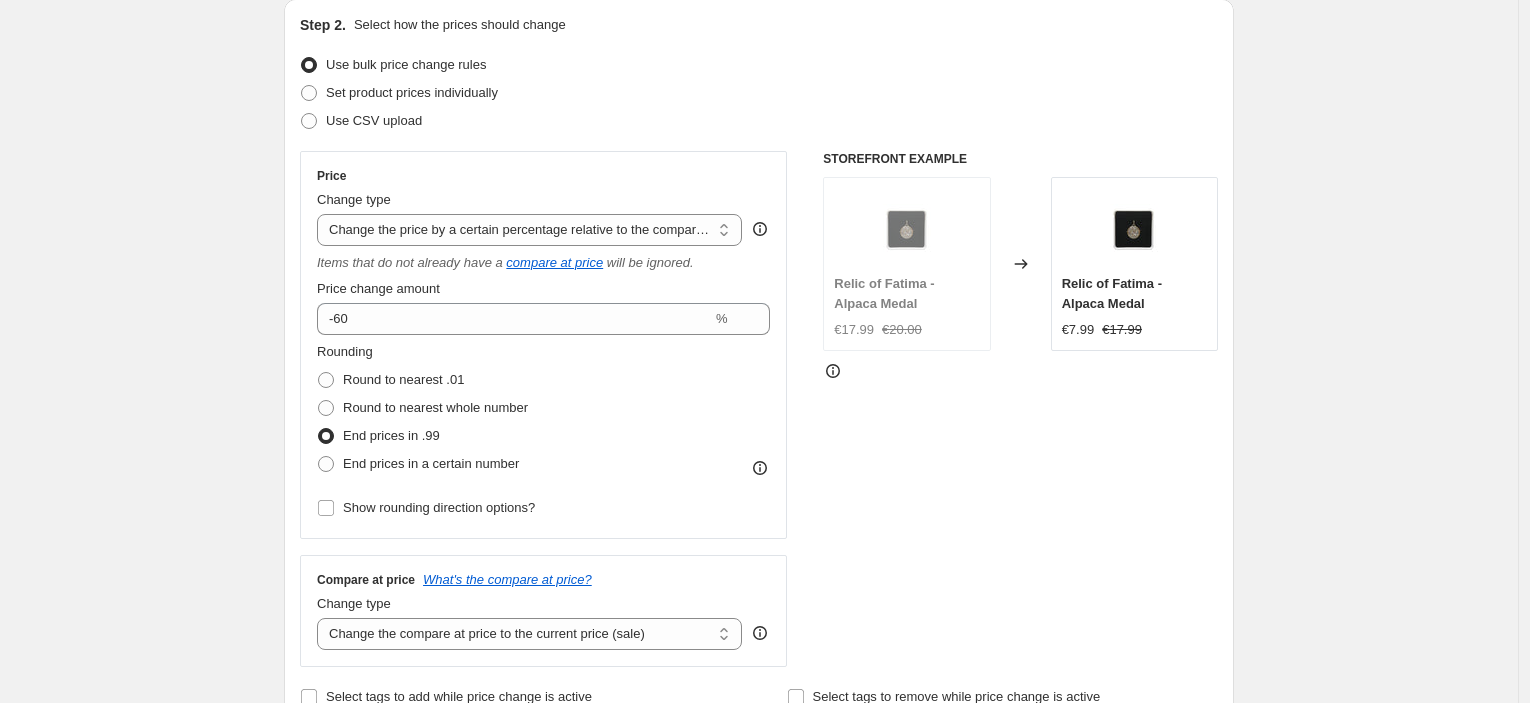 scroll, scrollTop: 222, scrollLeft: 0, axis: vertical 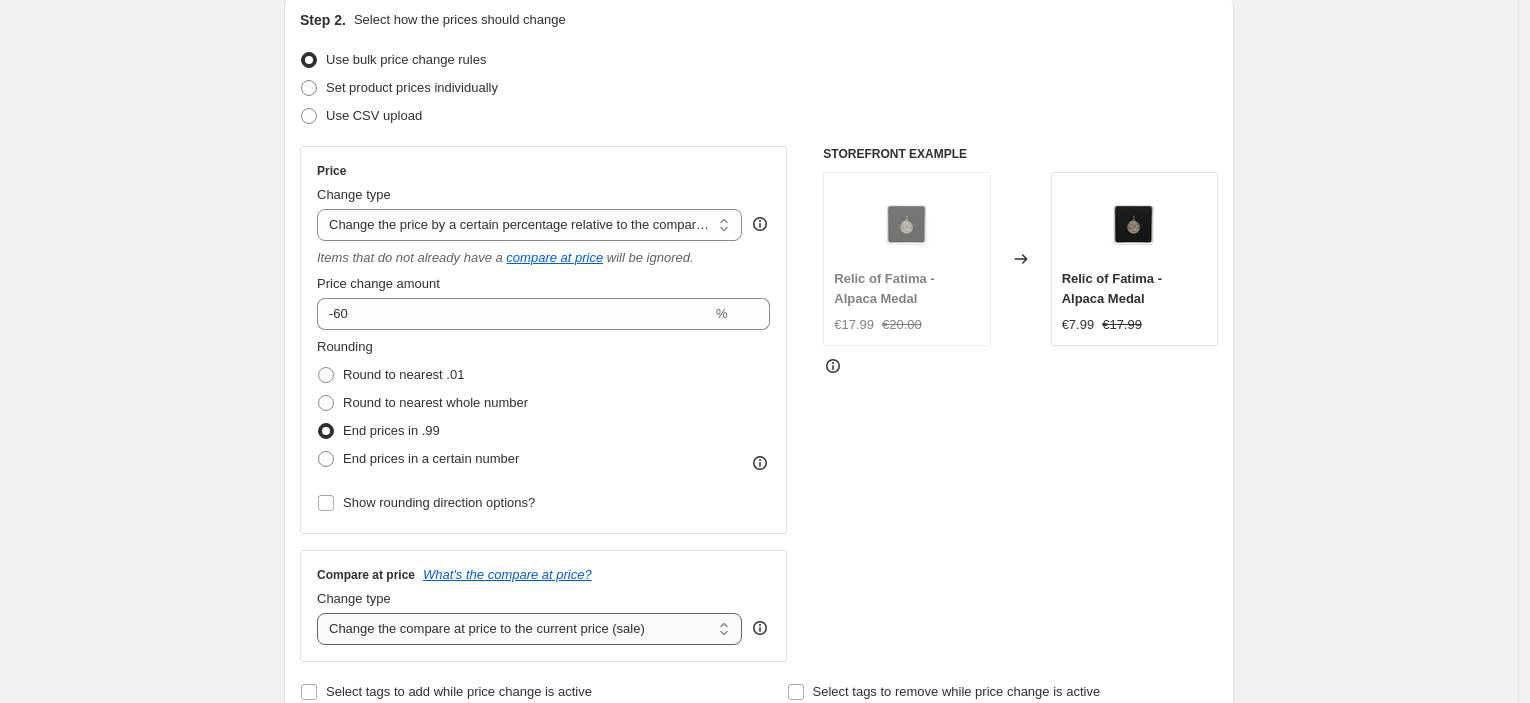 click on "Change the compare at price to the current price (sale) Change the compare at price to a certain amount Change the compare at price by a certain amount Change the compare at price by a certain percentage Change the compare at price by a certain amount relative to the actual price Change the compare at price by a certain percentage relative to the actual price Don't change the compare at price Remove the compare at price" at bounding box center [529, 629] 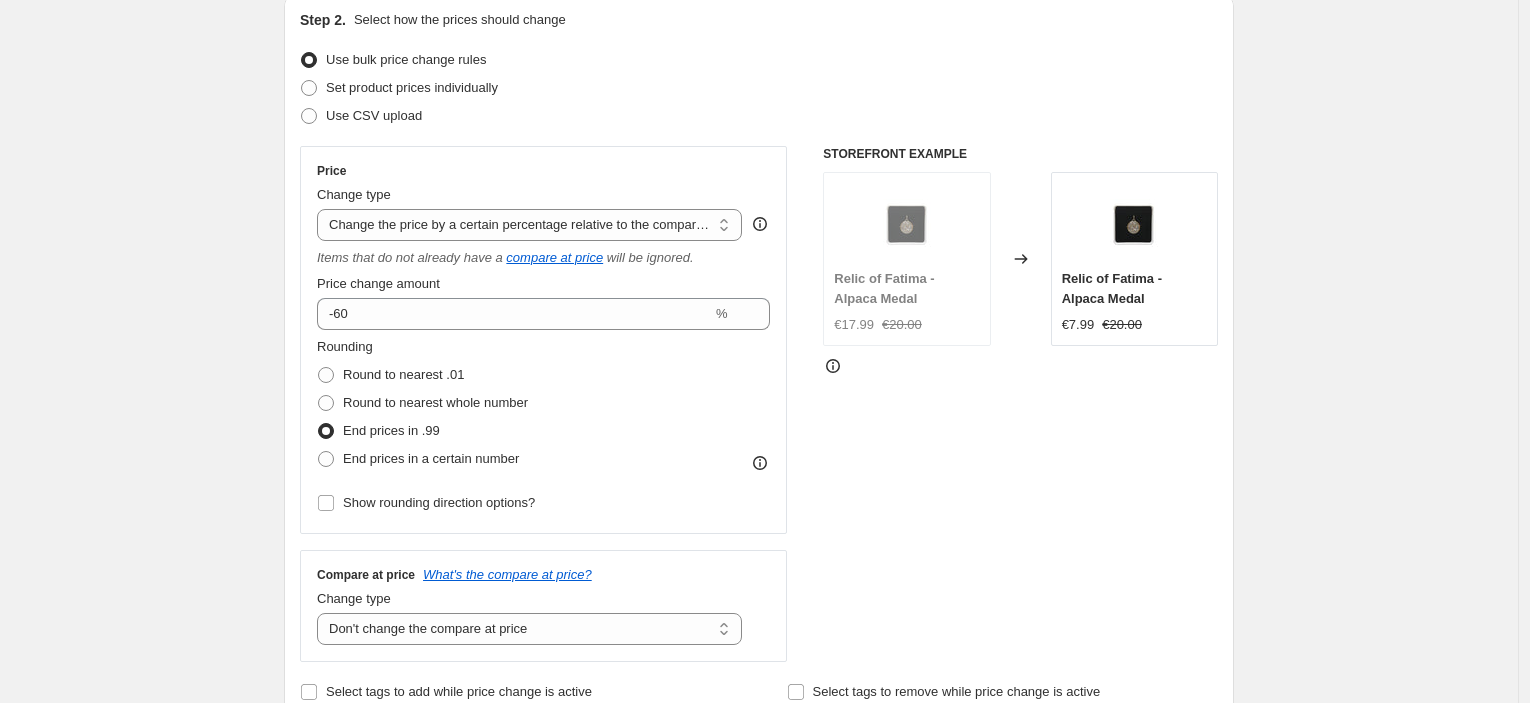 click on "Create new price [MEDICAL_DATA]. This page is ready Create new price [MEDICAL_DATA] Draft Step 1. Optionally give your price [MEDICAL_DATA] a title (eg "March 30% off sale on boots") [DATE] - IYD - hold60 This title is just for internal use, customers won't see it Step 2. Select how the prices should change Use bulk price change rules Set product prices individually Use CSV upload Price Change type Change the price to a certain amount Change the price by a certain amount Change the price by a certain percentage Change the price to the current compare at price (price before sale) Change the price by a certain amount relative to the compare at price Change the price by a certain percentage relative to the compare at price Don't change the price Change the price by a certain percentage relative to the cost per item Change price to certain cost margin Change the price by a certain percentage relative to the compare at price Items that do not already have a   compare at price   will be ignored. Price change amount -60 %   FAQ" at bounding box center (759, 803) 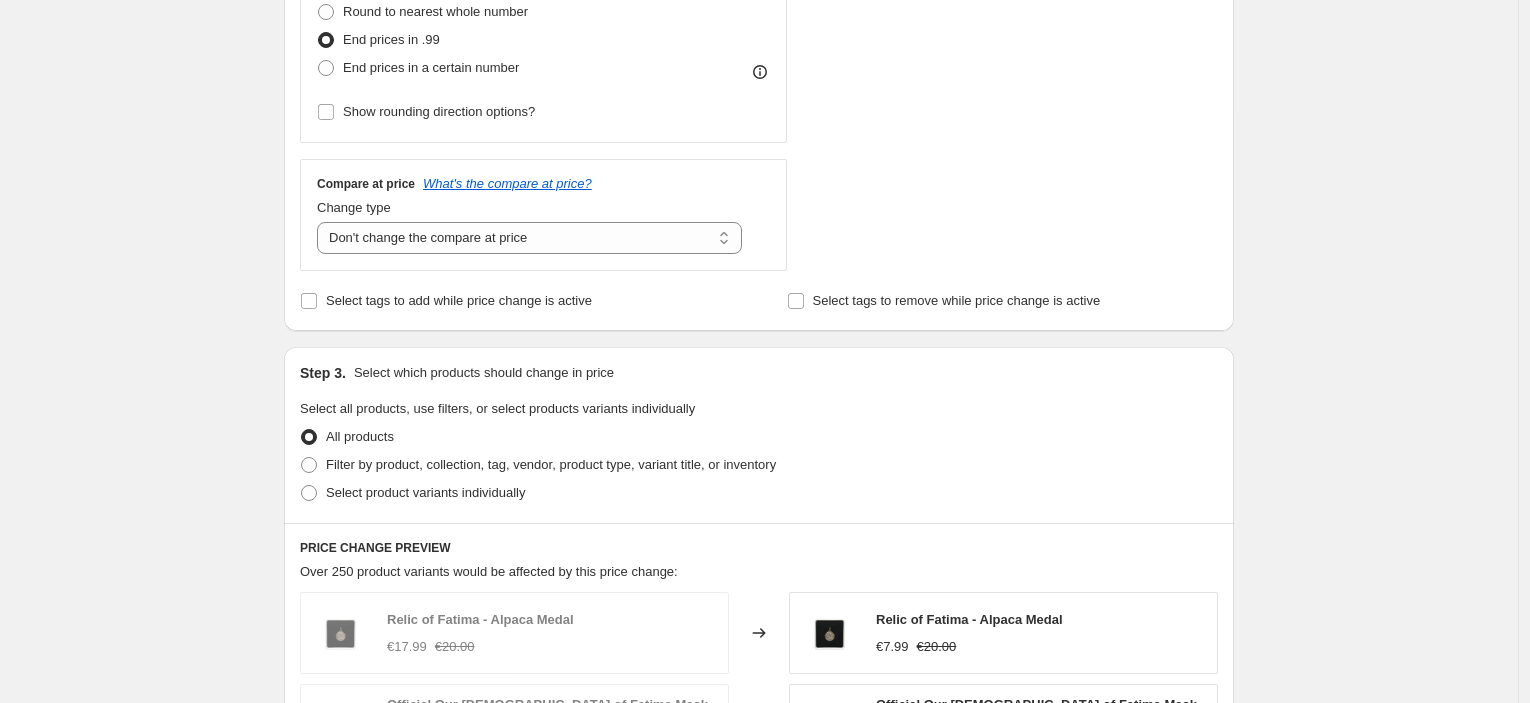 scroll, scrollTop: 666, scrollLeft: 0, axis: vertical 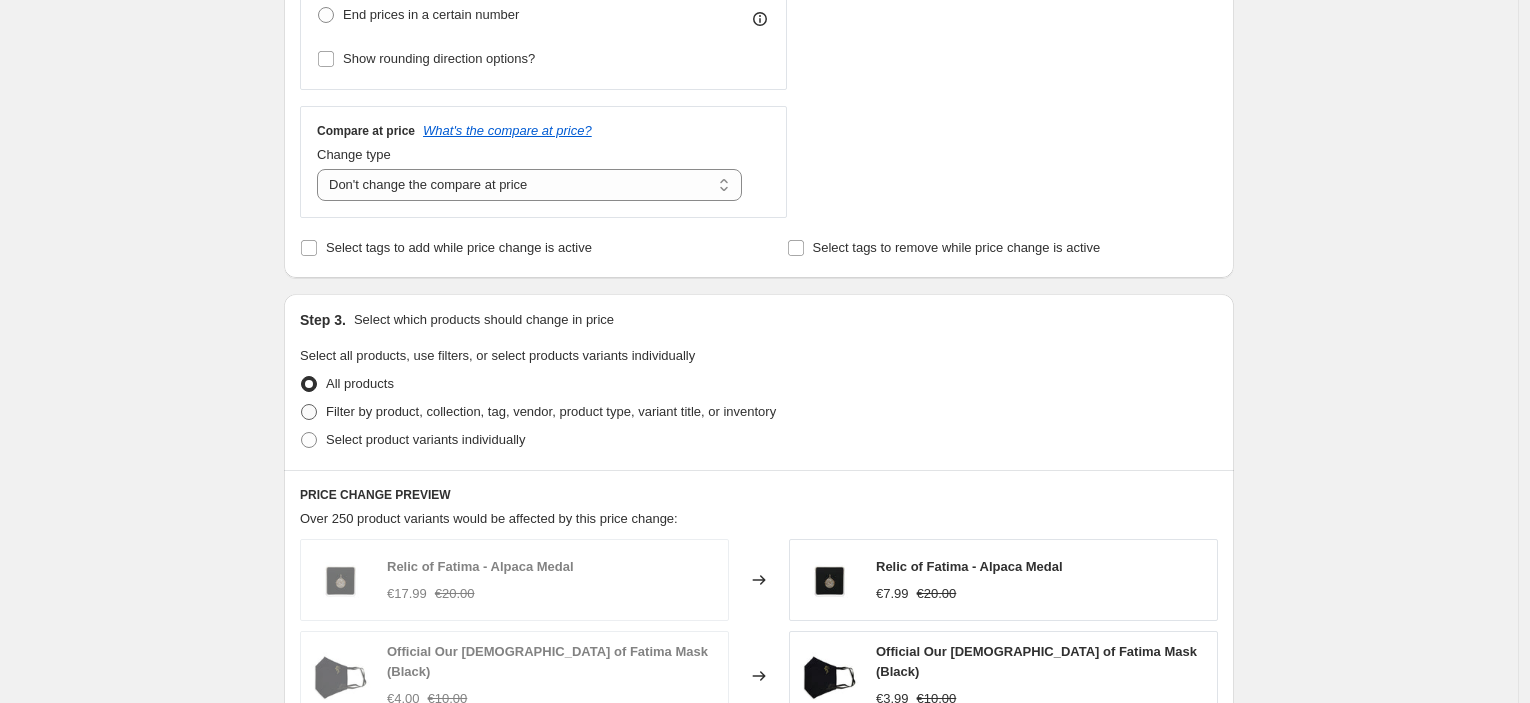 click on "Filter by product, collection, tag, vendor, product type, variant title, or inventory" at bounding box center [551, 411] 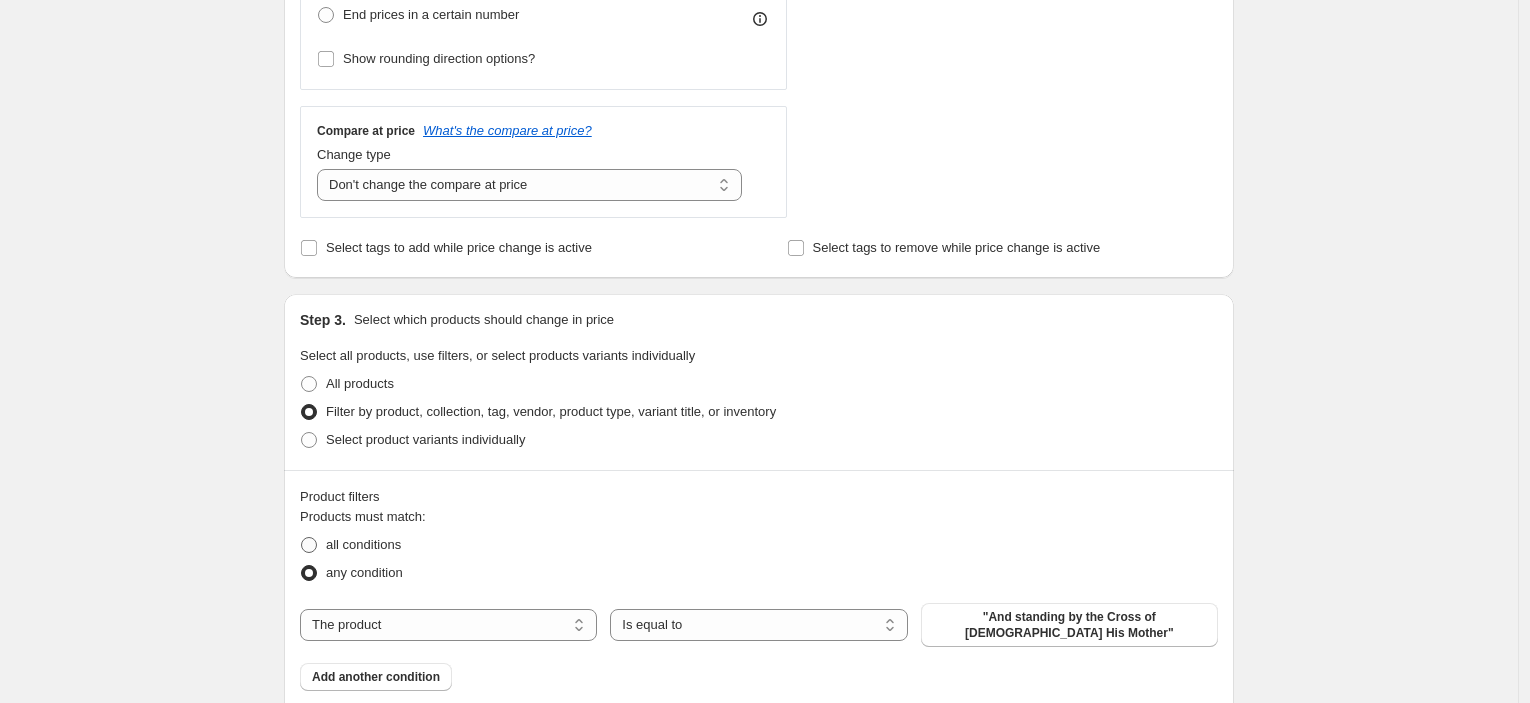 click on "all conditions" at bounding box center (363, 544) 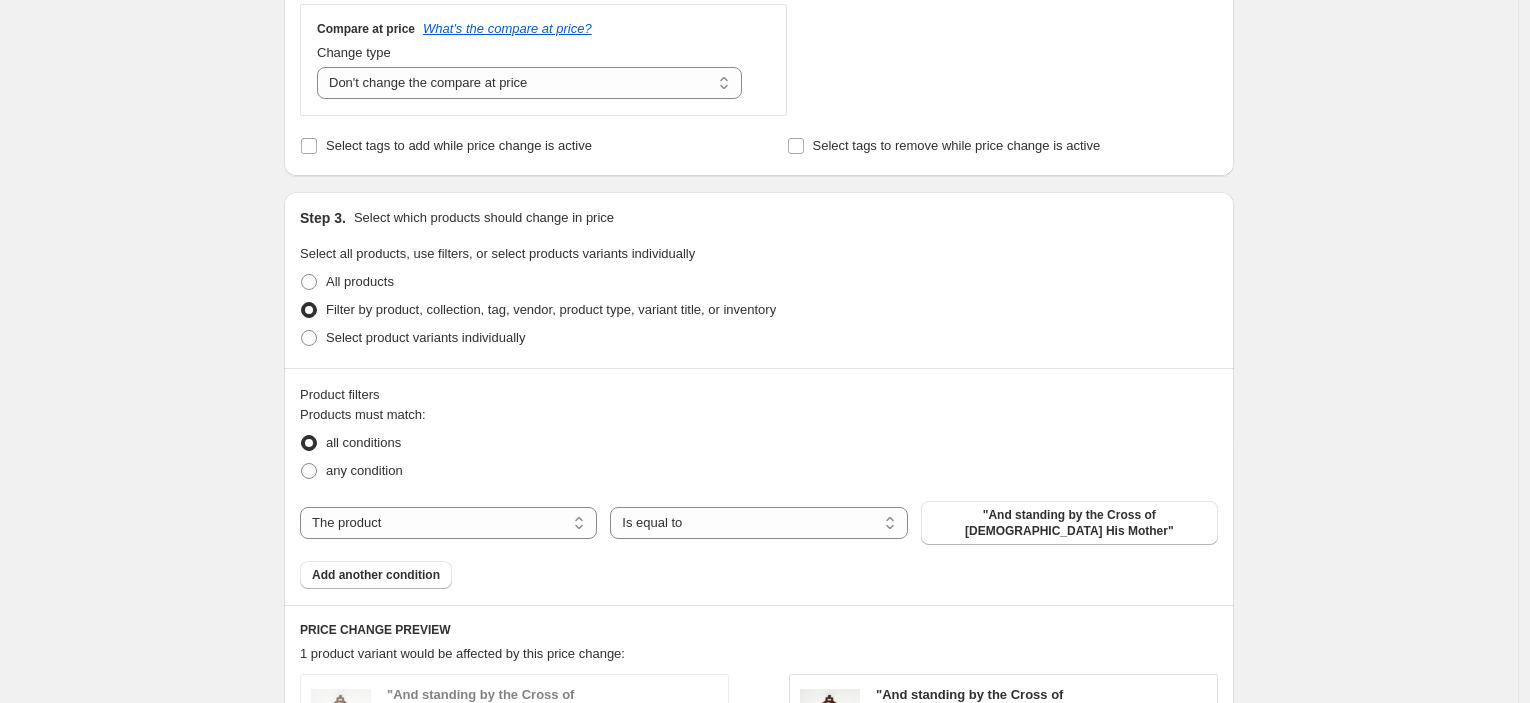 scroll, scrollTop: 888, scrollLeft: 0, axis: vertical 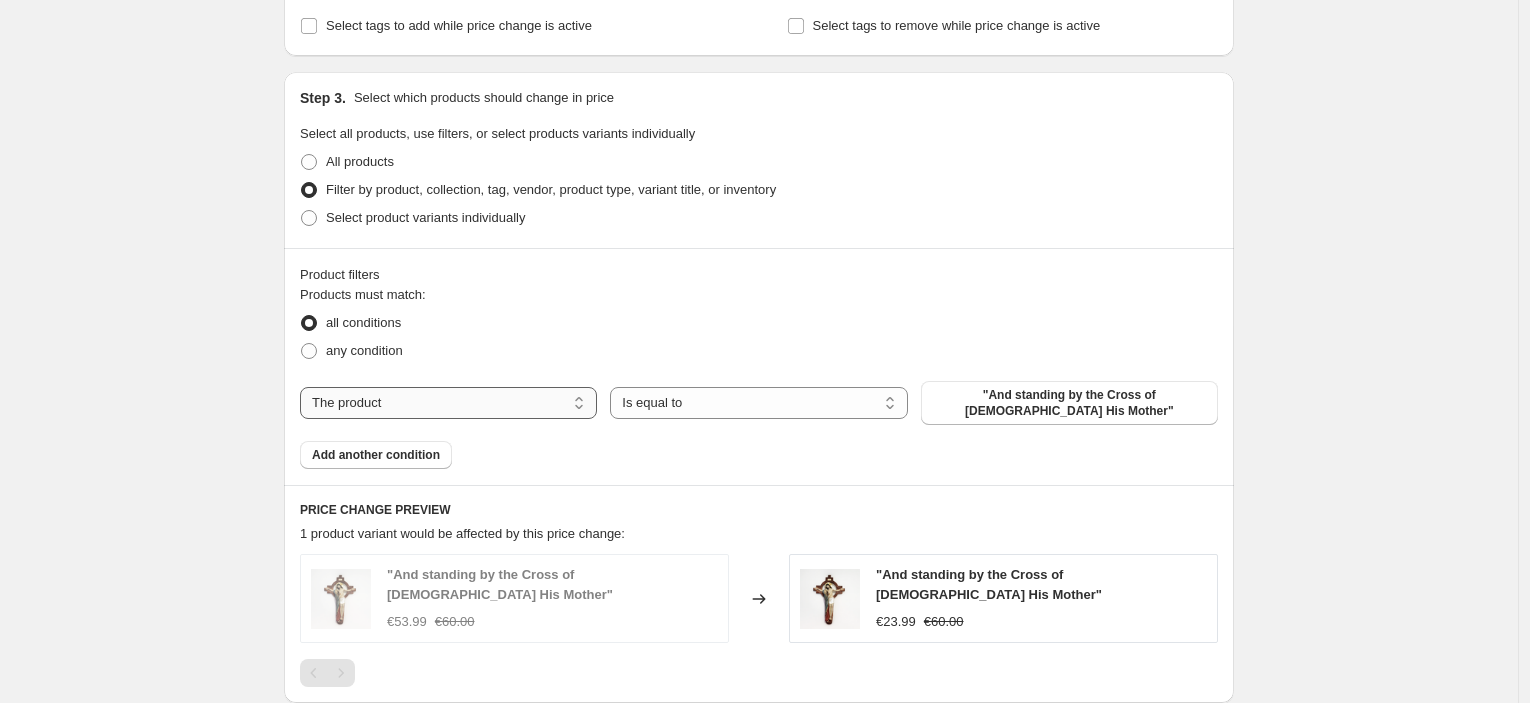 click on "The product The product's collection The product's tag The product's vendor The product's type The product's status The variant's title Inventory quantity" at bounding box center (448, 403) 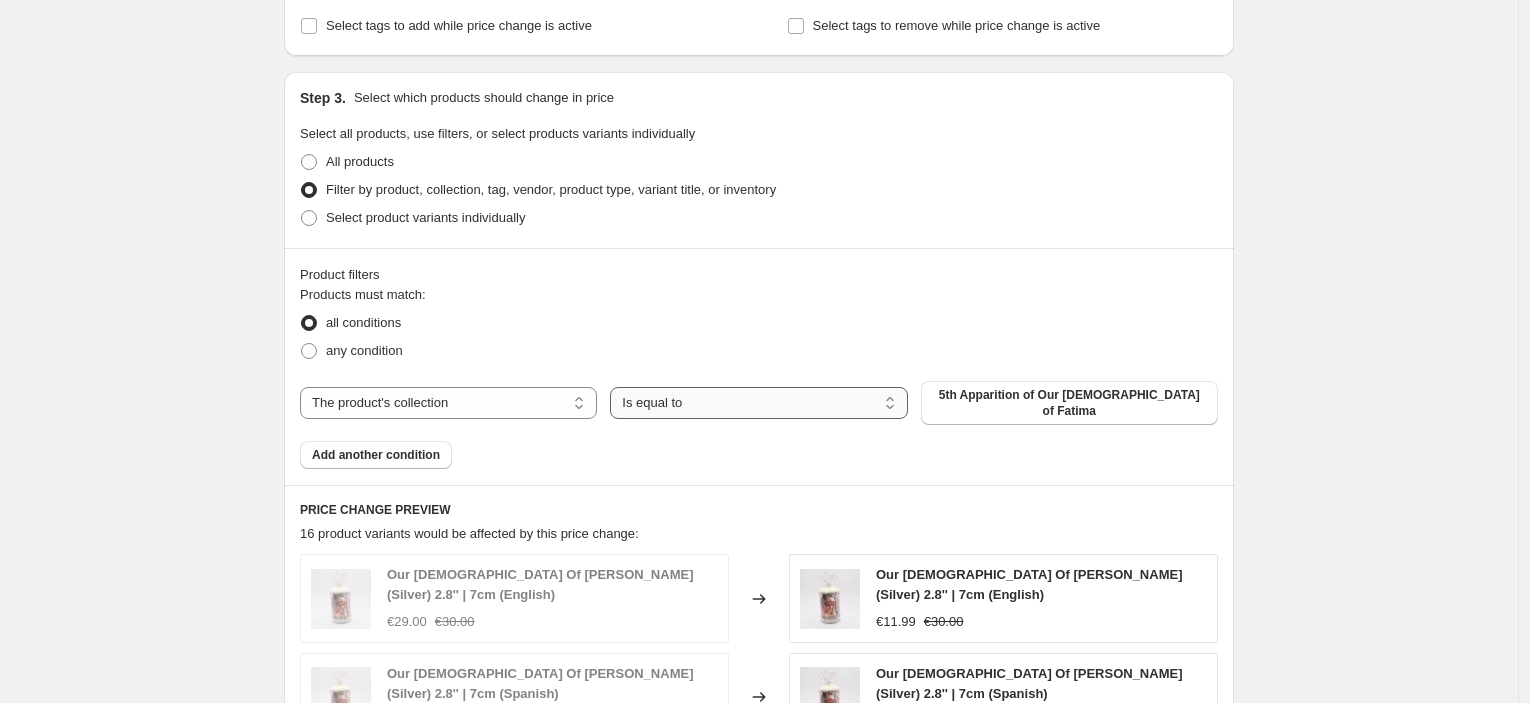 click on "Is equal to Is not equal to" at bounding box center (758, 403) 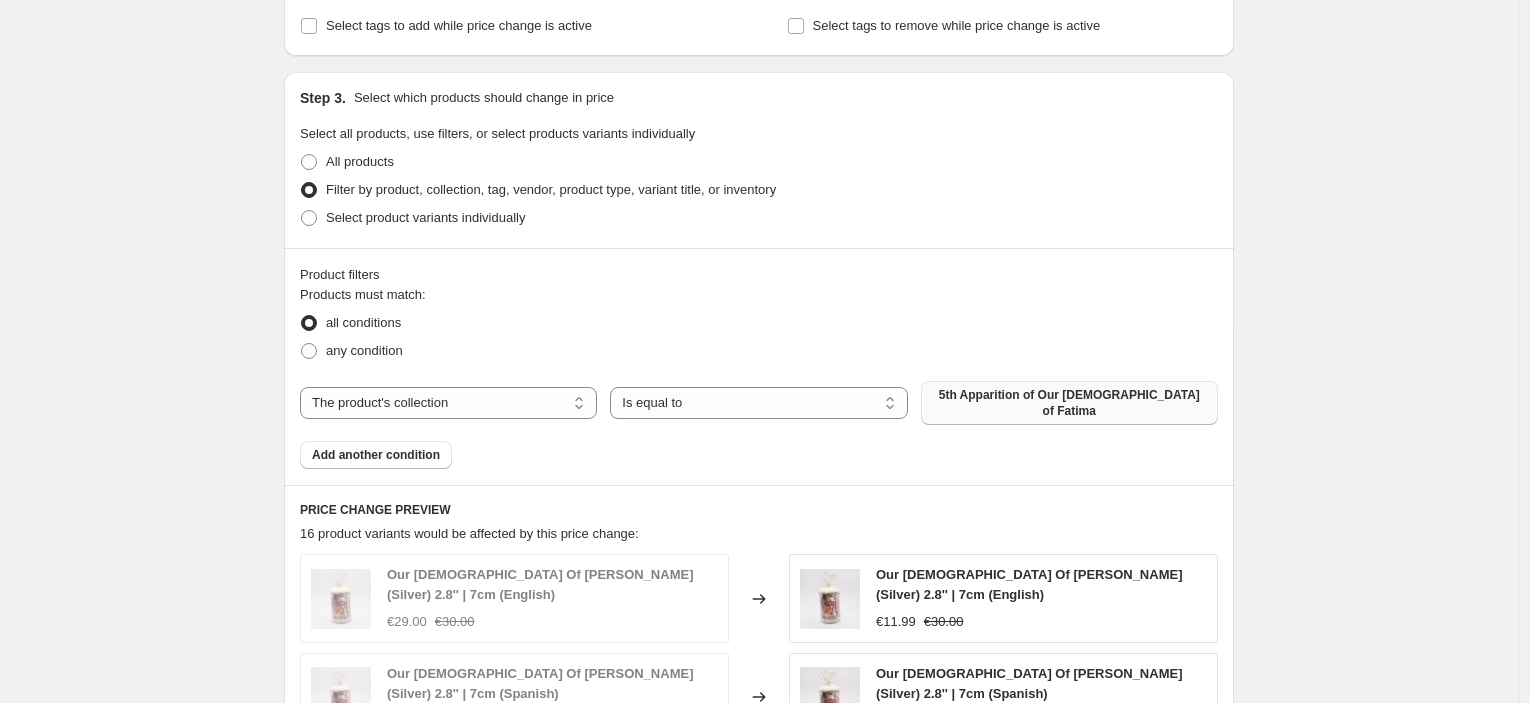 click on "5th Apparition of Our [DEMOGRAPHIC_DATA] of Fatima" at bounding box center (1069, 403) 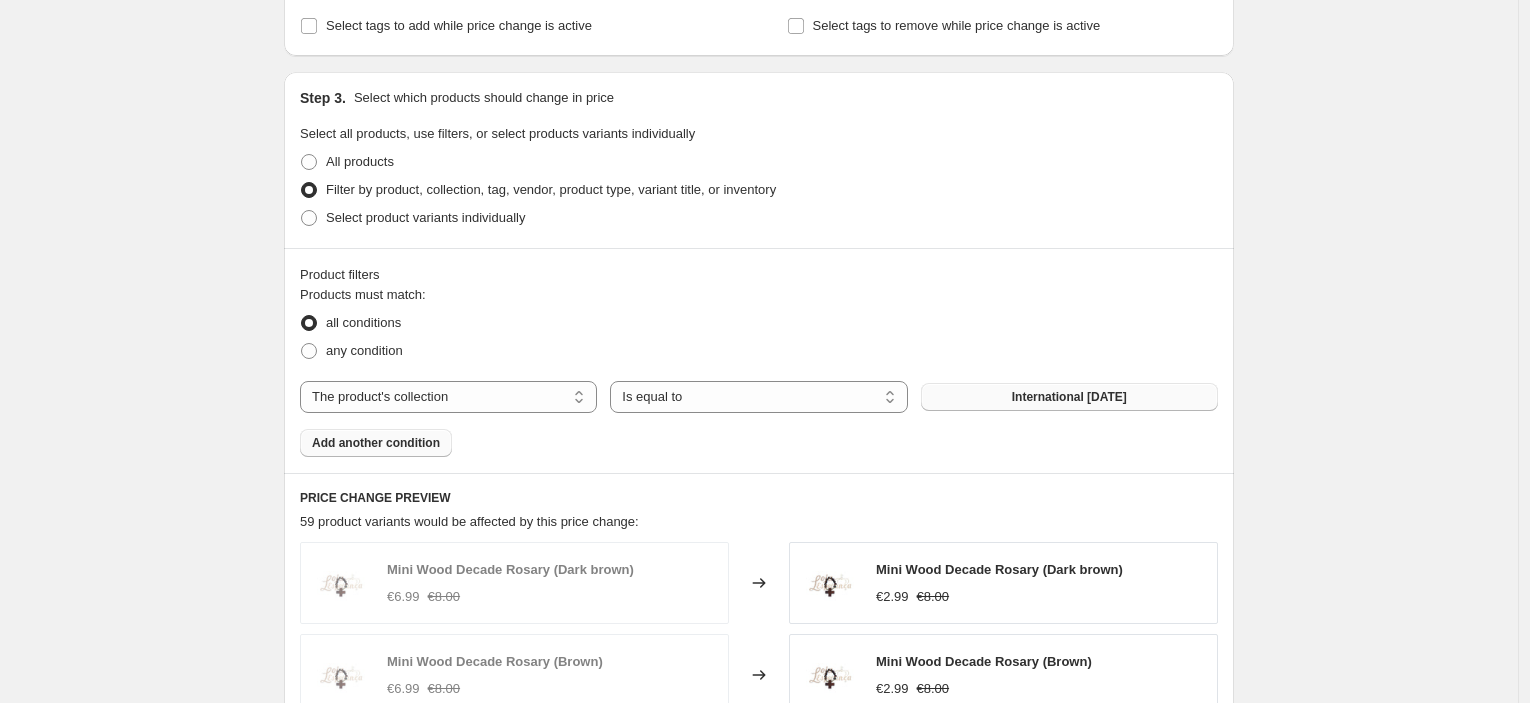 click on "Add another condition" at bounding box center (376, 443) 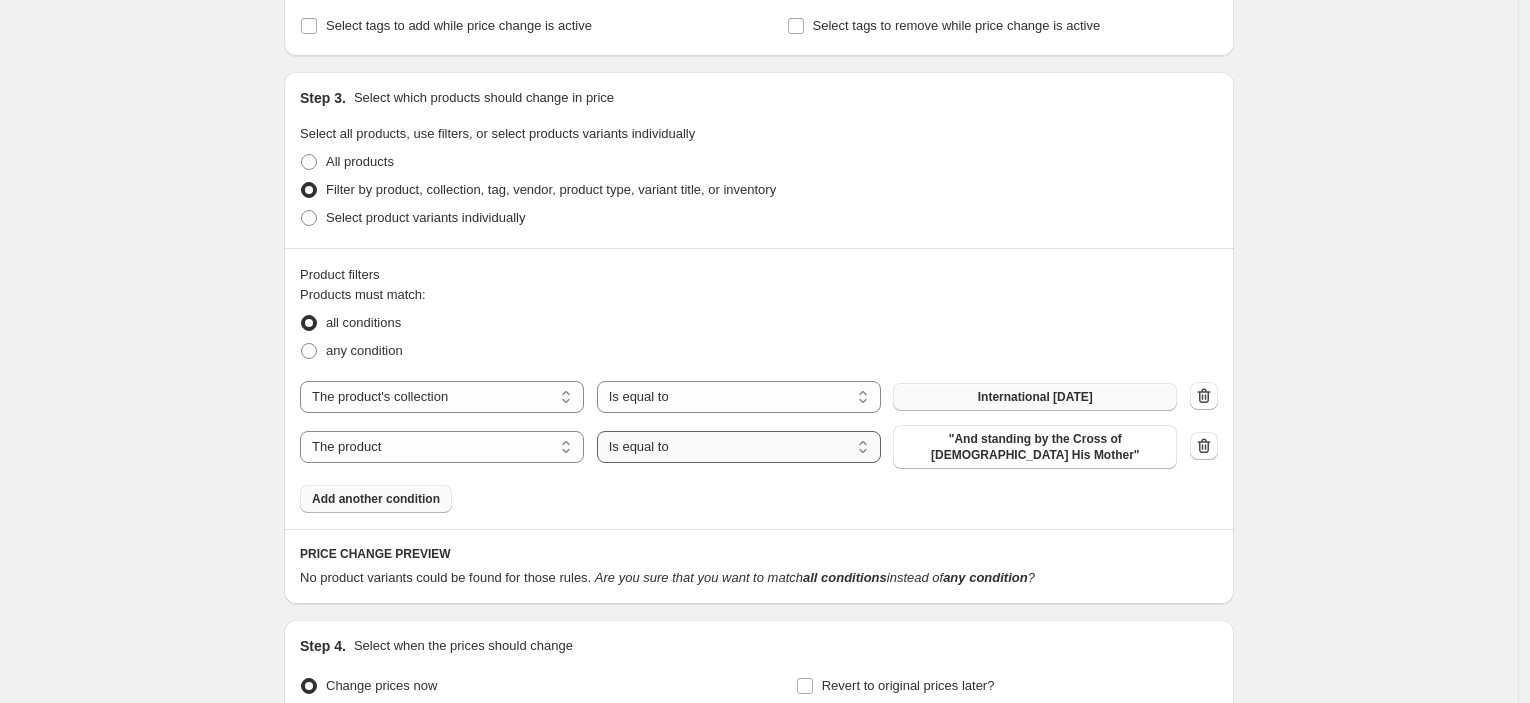 click on "Is equal to Is not equal to" at bounding box center (739, 447) 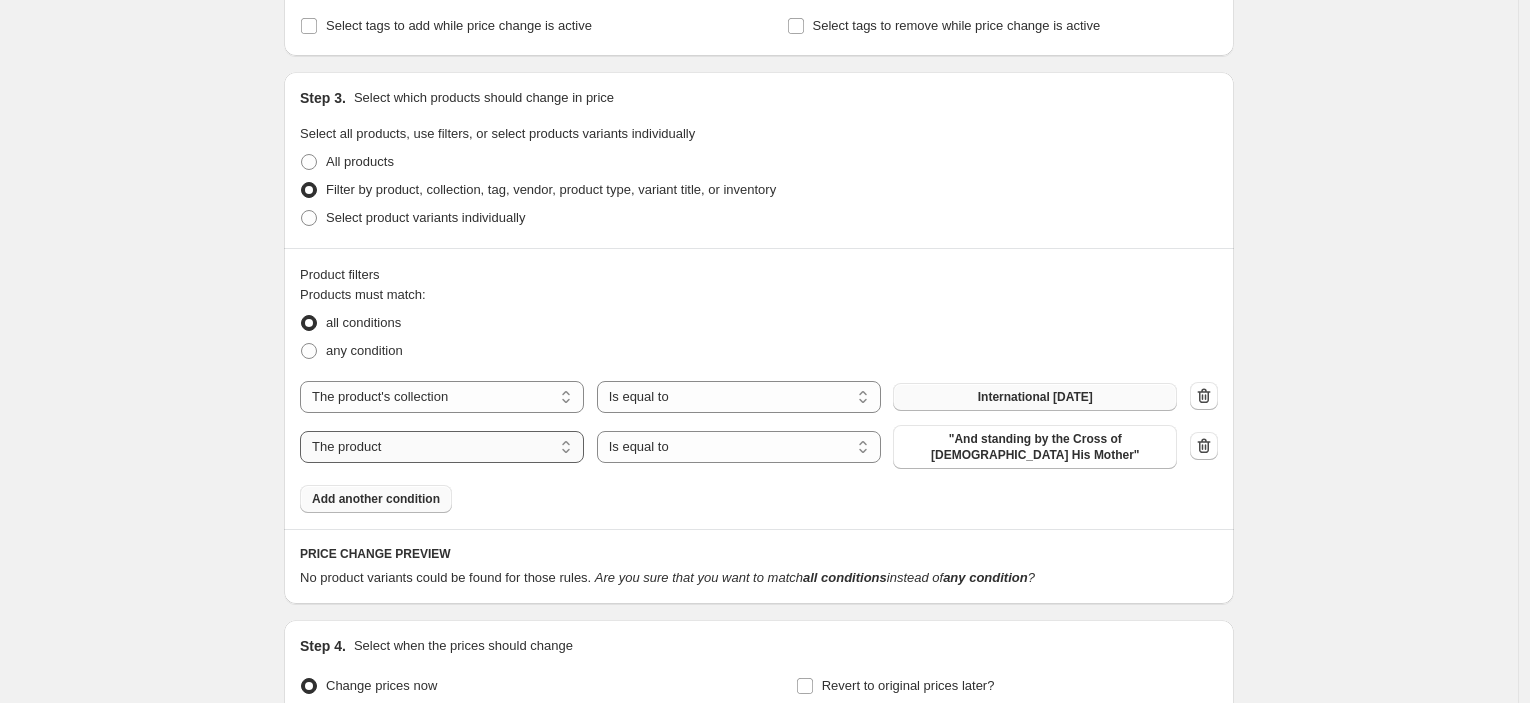click on "The product The product's collection The product's tag The product's vendor The product's type The product's status The variant's title Inventory quantity" at bounding box center [442, 447] 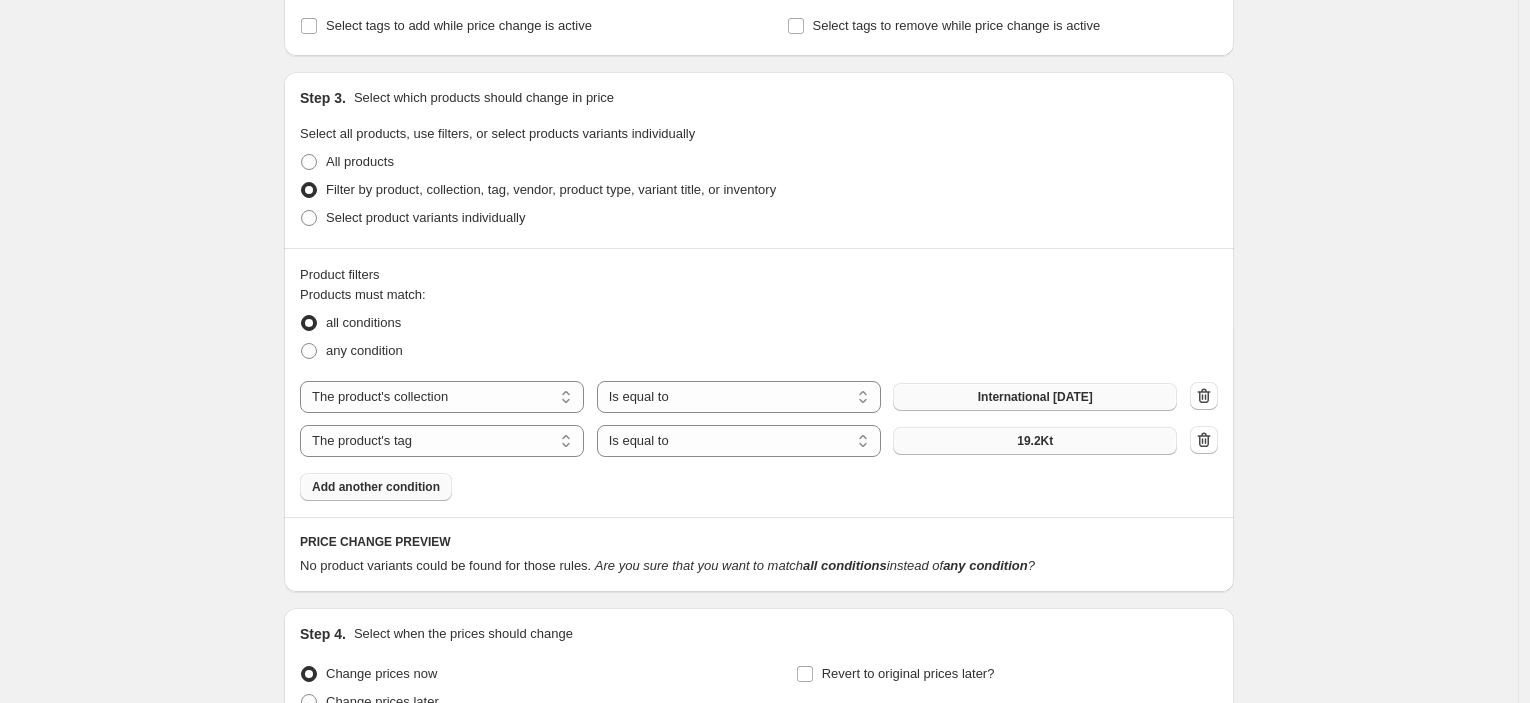 click on "19.2Kt" at bounding box center [1035, 441] 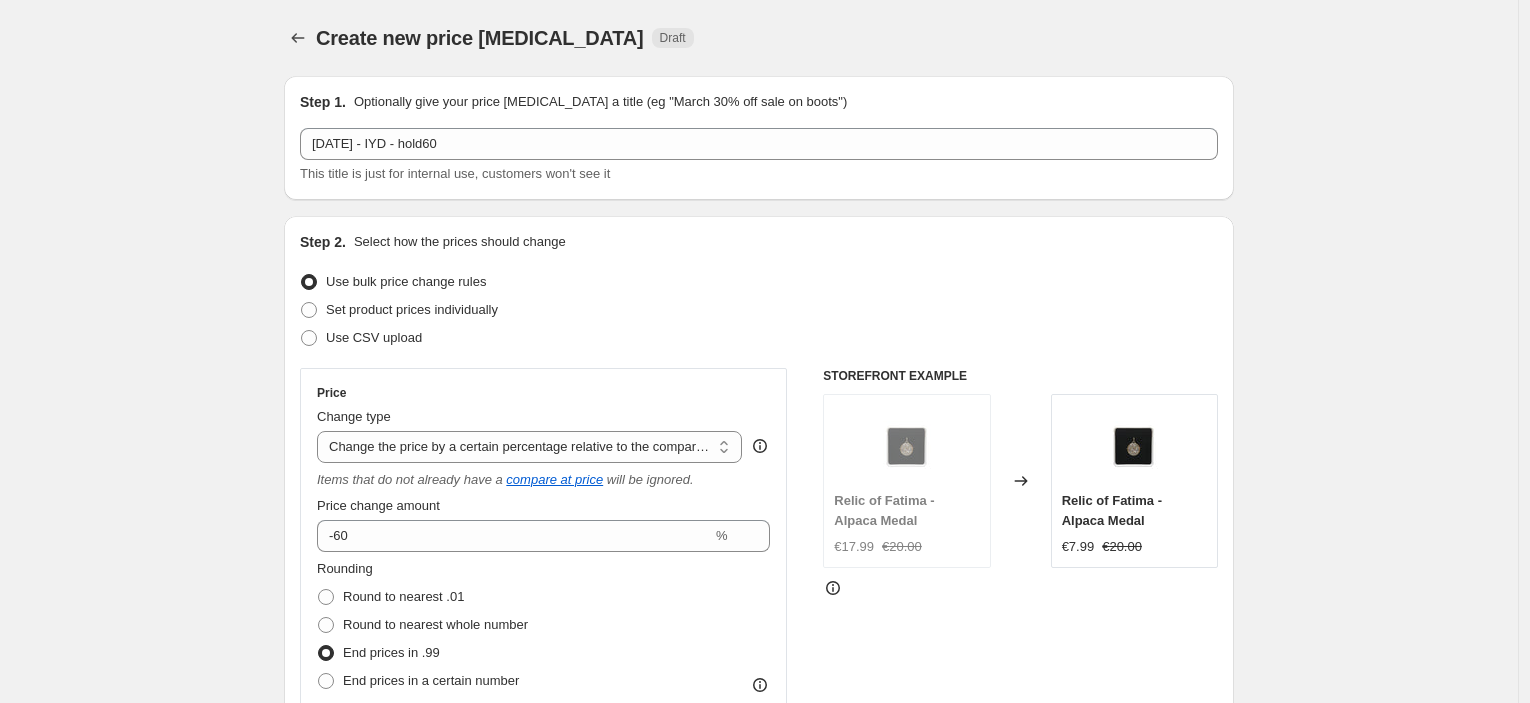scroll, scrollTop: 888, scrollLeft: 0, axis: vertical 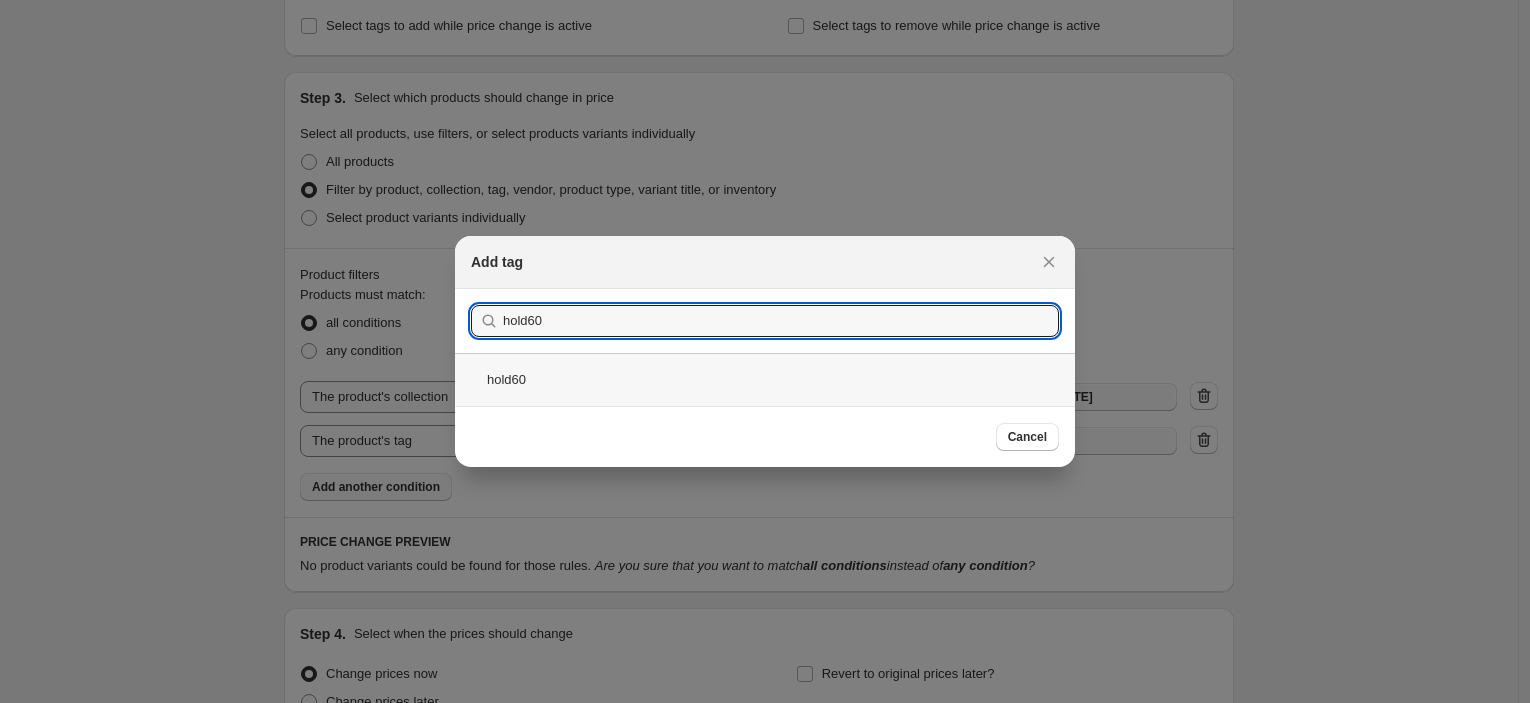 type on "hold60" 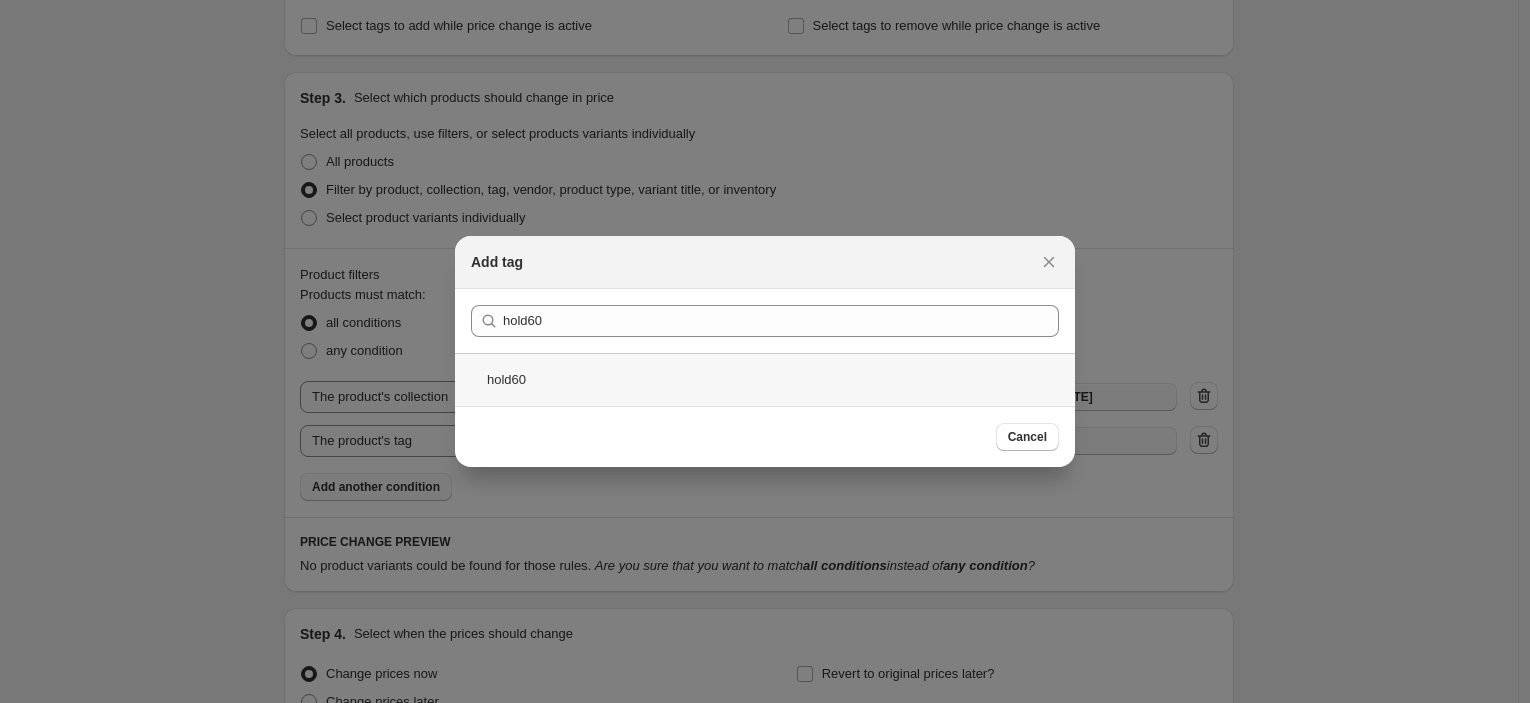 click on "hold60" at bounding box center (765, 379) 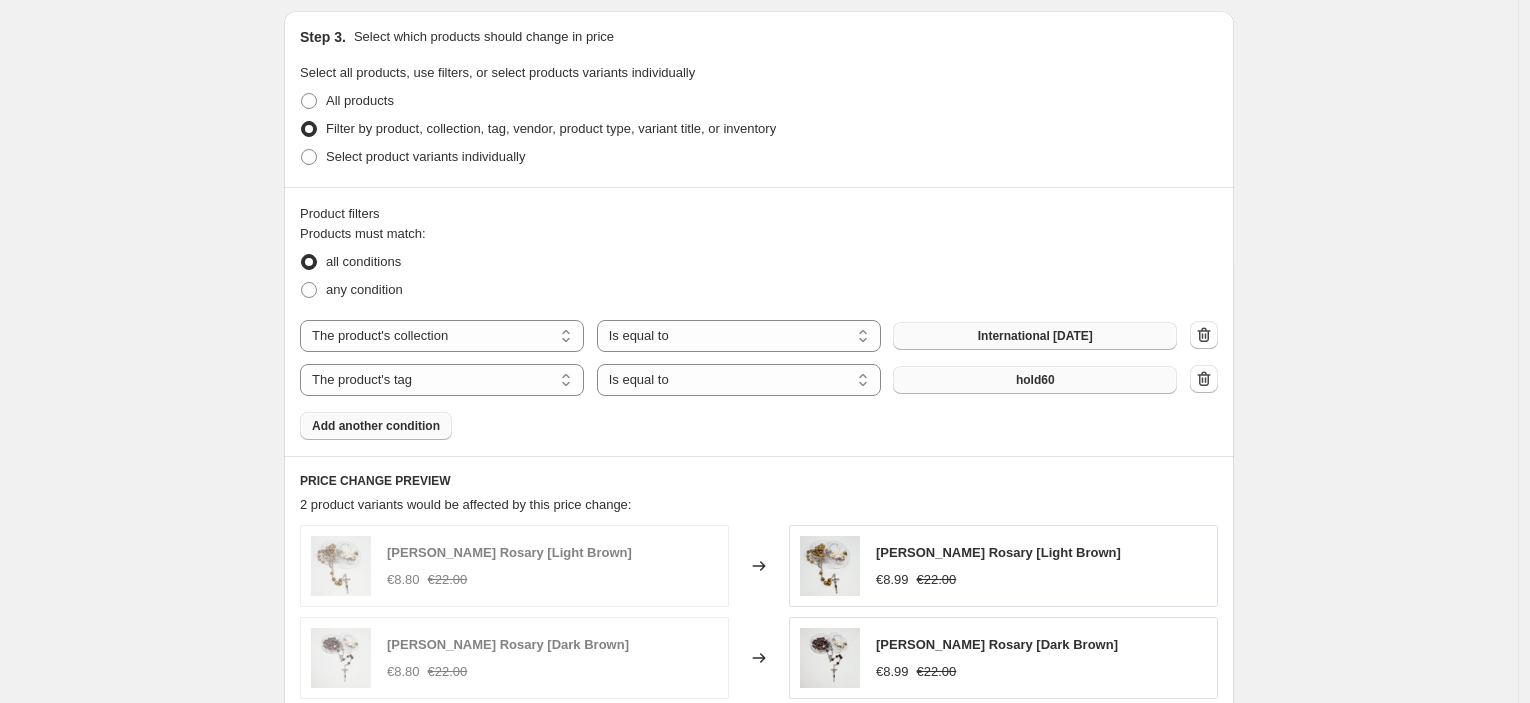 scroll, scrollTop: 999, scrollLeft: 0, axis: vertical 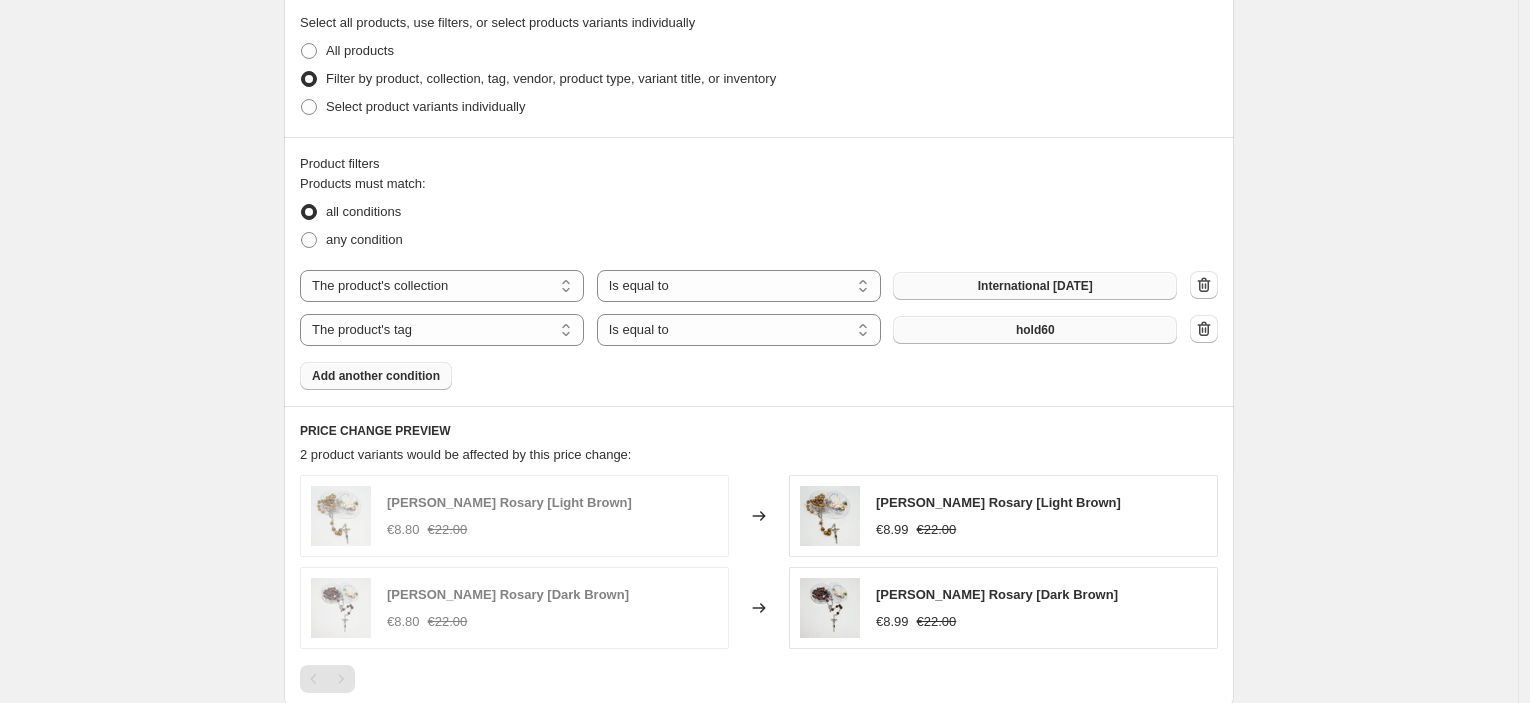 click on "Add another condition" at bounding box center [376, 376] 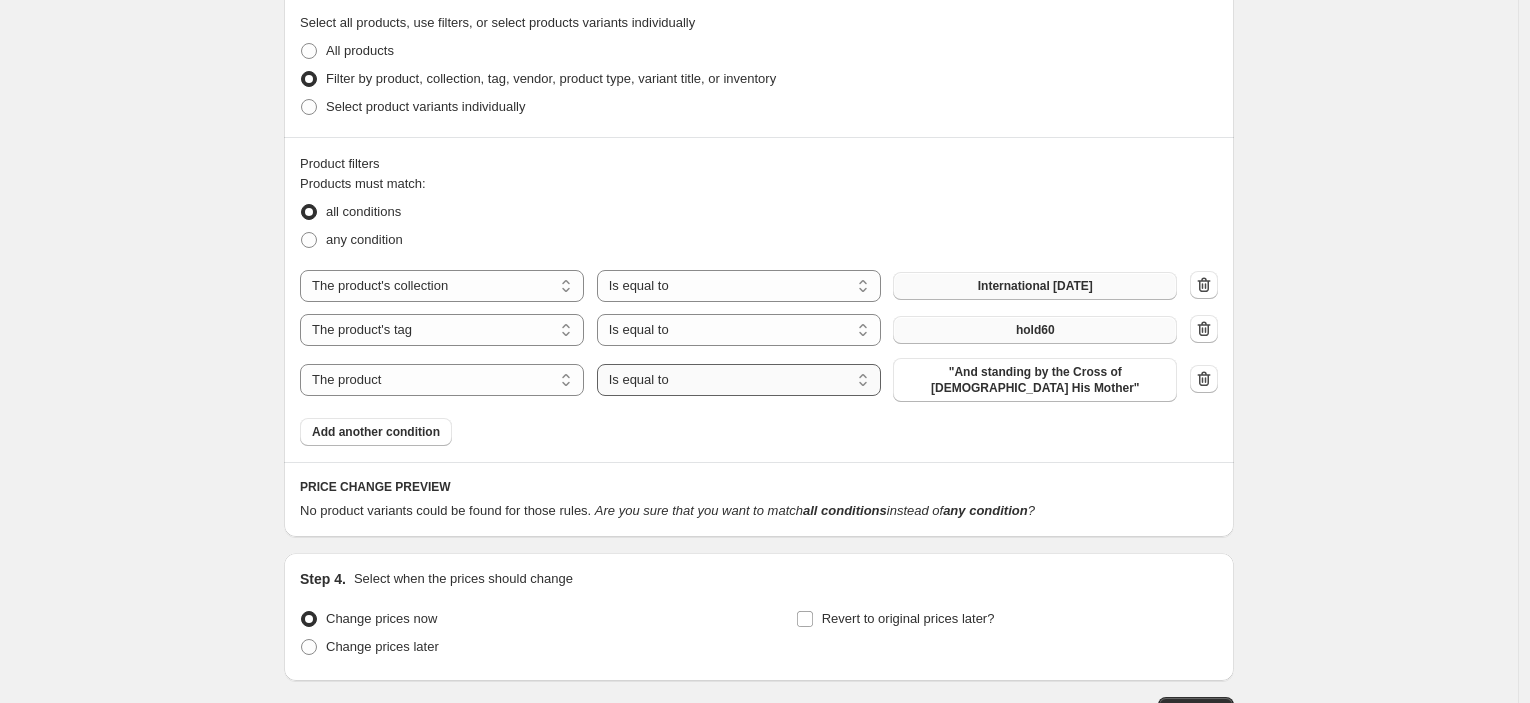 click on "Is equal to Is not equal to" at bounding box center (739, 380) 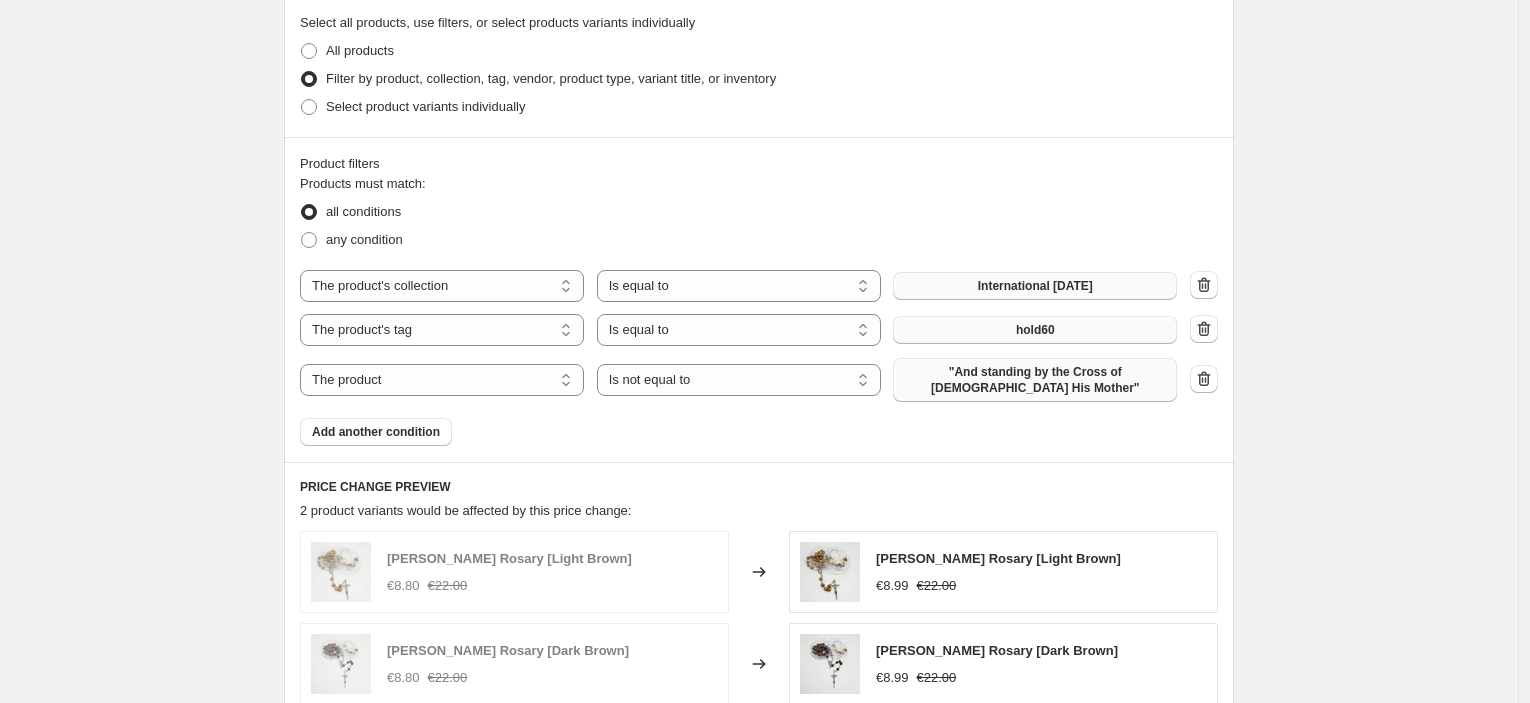 click on ""And standing by the Cross of [DEMOGRAPHIC_DATA] His Mother"" at bounding box center (1035, 380) 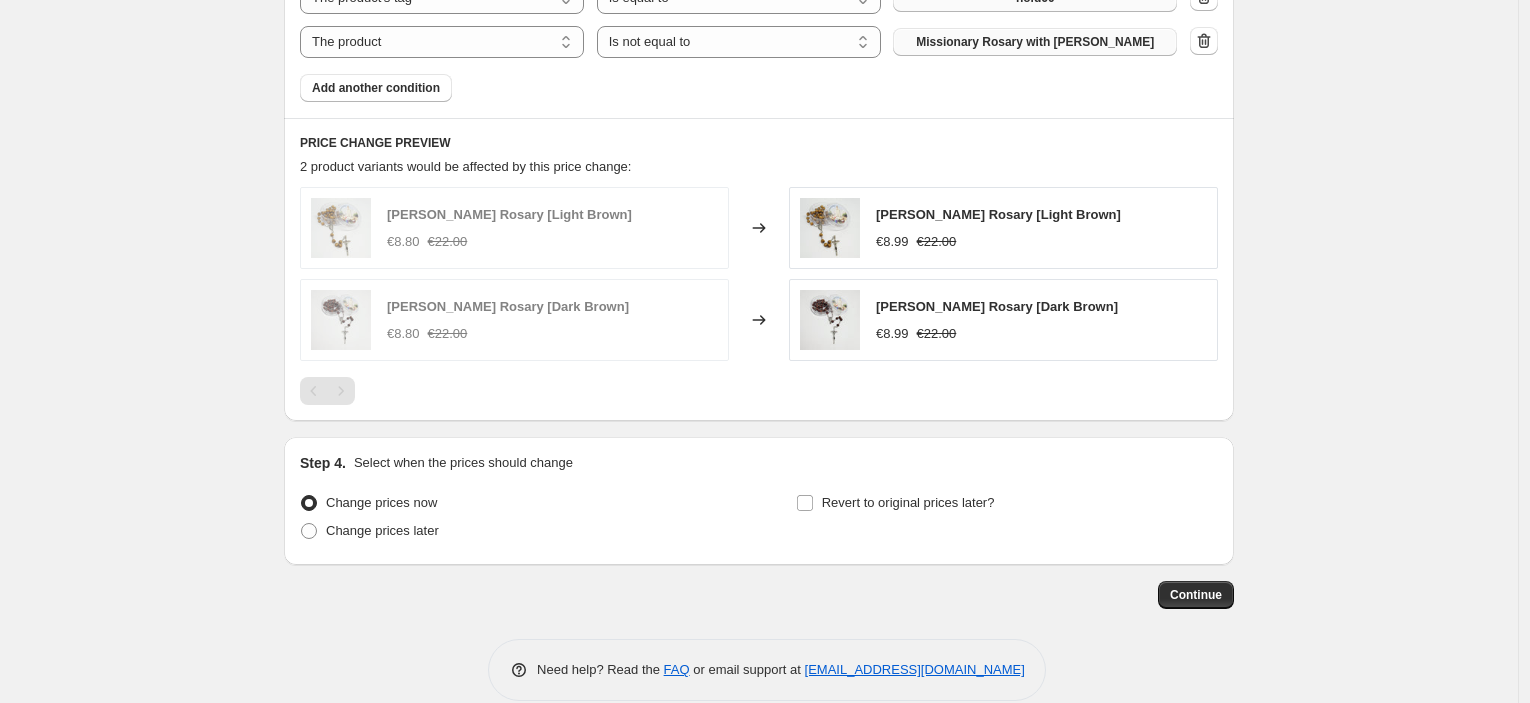 scroll, scrollTop: 1332, scrollLeft: 0, axis: vertical 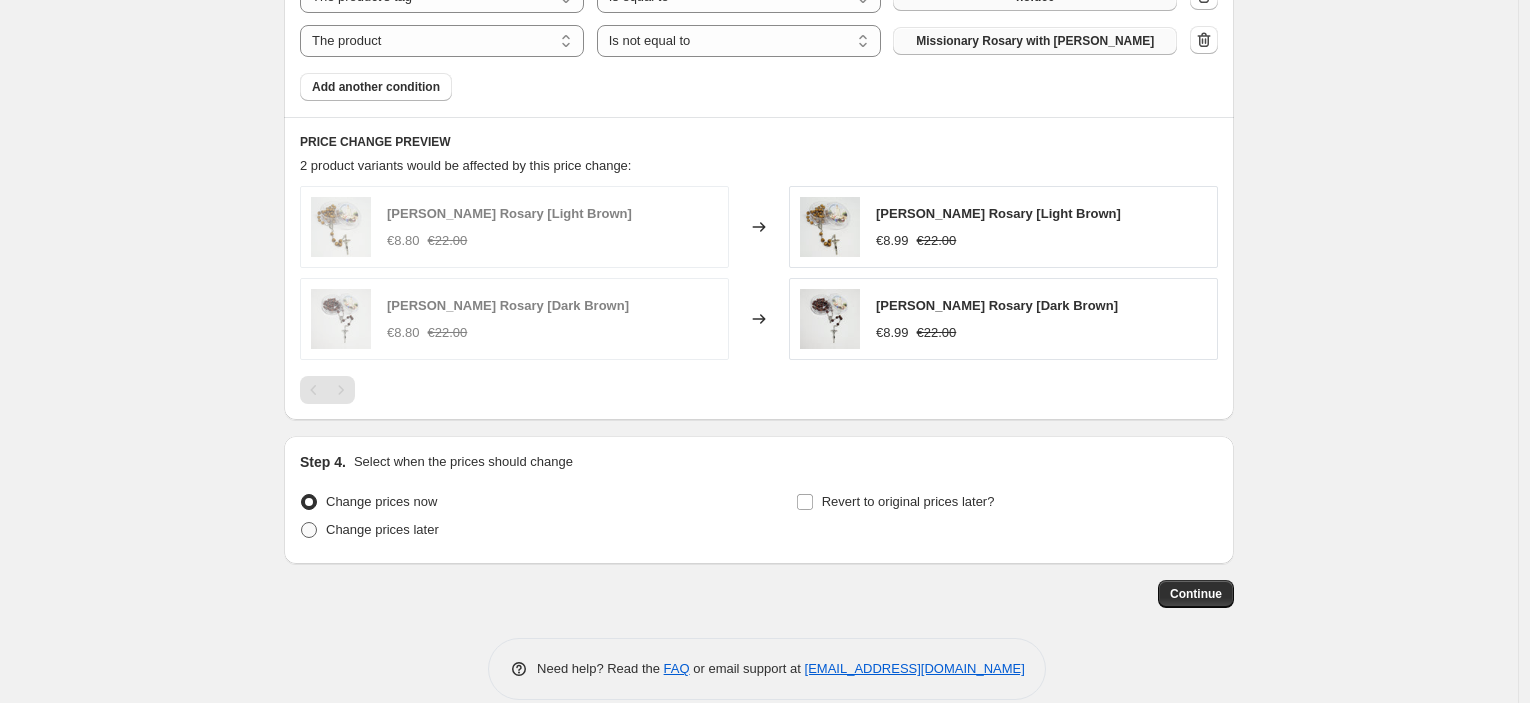 click on "Change prices later" at bounding box center [382, 529] 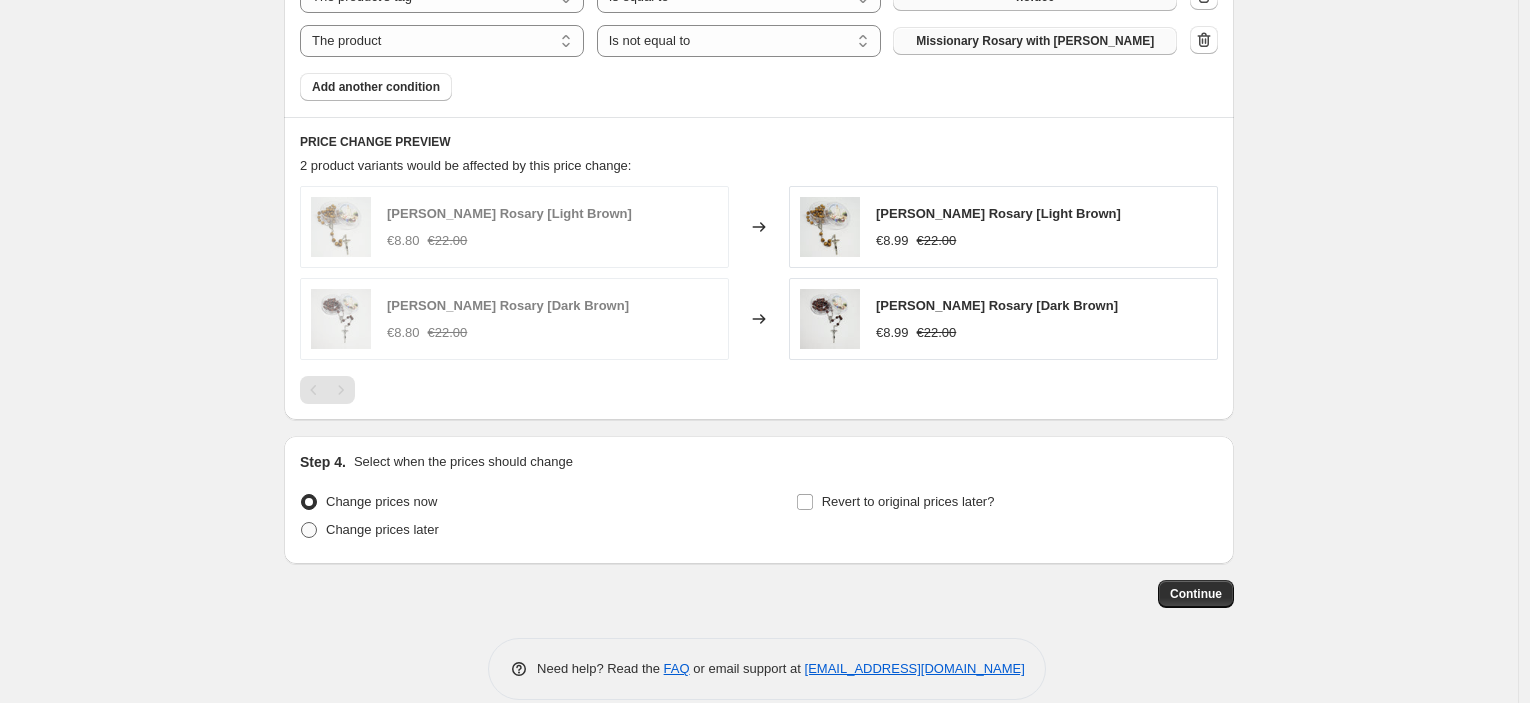 radio on "true" 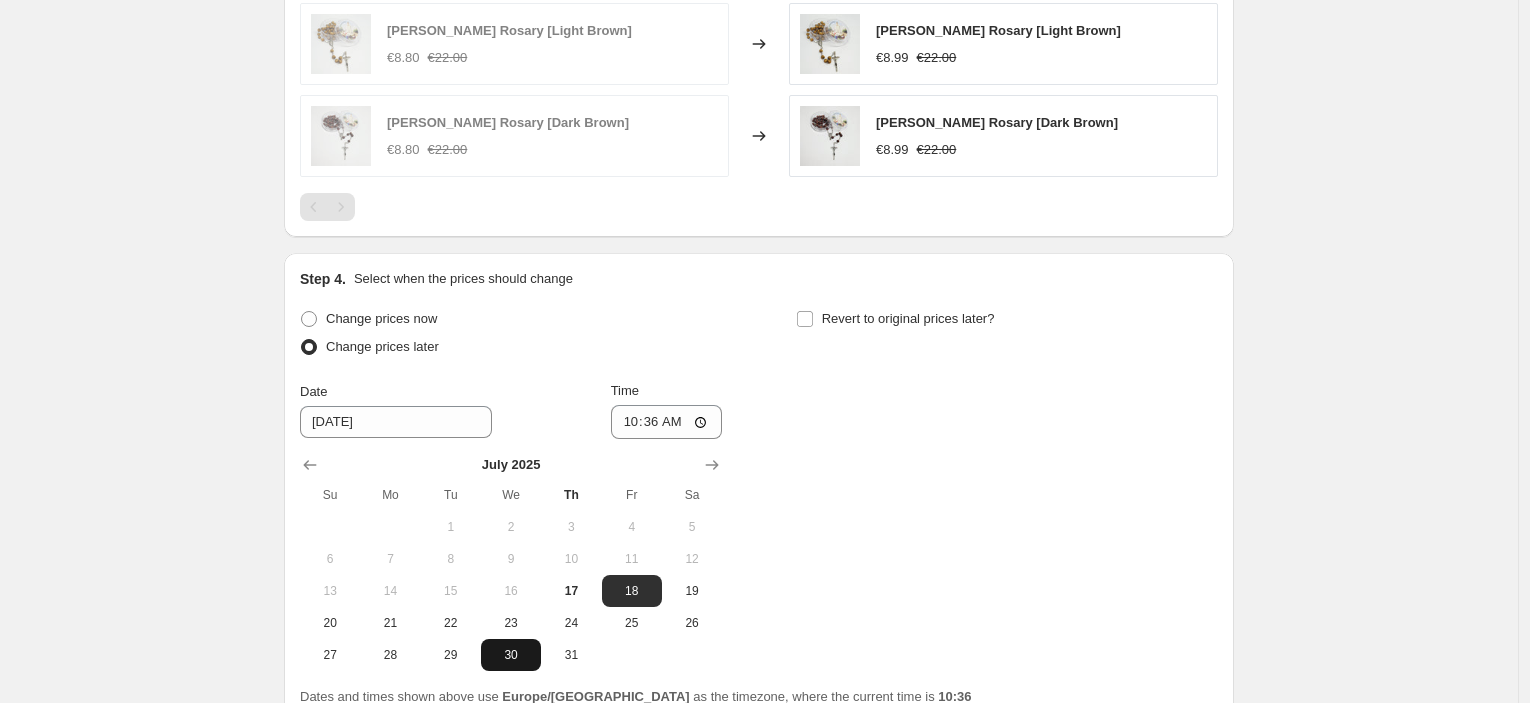 scroll, scrollTop: 1666, scrollLeft: 0, axis: vertical 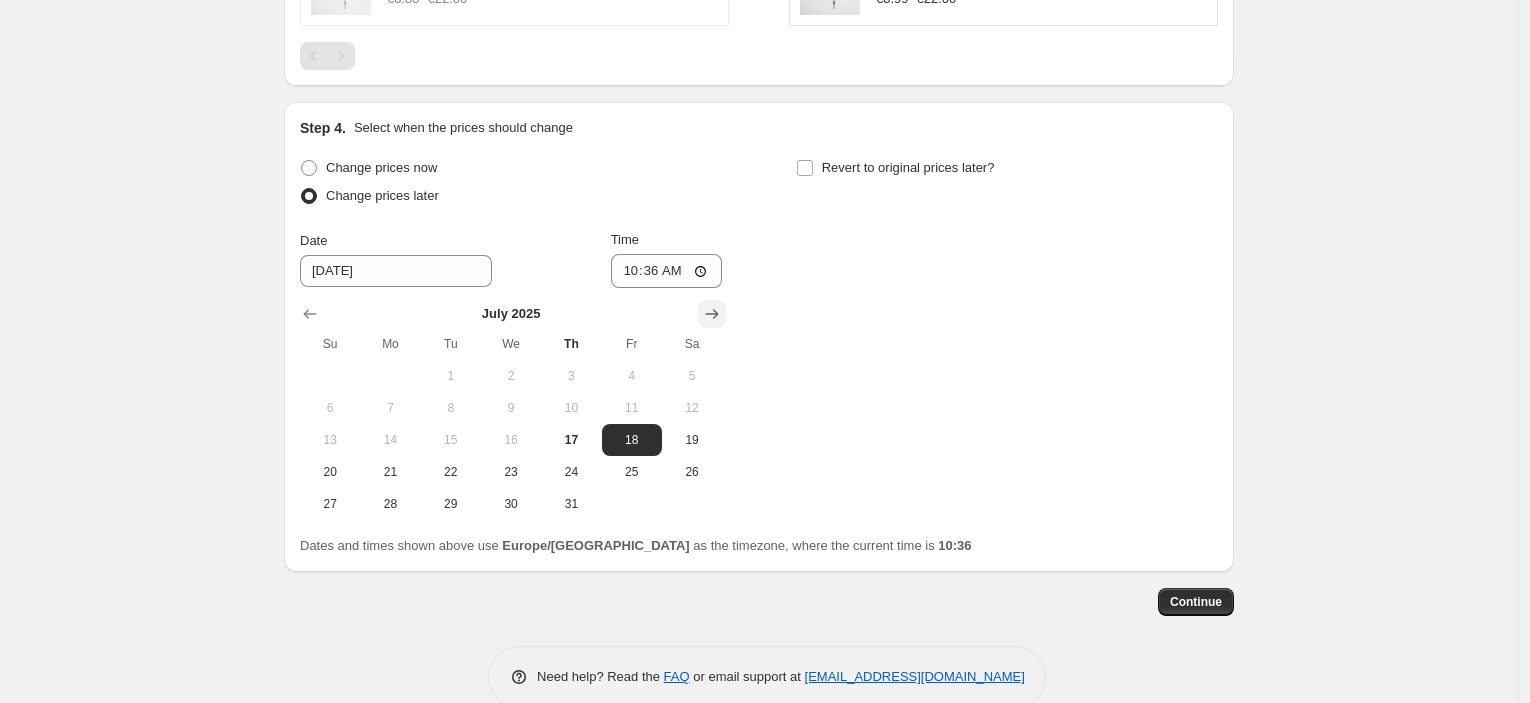 click 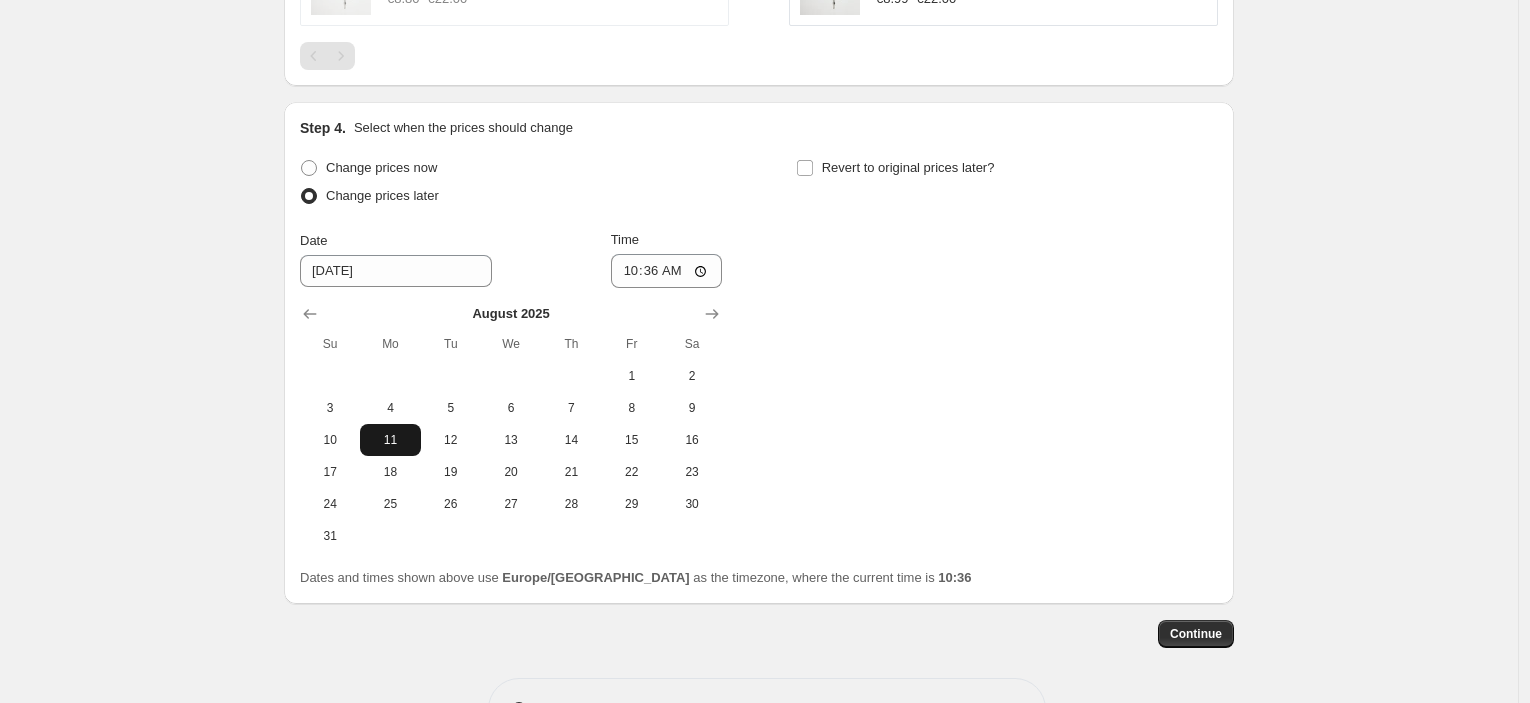 click on "11" at bounding box center [390, 440] 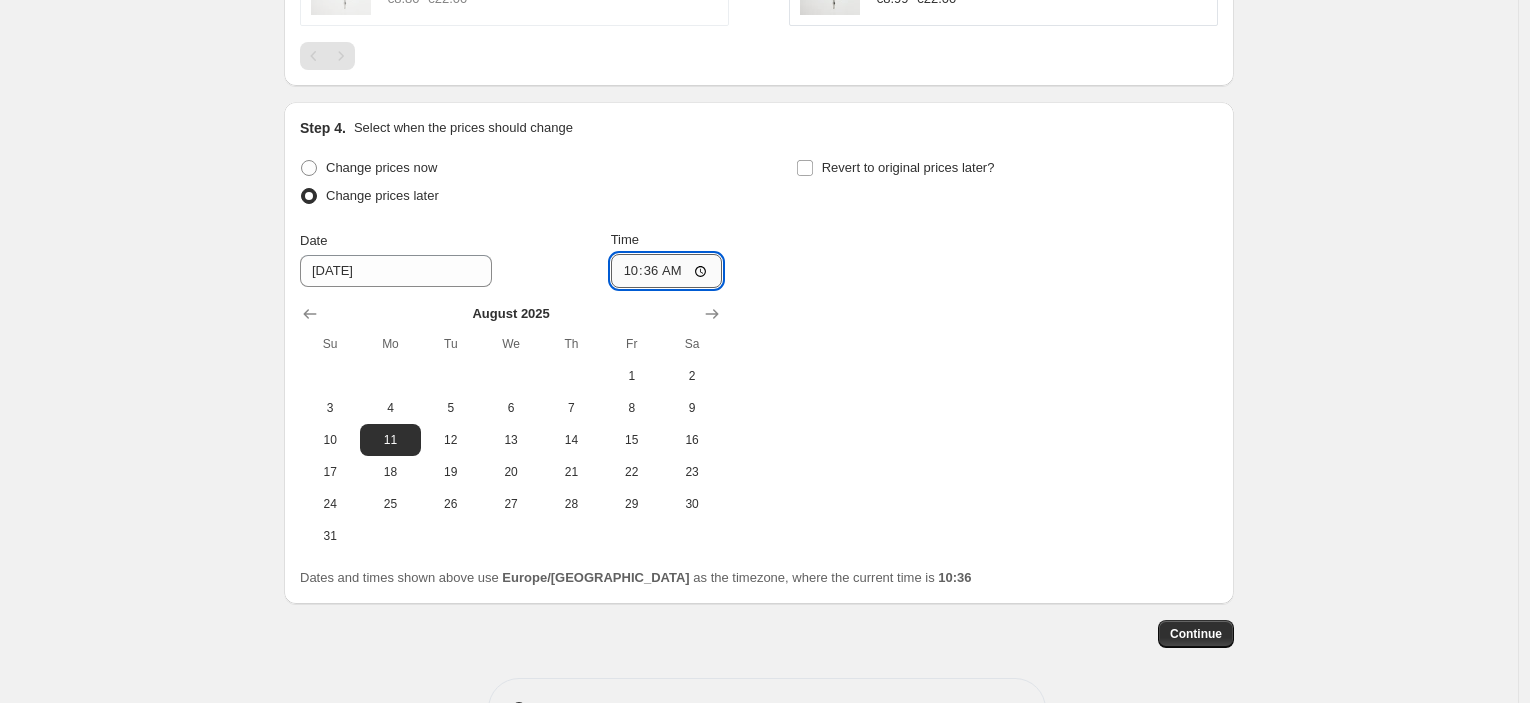 click on "10:36" at bounding box center (667, 271) 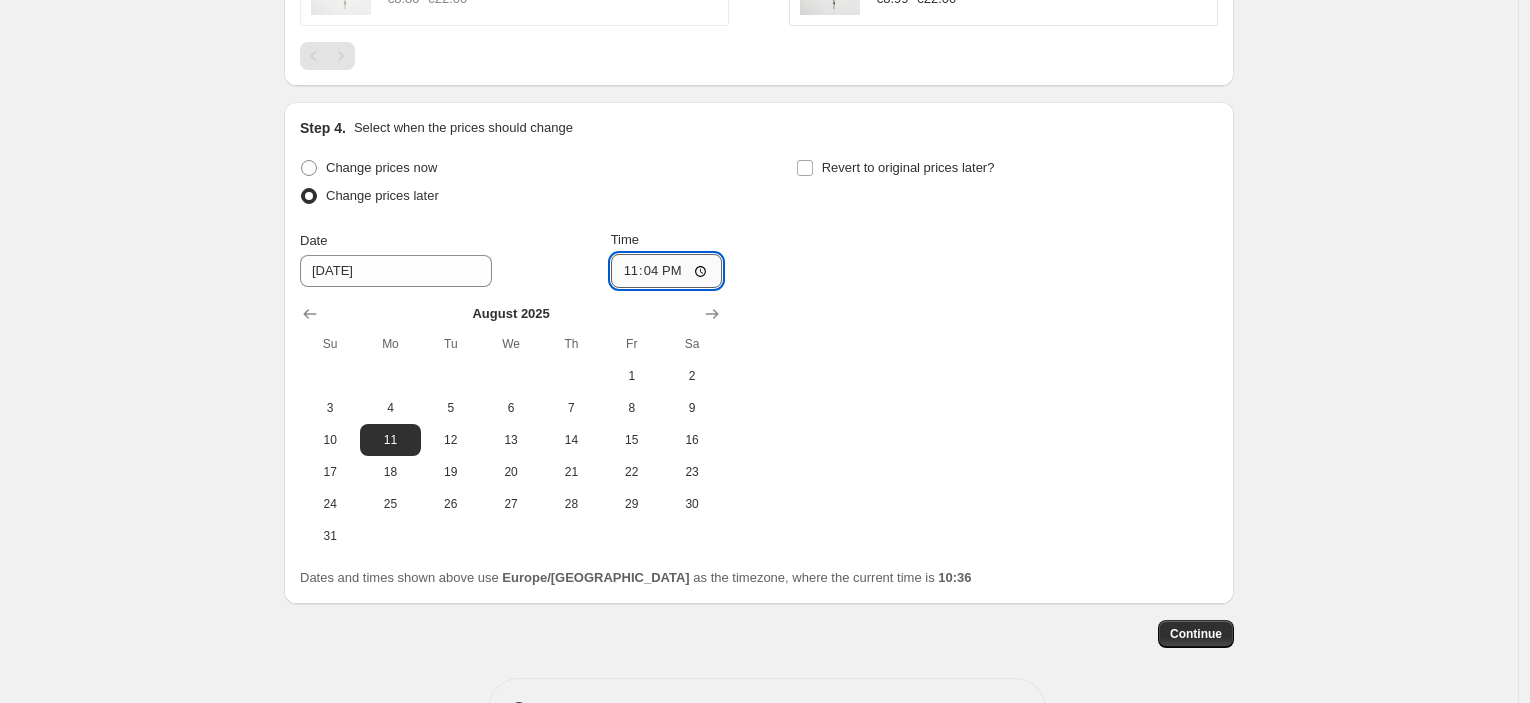 type on "23:45" 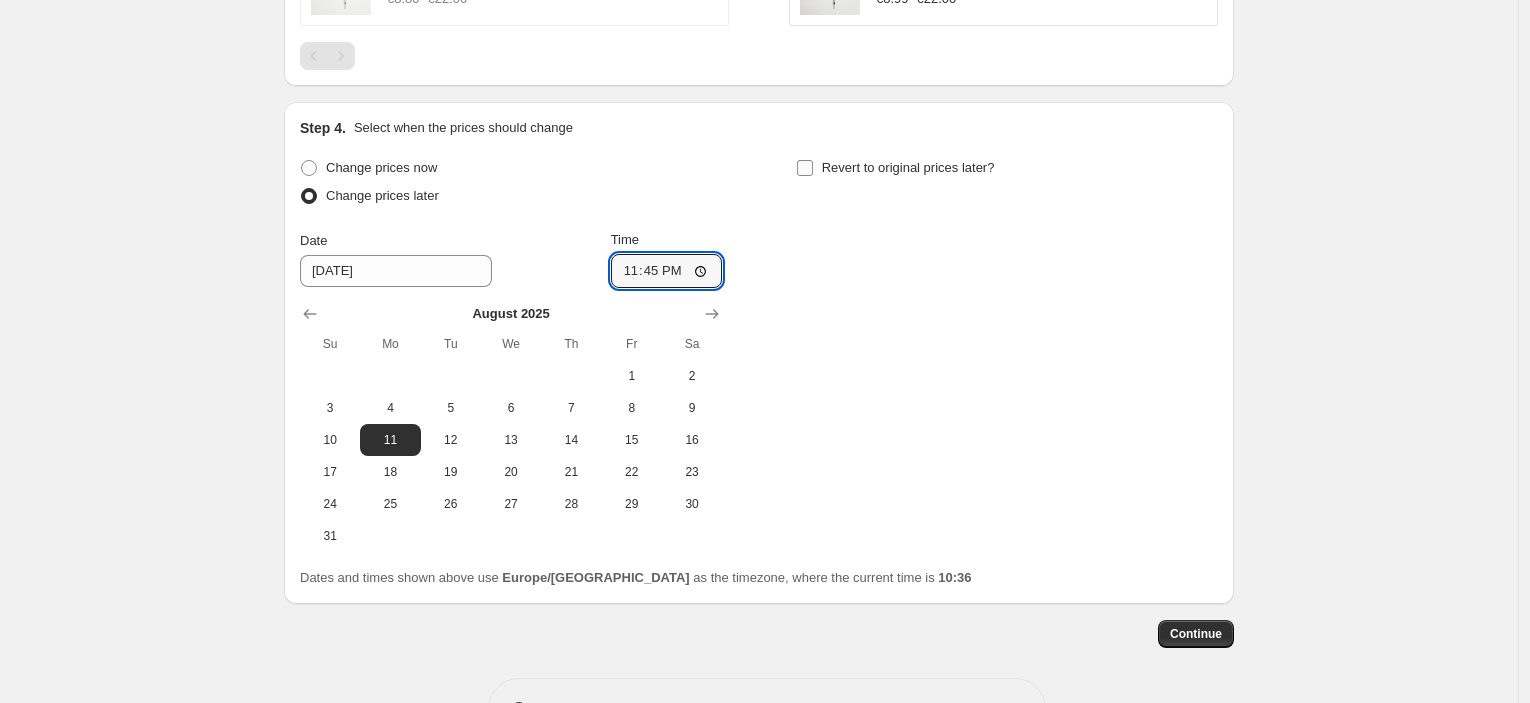 click on "Revert to original prices later?" at bounding box center [908, 167] 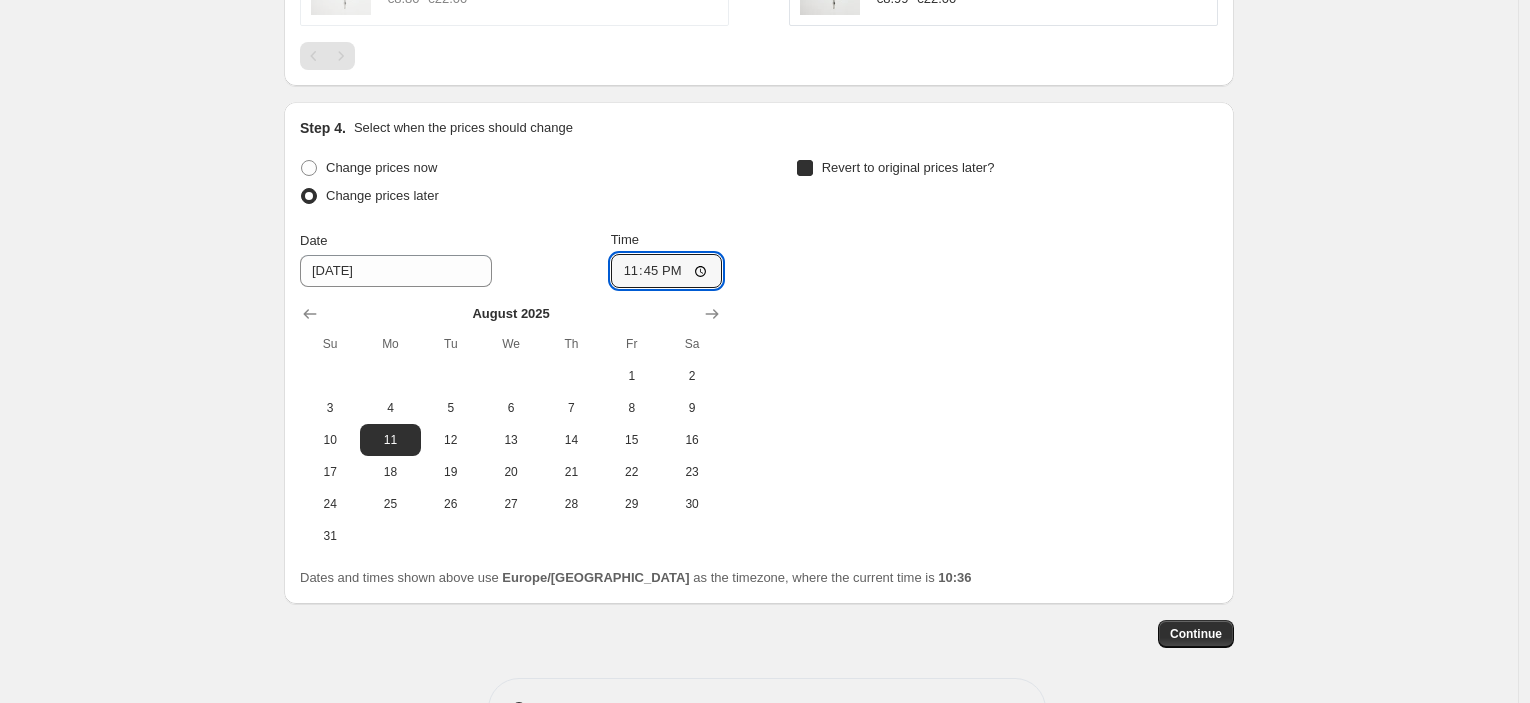 checkbox on "true" 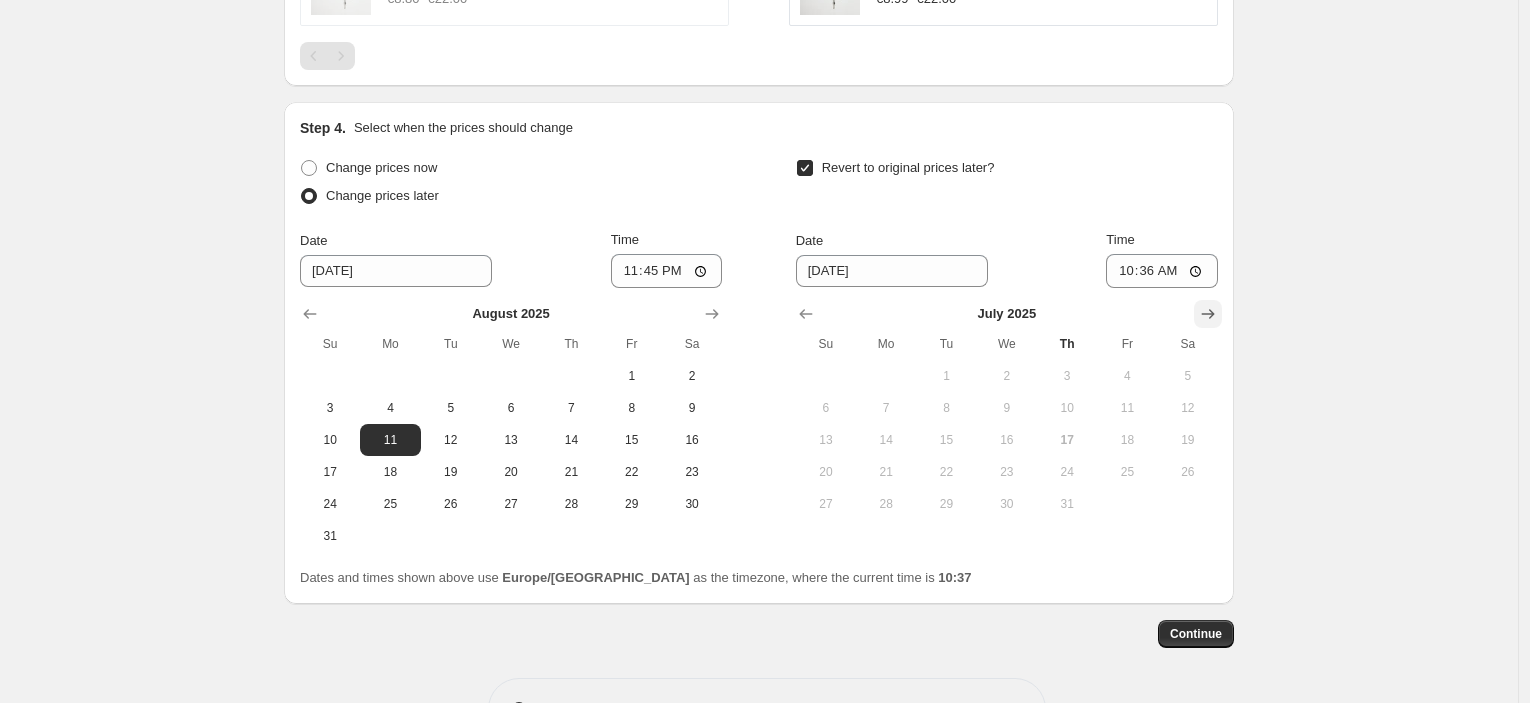 click 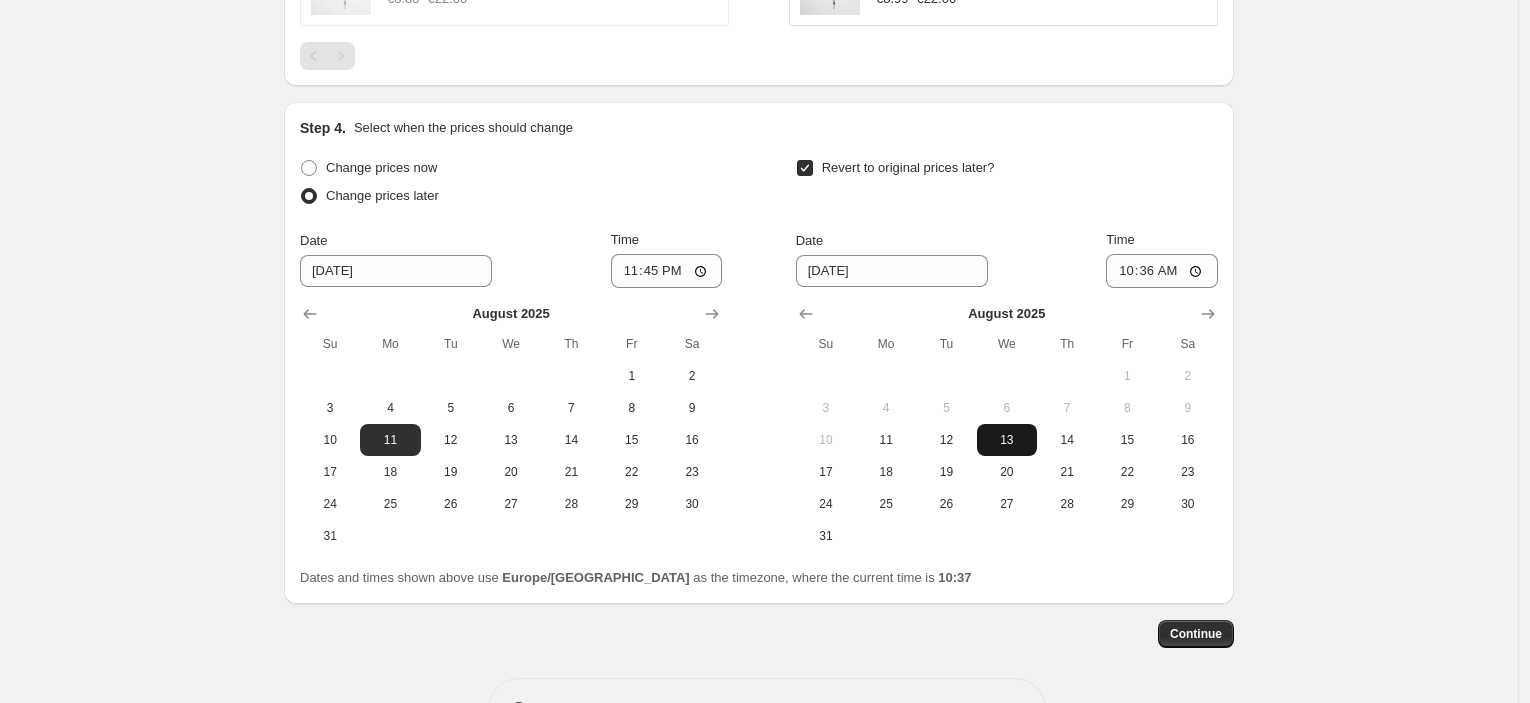 click on "13" at bounding box center [1007, 440] 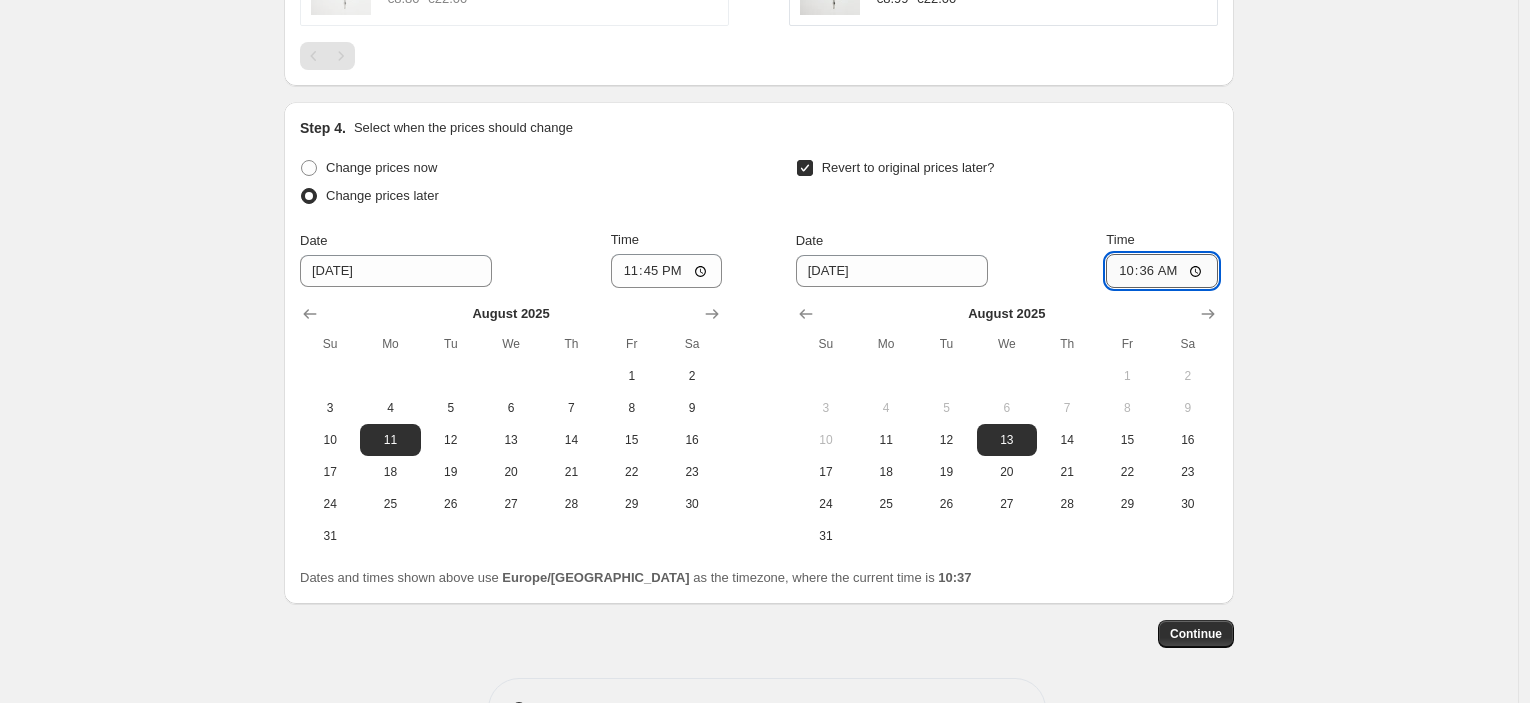 click on "10:36" at bounding box center [1162, 271] 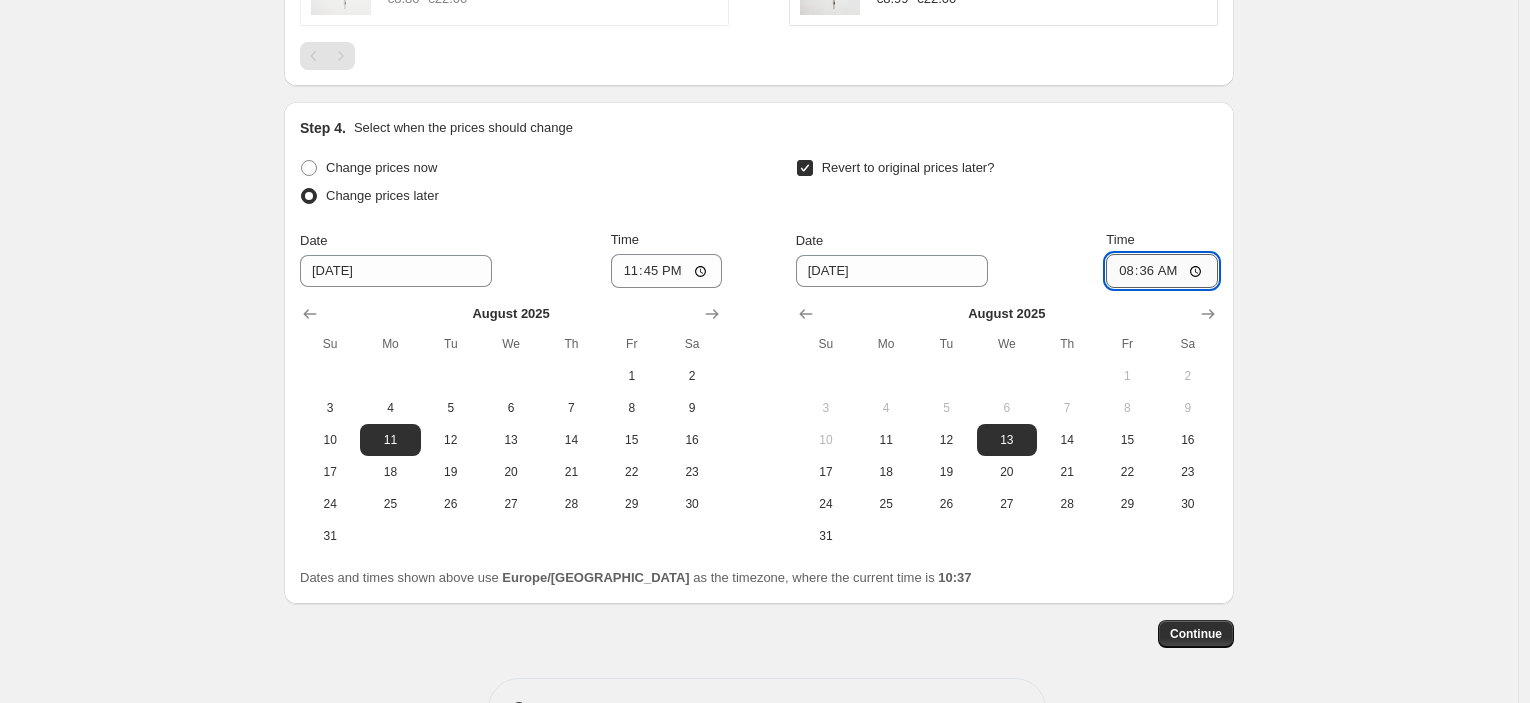 type on "08:00" 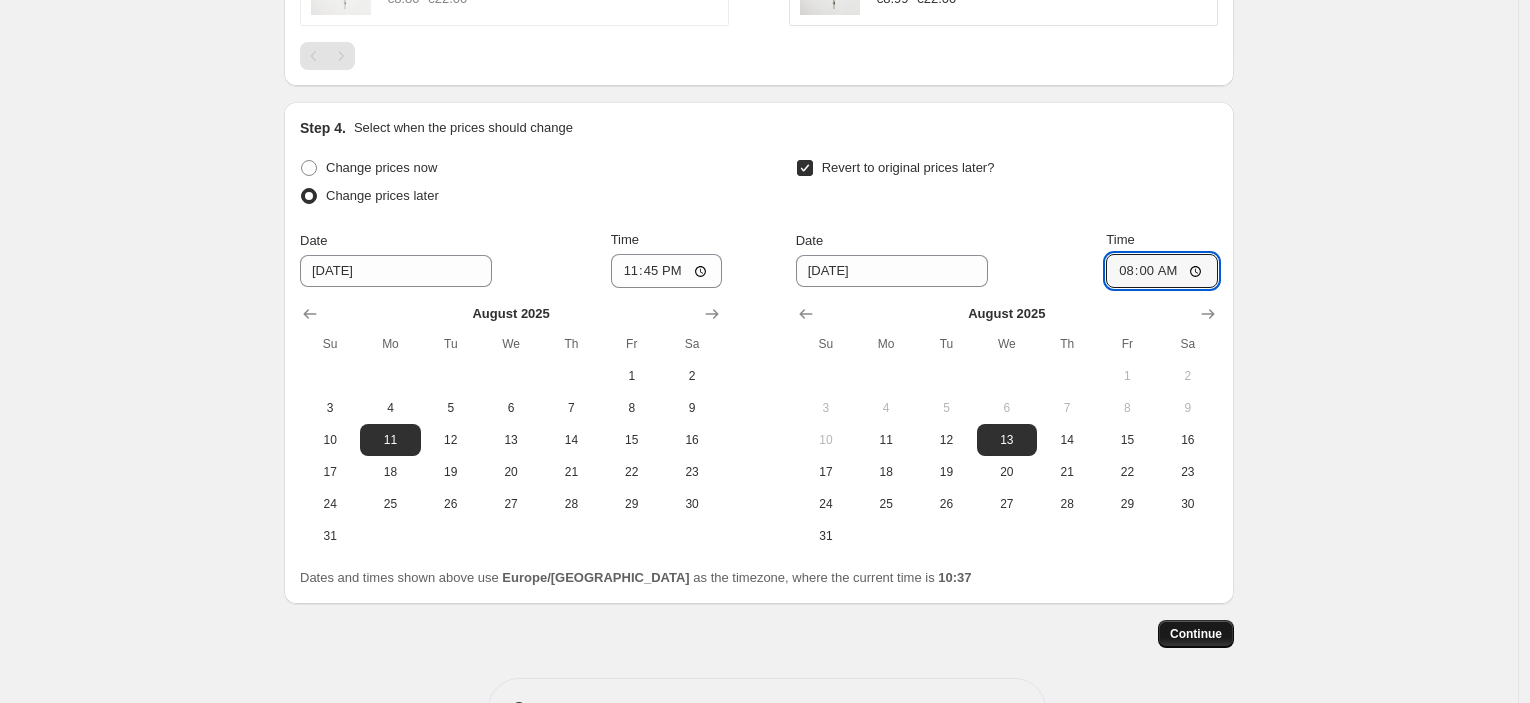 click on "Continue" at bounding box center (1196, 634) 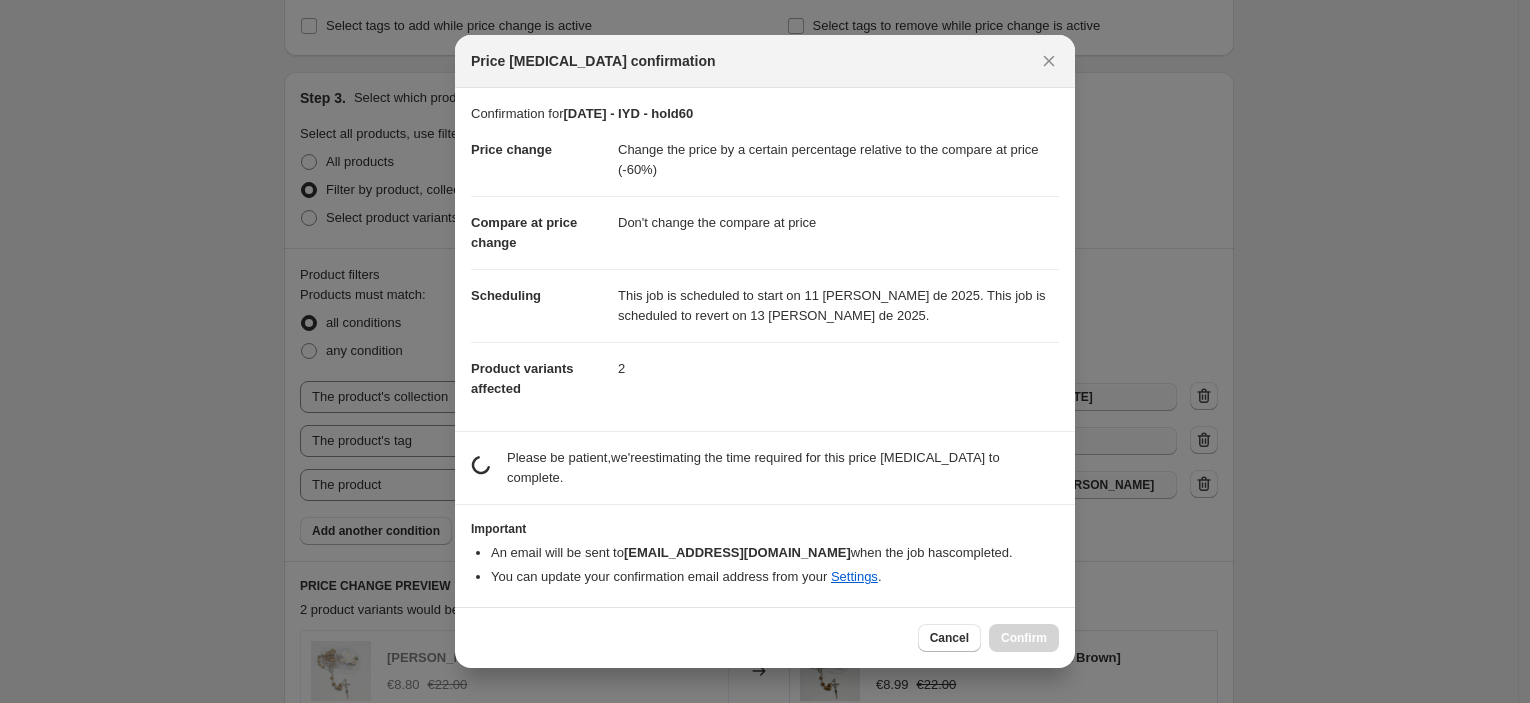 scroll, scrollTop: 0, scrollLeft: 0, axis: both 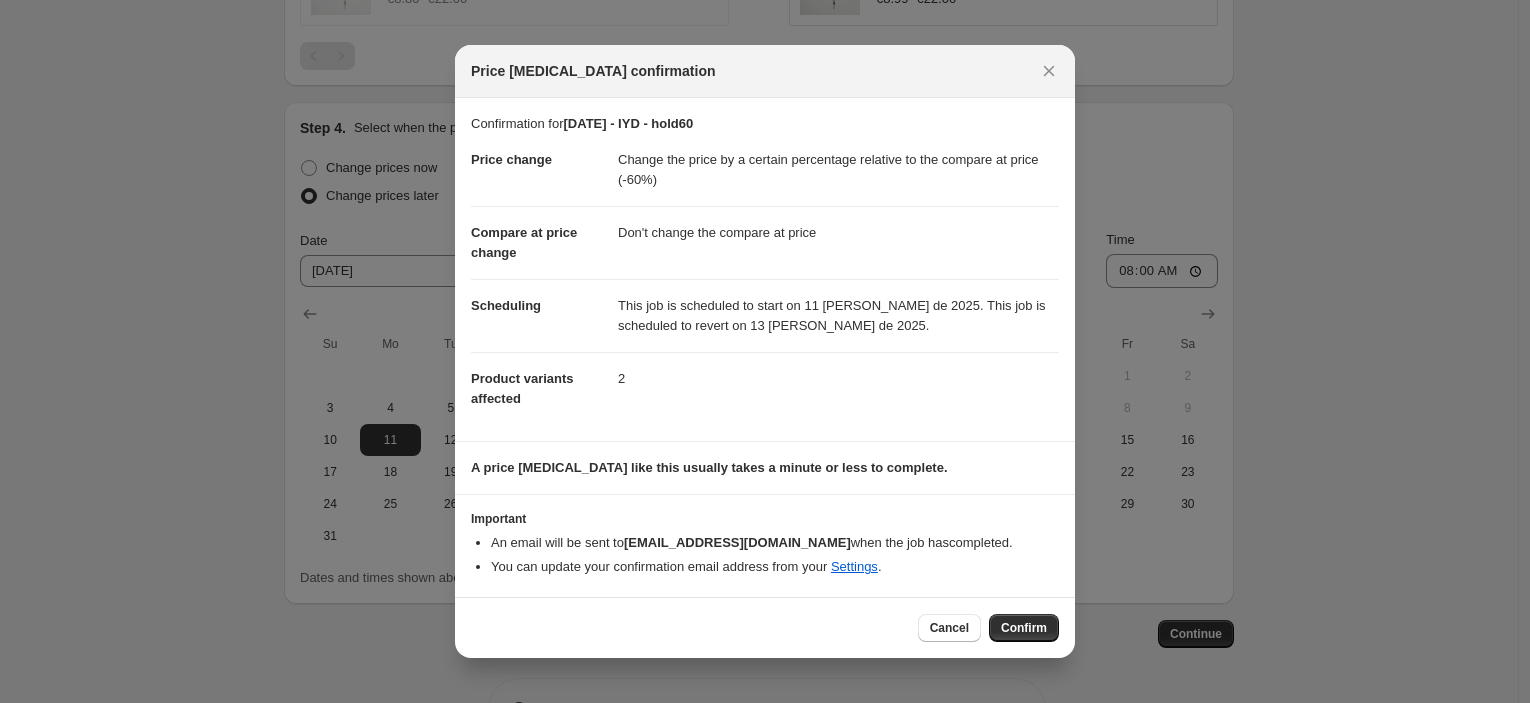 click on "Confirm" at bounding box center (1024, 628) 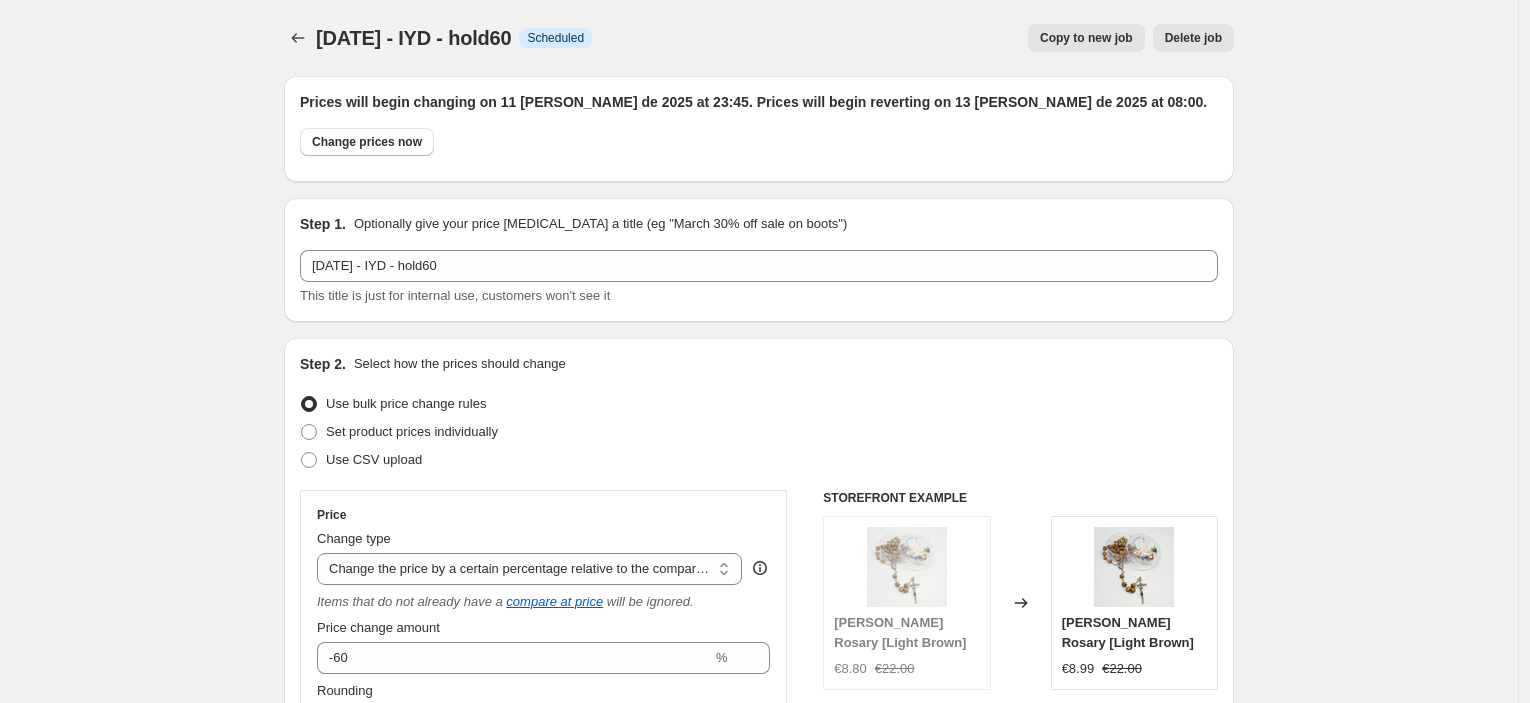 scroll, scrollTop: 0, scrollLeft: 0, axis: both 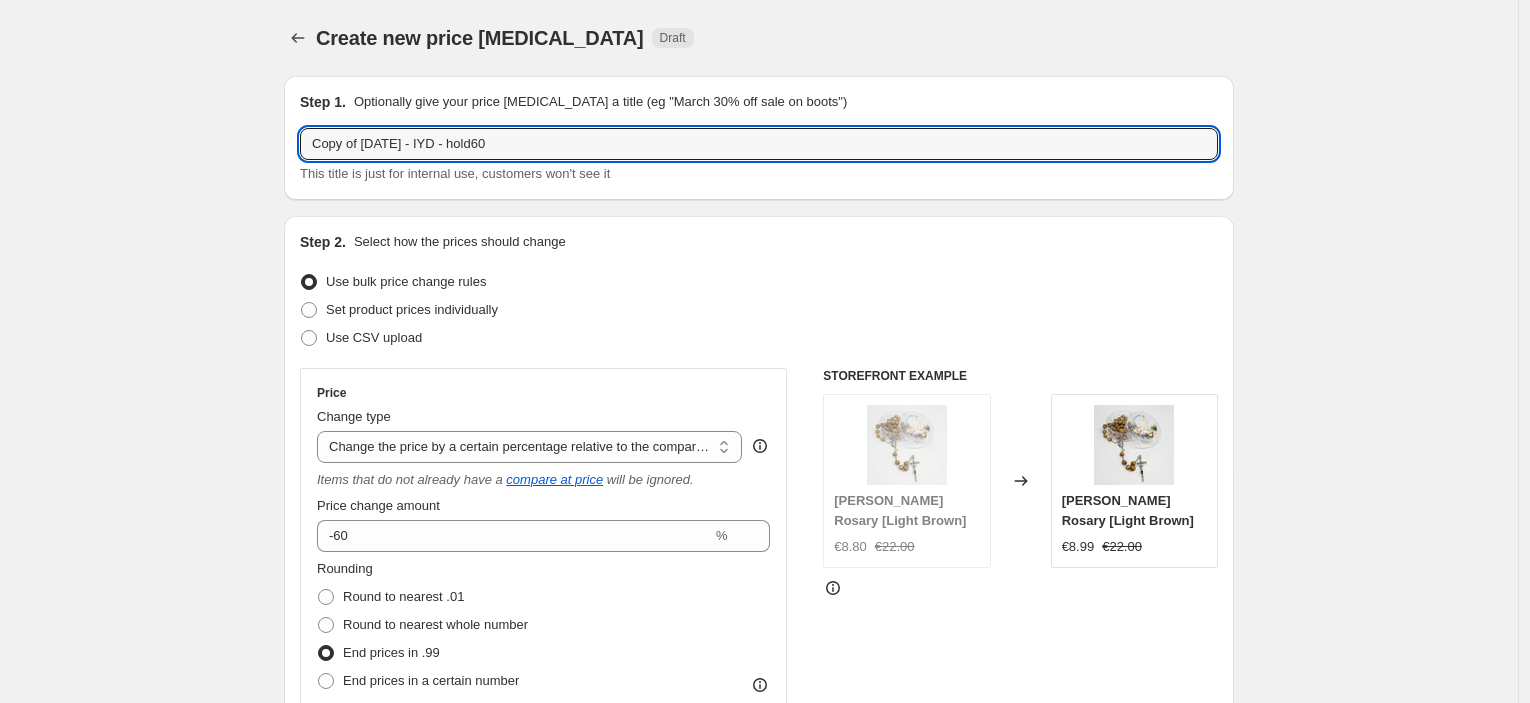 drag, startPoint x: 363, startPoint y: 144, endPoint x: 291, endPoint y: 141, distance: 72.06247 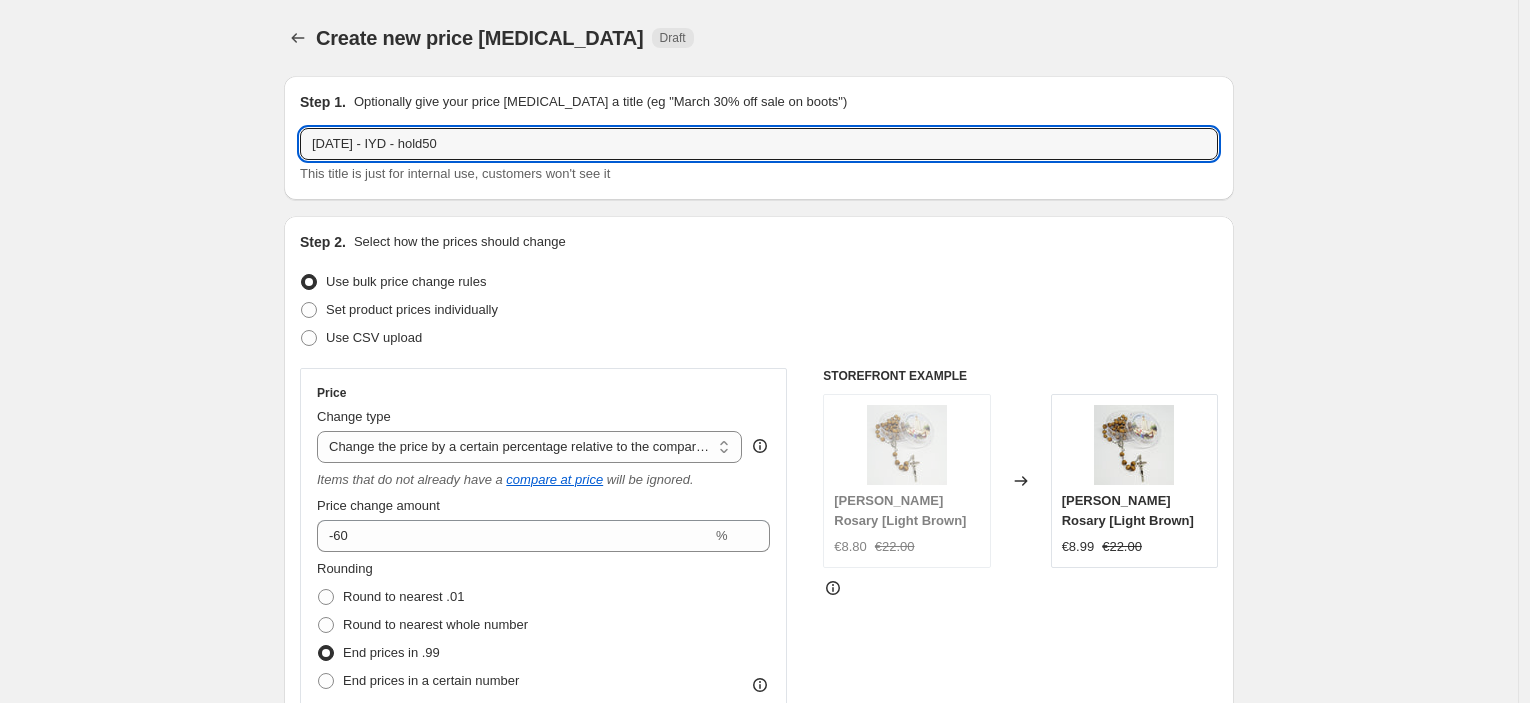 type on "[DATE] - IYD - hold50" 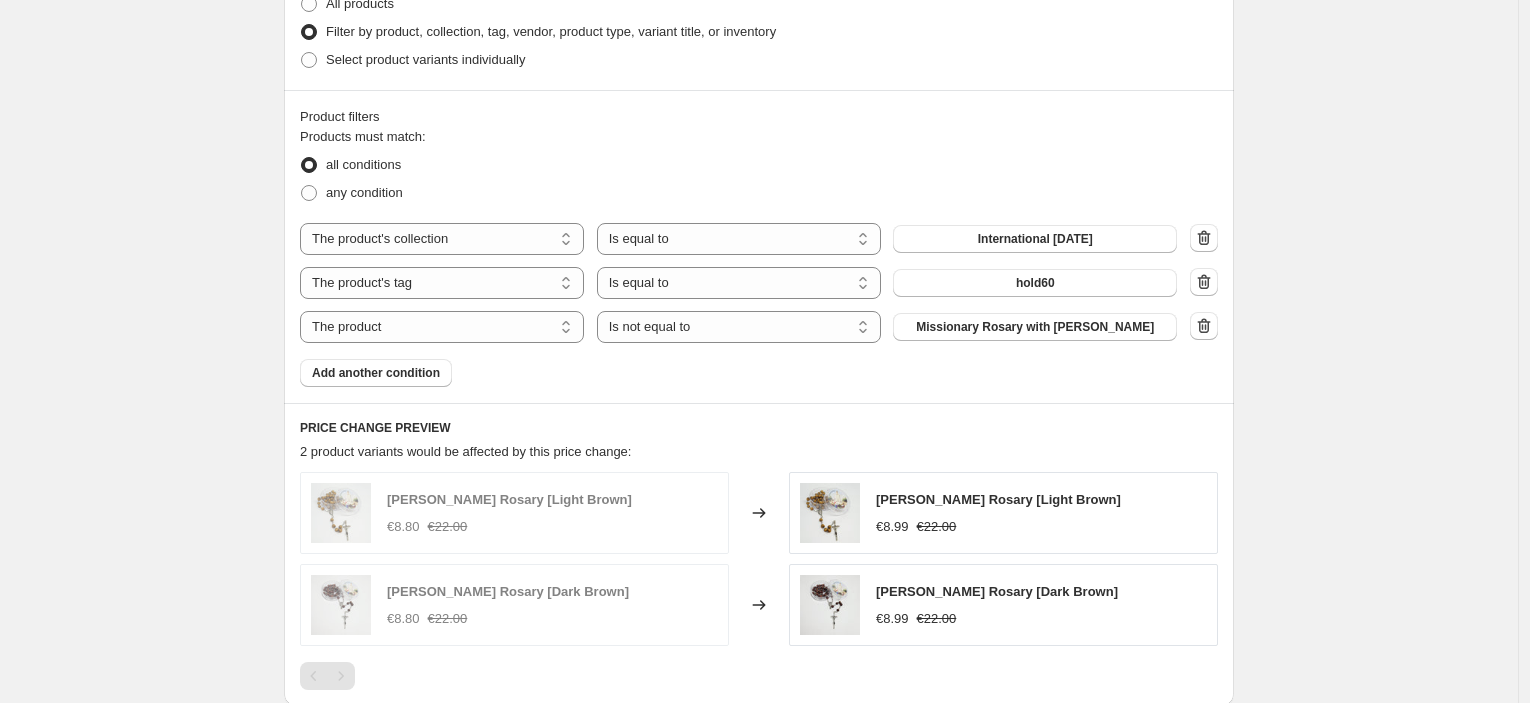 scroll, scrollTop: 1222, scrollLeft: 0, axis: vertical 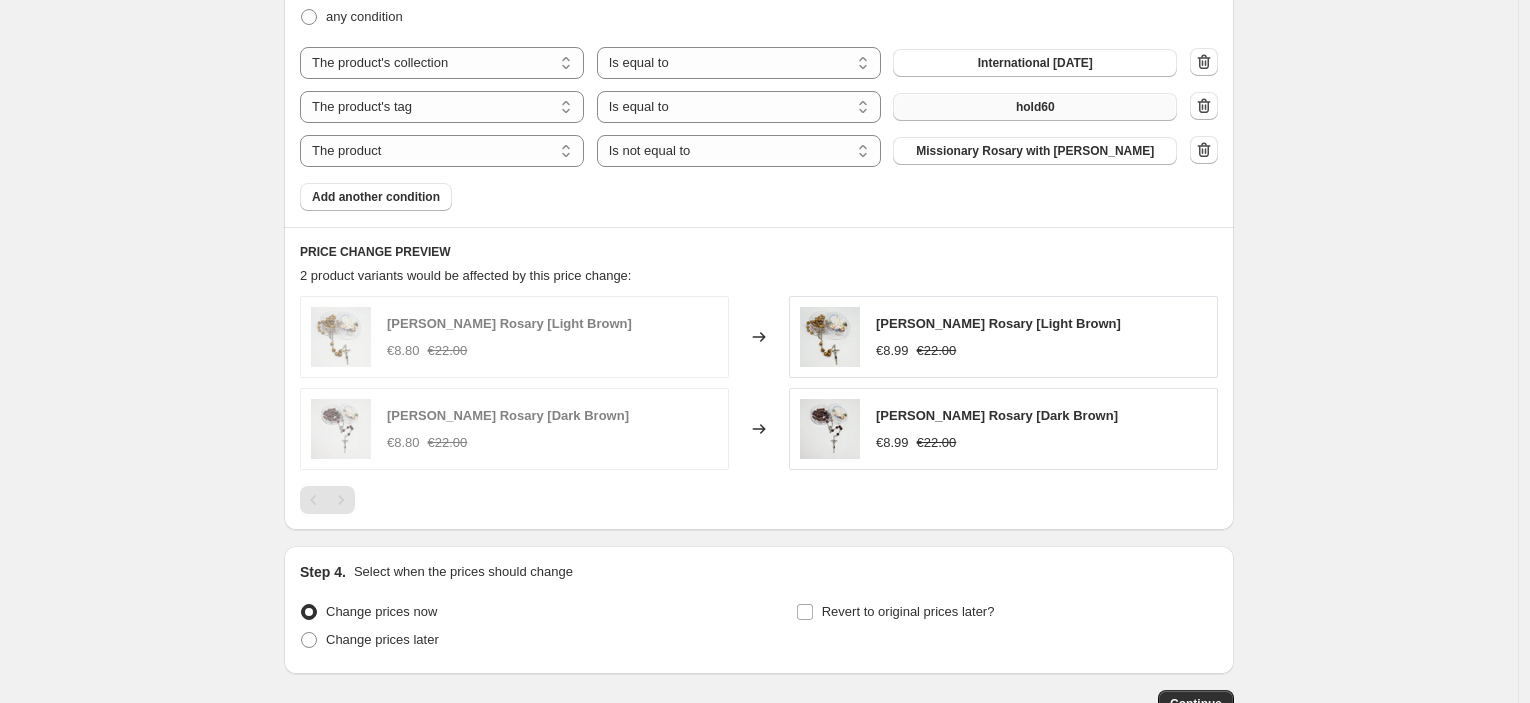 click on "hold60" at bounding box center (1035, 107) 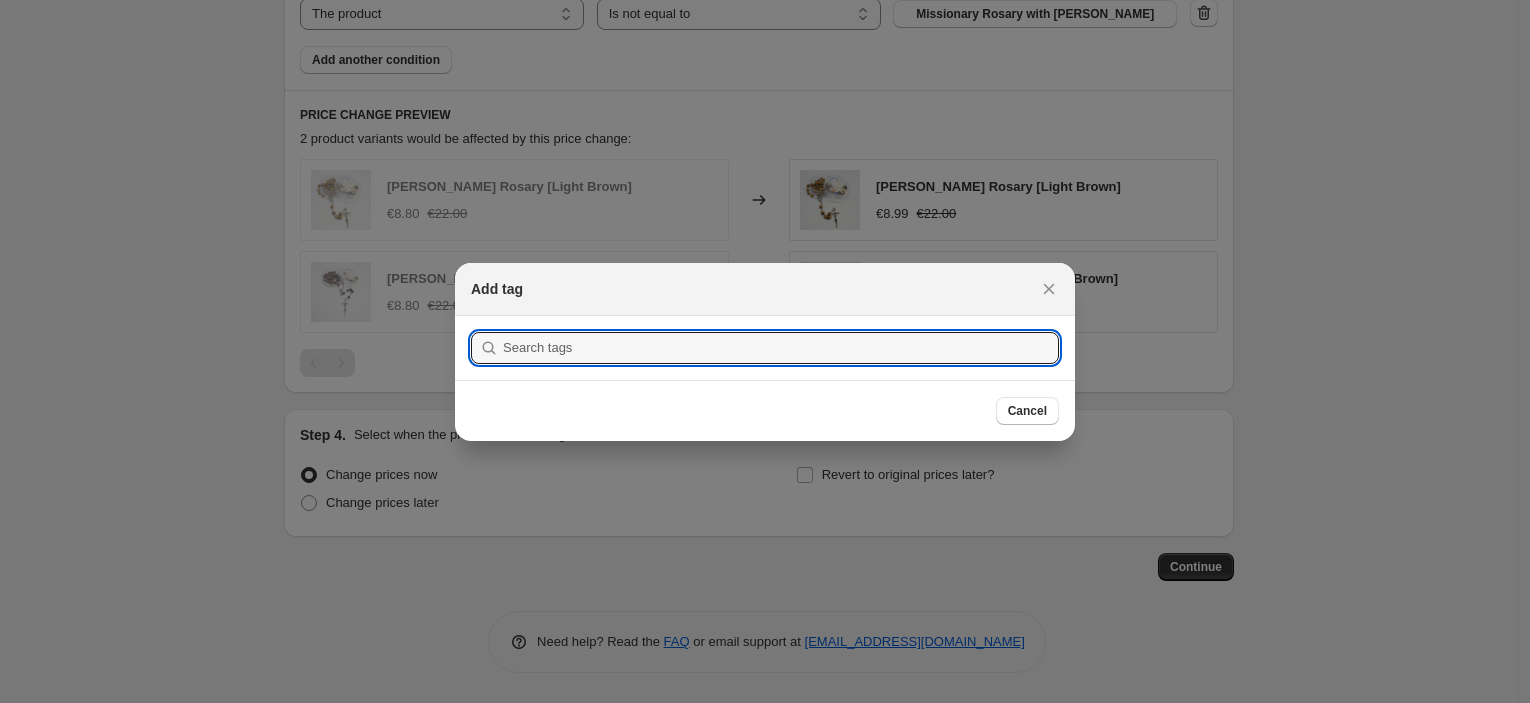 scroll, scrollTop: 1222, scrollLeft: 0, axis: vertical 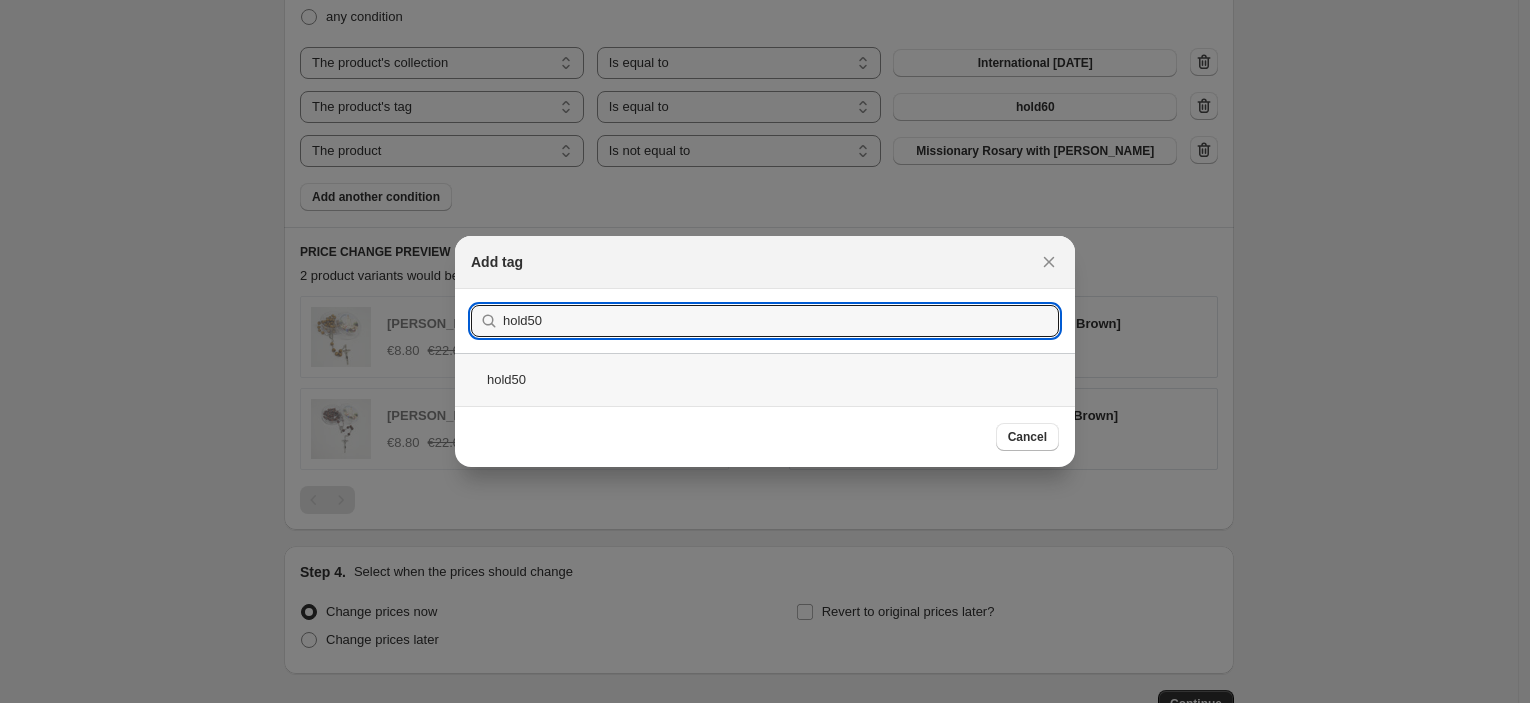 type on "hold50" 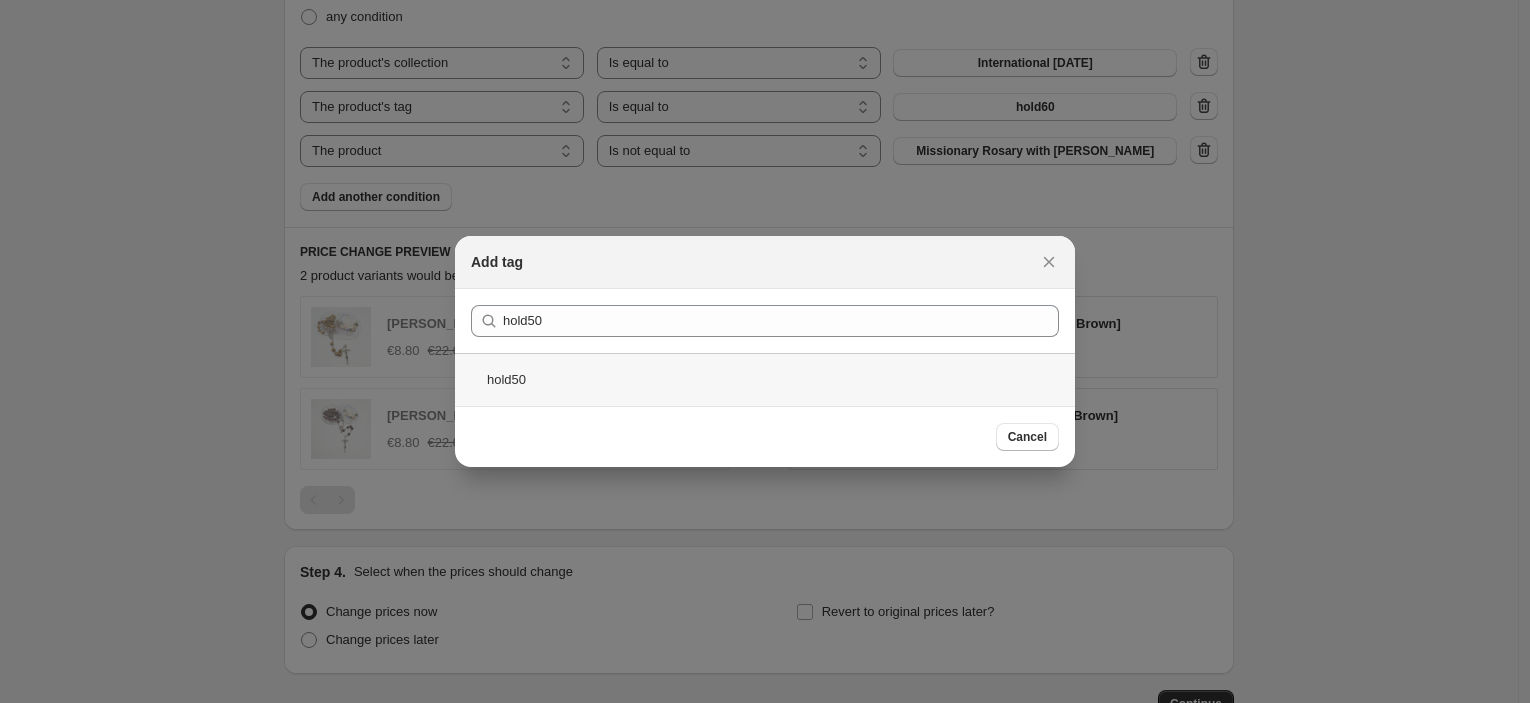 click on "hold50" at bounding box center (765, 379) 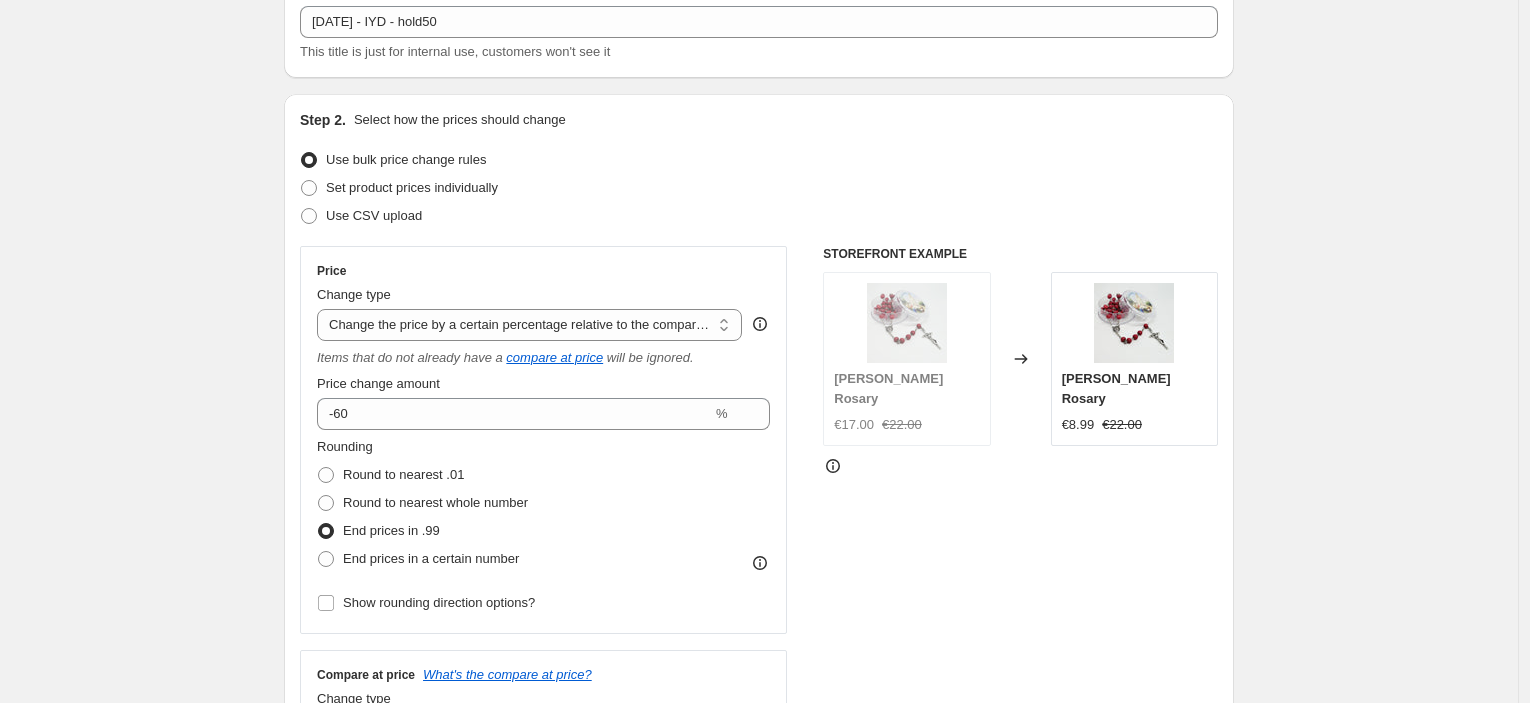 scroll, scrollTop: 0, scrollLeft: 0, axis: both 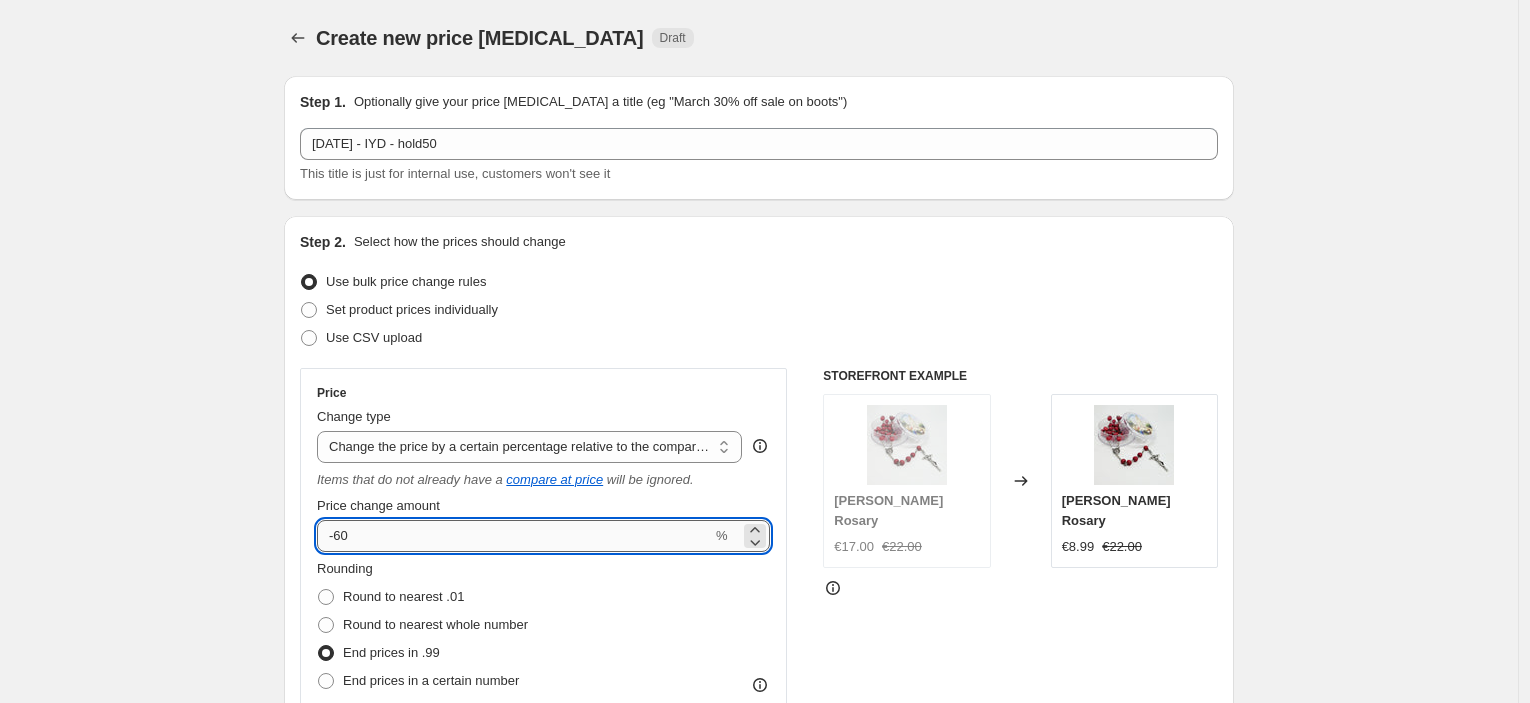 click on "-60" at bounding box center [514, 536] 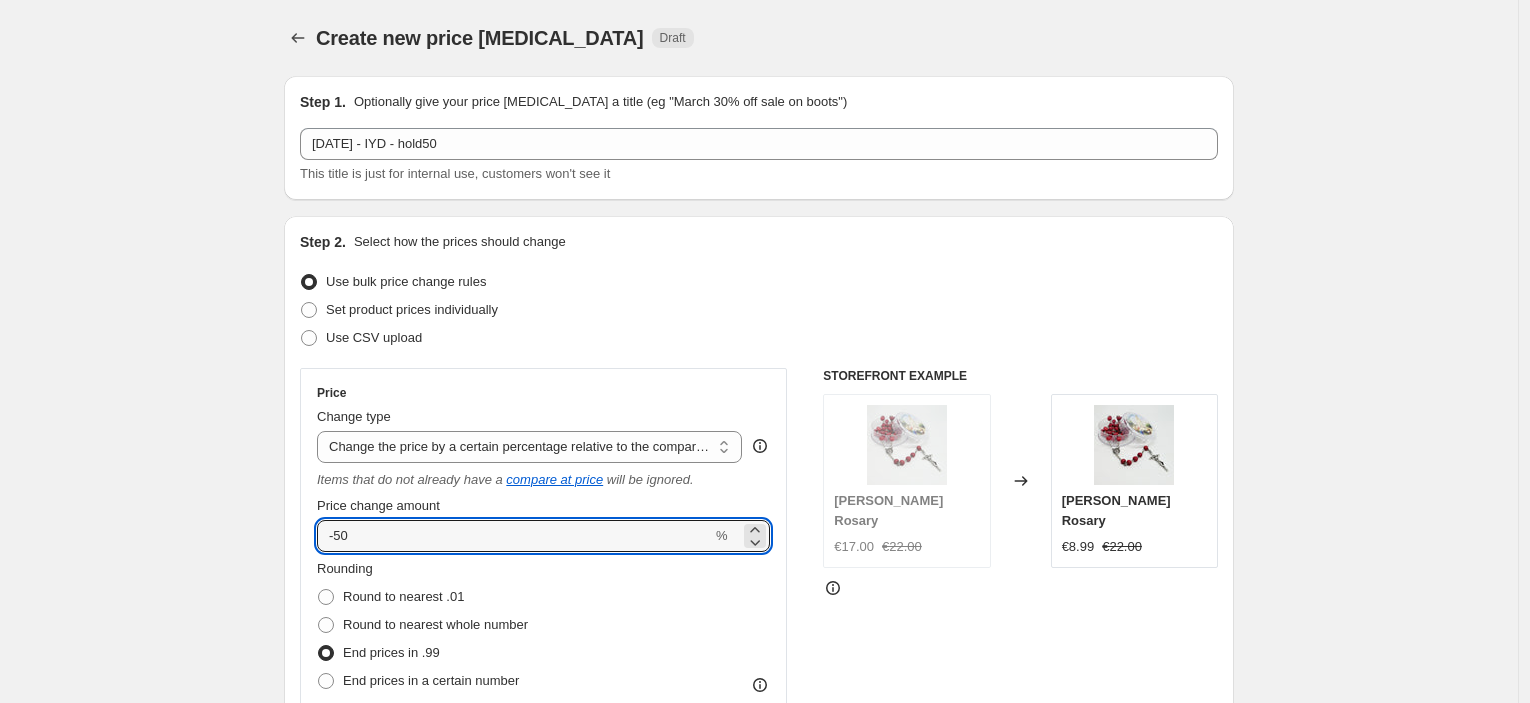 type on "-50" 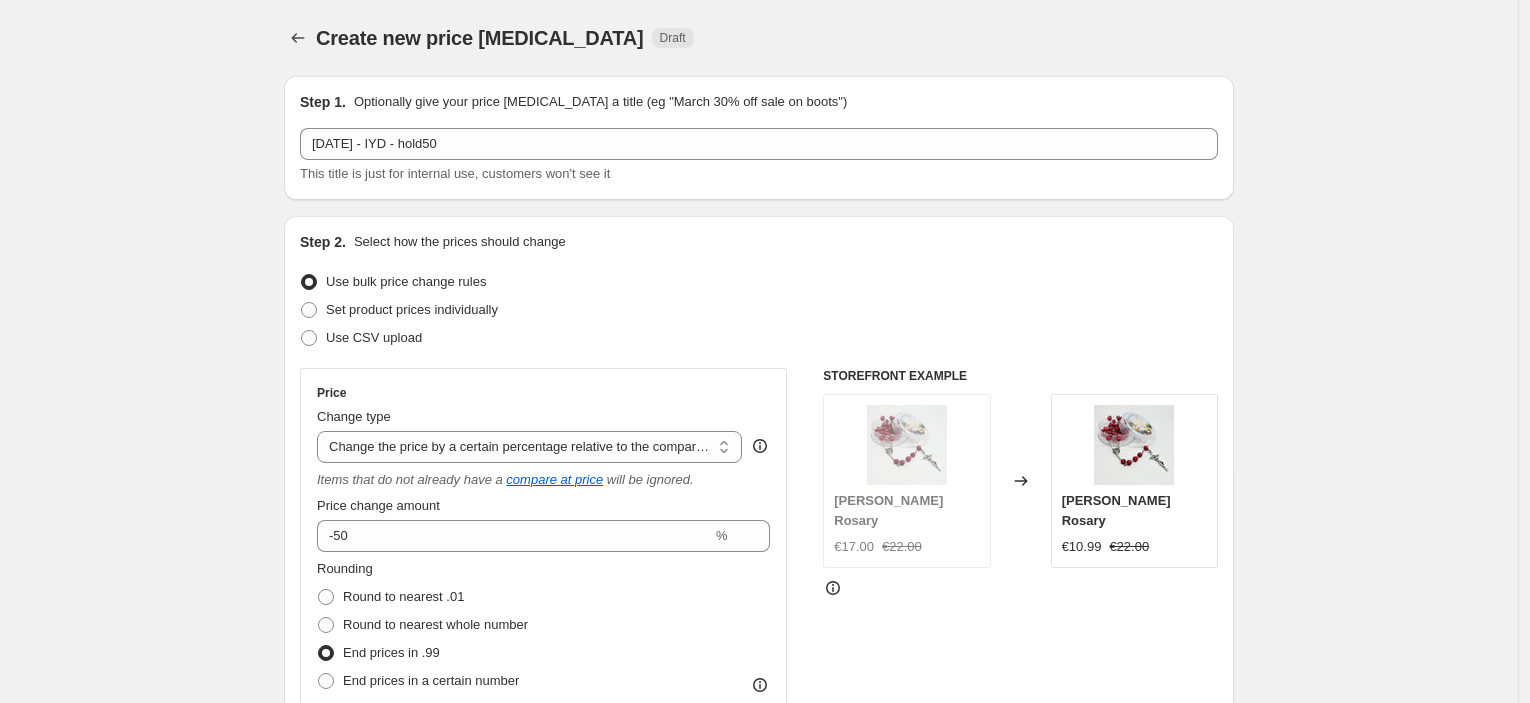 click on "Step 1. Optionally give your price [MEDICAL_DATA] a title (eg "March 30% off sale on boots") [DATE] - IYD - hold50 This title is just for internal use, customers won't see it Step 2. Select how the prices should change Use bulk price change rules Set product prices individually Use CSV upload Price Change type Change the price to a certain amount Change the price by a certain amount Change the price by a certain percentage Change the price to the current compare at price (price before sale) Change the price by a certain amount relative to the compare at price Change the price by a certain percentage relative to the compare at price Don't change the price Change the price by a certain percentage relative to the cost per item Change price to certain cost margin Change the price by a certain percentage relative to the compare at price Items that do not already have a   compare at price   will be ignored. Price change amount -50 % Rounding Round to nearest .01 Round to nearest whole number End prices in .99 €17.00" at bounding box center [751, 1144] 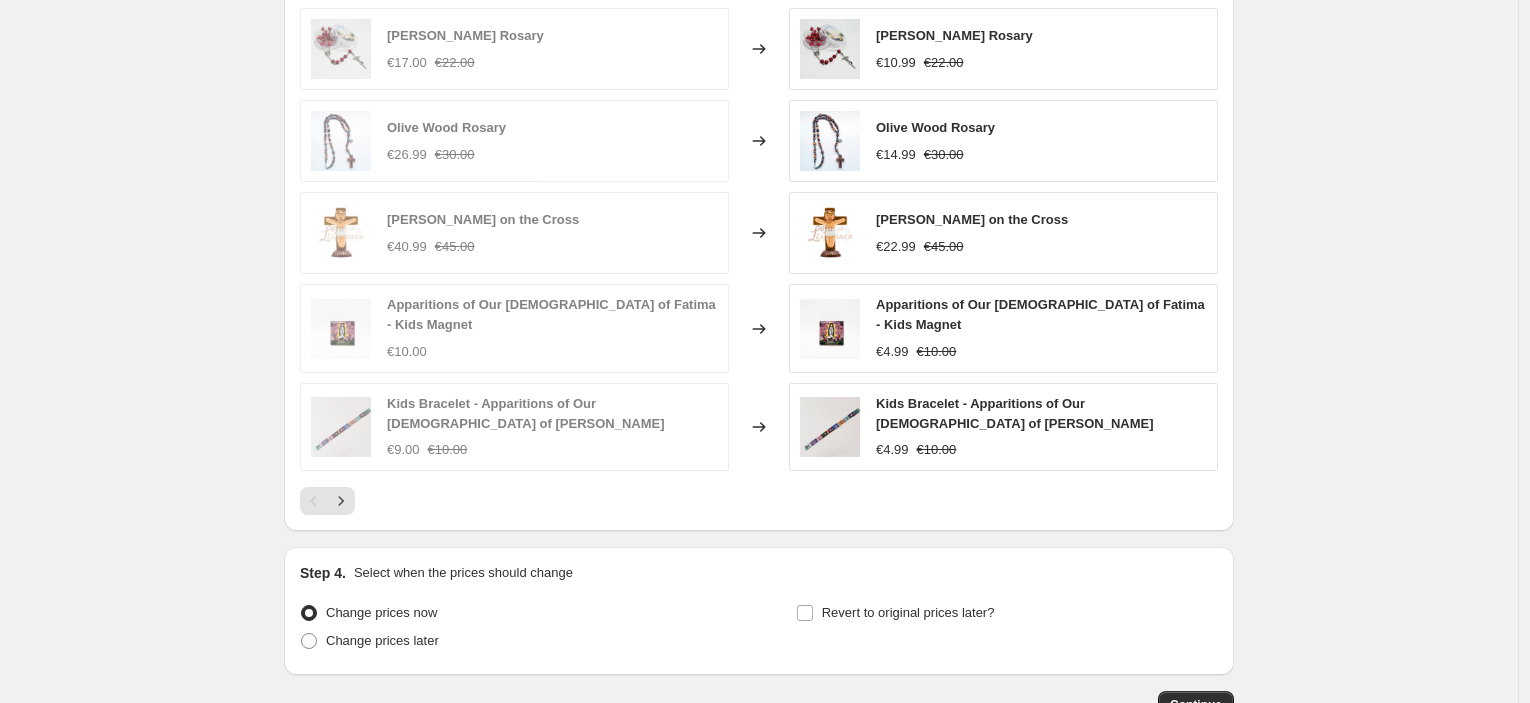 scroll, scrollTop: 1634, scrollLeft: 0, axis: vertical 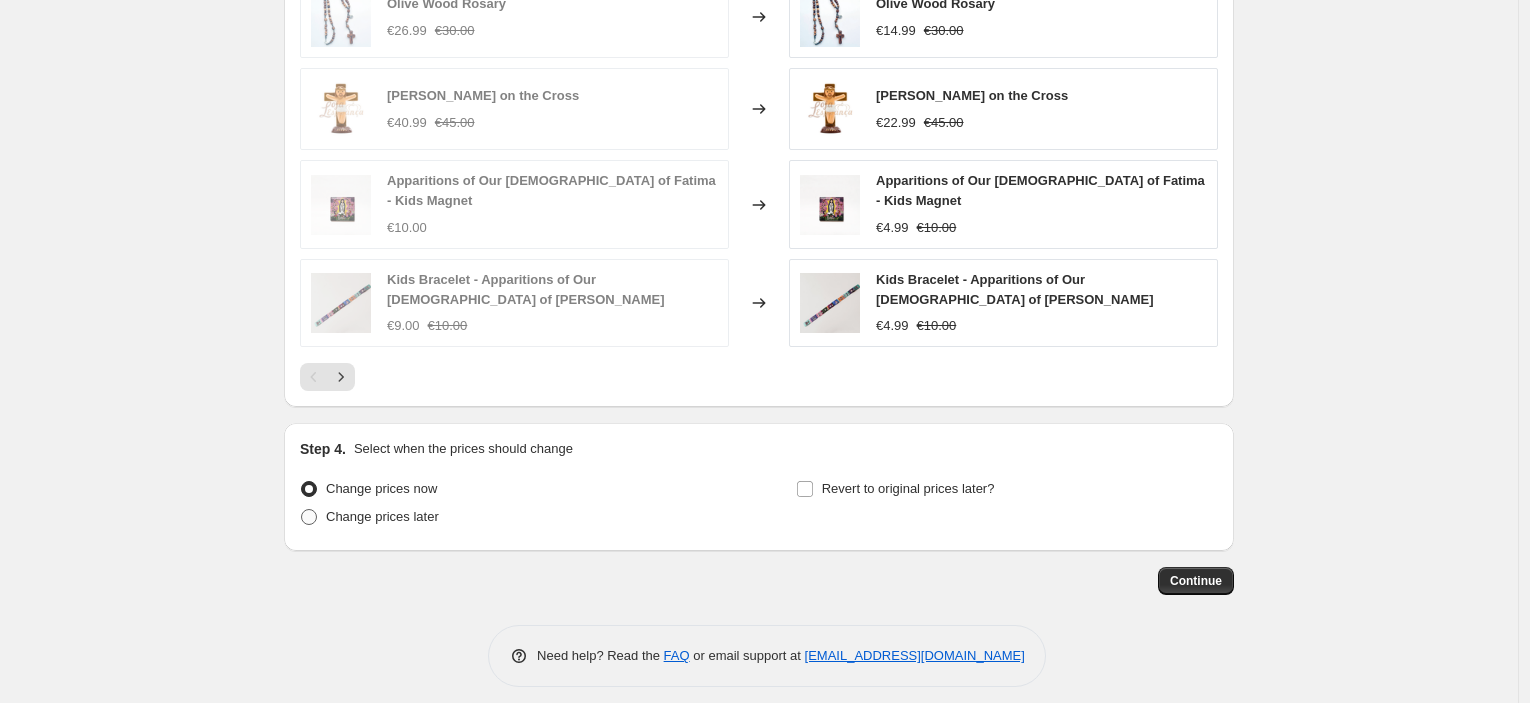 click on "Change prices later" at bounding box center [382, 516] 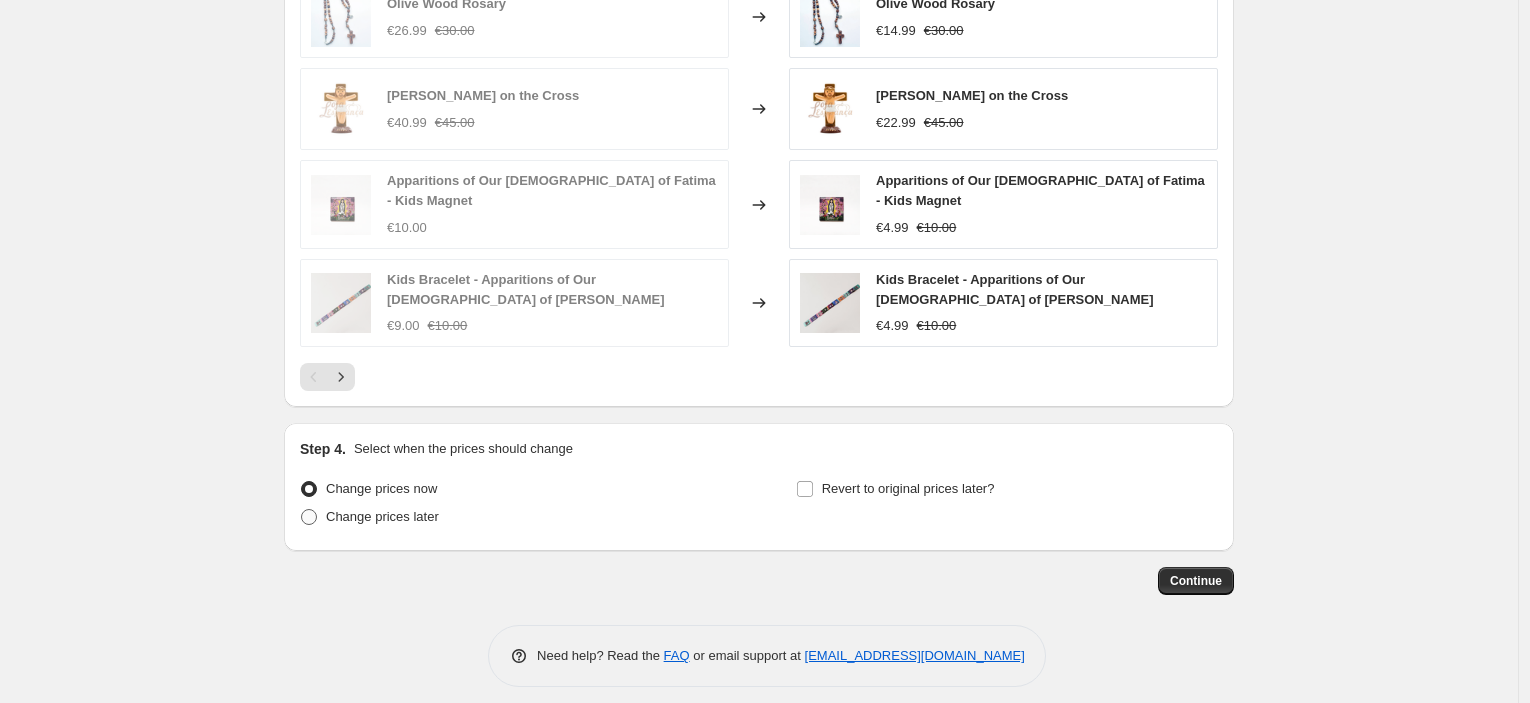 radio on "true" 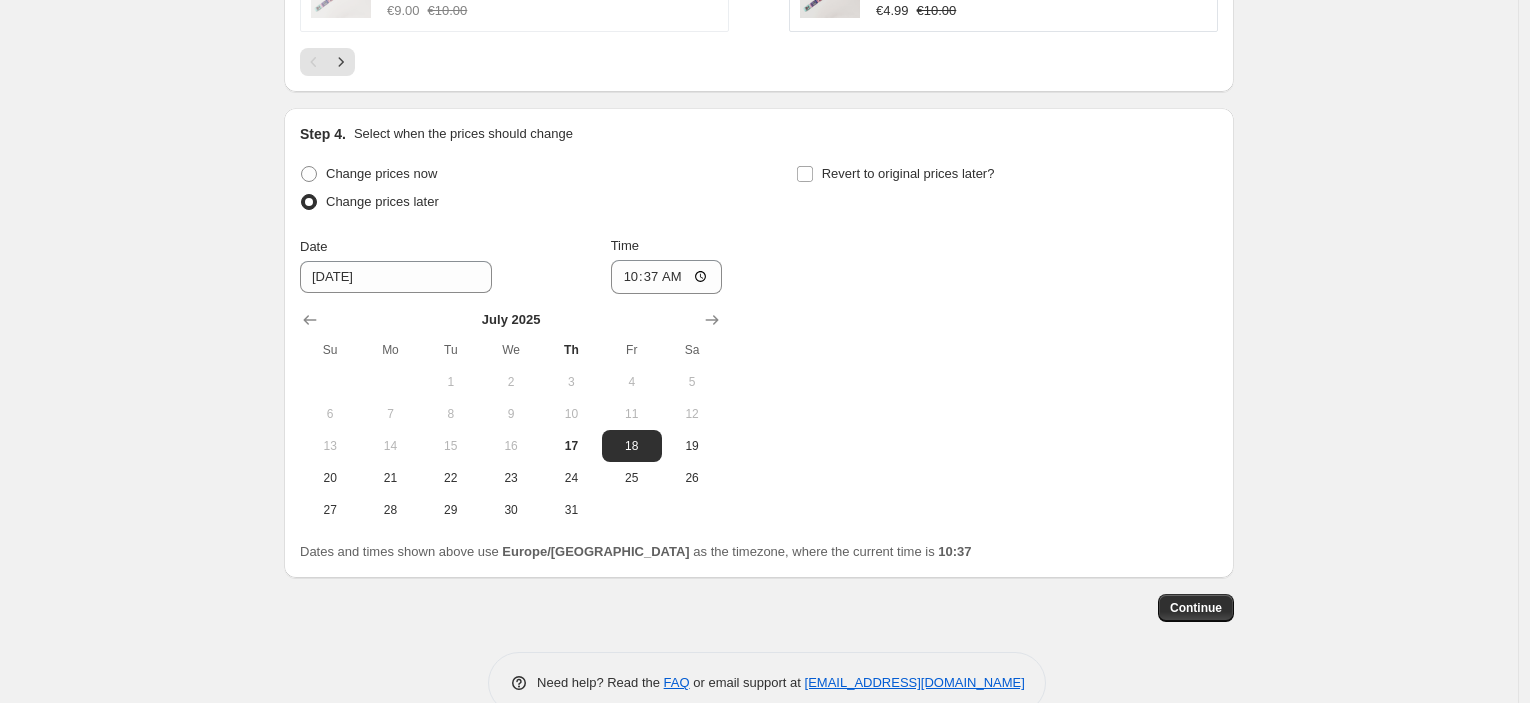scroll, scrollTop: 1967, scrollLeft: 0, axis: vertical 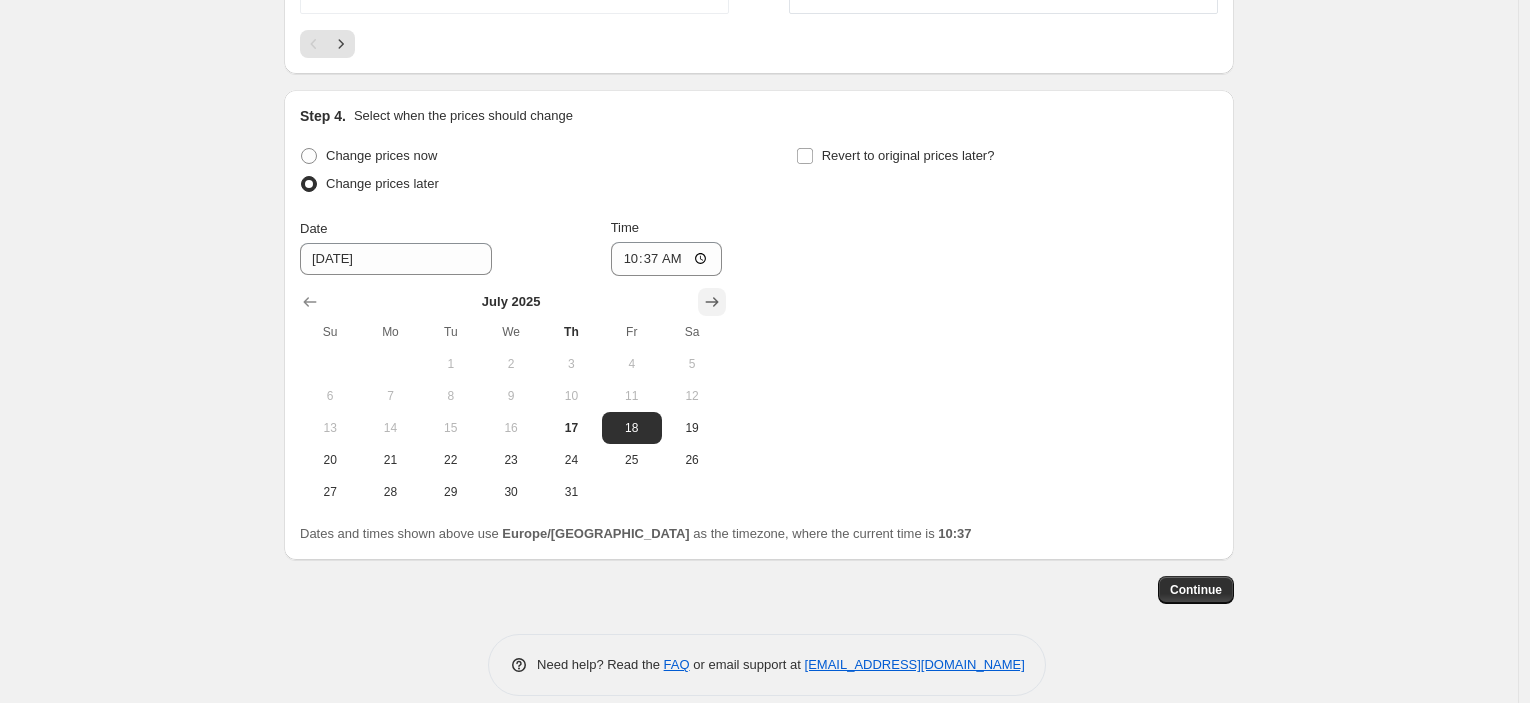 click at bounding box center [712, 302] 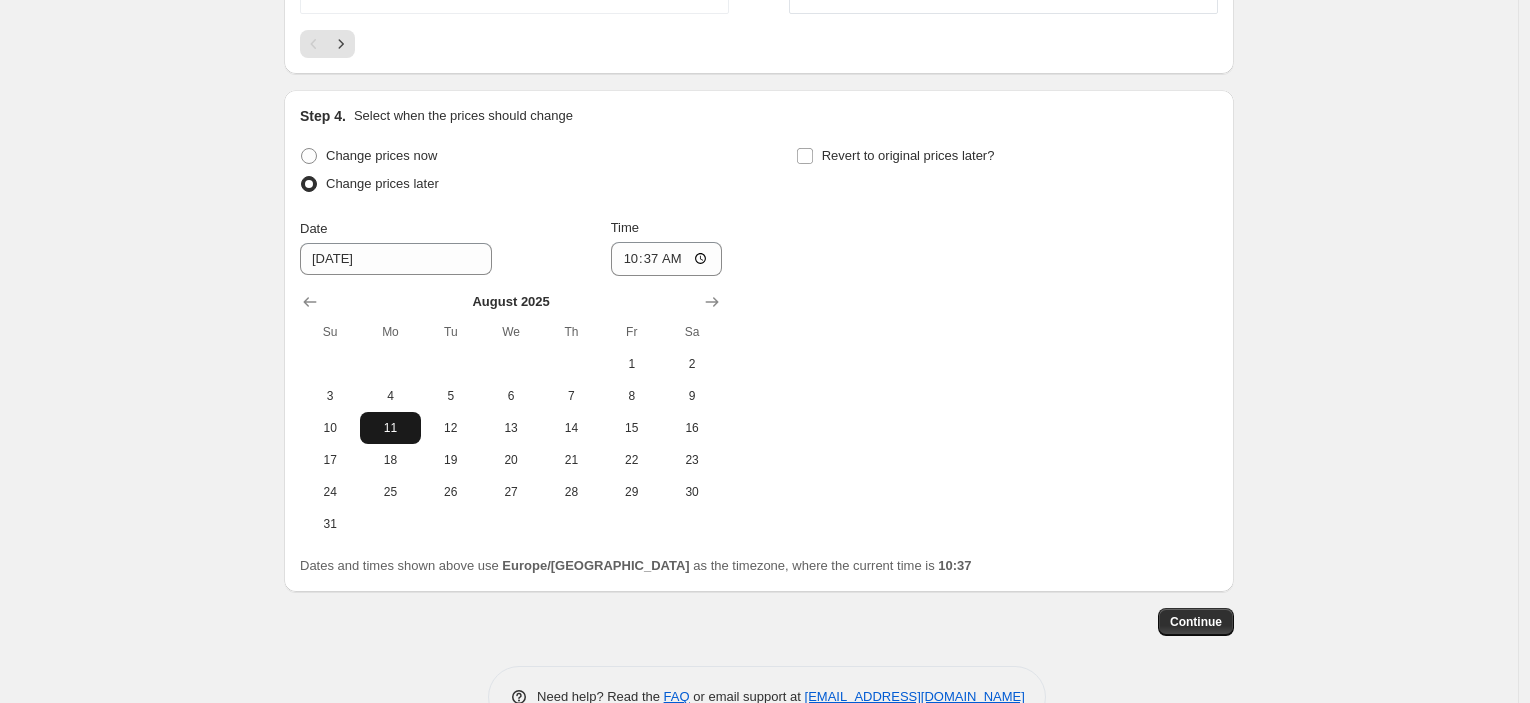 click on "11" at bounding box center [390, 428] 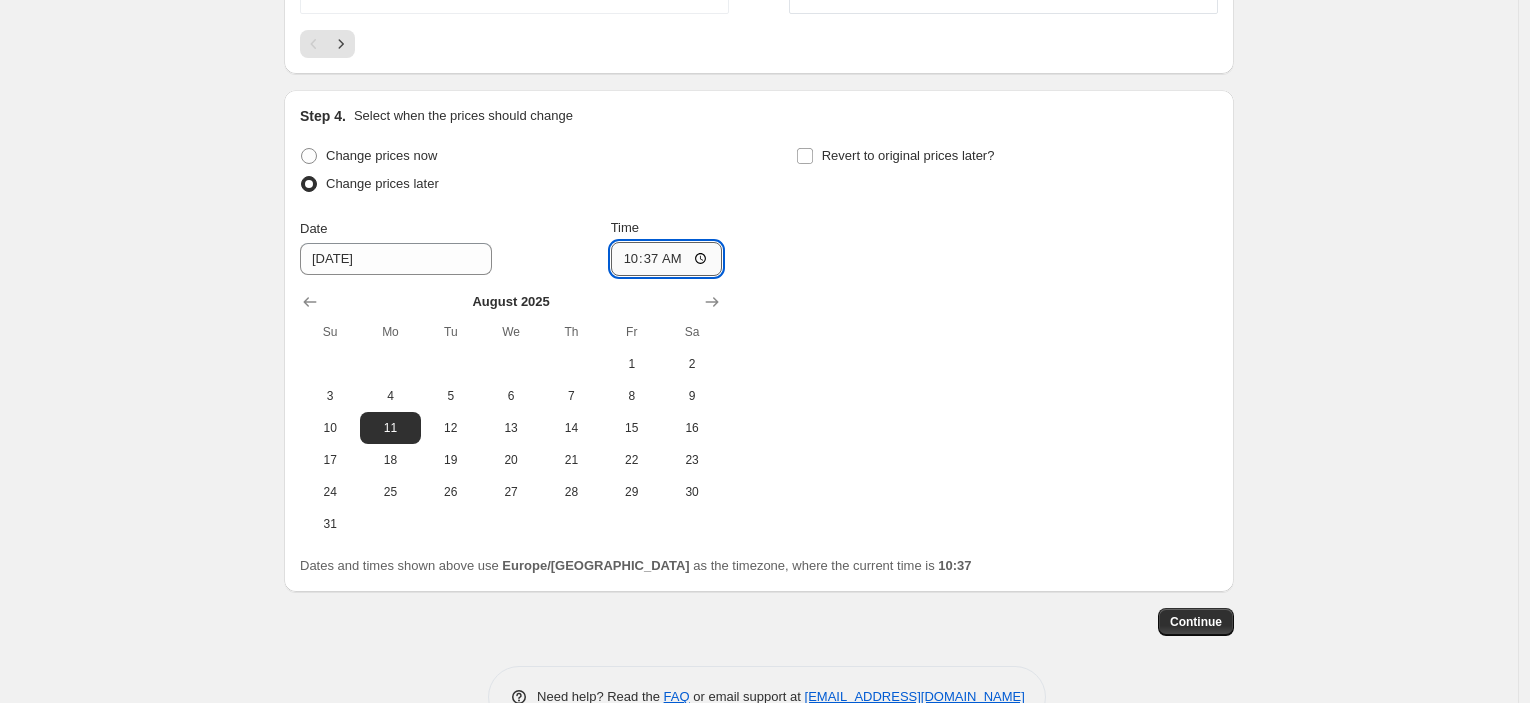 click on "10:37" at bounding box center [667, 259] 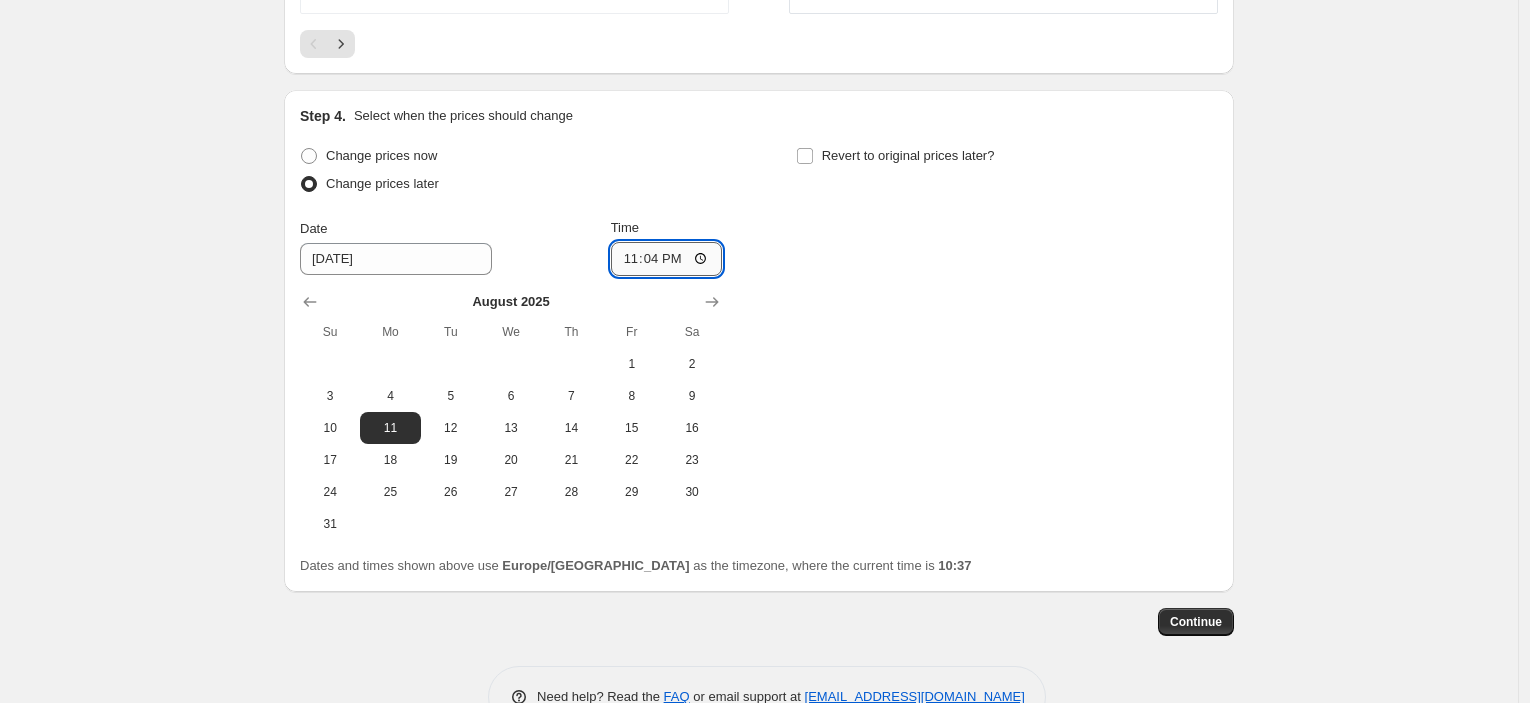 type on "23:45" 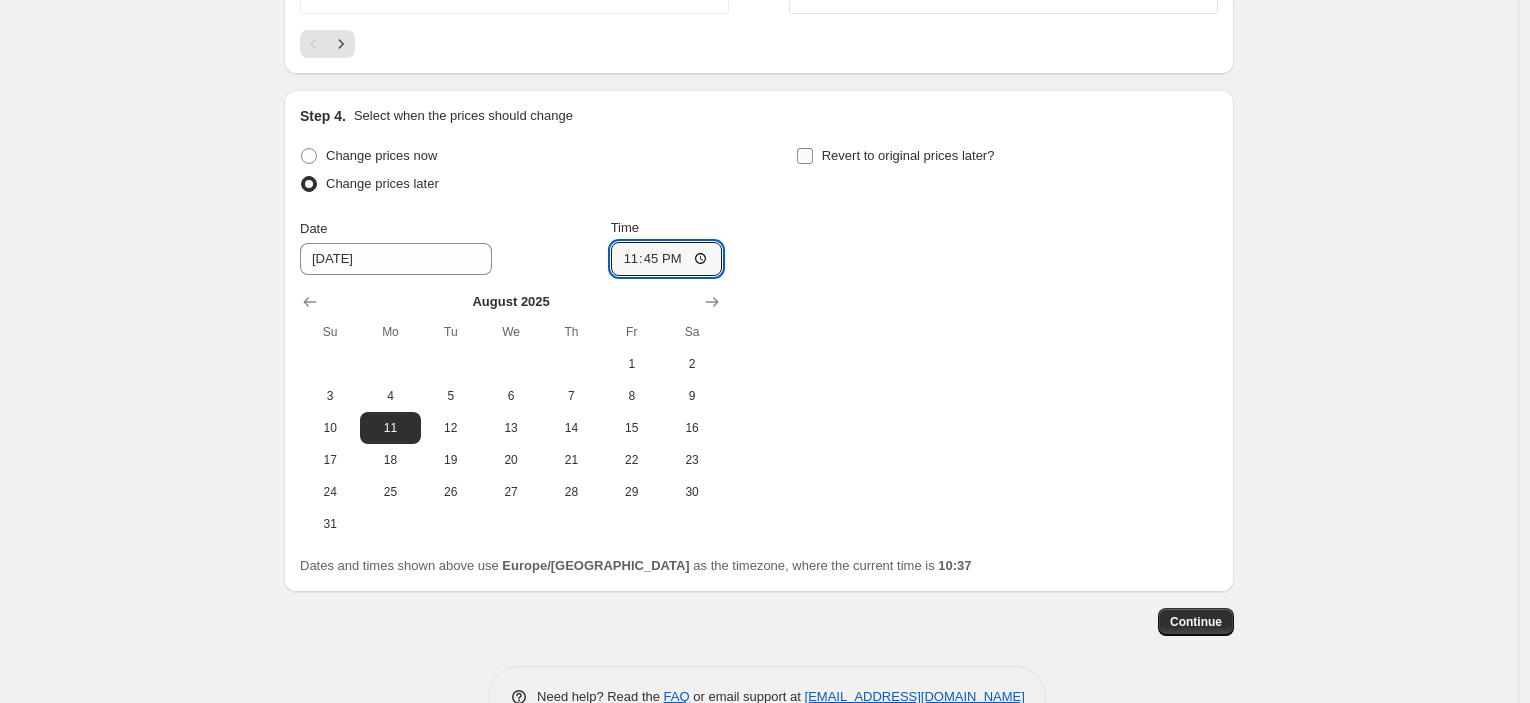 click on "Revert to original prices later?" at bounding box center [908, 156] 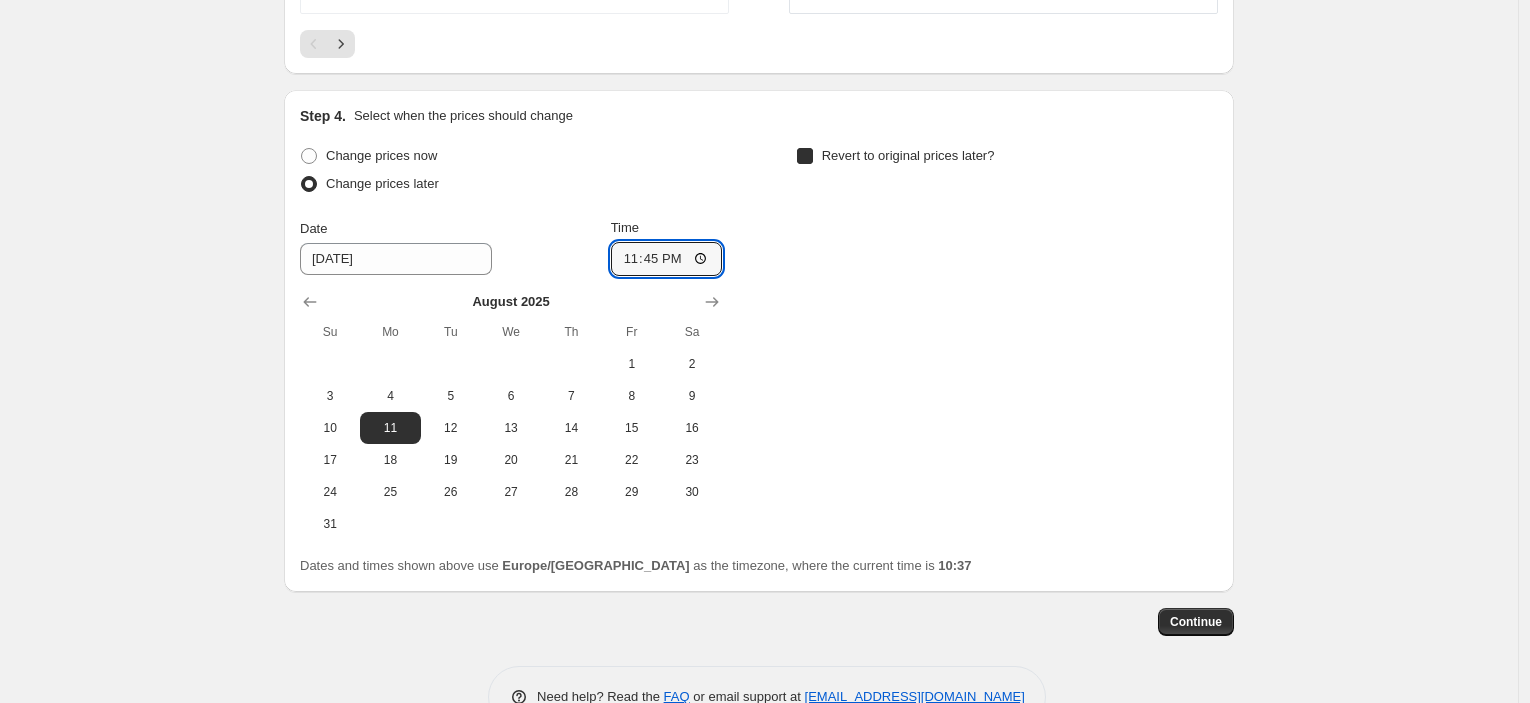 checkbox on "true" 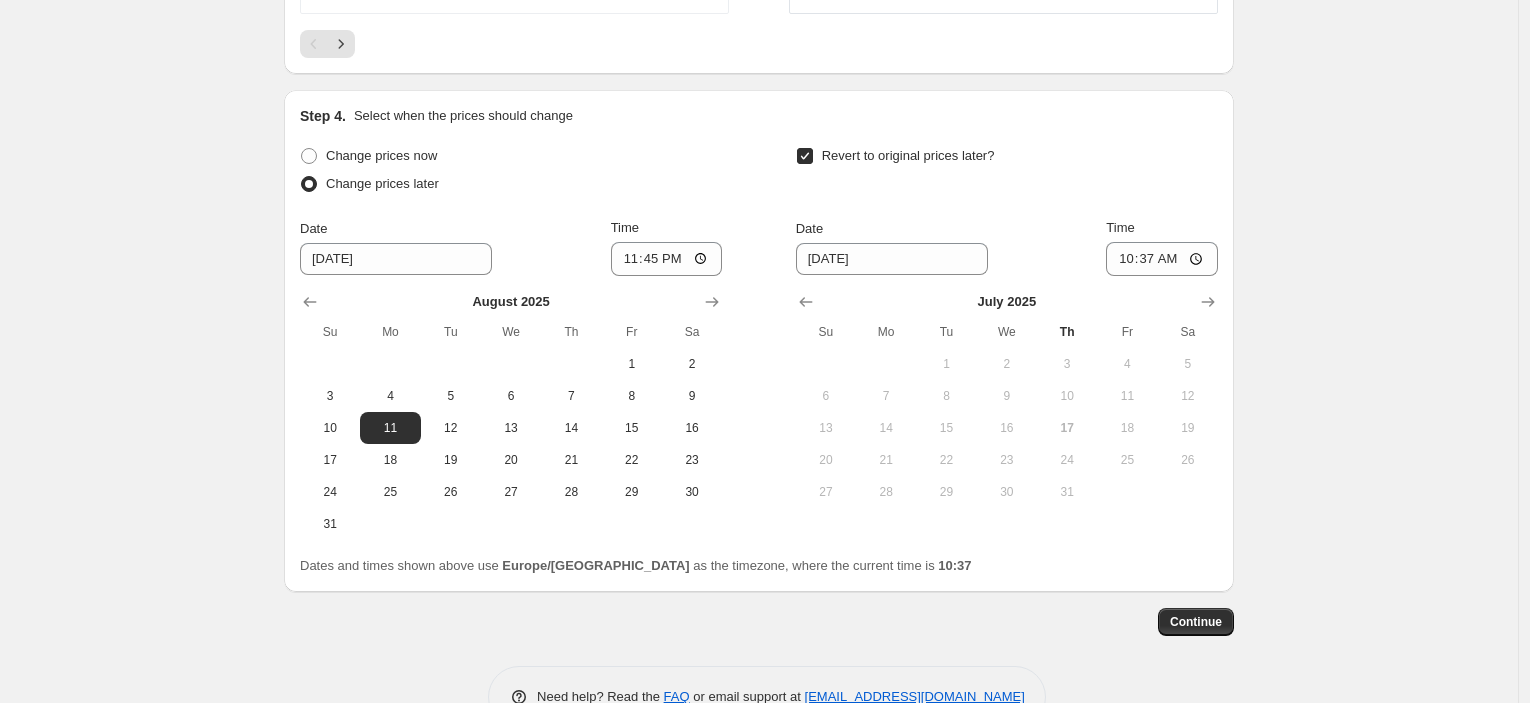 click at bounding box center (1007, 302) 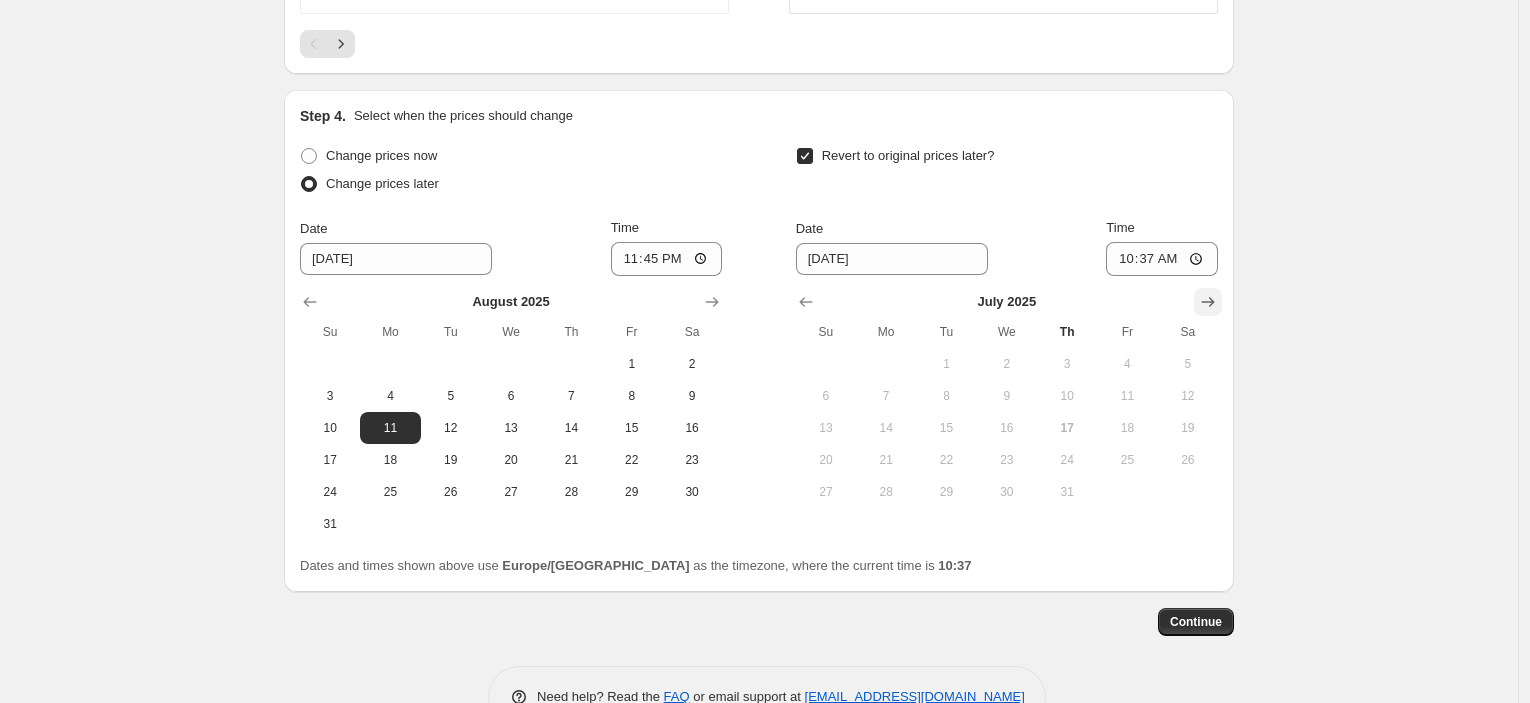 click 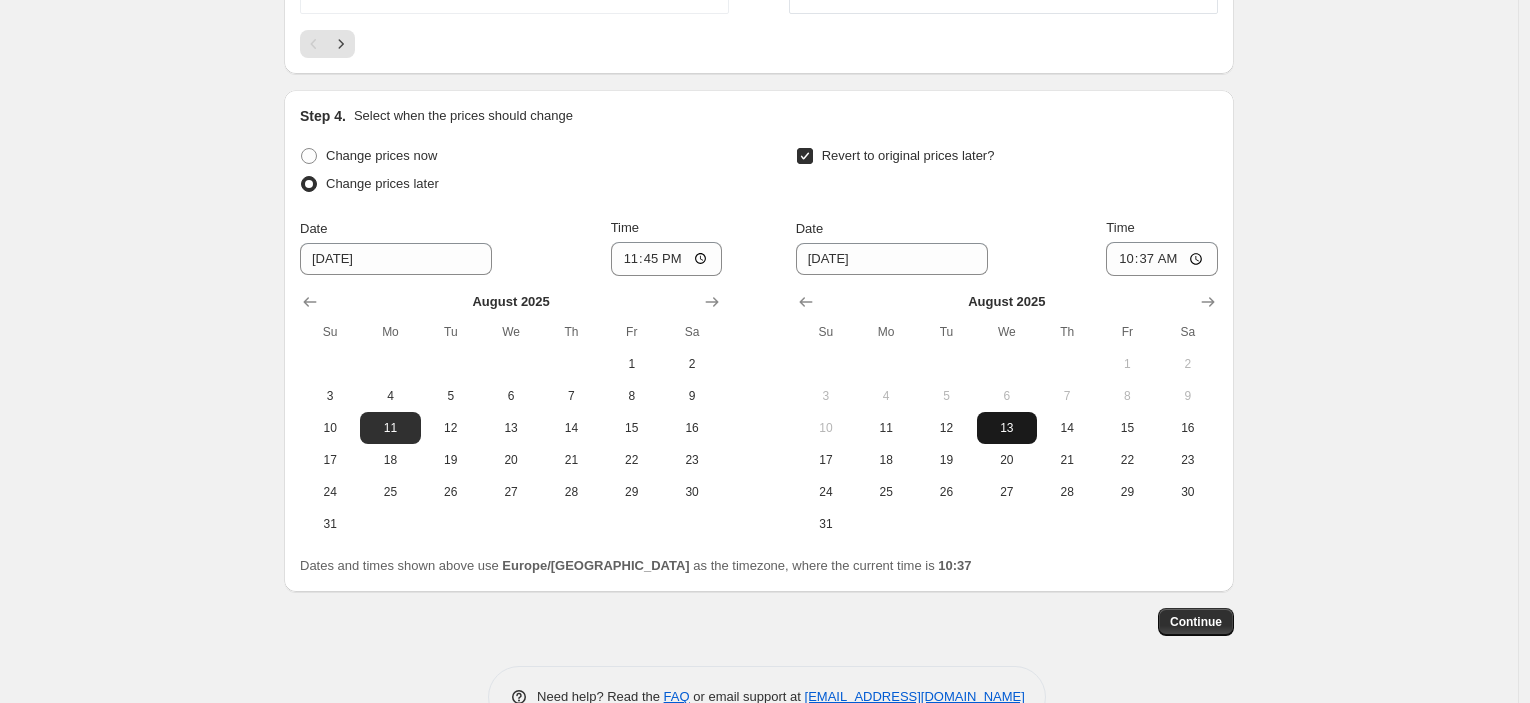 click on "13" at bounding box center (1007, 428) 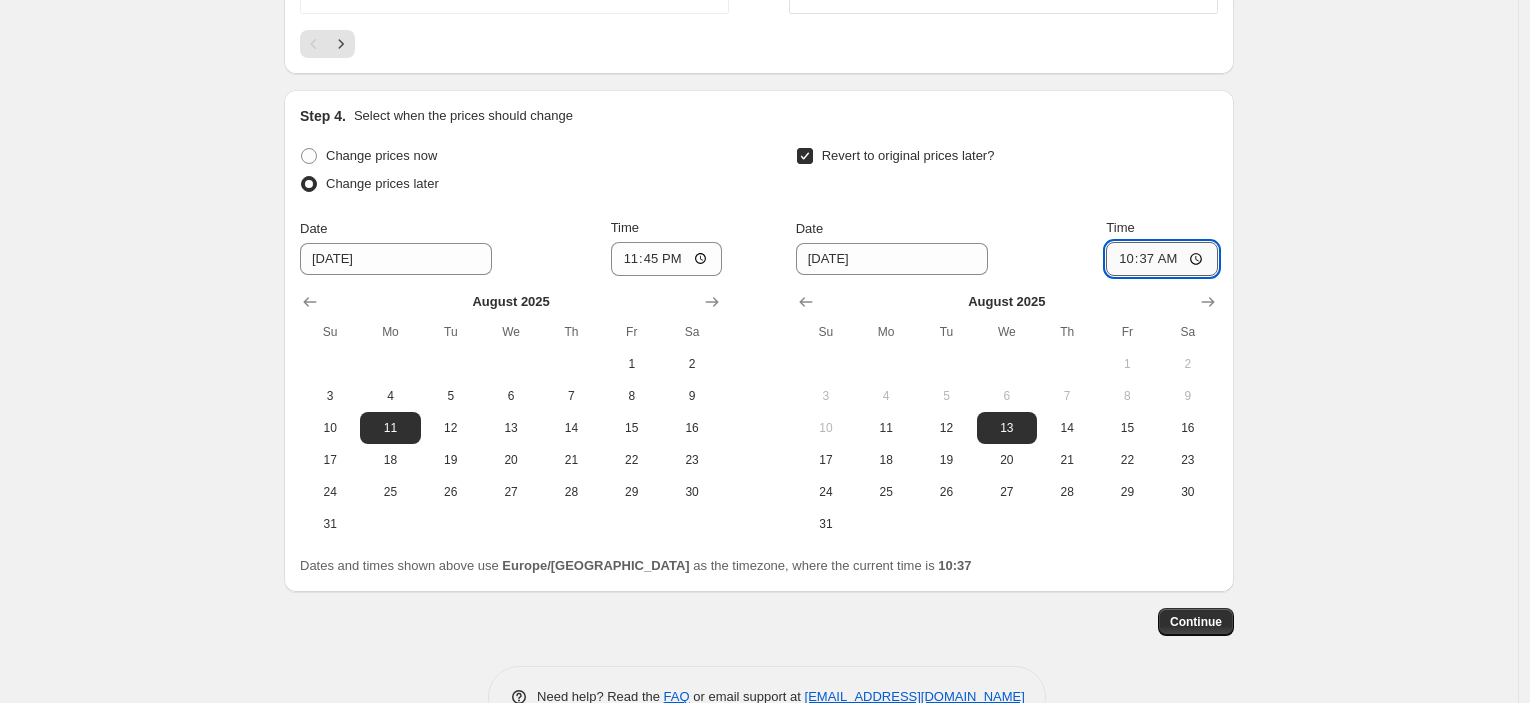 click on "10:37" at bounding box center (1162, 259) 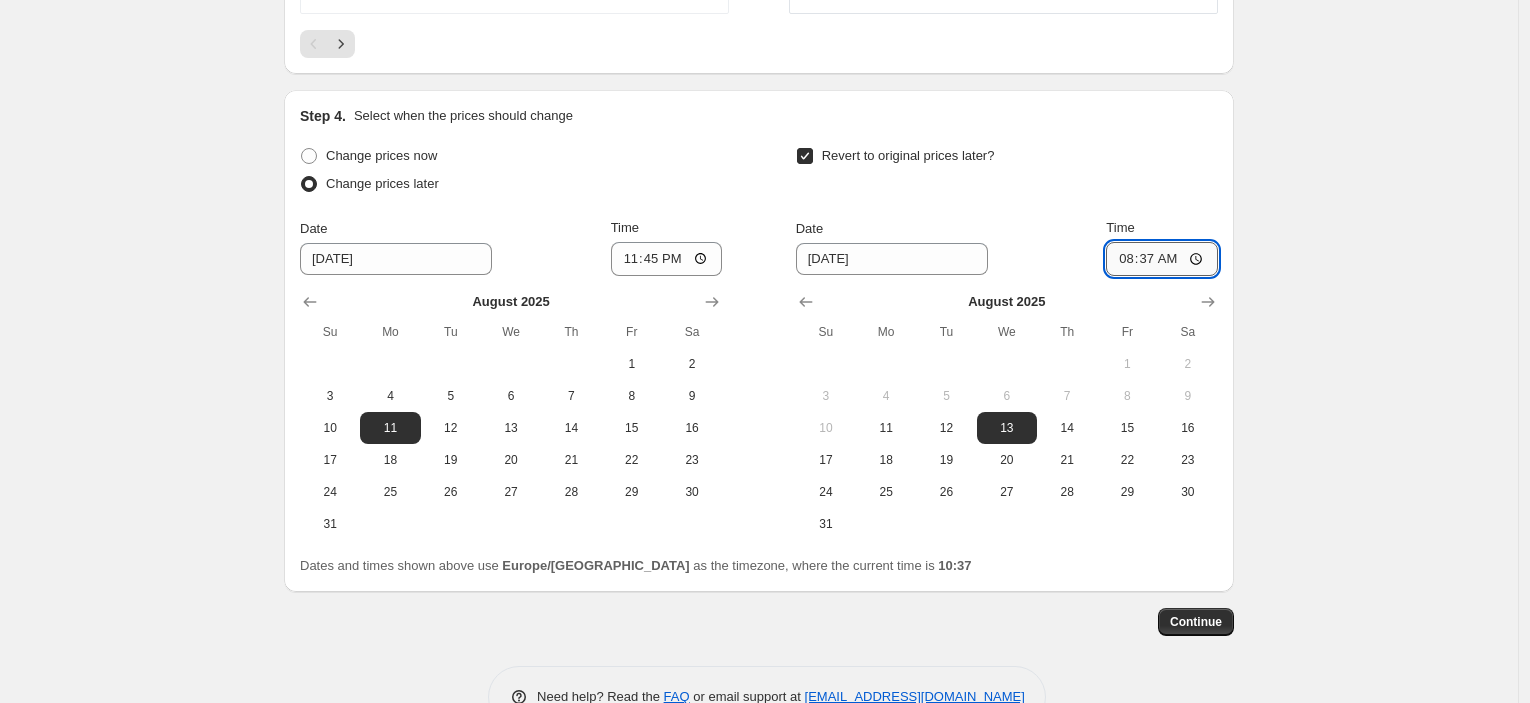 type on "08:00" 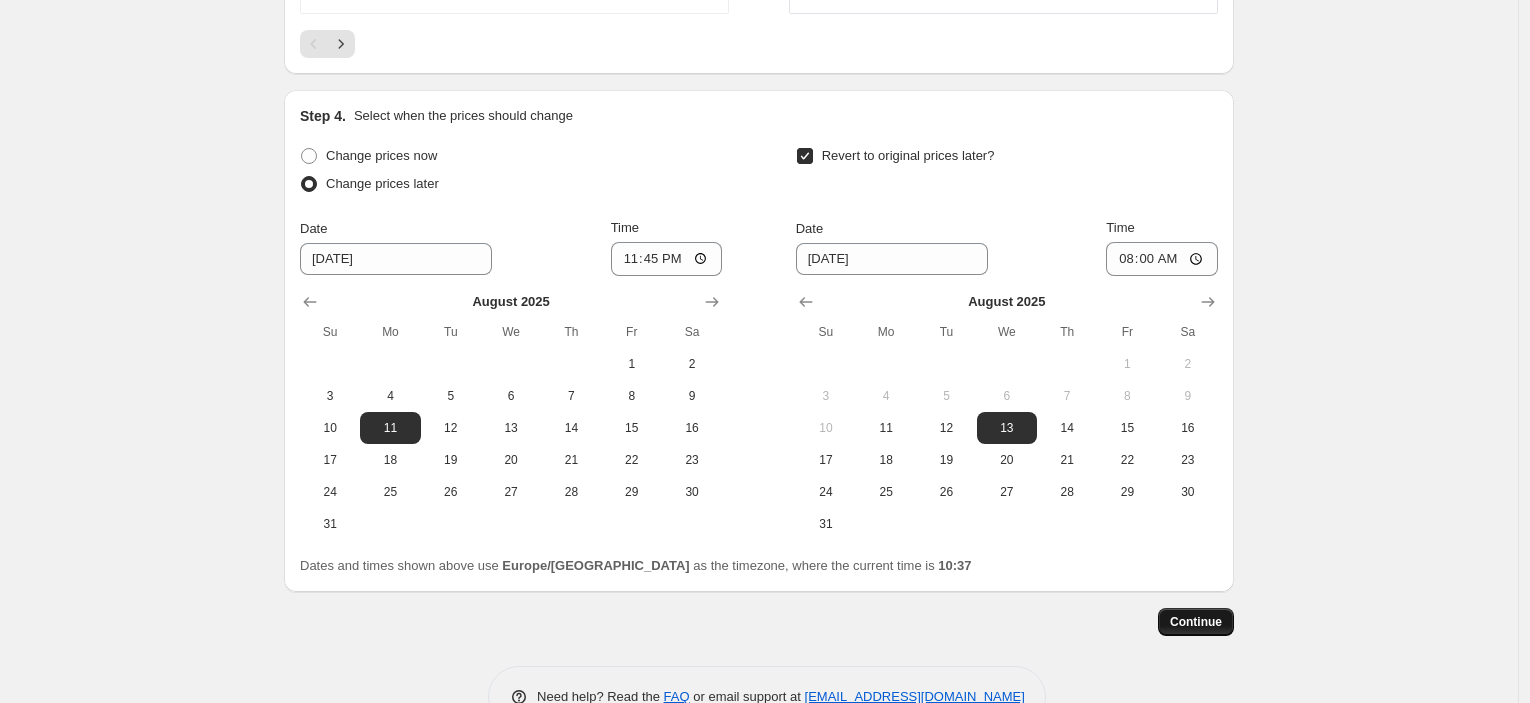click on "Continue" at bounding box center (1196, 622) 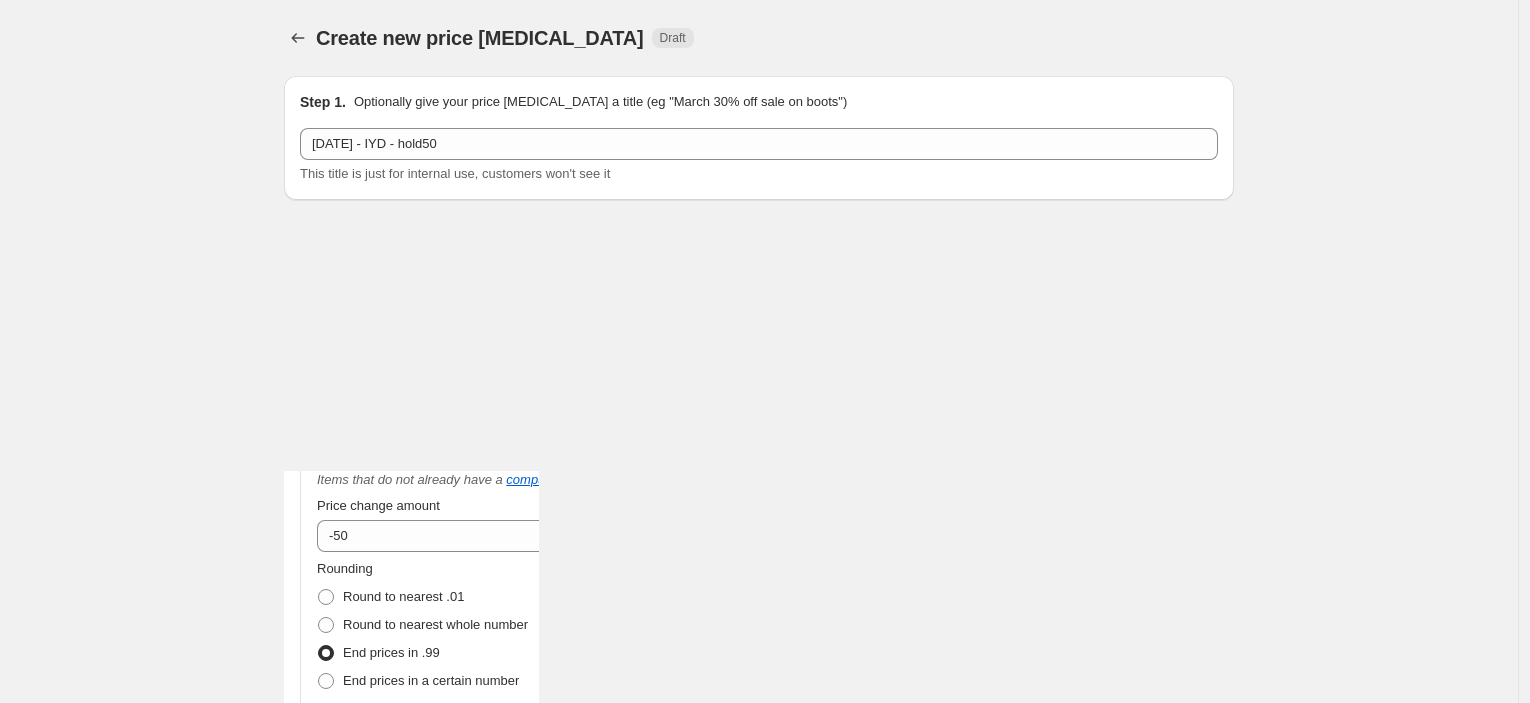 scroll, scrollTop: 1967, scrollLeft: 0, axis: vertical 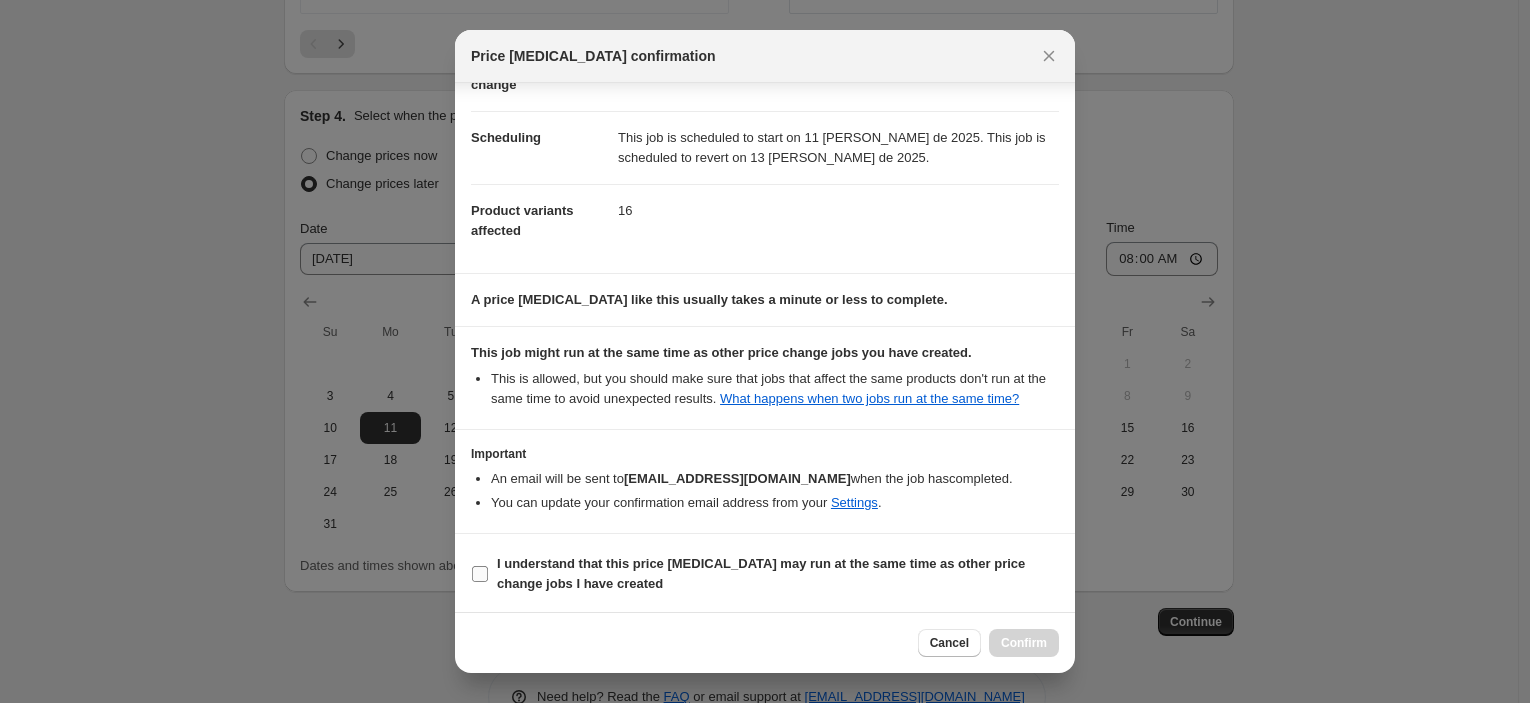 click on "I understand that this price [MEDICAL_DATA] may run at the same time as other price change jobs I have created" at bounding box center [761, 573] 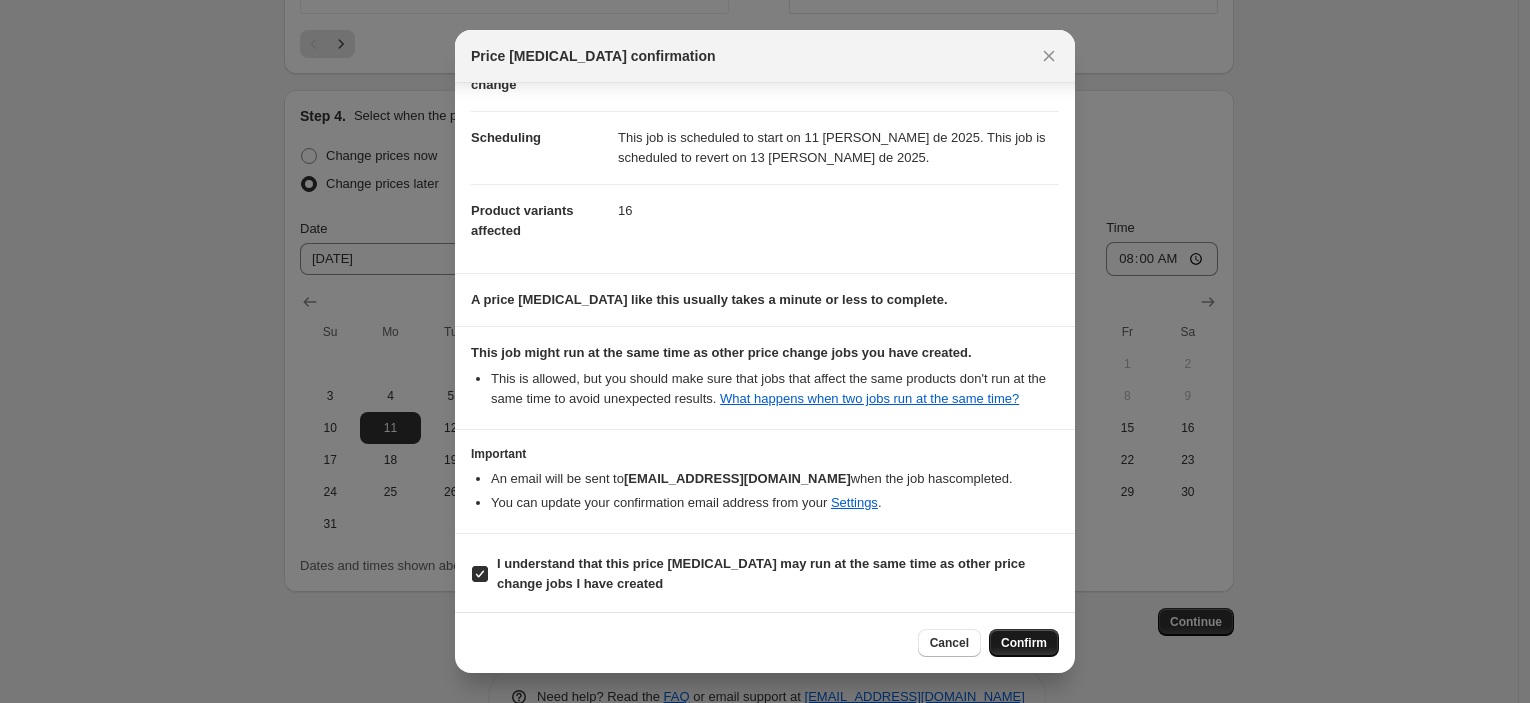 click on "Confirm" at bounding box center [1024, 643] 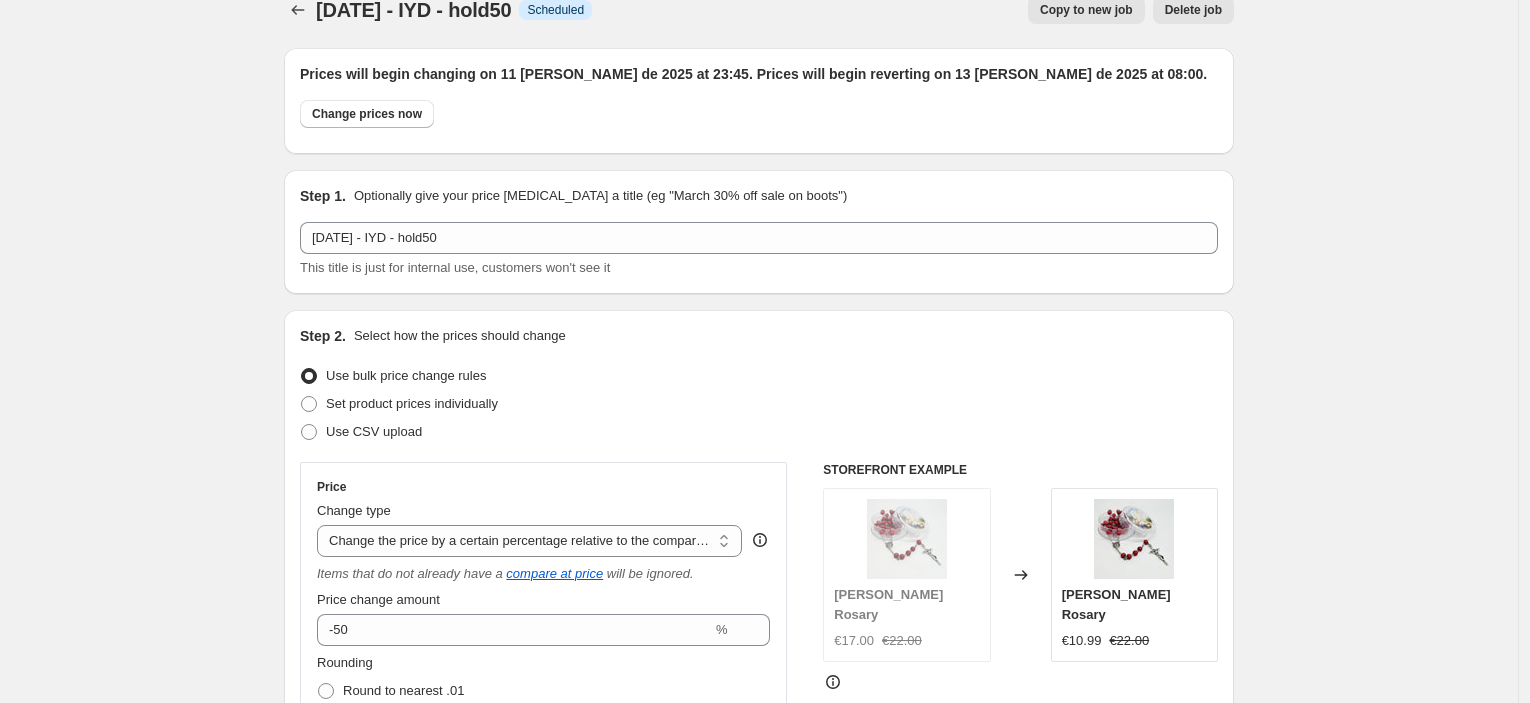 scroll, scrollTop: 0, scrollLeft: 0, axis: both 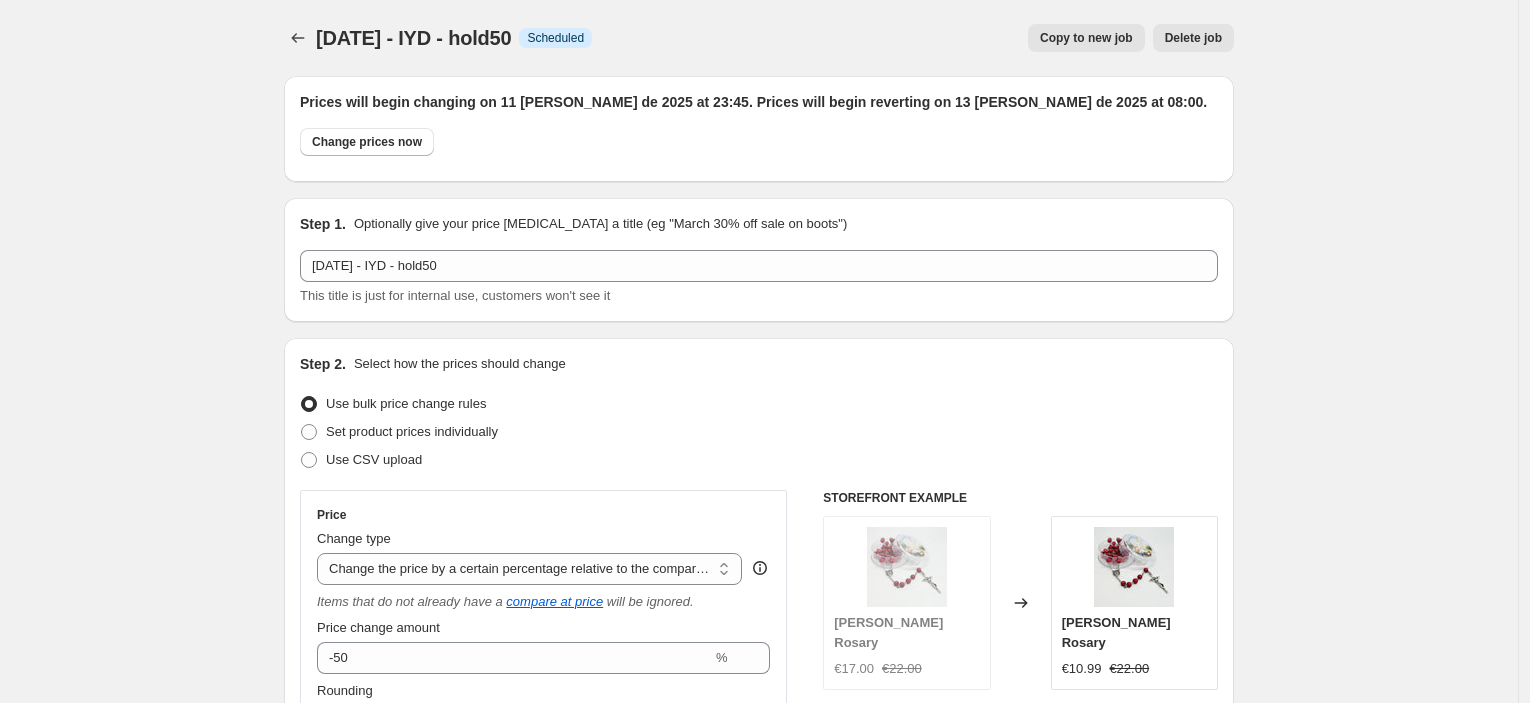 click on "Copy to new job" at bounding box center (1086, 38) 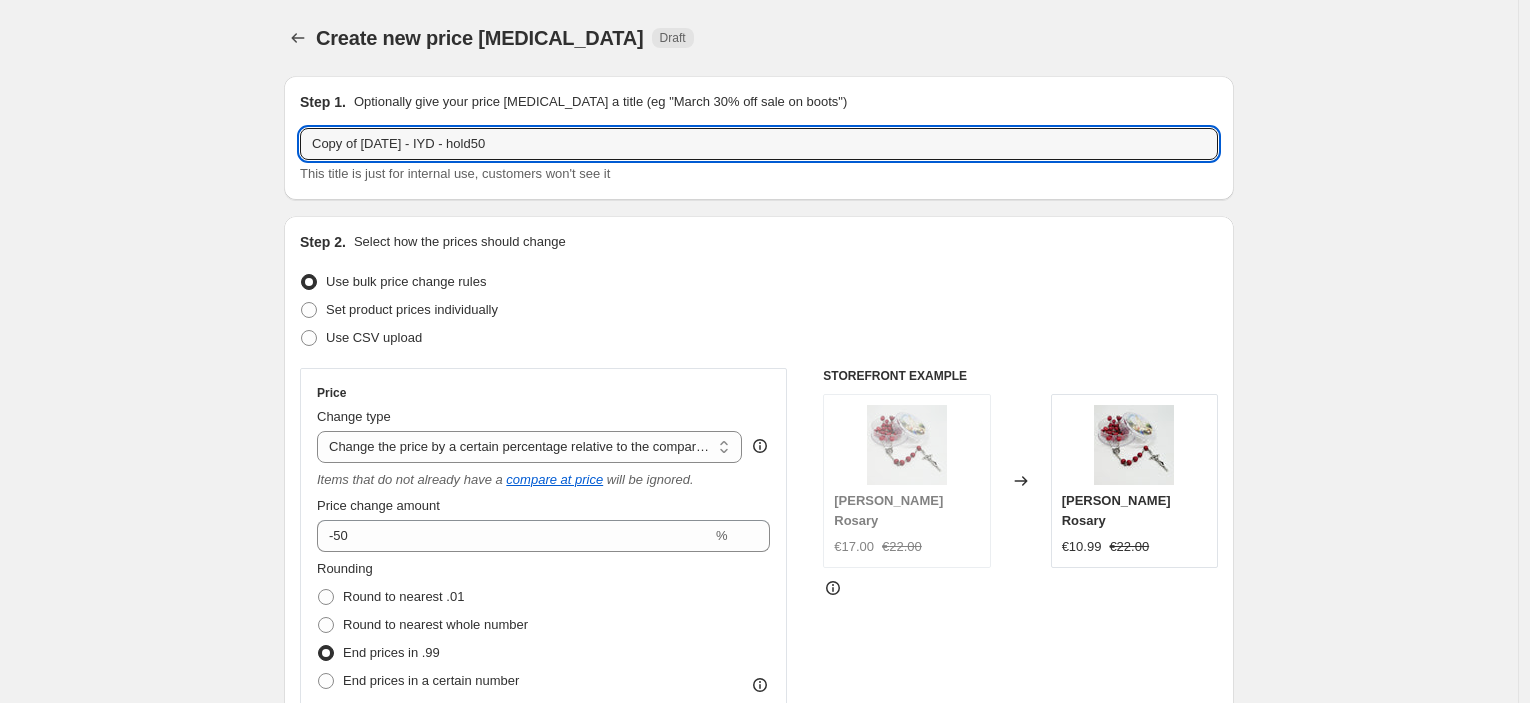 drag, startPoint x: 367, startPoint y: 144, endPoint x: 244, endPoint y: 146, distance: 123.01626 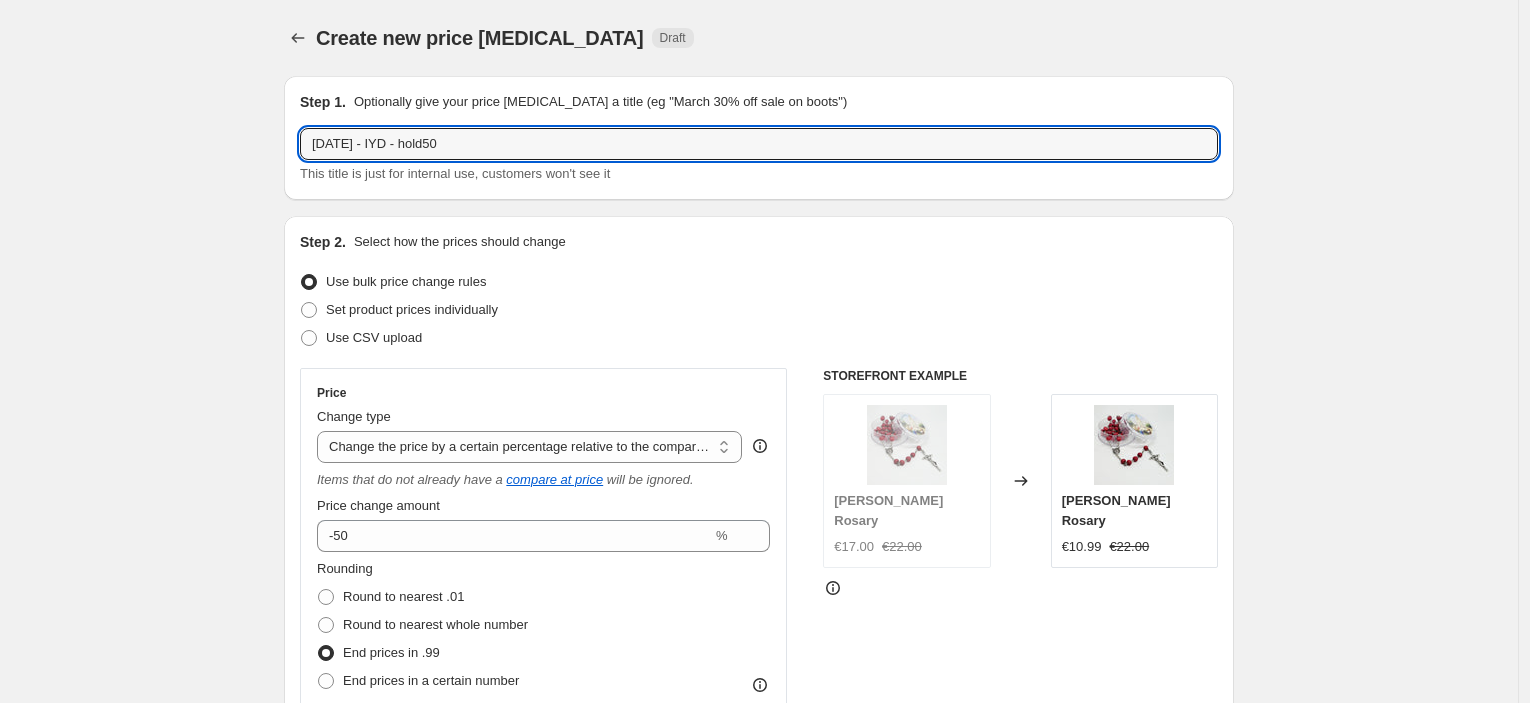 type on "[DATE] - IYD - hold50" 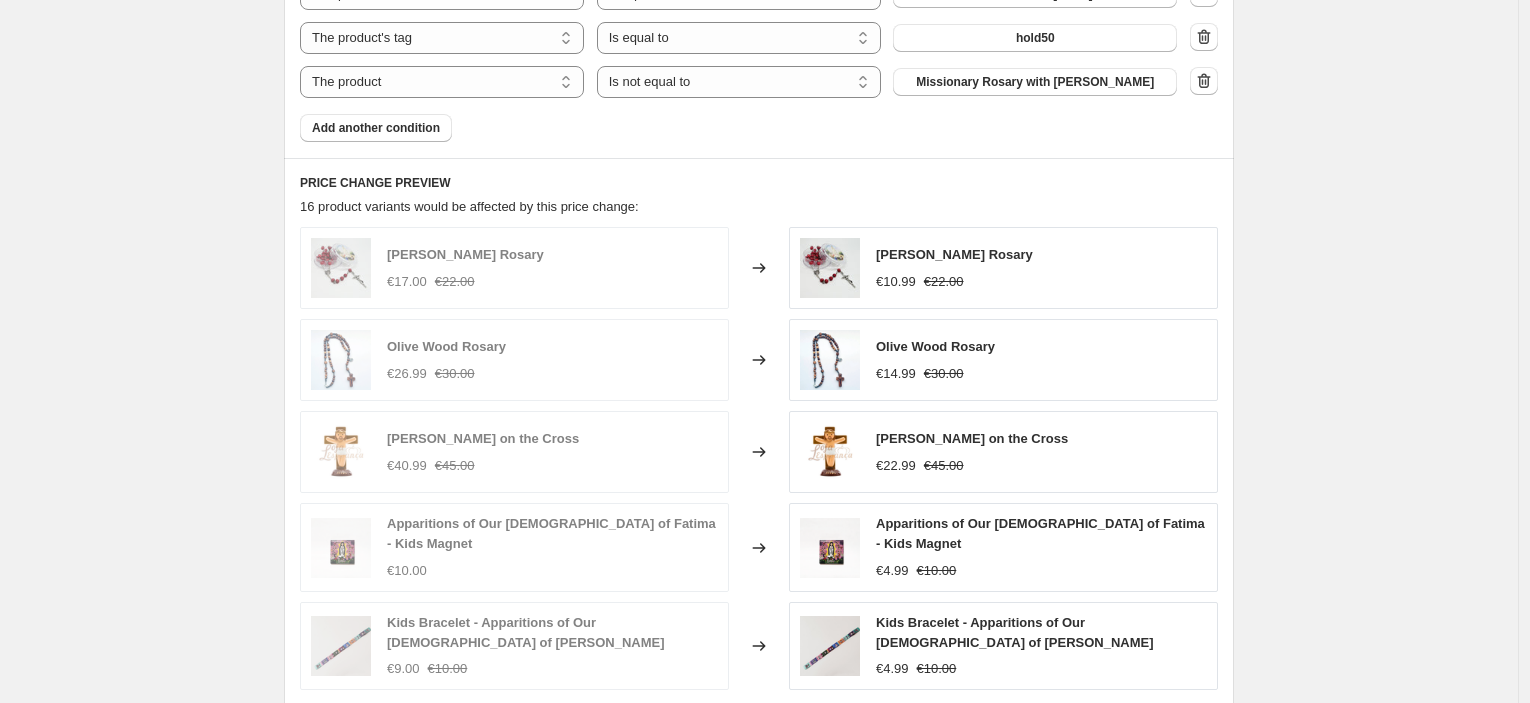 scroll, scrollTop: 999, scrollLeft: 0, axis: vertical 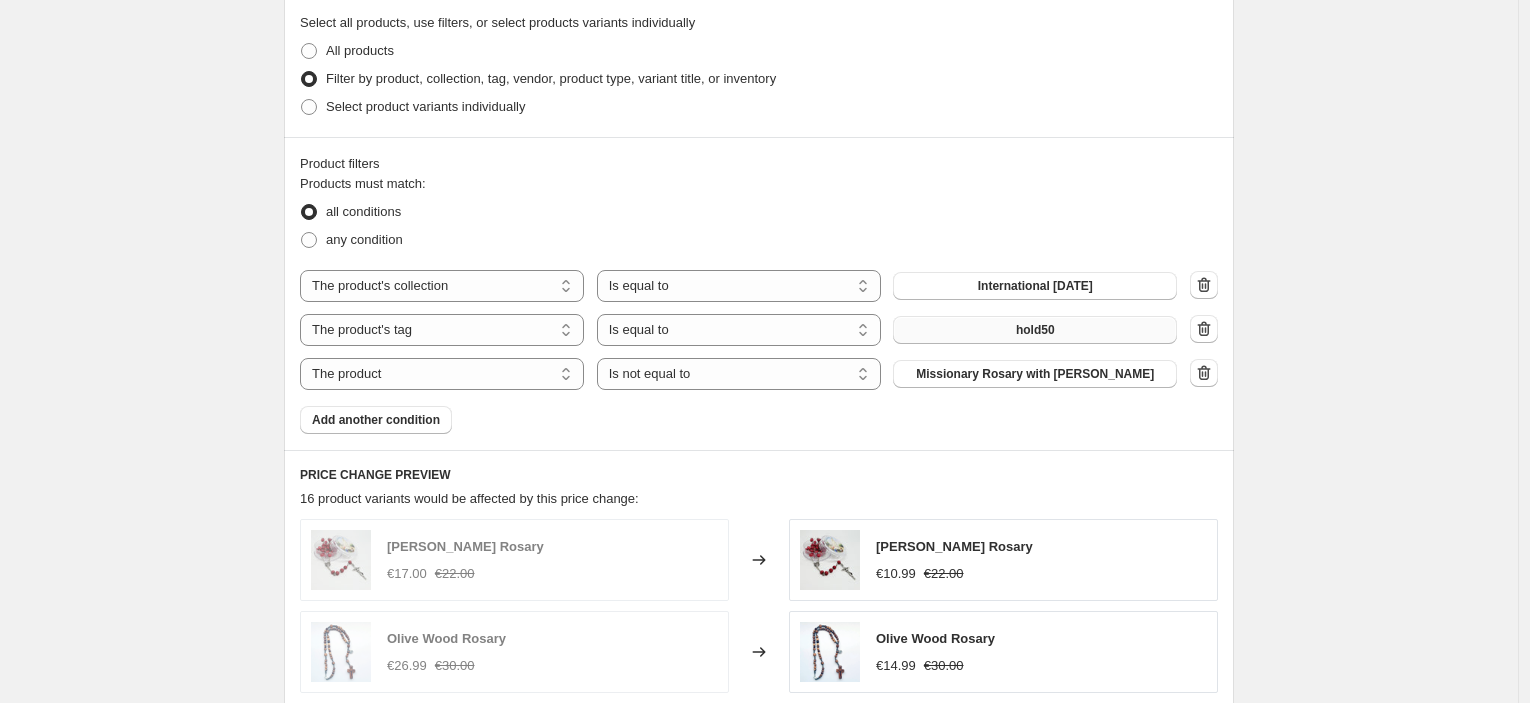 click on "hold50" at bounding box center (1035, 330) 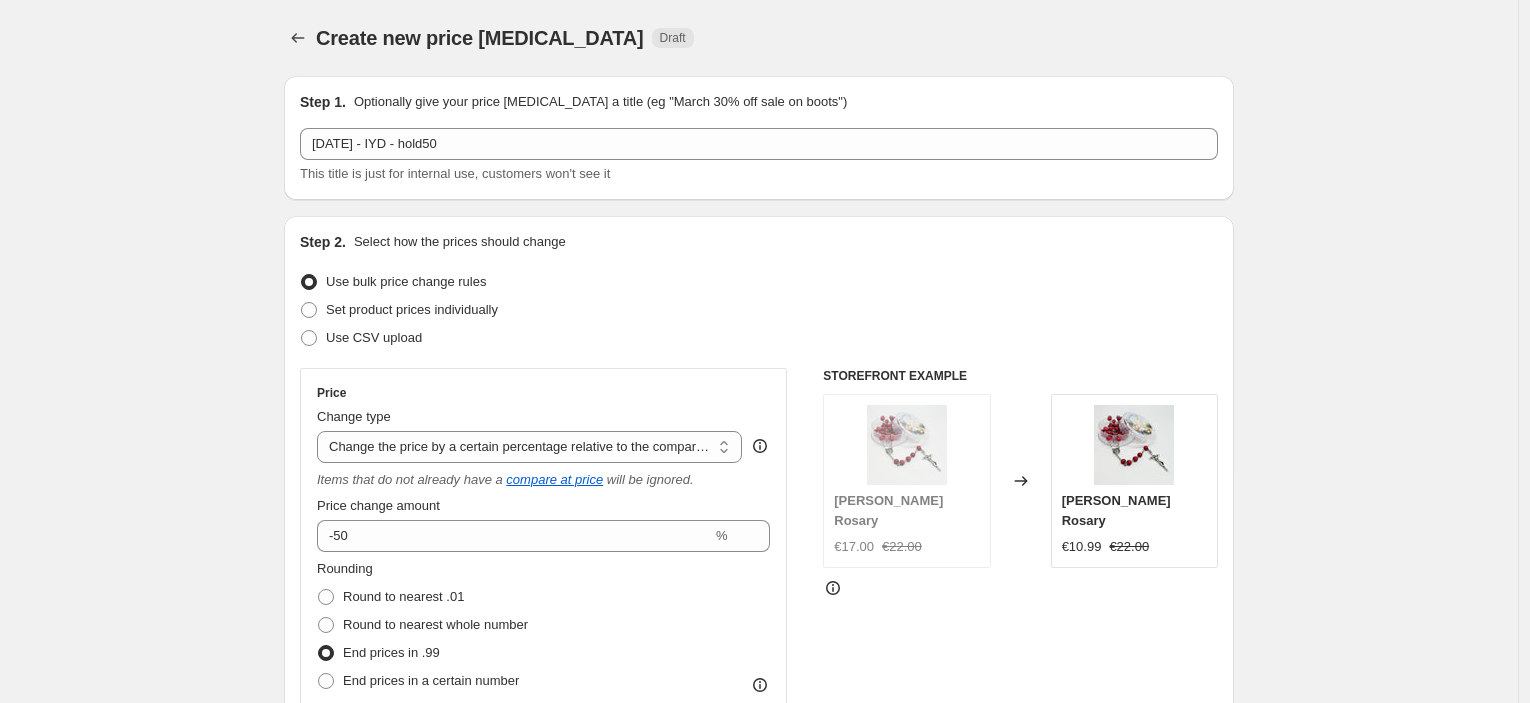 scroll, scrollTop: 999, scrollLeft: 0, axis: vertical 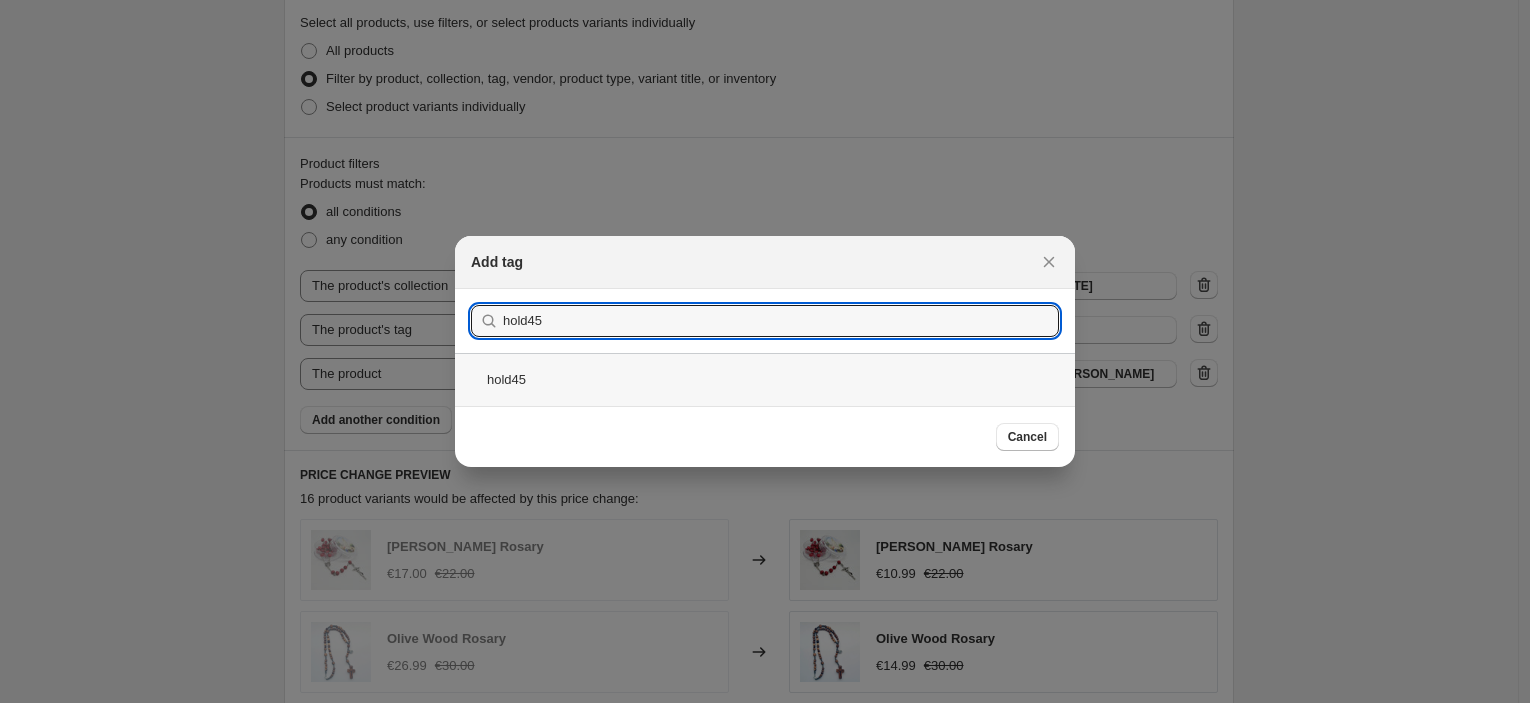 type on "hold45" 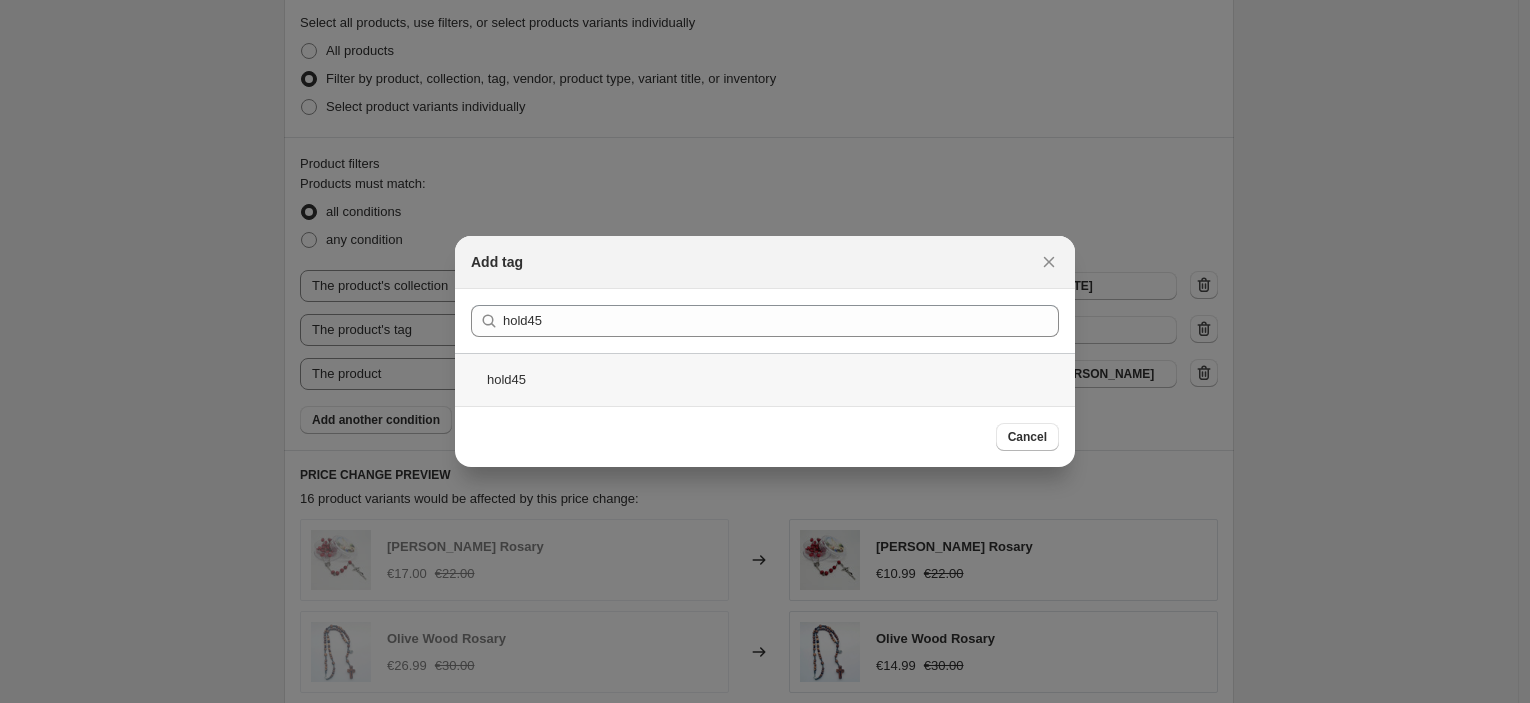 click on "hold45" at bounding box center [765, 379] 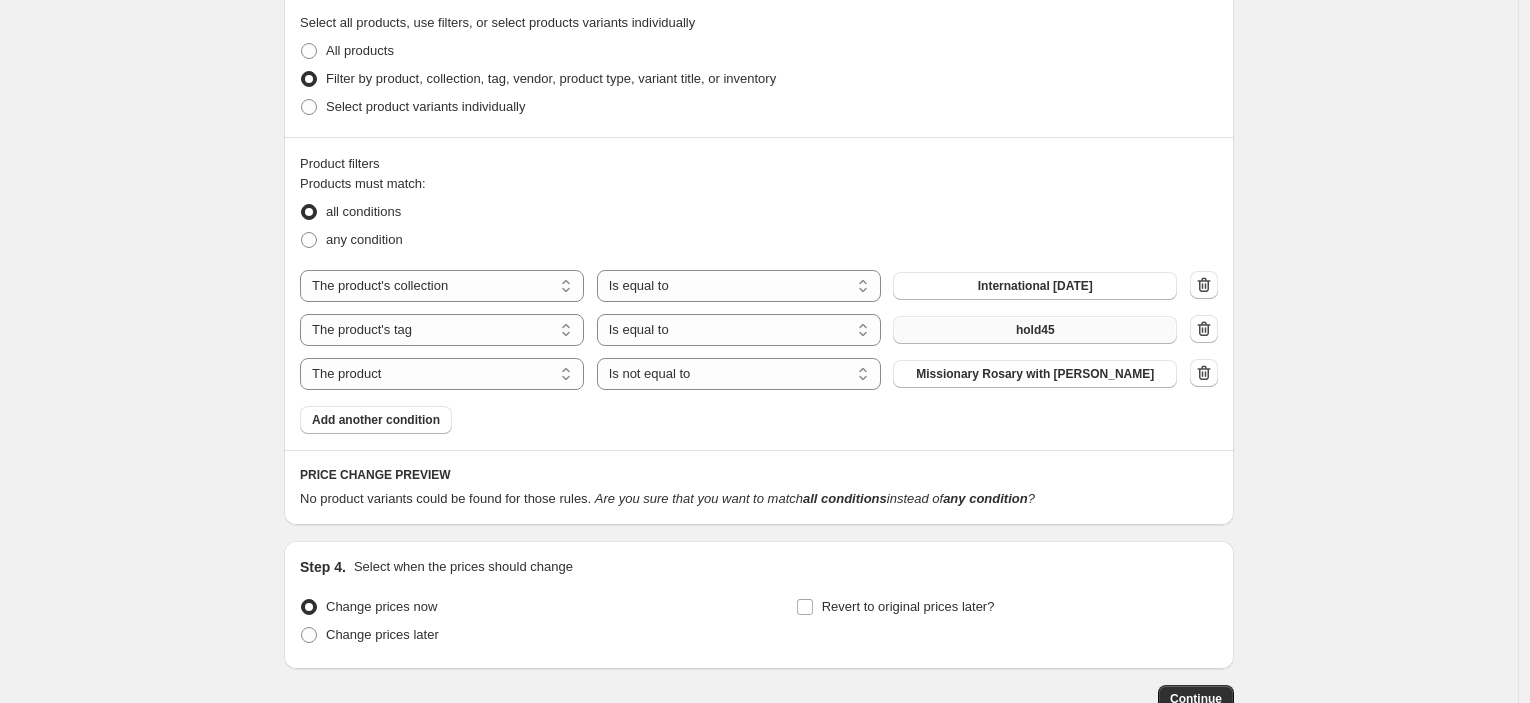 click on "hold45" at bounding box center (1035, 330) 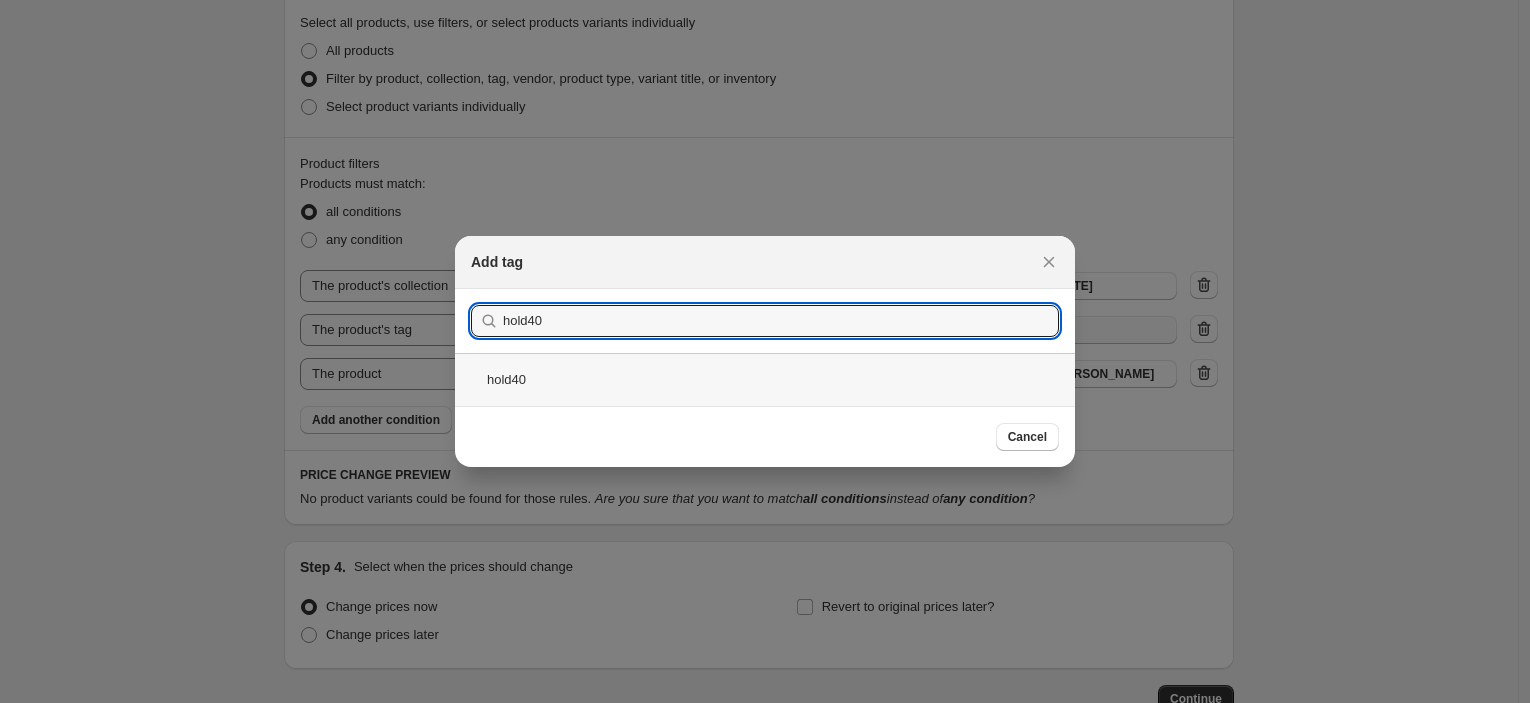 type on "hold40" 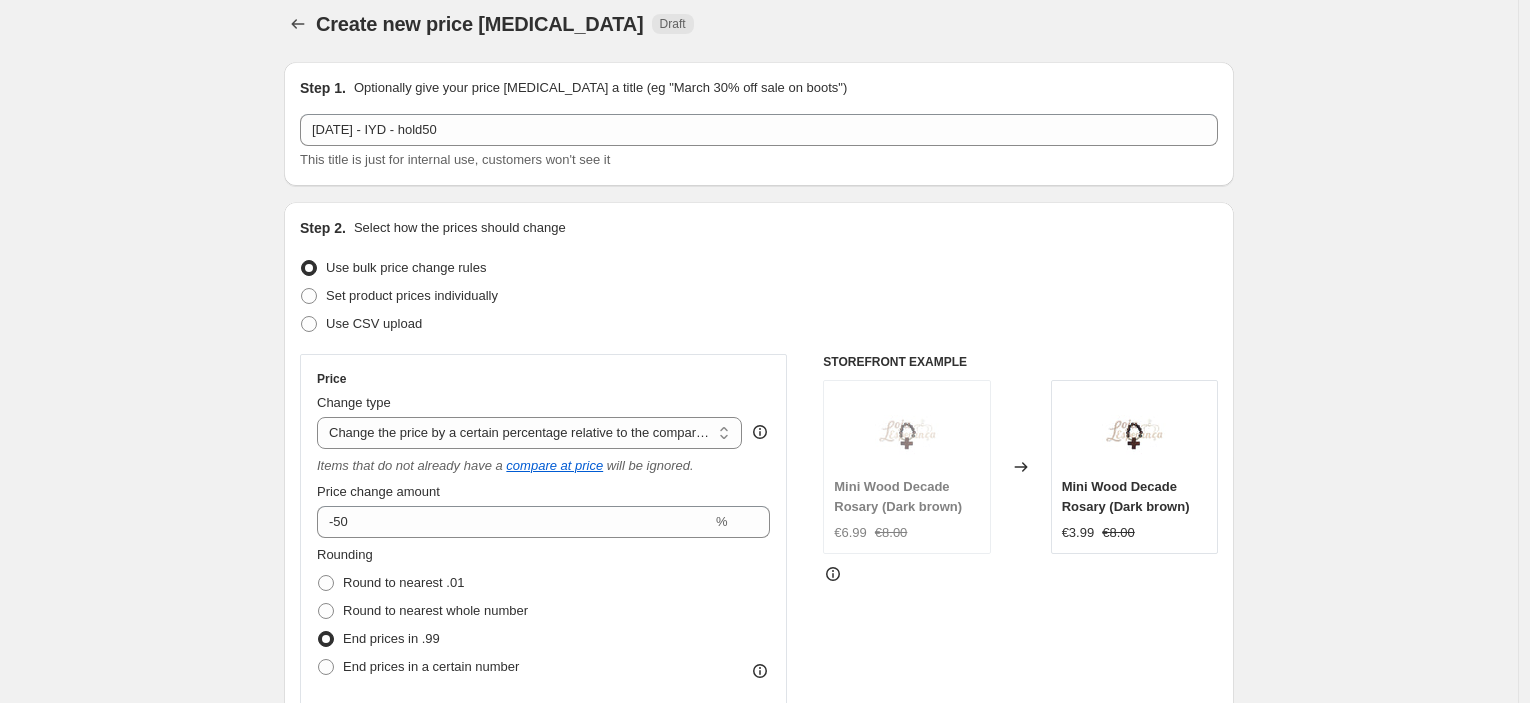 scroll, scrollTop: 0, scrollLeft: 0, axis: both 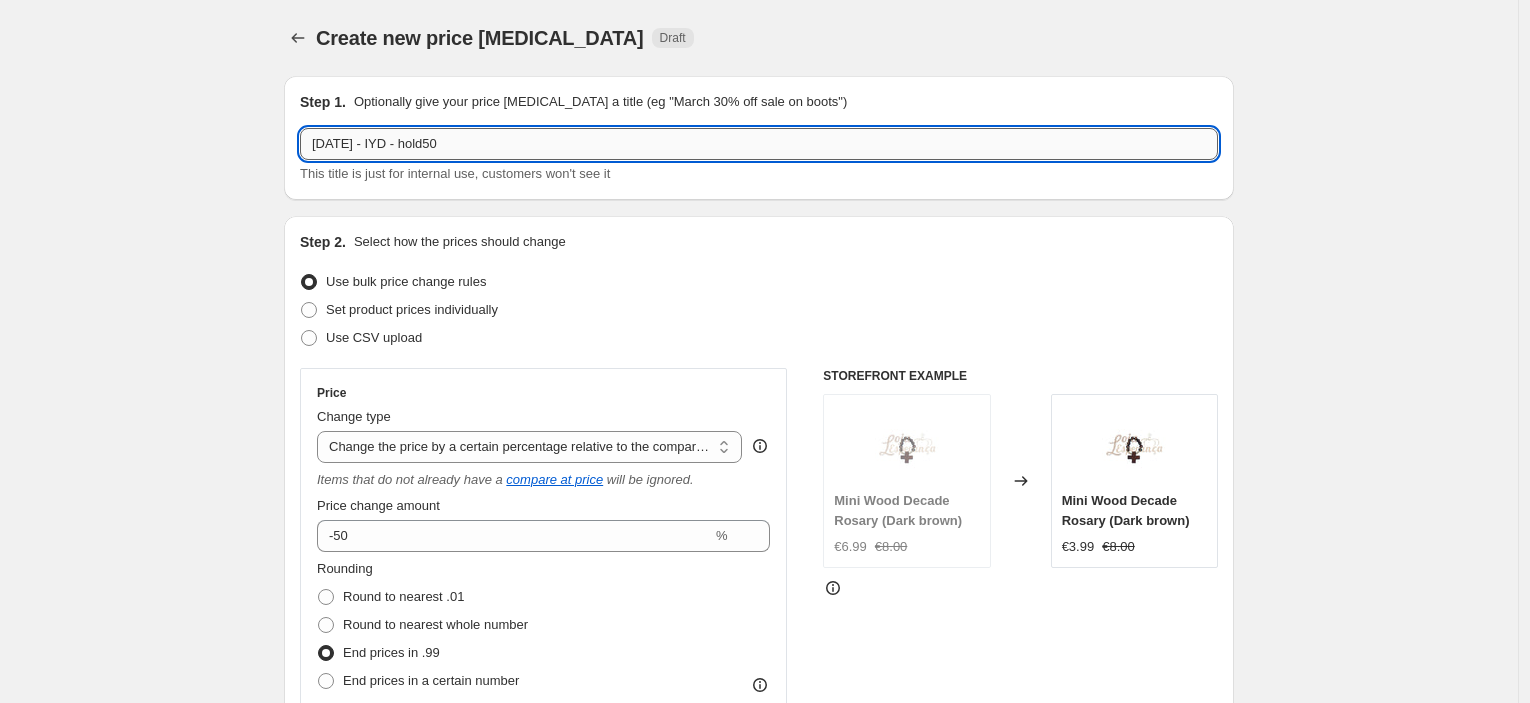 click on "[DATE] - IYD - hold50" at bounding box center (759, 144) 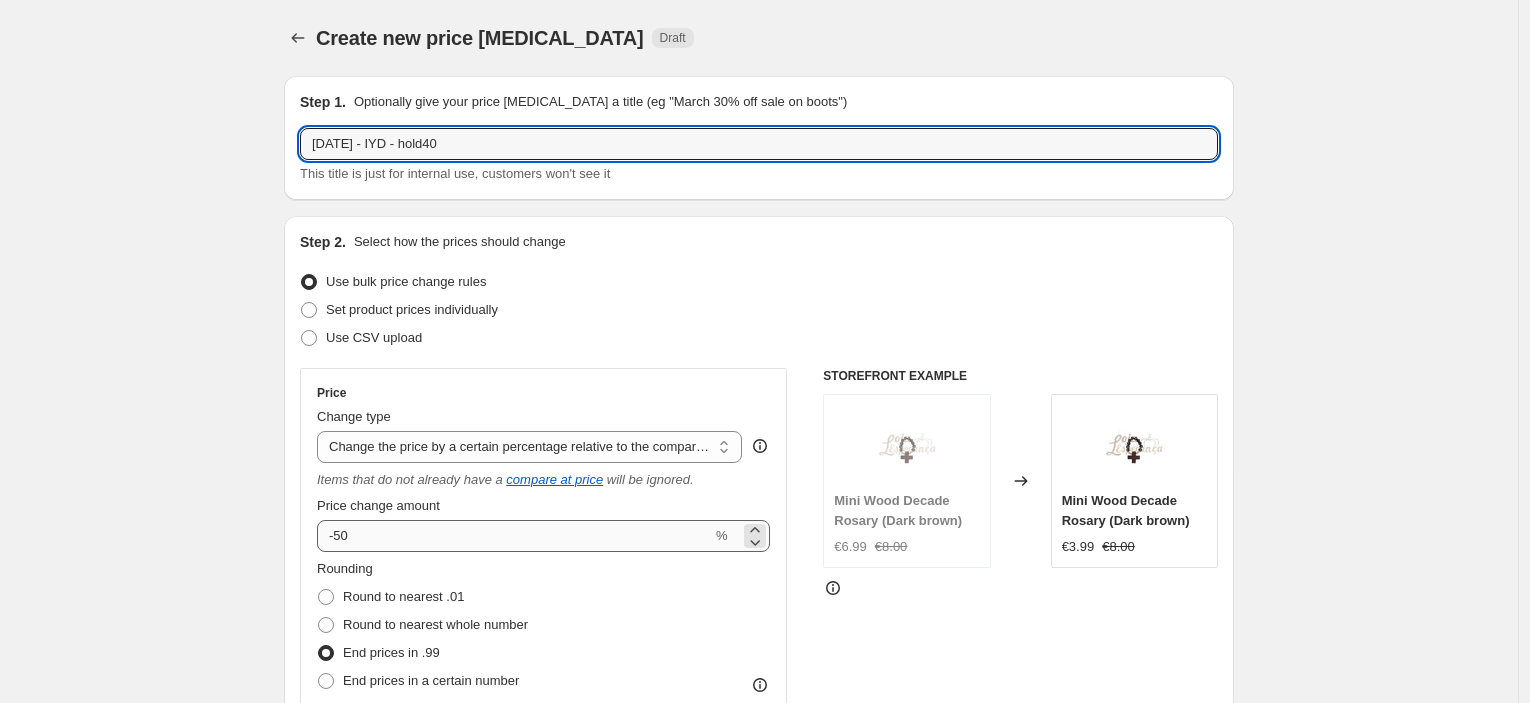type on "[DATE] - IYD - hold40" 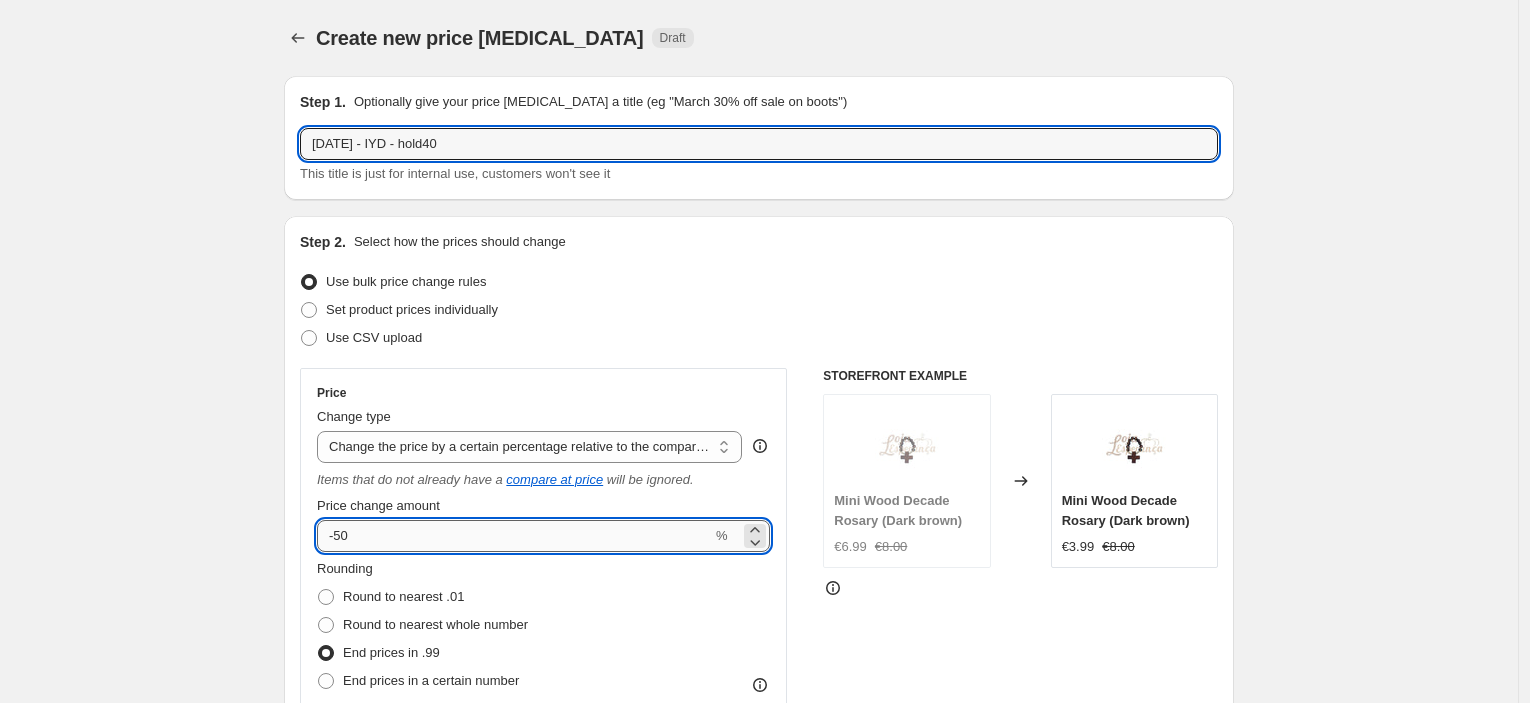 click on "-50" at bounding box center [514, 536] 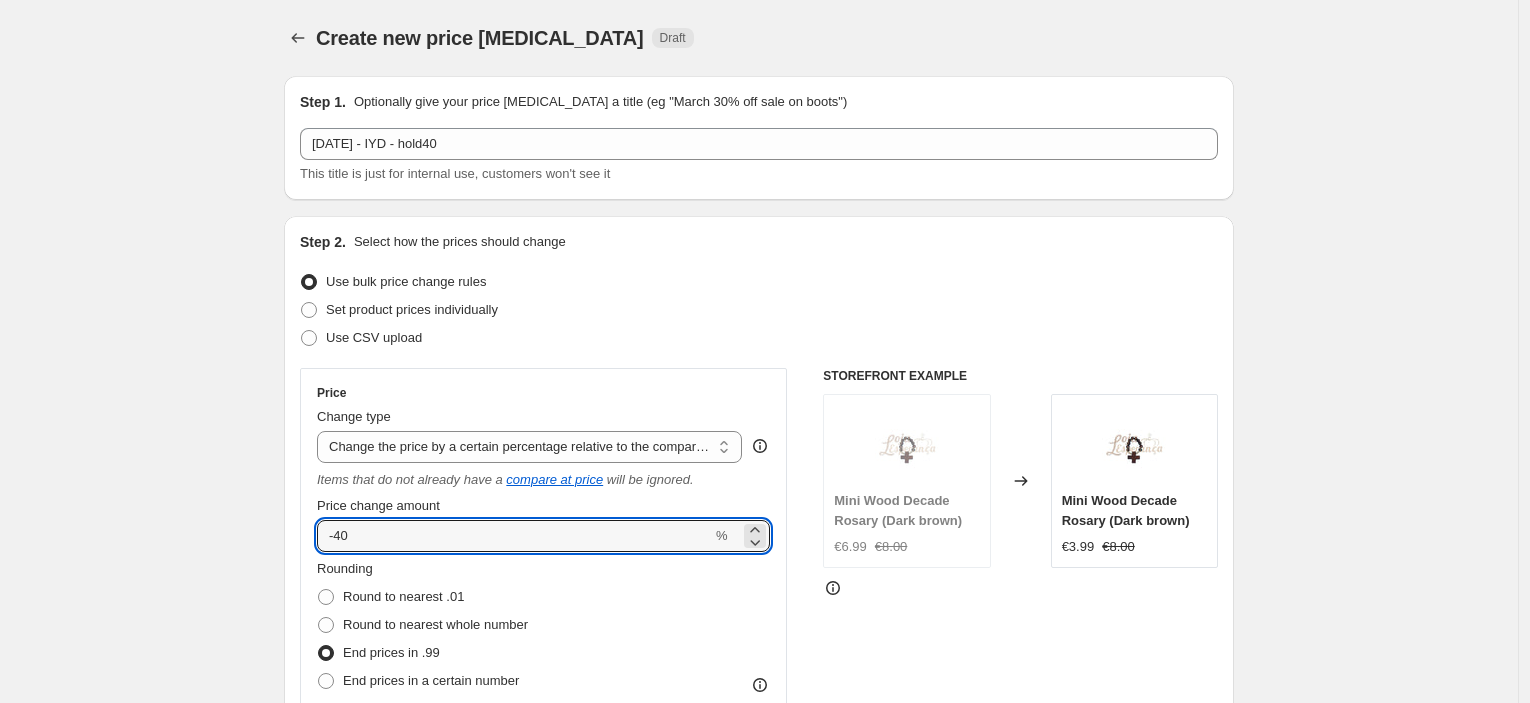 type on "-40" 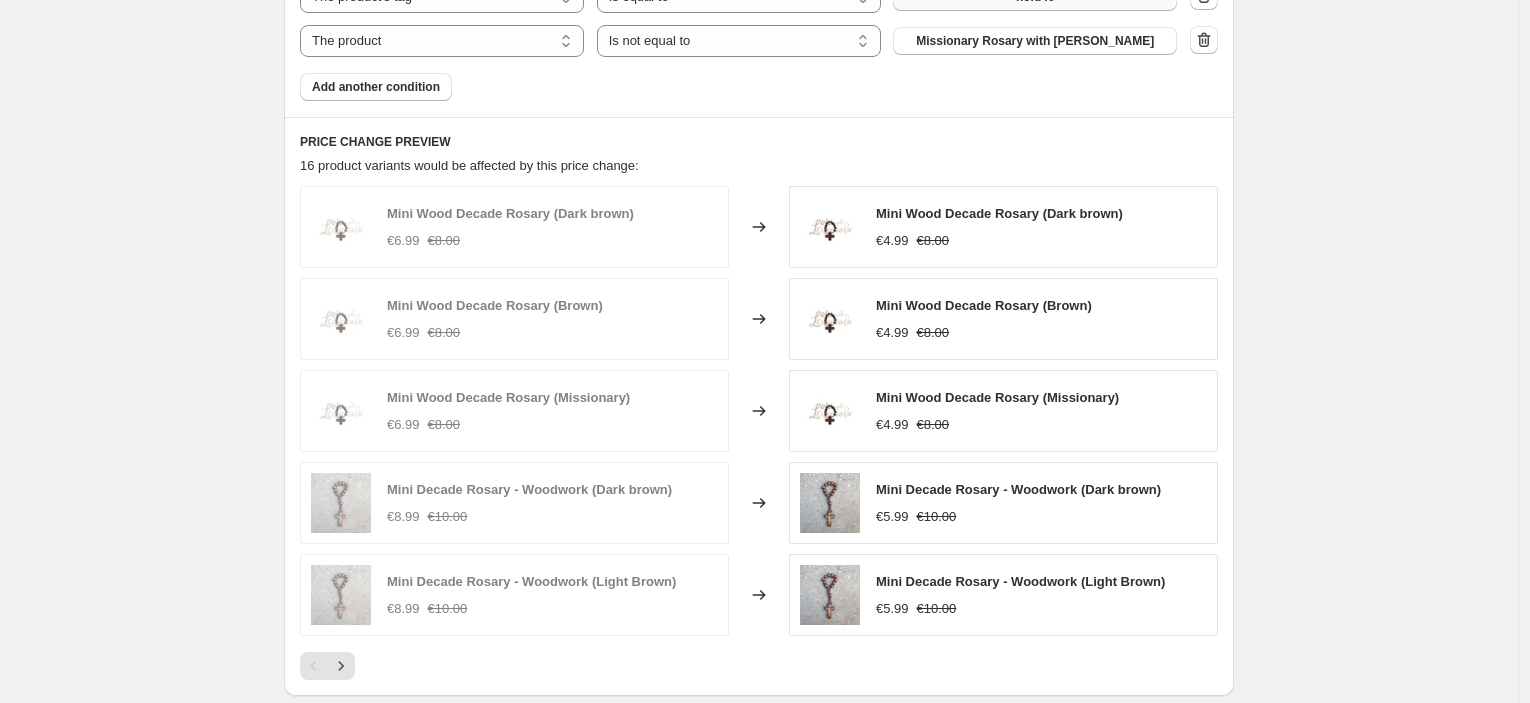 scroll, scrollTop: 1634, scrollLeft: 0, axis: vertical 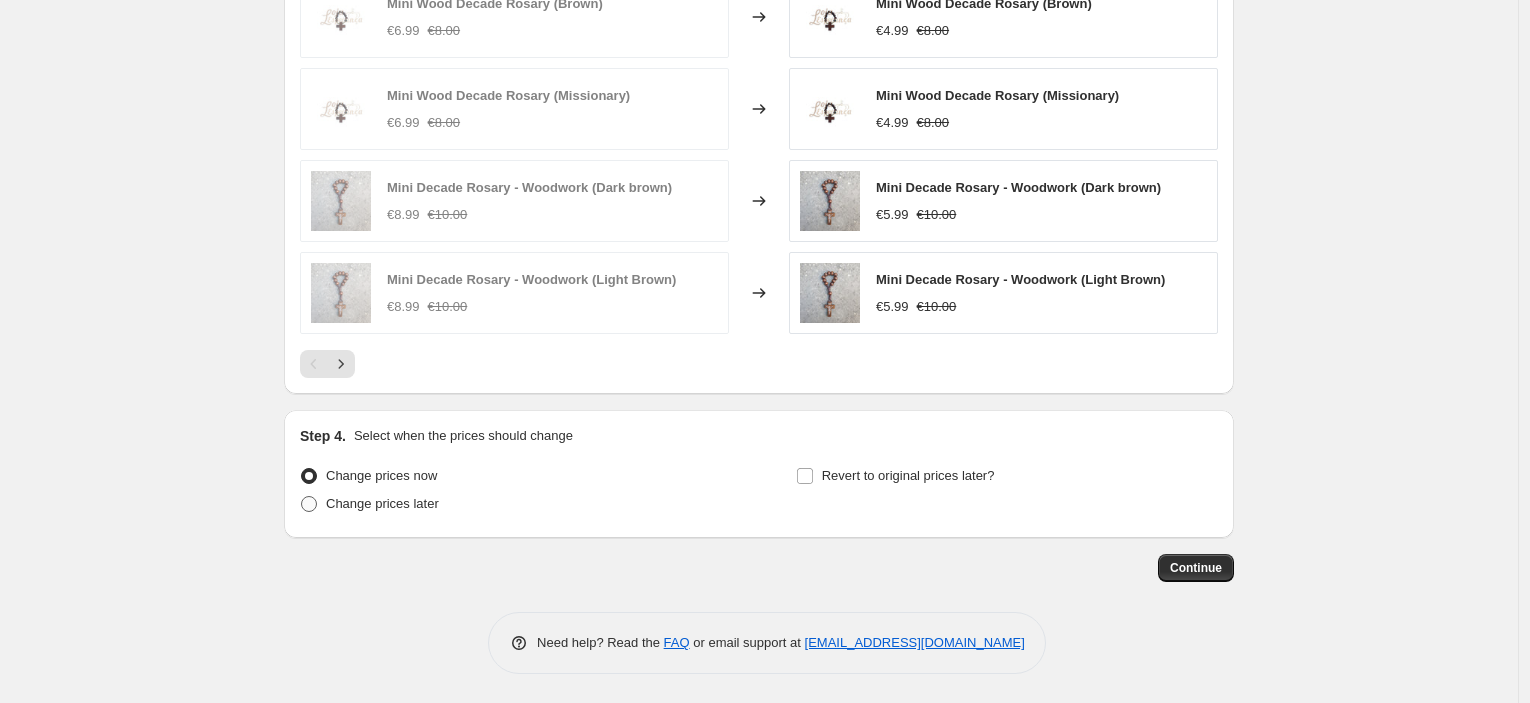 click on "Change prices later" at bounding box center [382, 503] 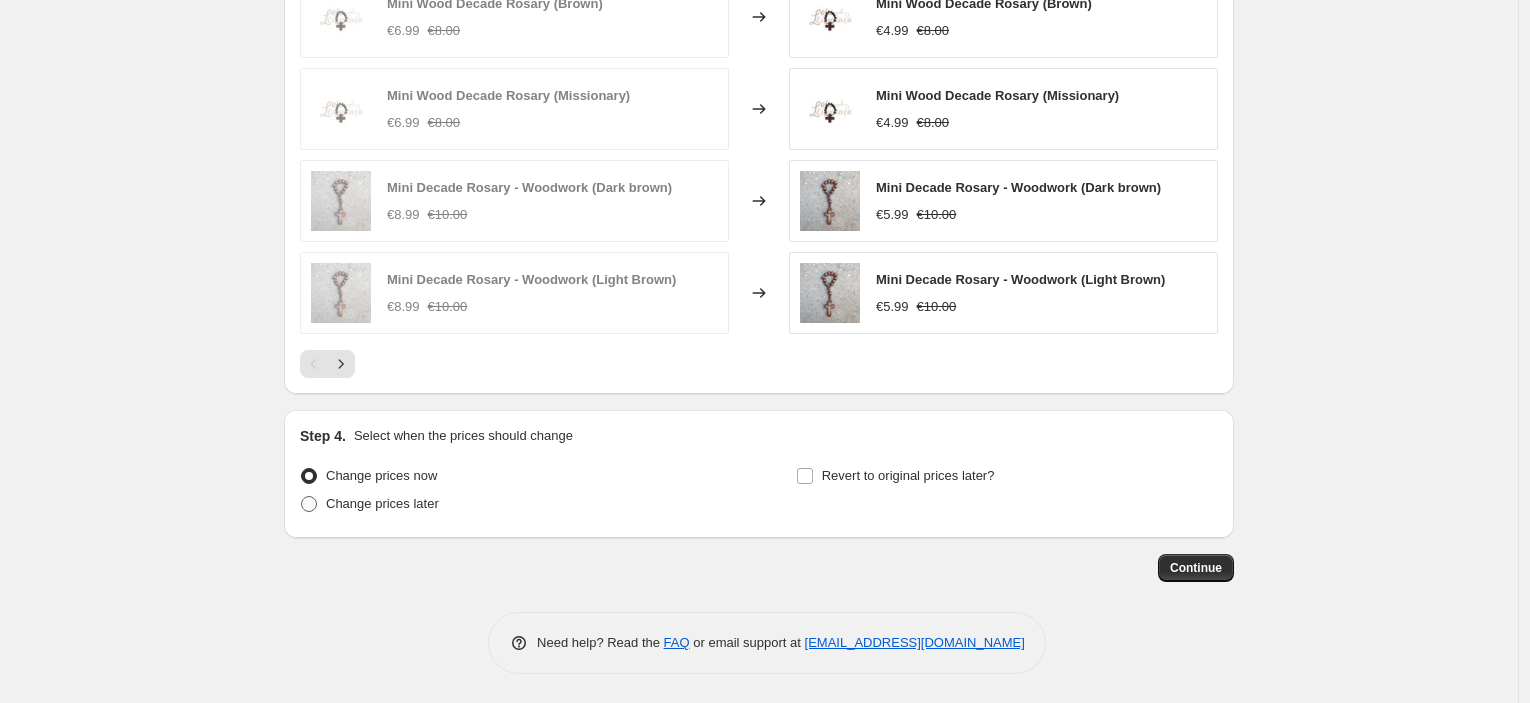 radio on "true" 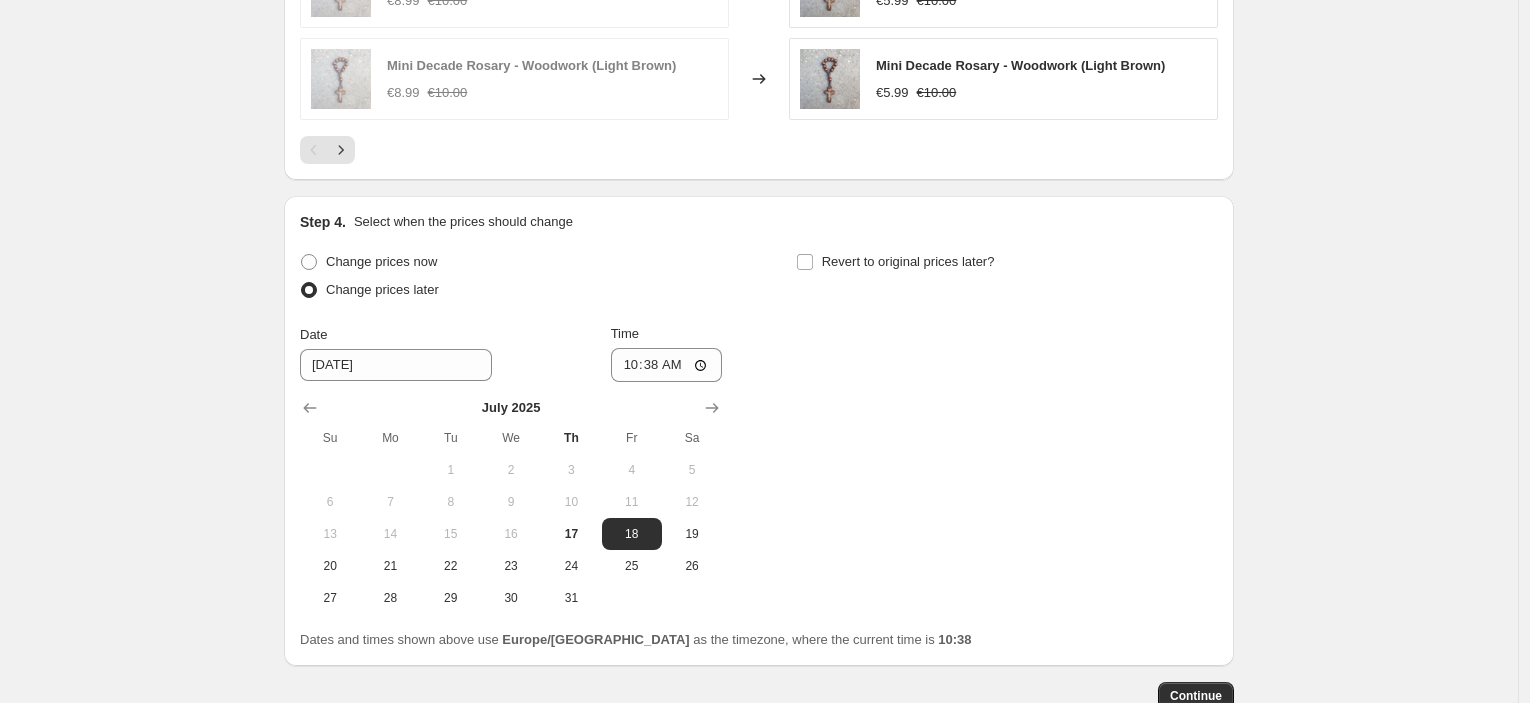 scroll, scrollTop: 1975, scrollLeft: 0, axis: vertical 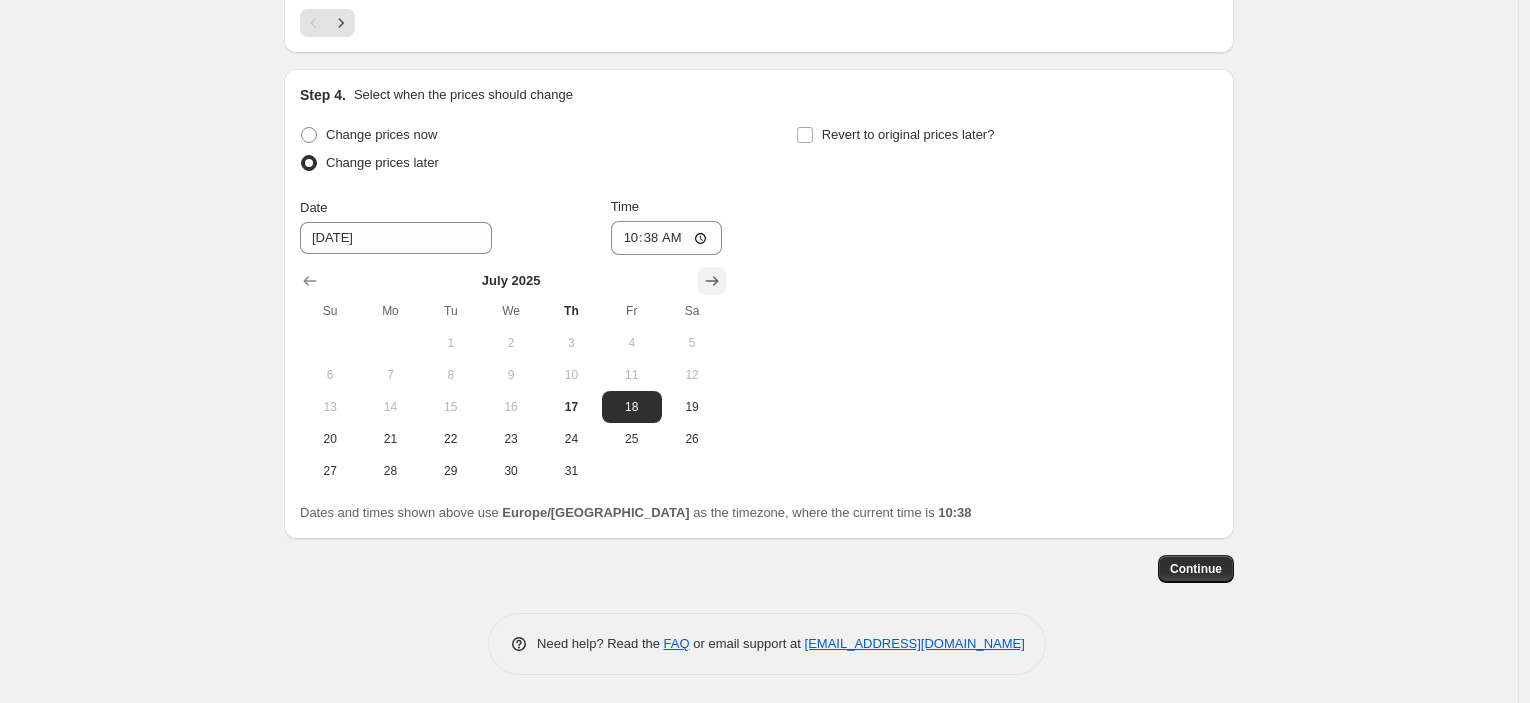 click at bounding box center [712, 281] 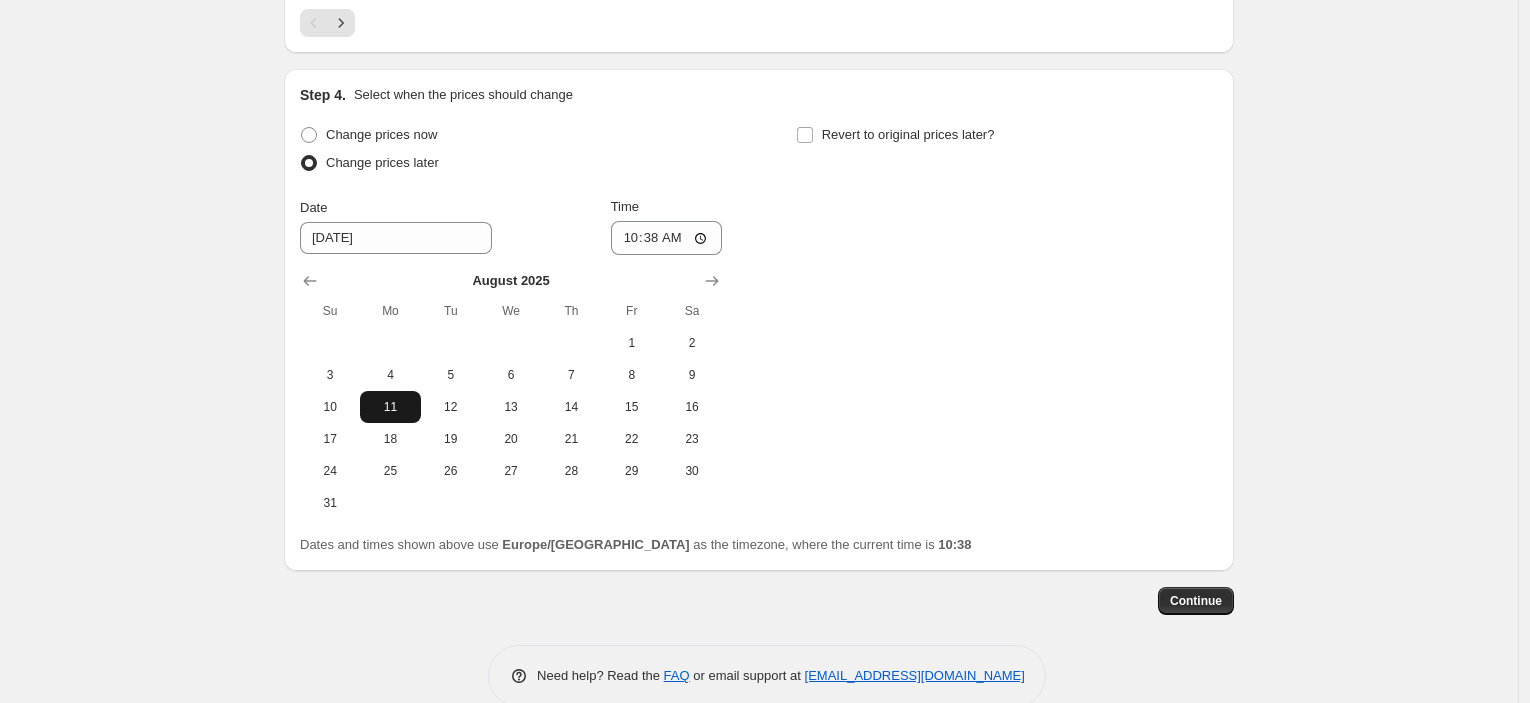 click on "11" at bounding box center [390, 407] 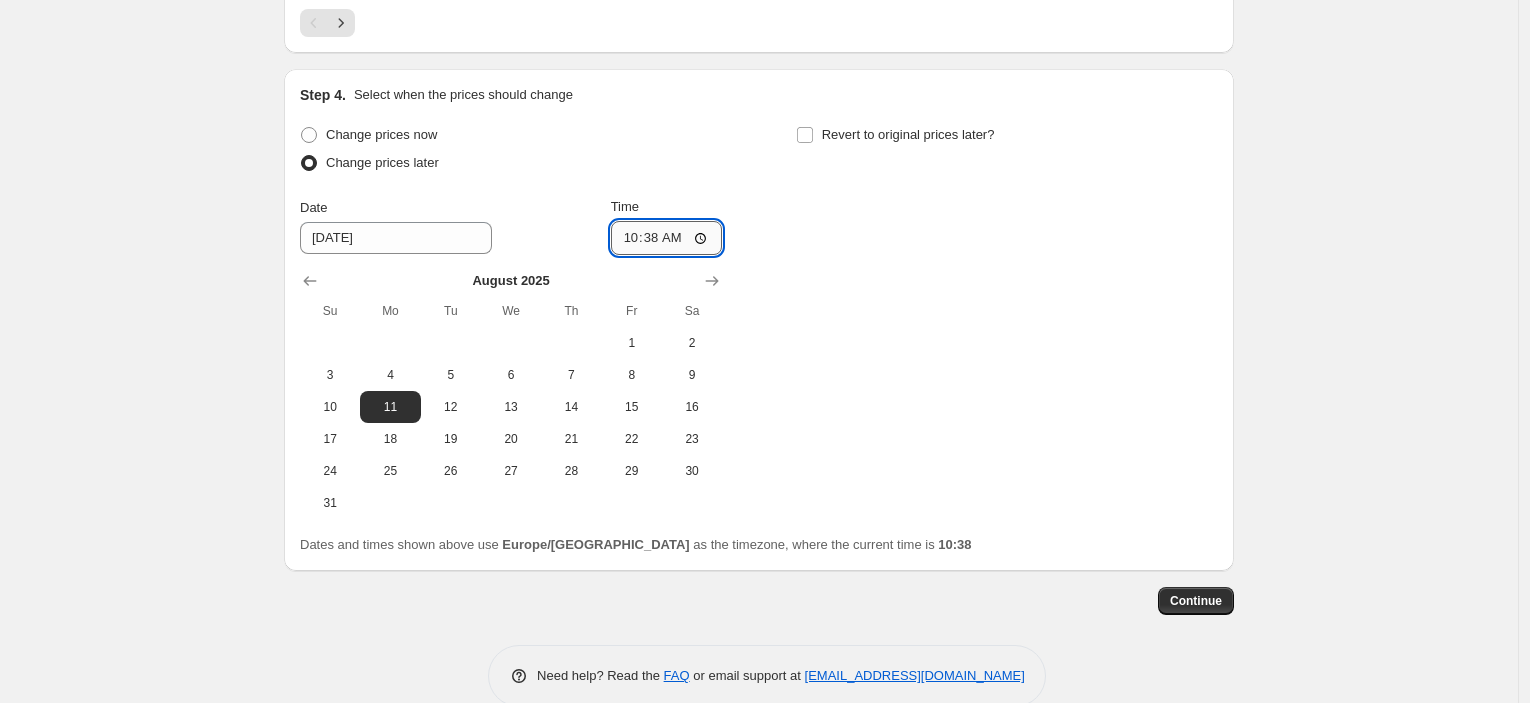 click on "10:38" at bounding box center [667, 238] 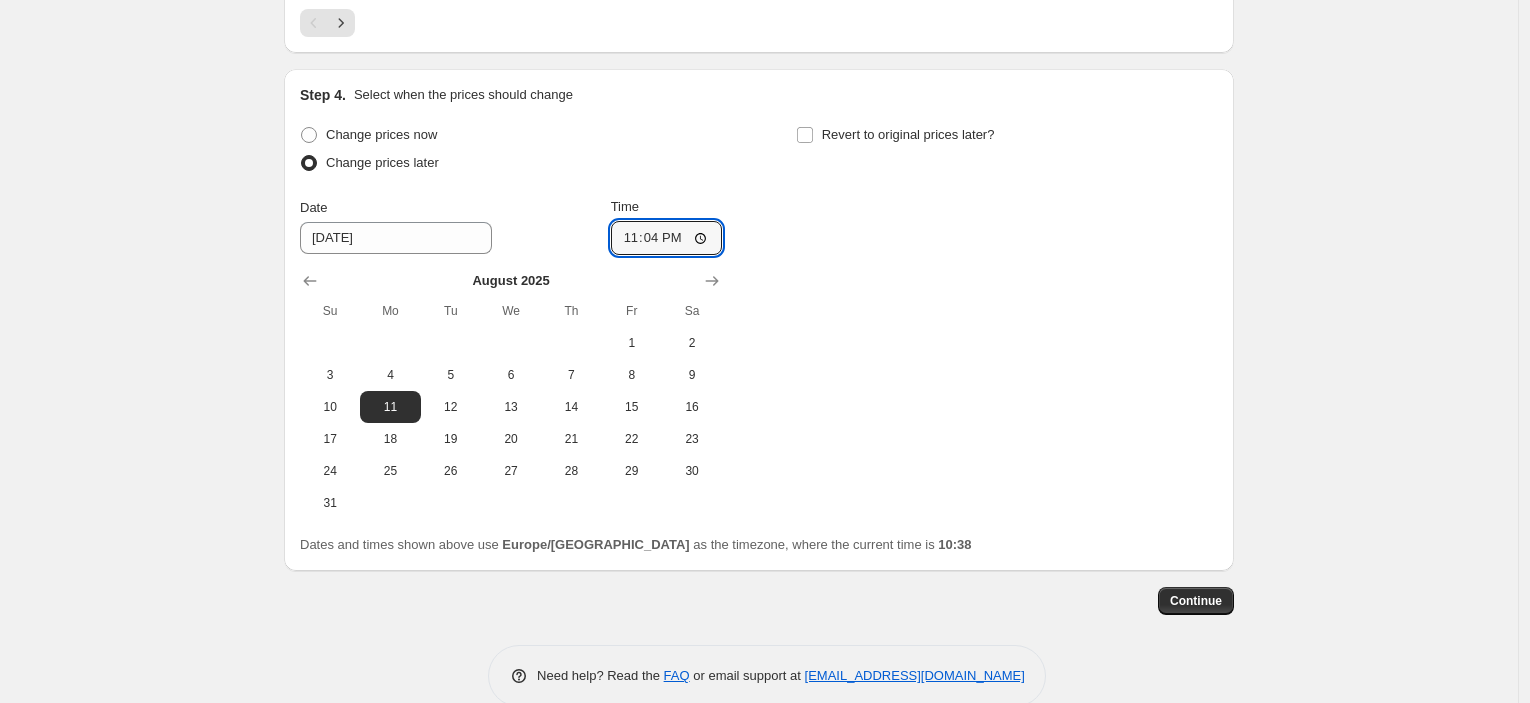 type on "23:45" 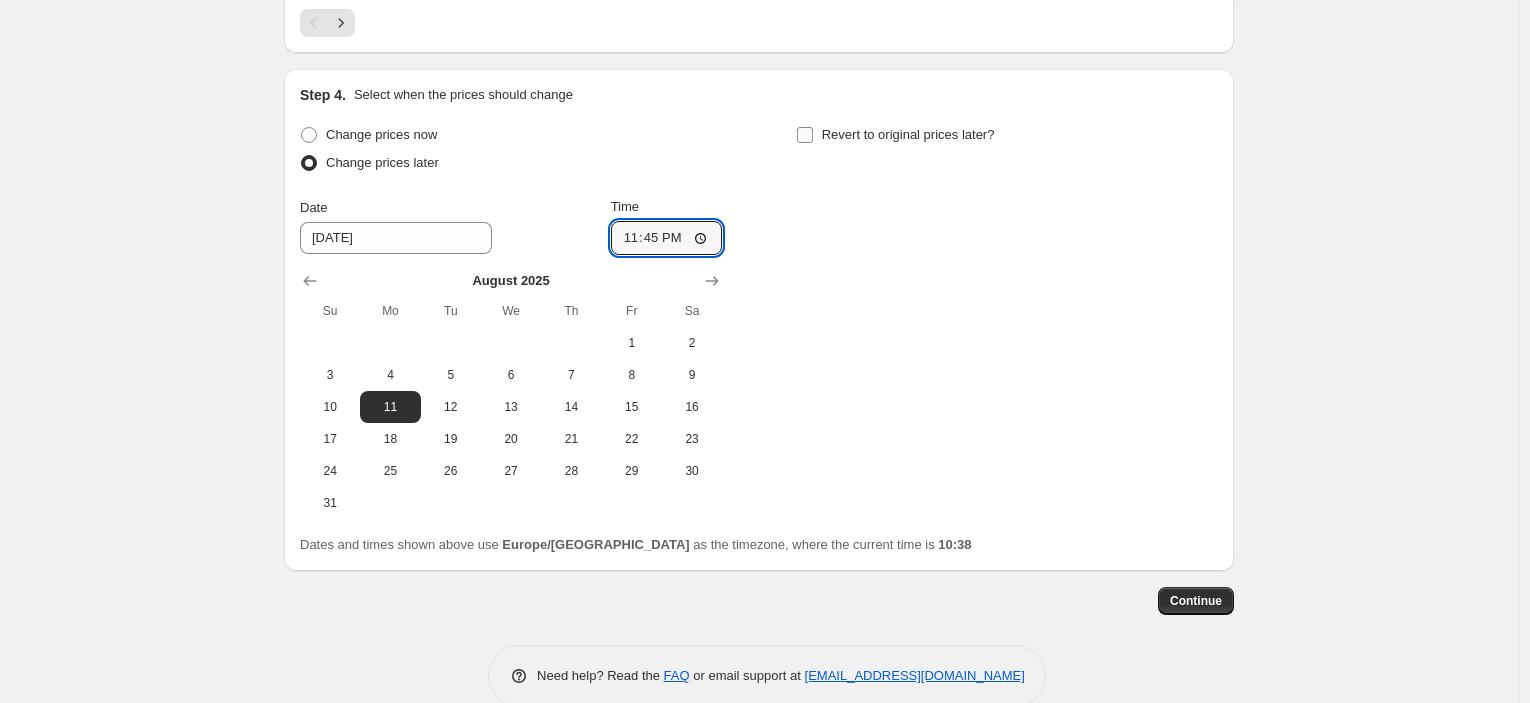 click on "Revert to original prices later?" at bounding box center [908, 134] 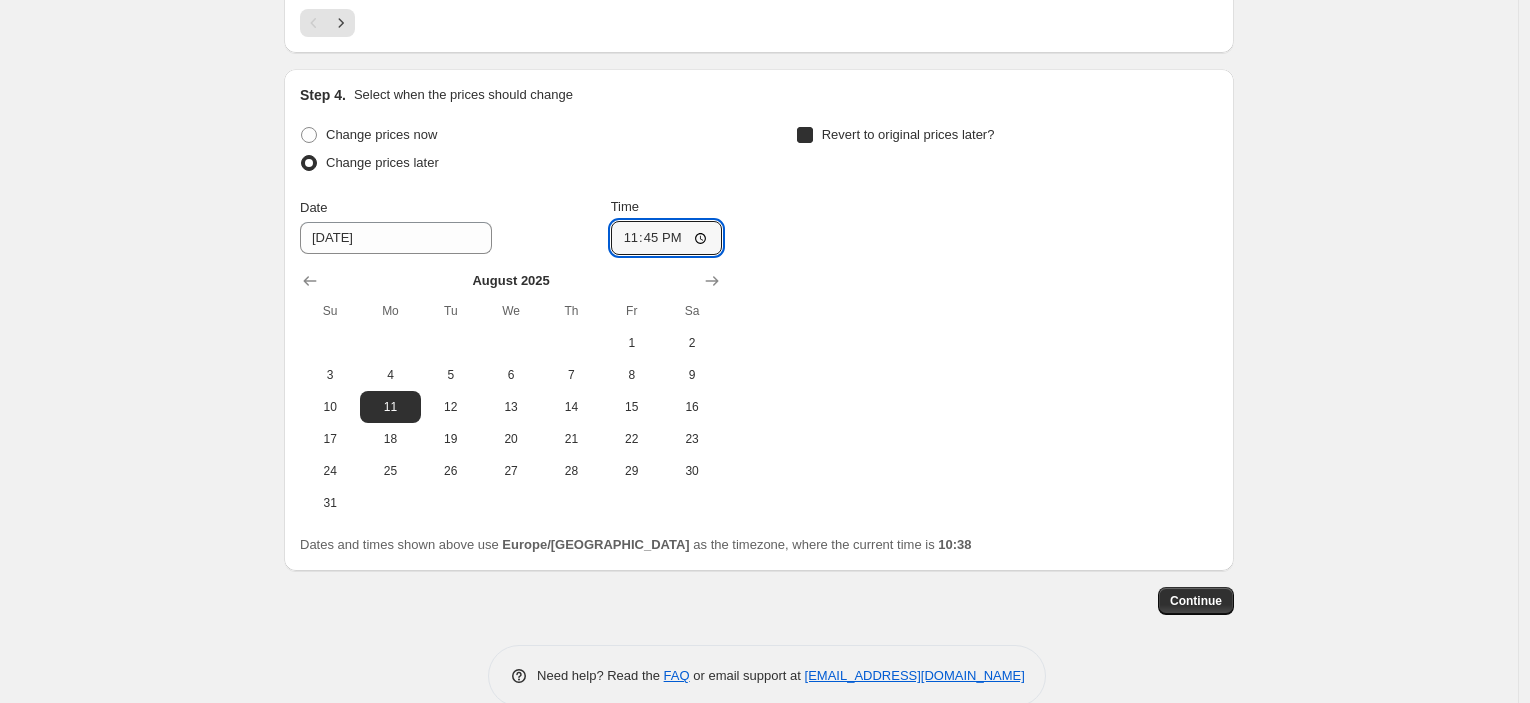 checkbox on "true" 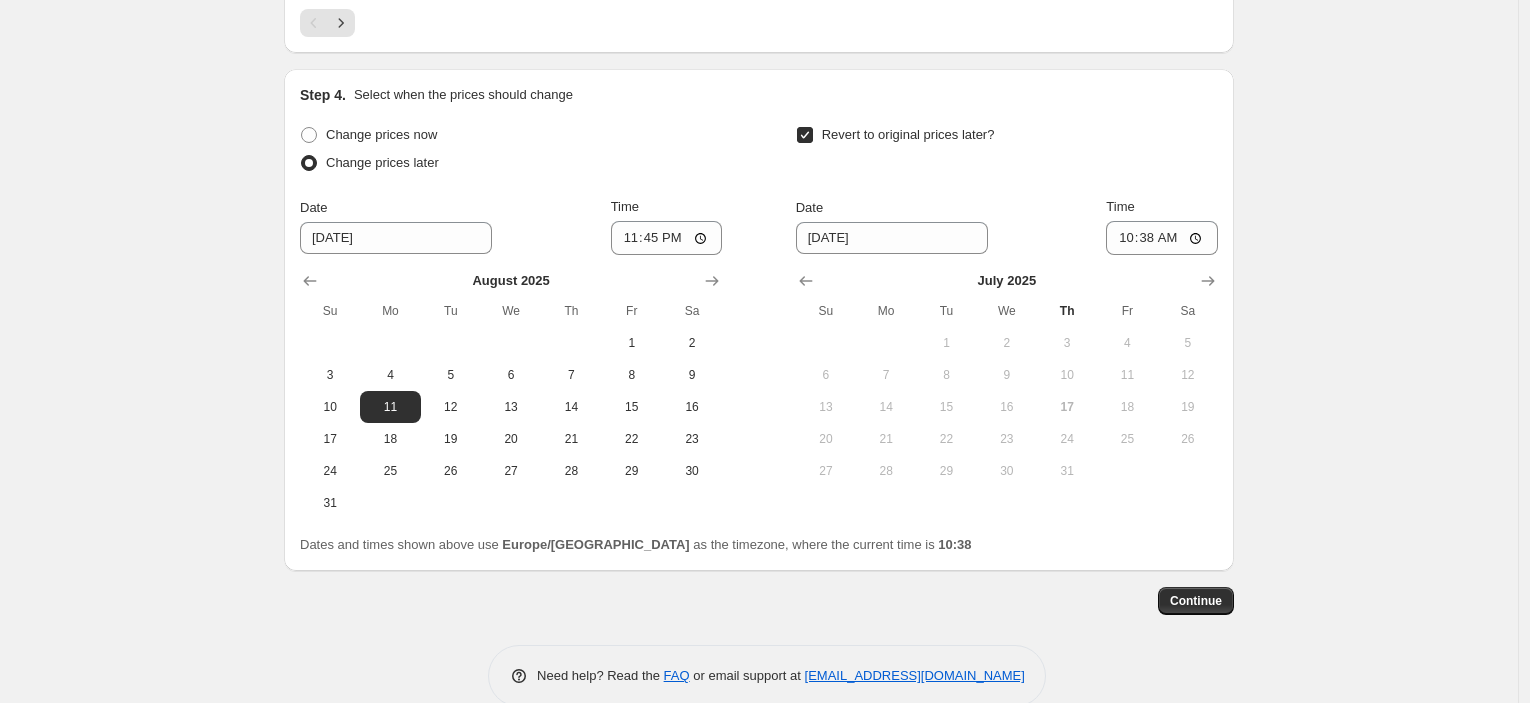 click at bounding box center [1007, 281] 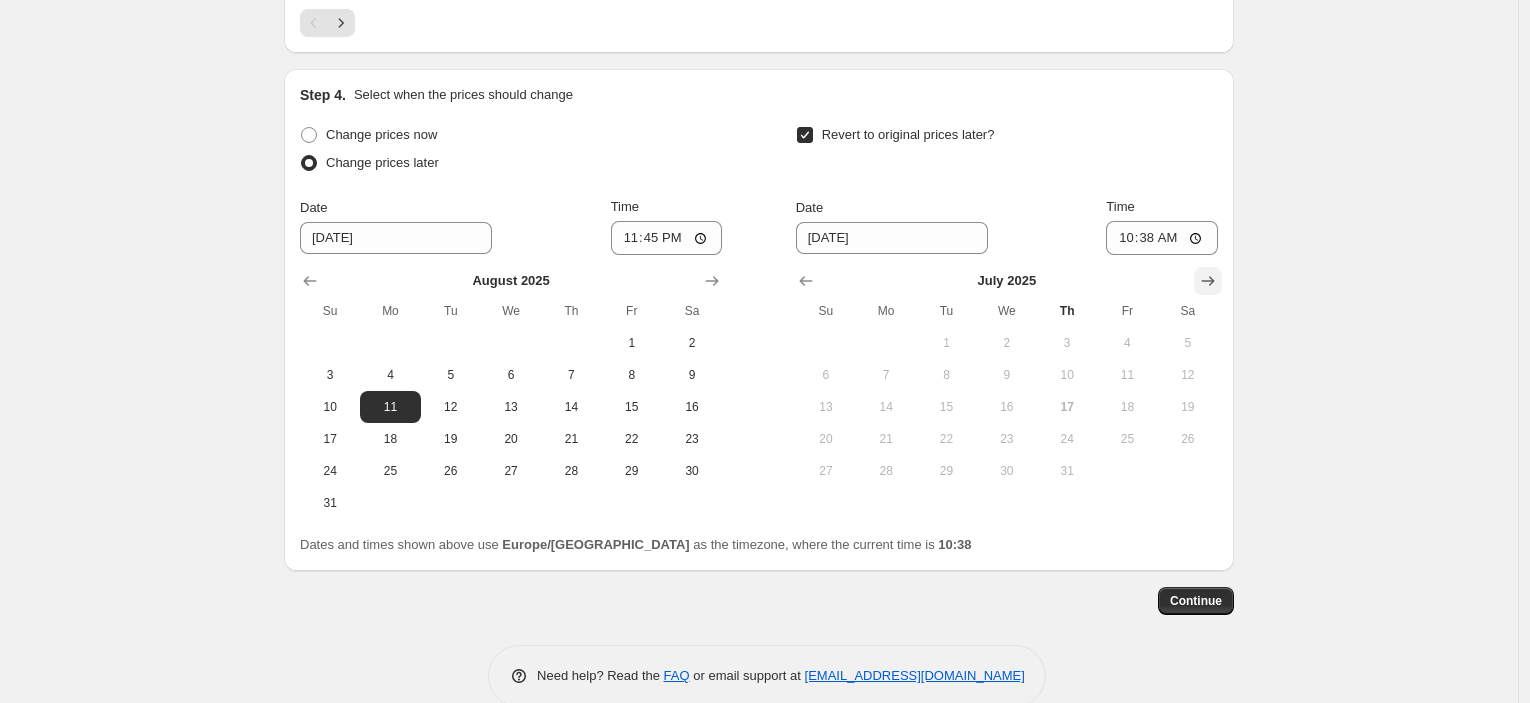 click 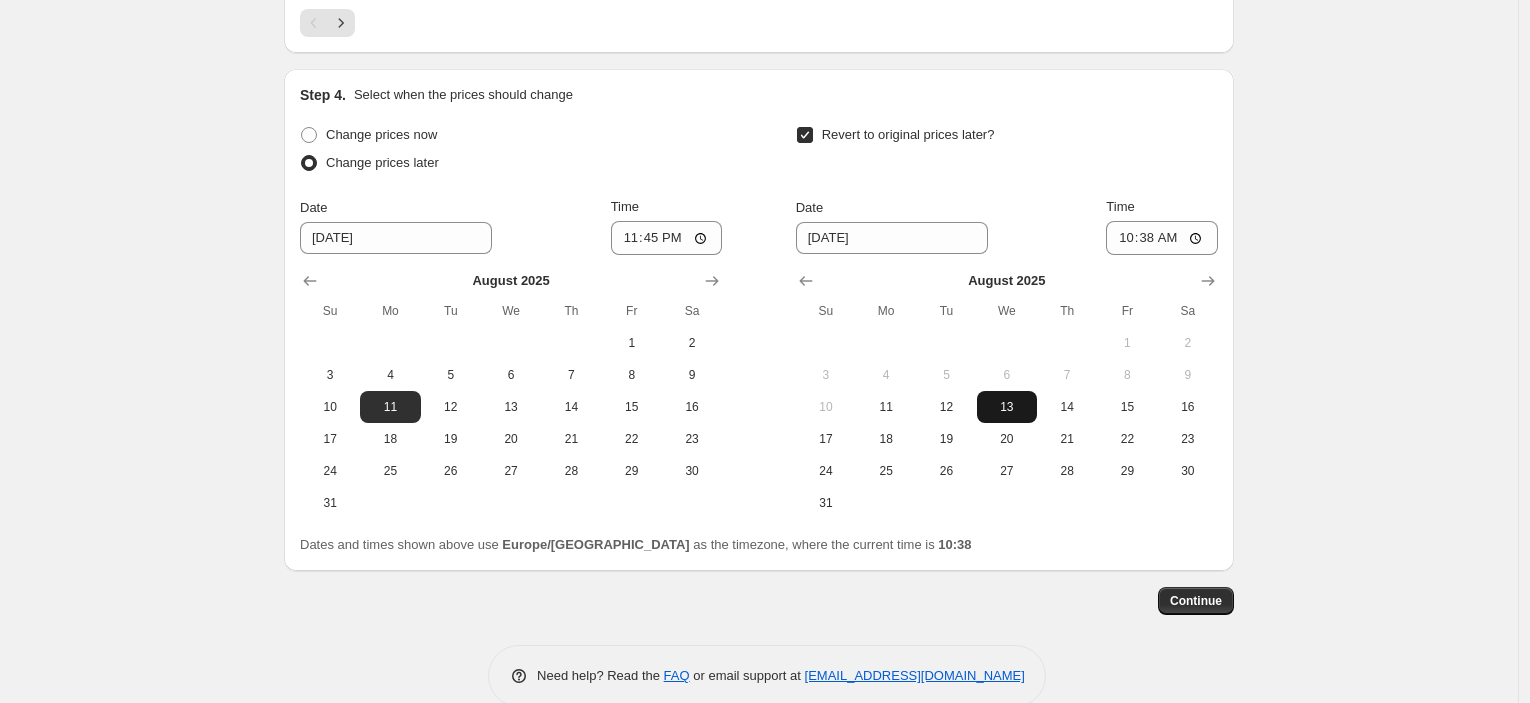 click on "13" at bounding box center [1007, 407] 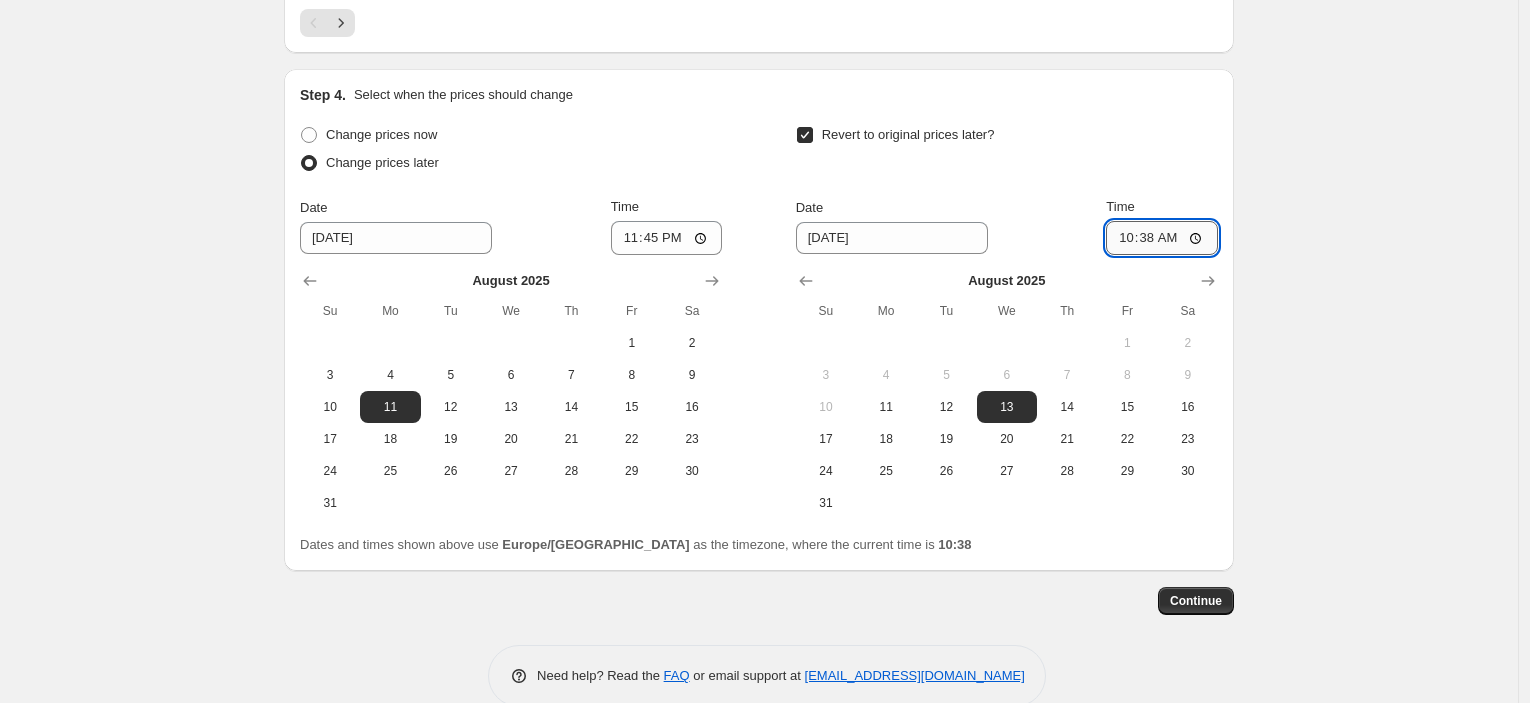click on "10:38" at bounding box center [1162, 238] 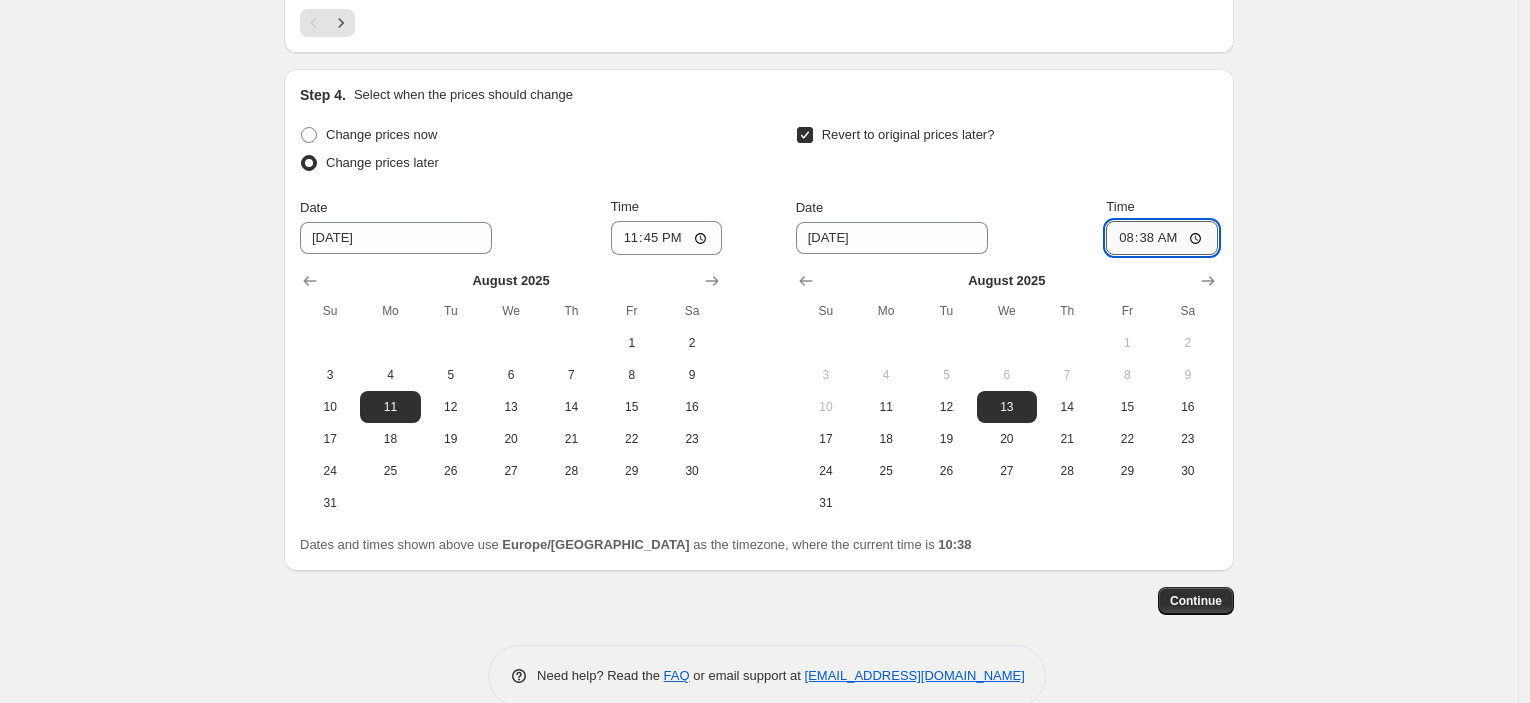 type on "08:00" 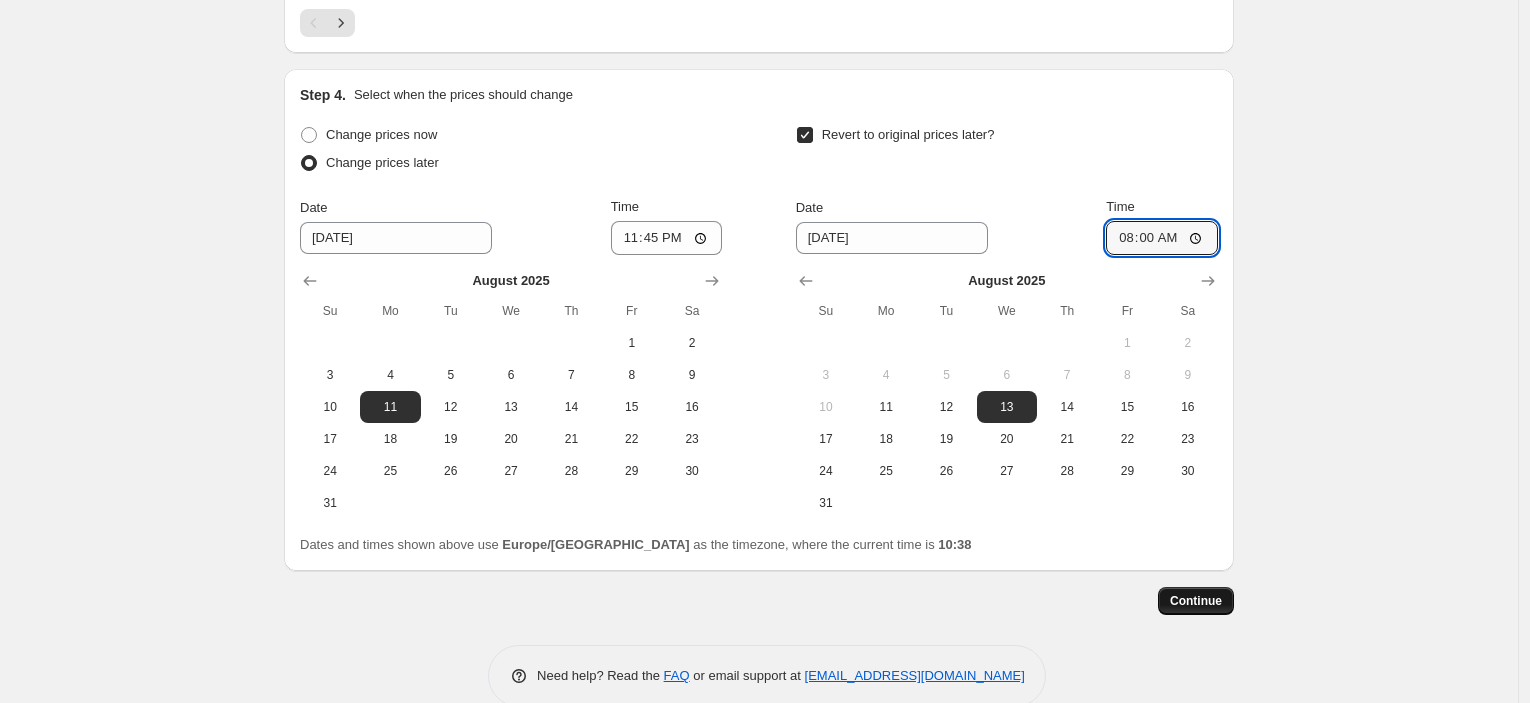 click on "Continue" at bounding box center [1196, 601] 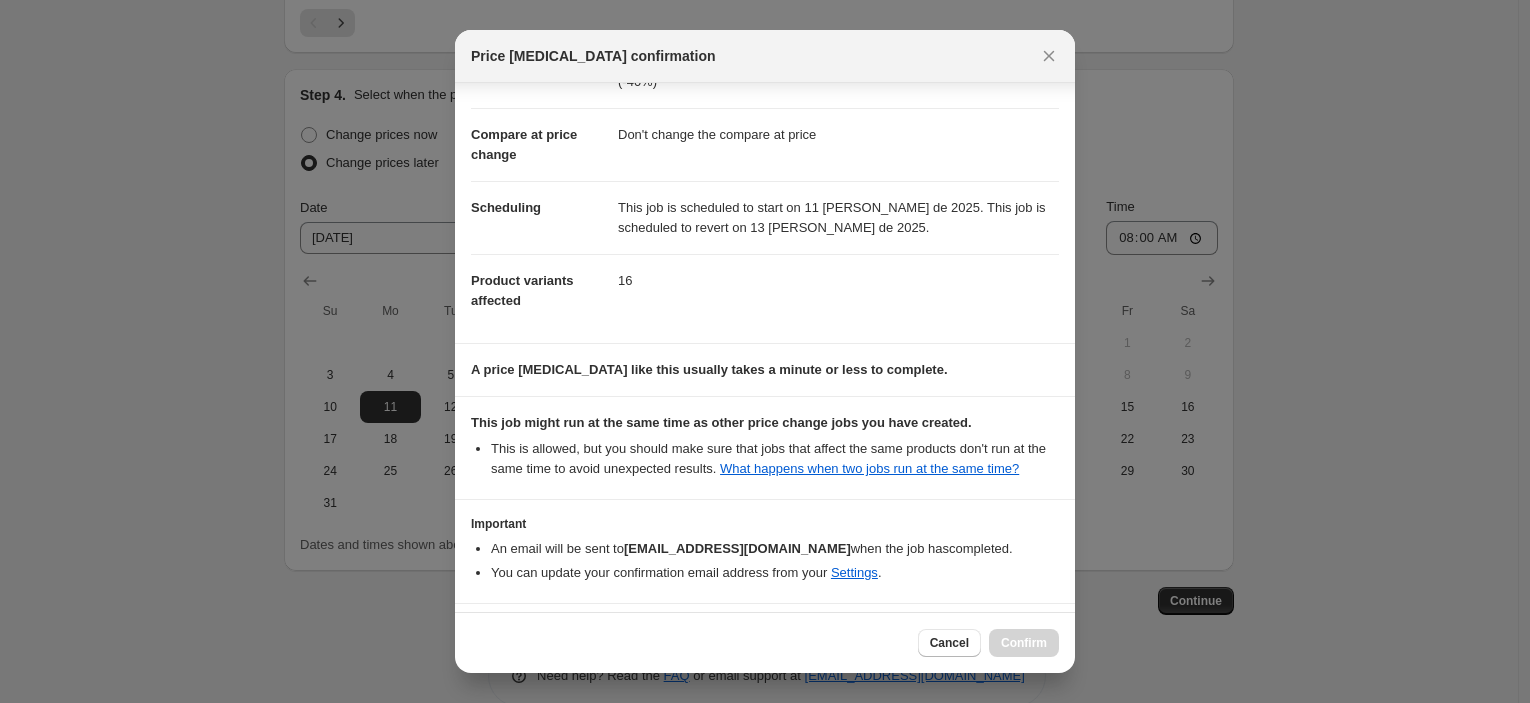 scroll, scrollTop: 153, scrollLeft: 0, axis: vertical 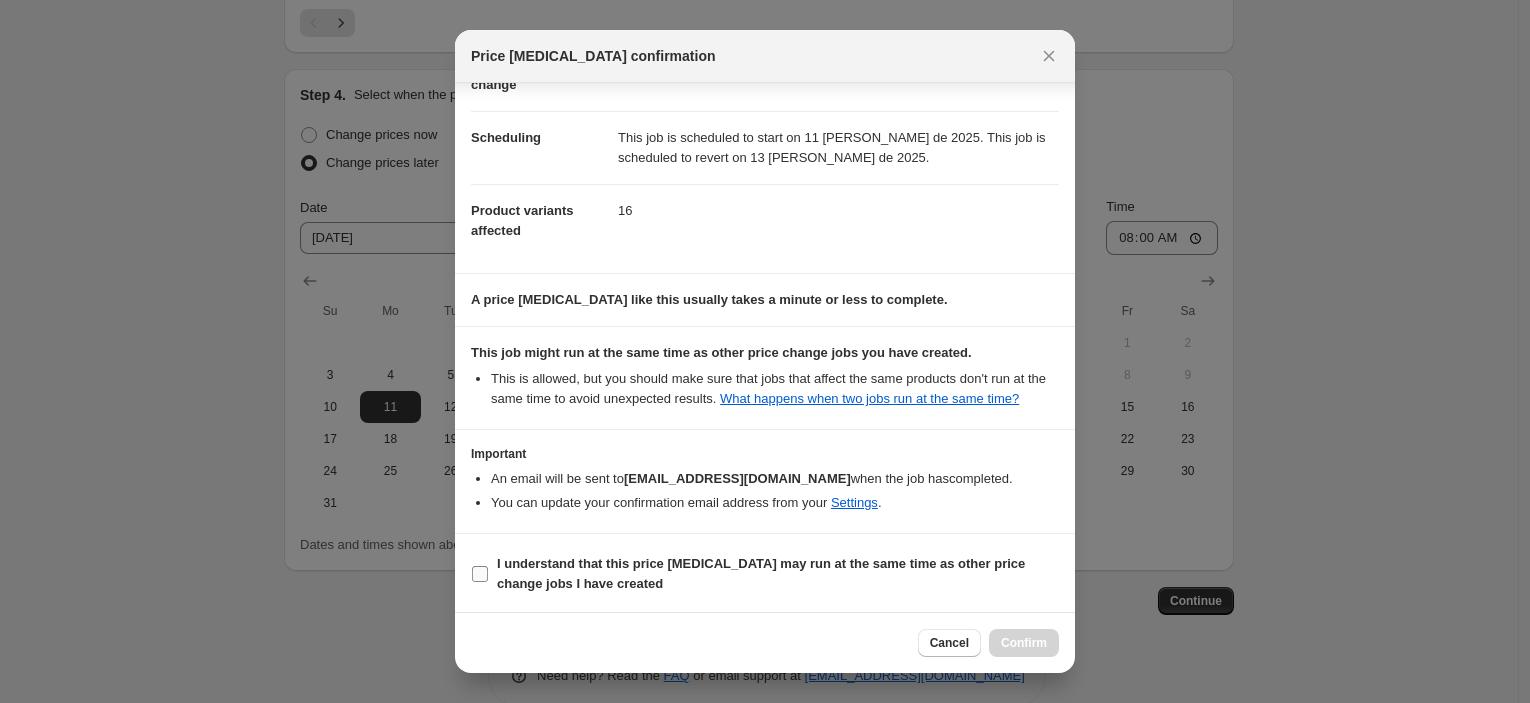 click on "I understand that this price [MEDICAL_DATA] may run at the same time as other price change jobs I have created" at bounding box center [778, 574] 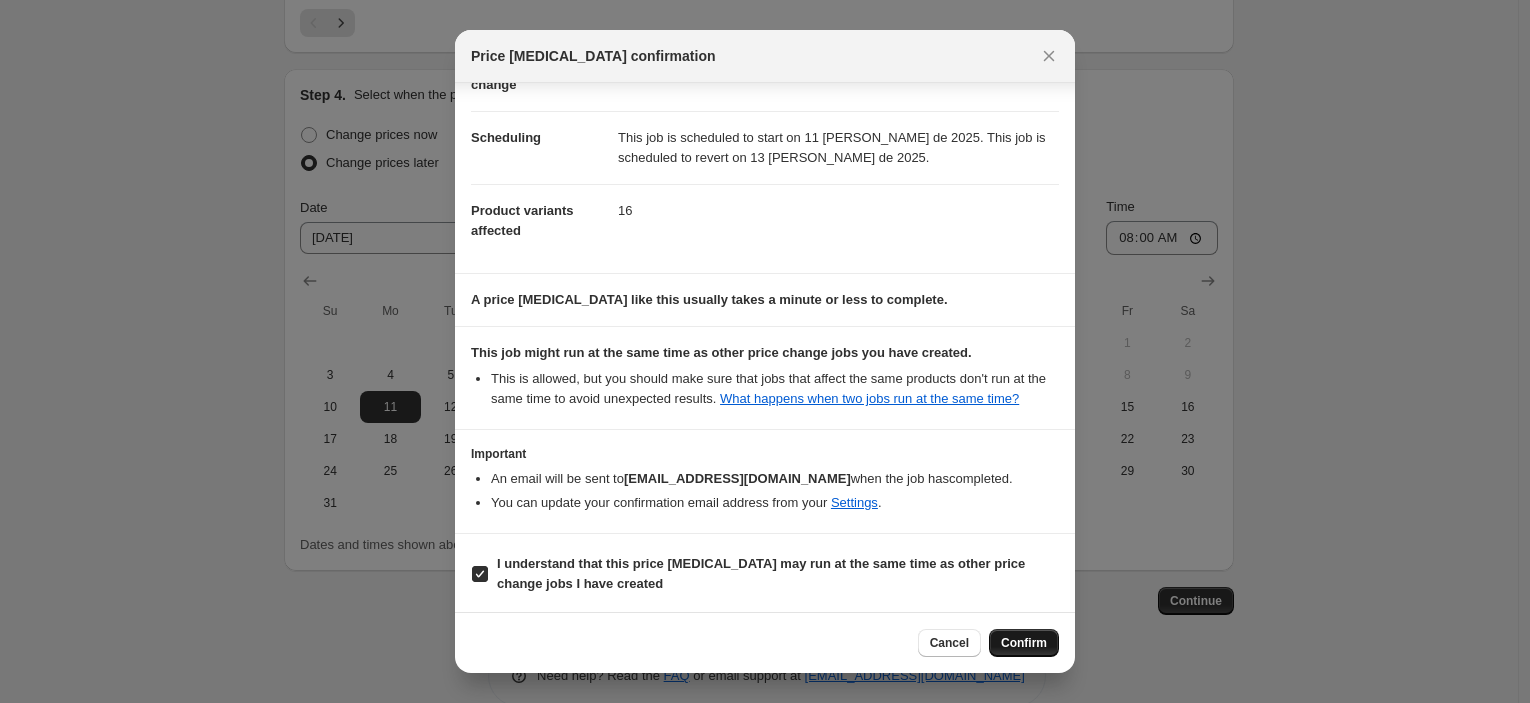 click on "Confirm" at bounding box center [1024, 643] 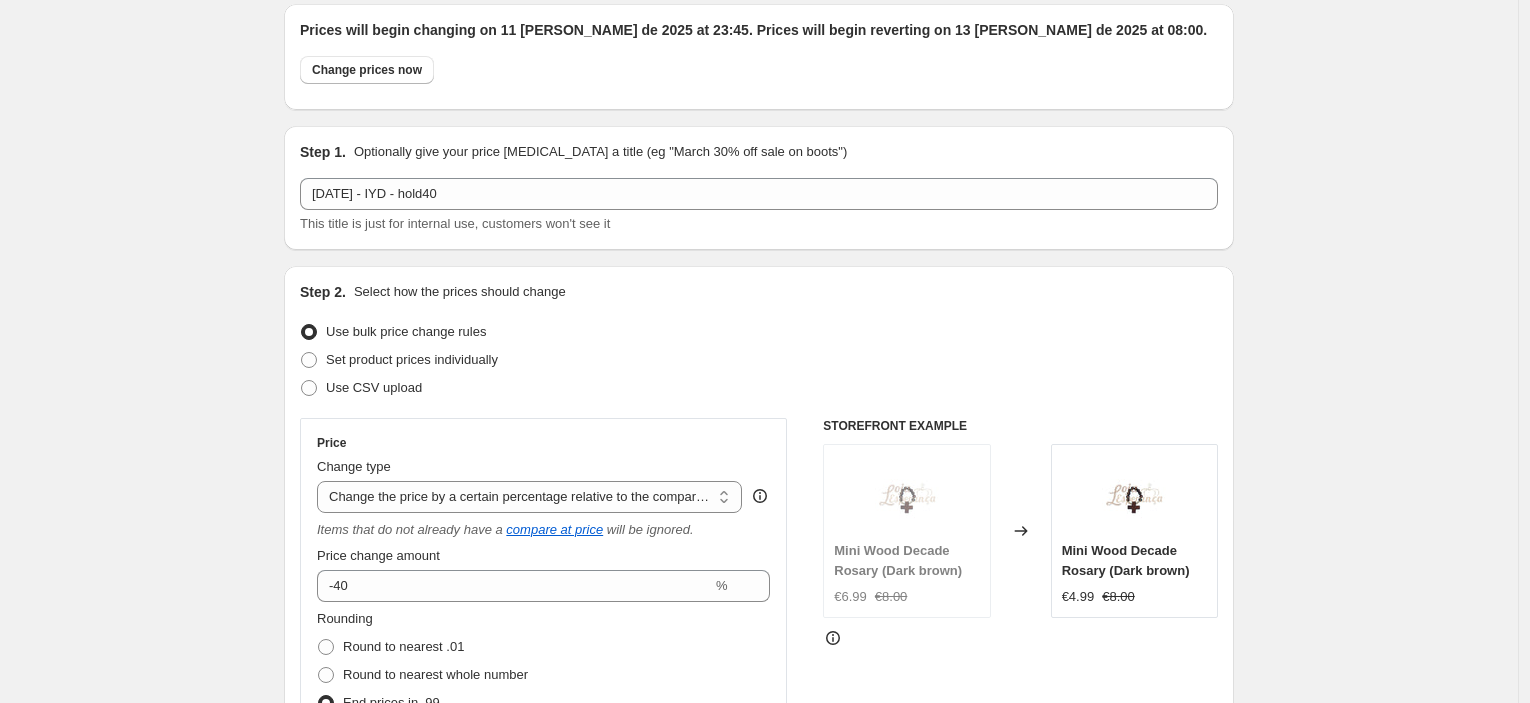 scroll, scrollTop: 0, scrollLeft: 0, axis: both 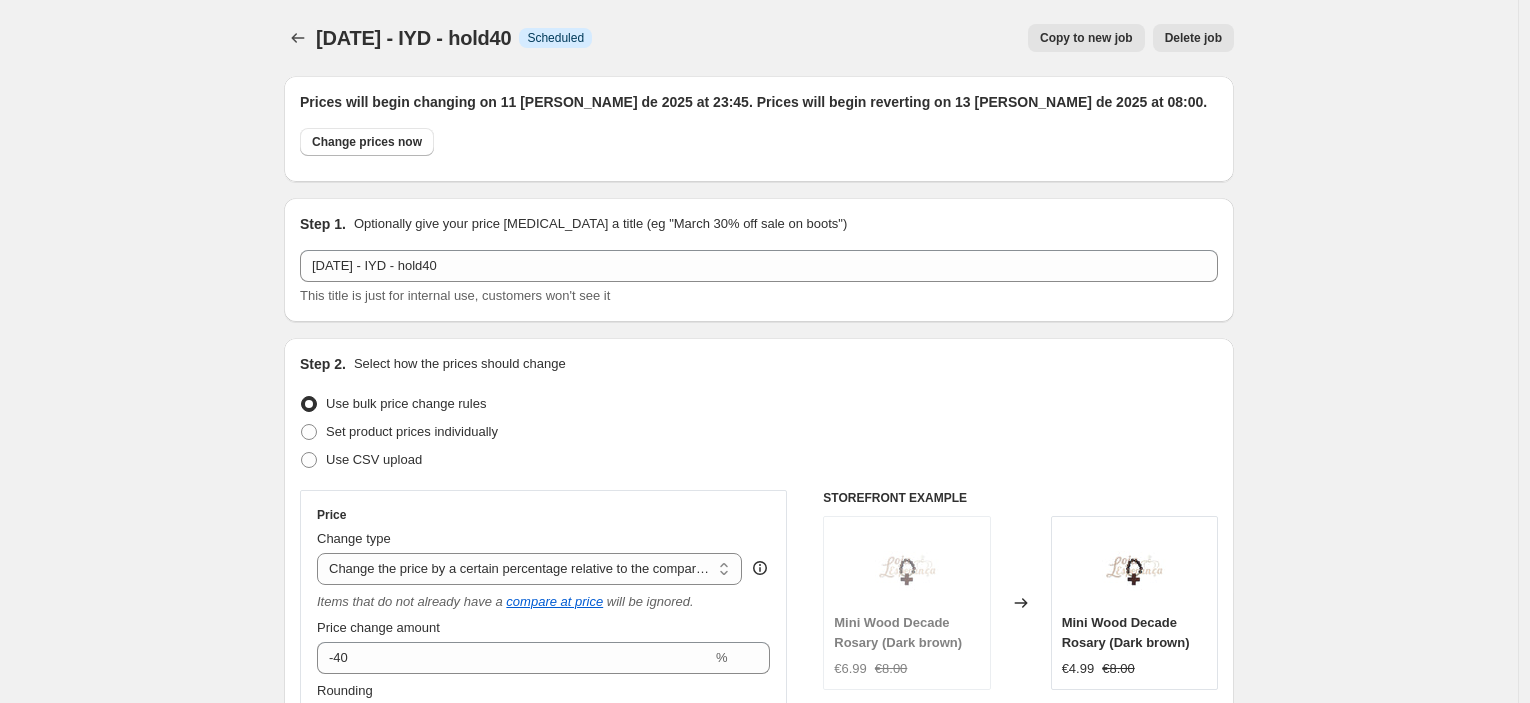click on "Copy to new job" at bounding box center (1086, 38) 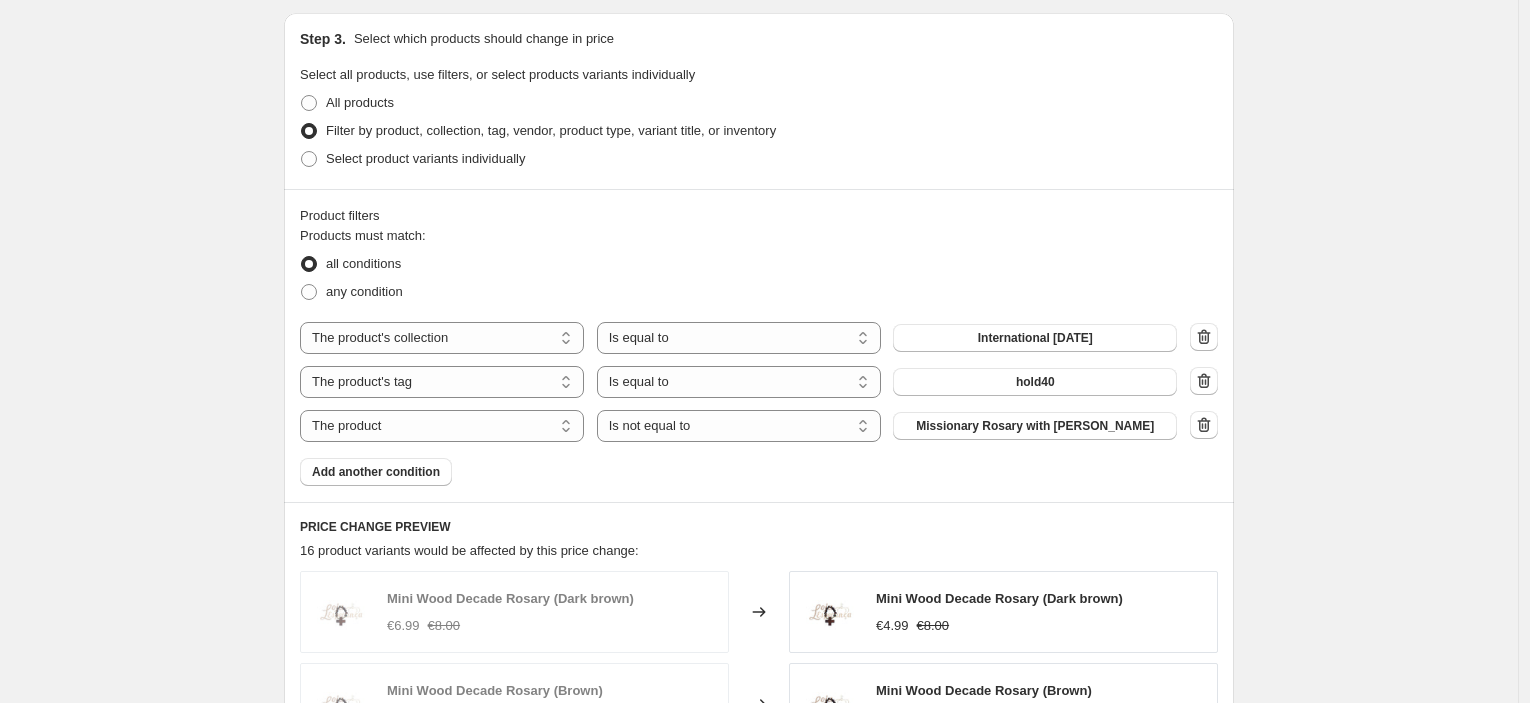 scroll, scrollTop: 1111, scrollLeft: 0, axis: vertical 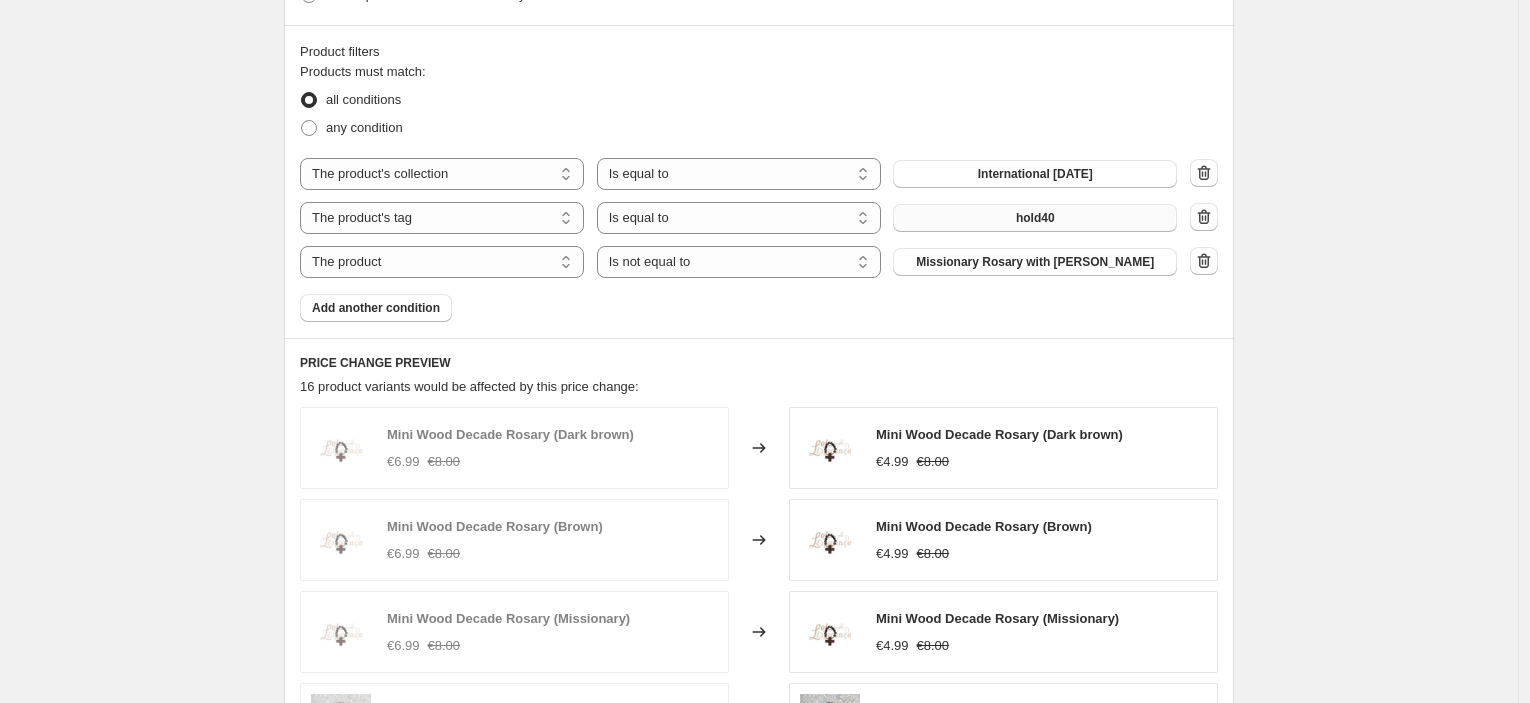 click on "hold40" at bounding box center (1035, 218) 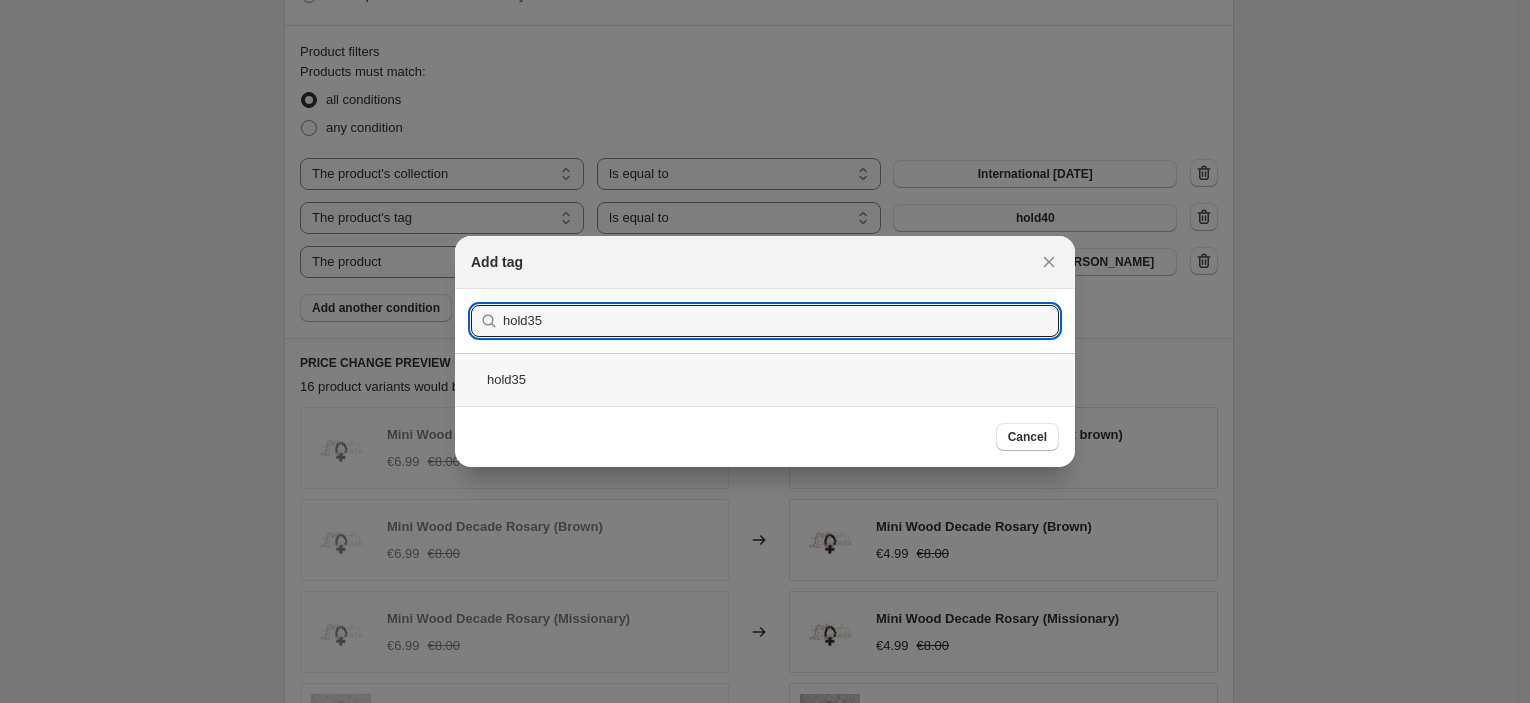 type on "hold35" 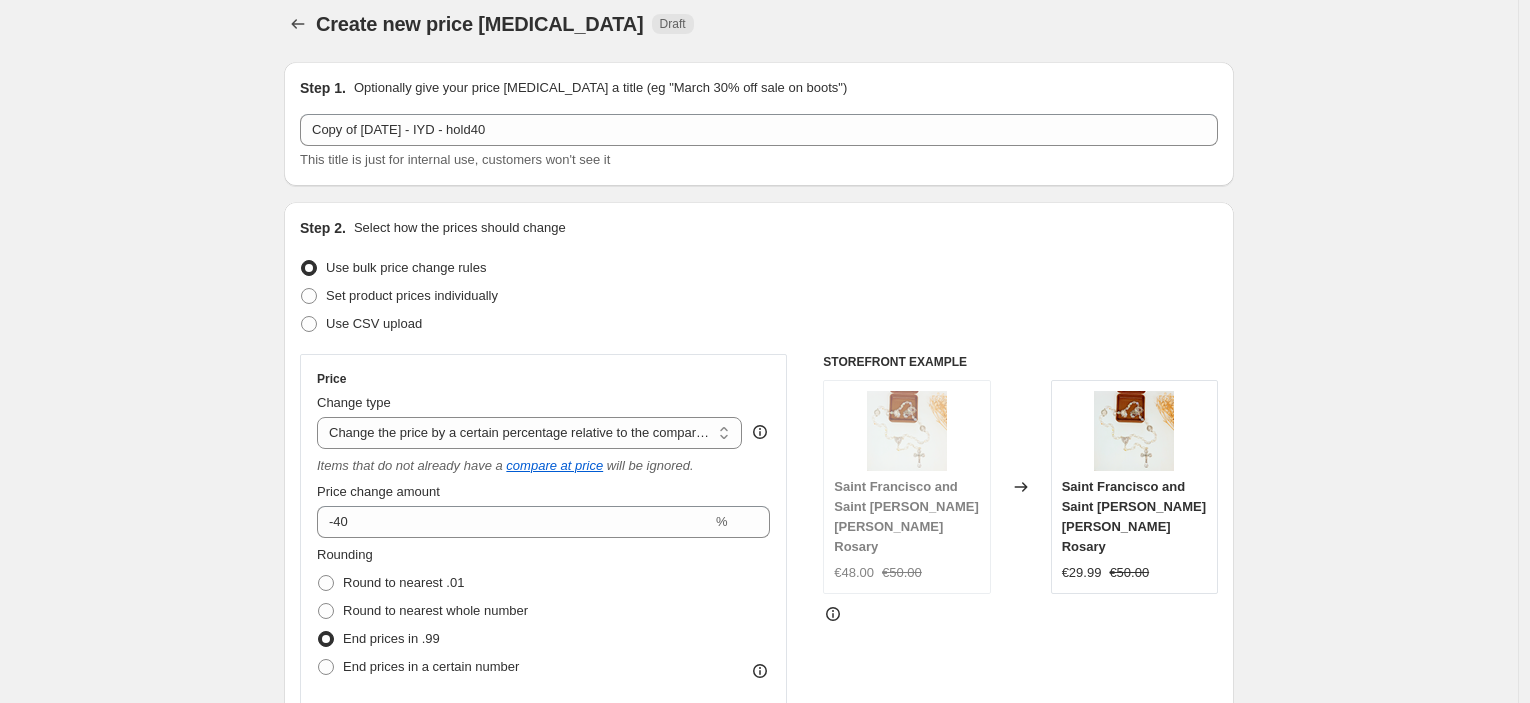 scroll, scrollTop: 0, scrollLeft: 0, axis: both 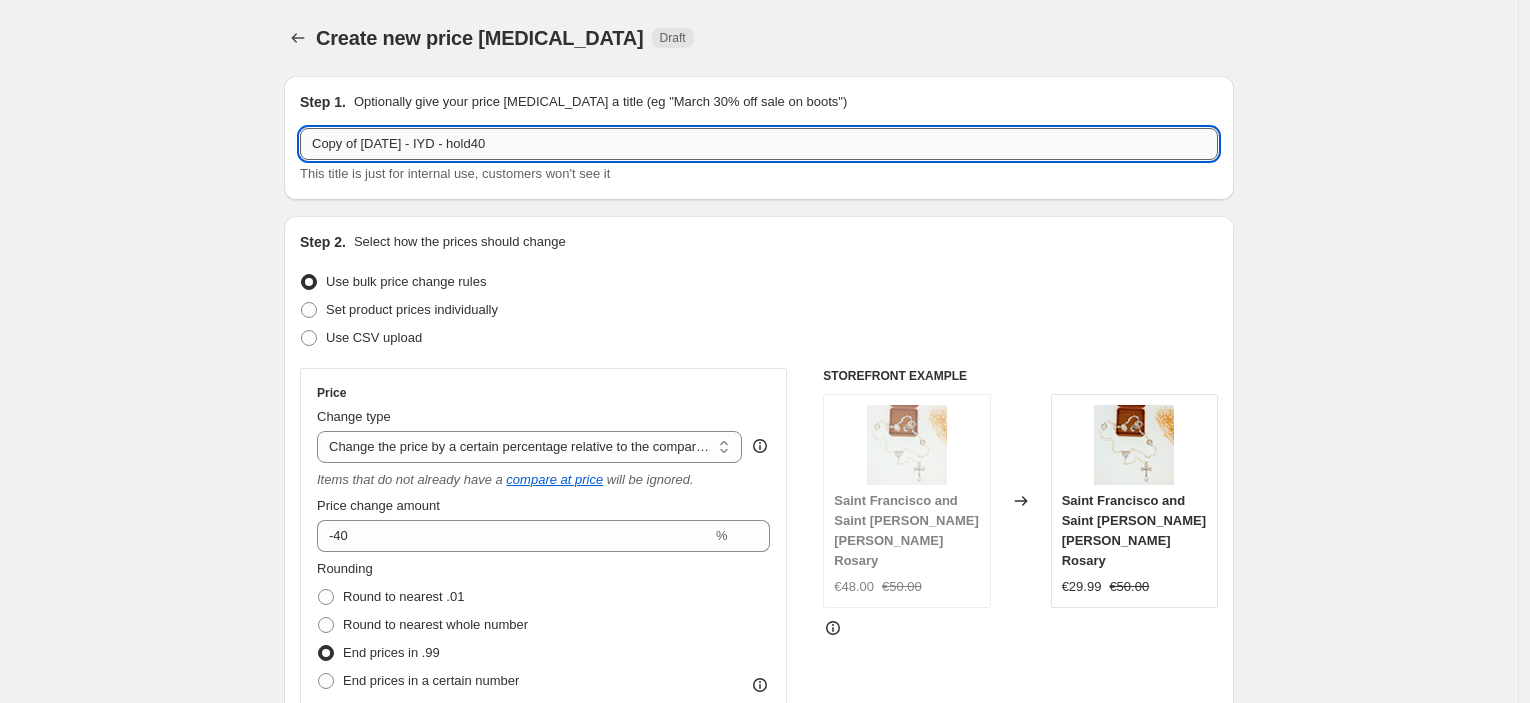 click on "Copy of [DATE] - IYD - hold40" at bounding box center (759, 144) 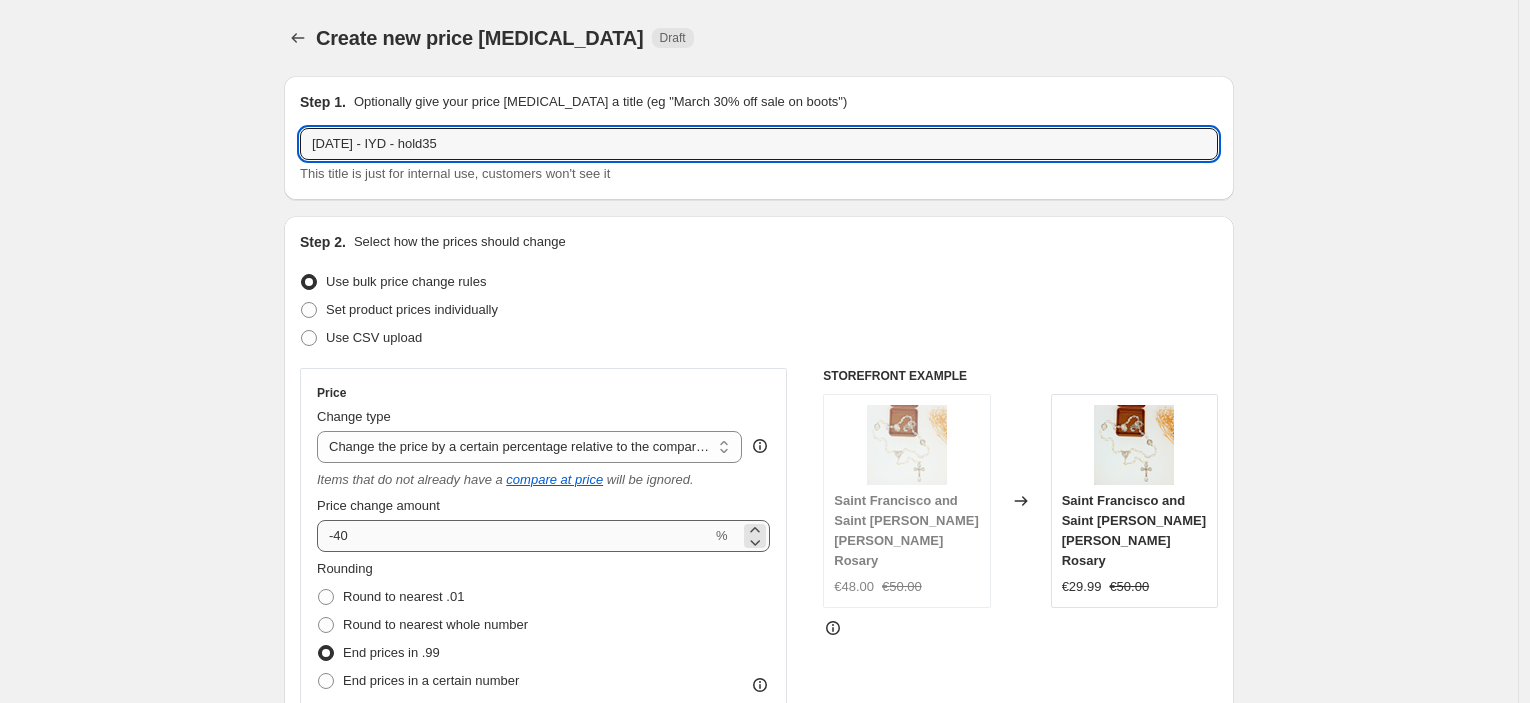 type on "[DATE] - IYD - hold35" 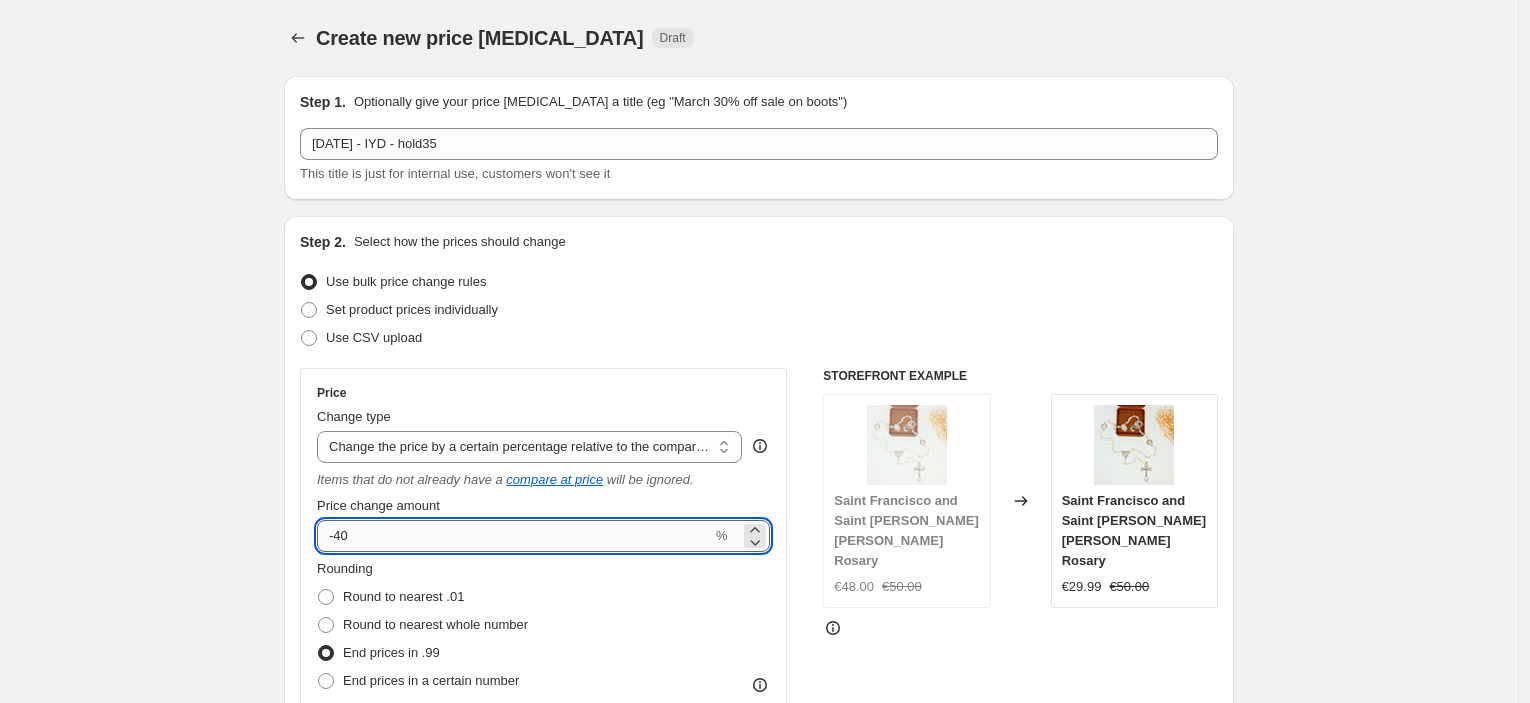 click on "-40" at bounding box center [514, 536] 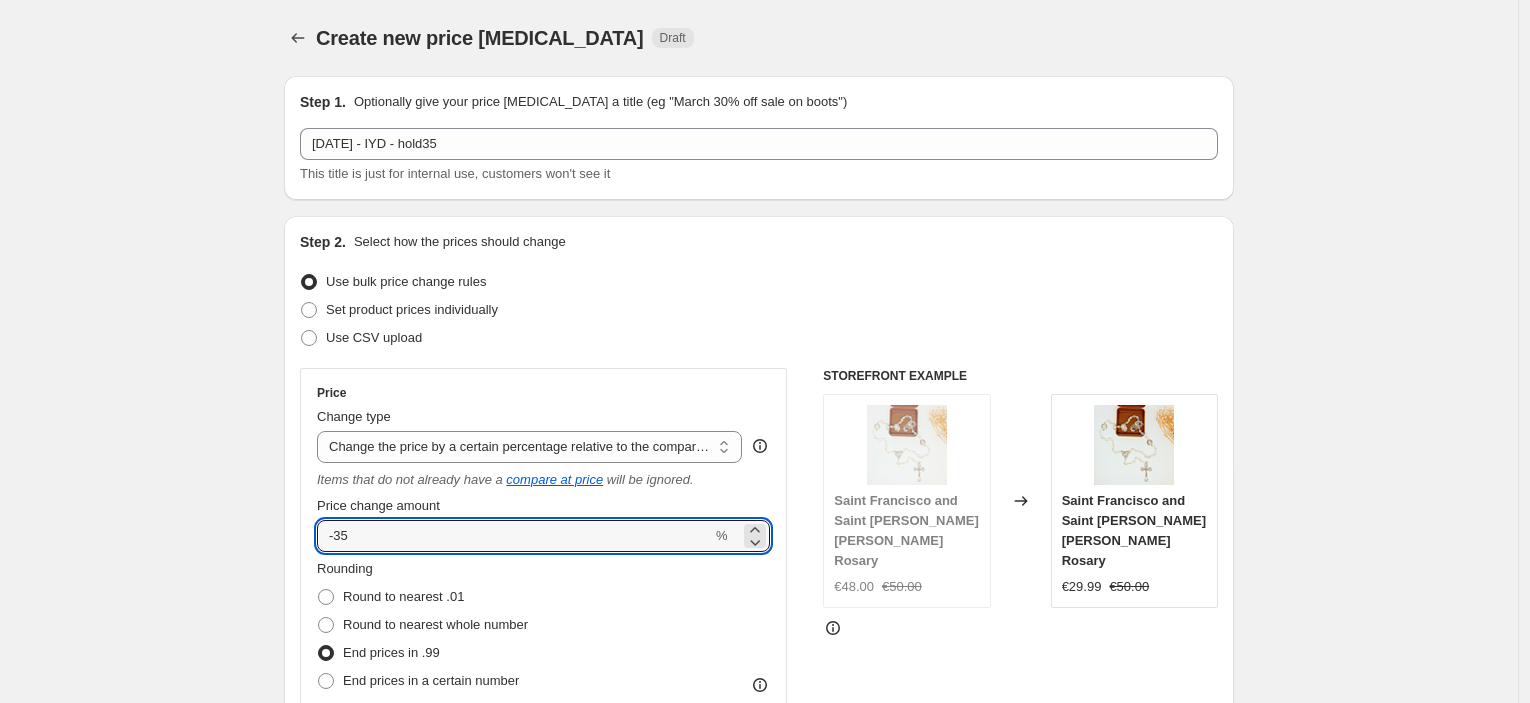 type on "-35" 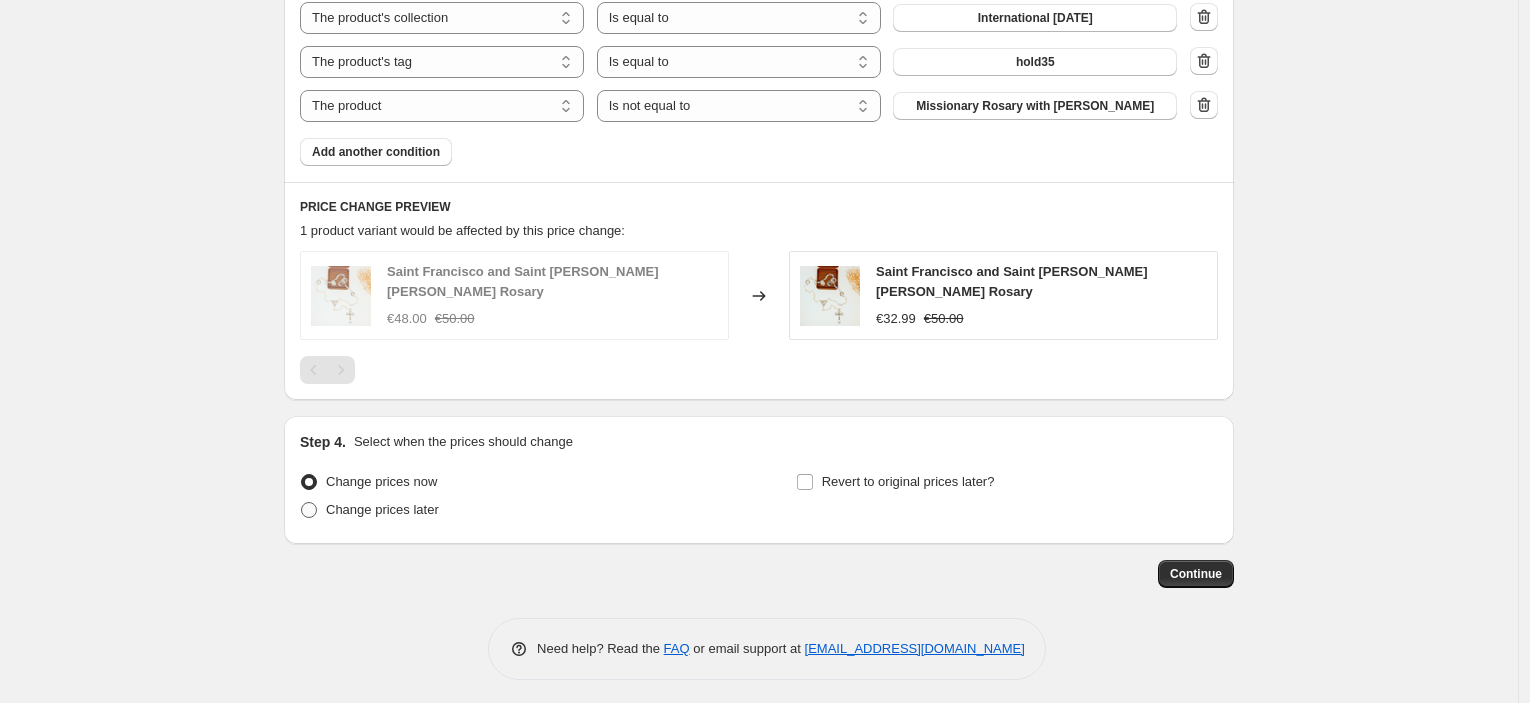 click on "Change prices later" at bounding box center (382, 509) 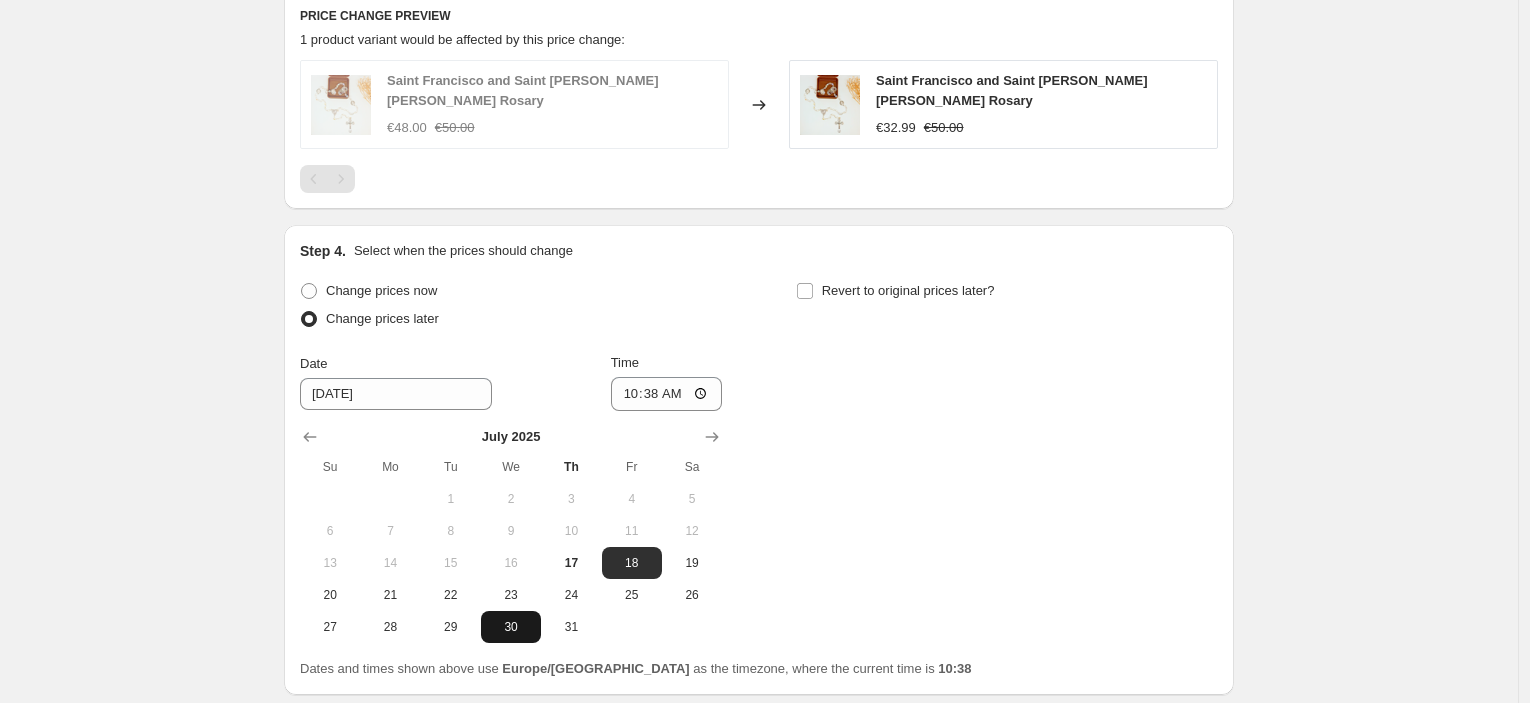 scroll, scrollTop: 1608, scrollLeft: 0, axis: vertical 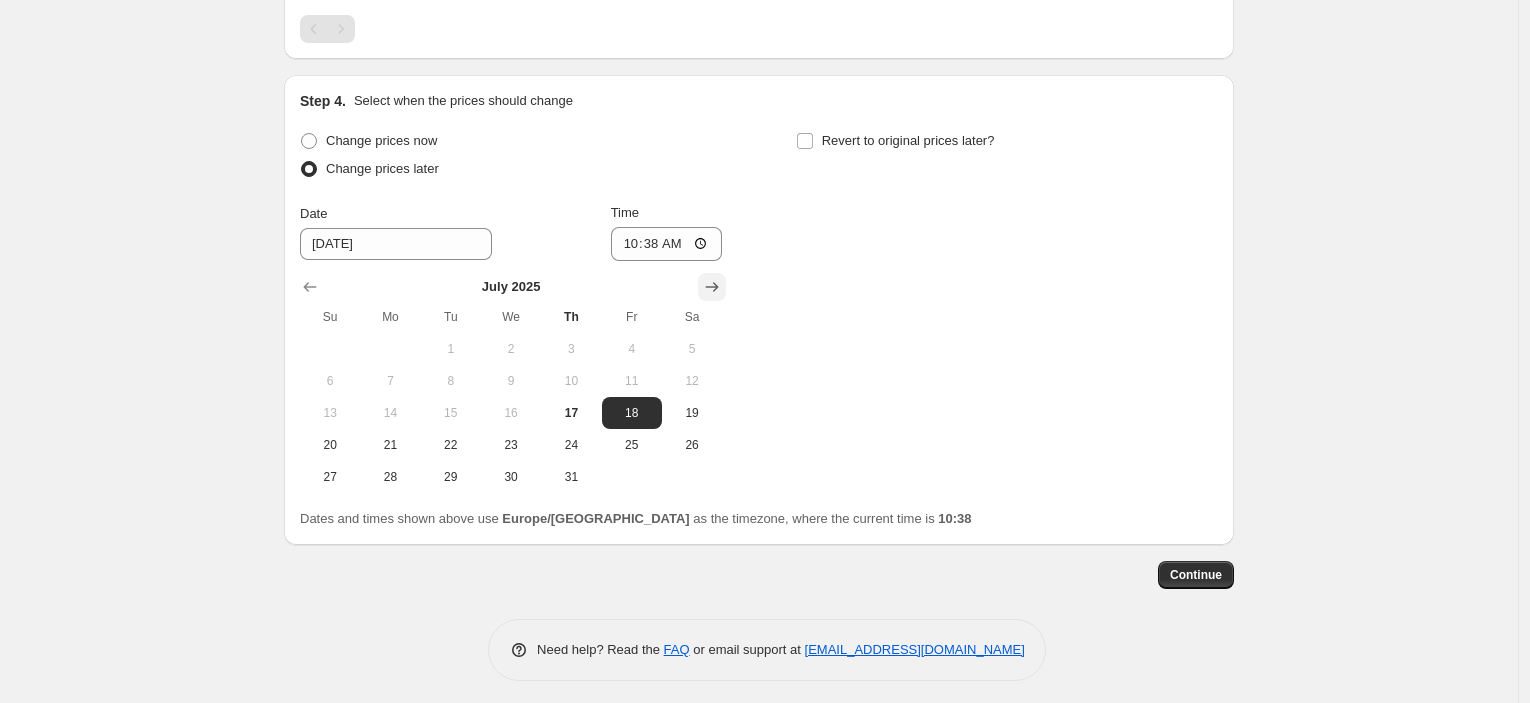 click 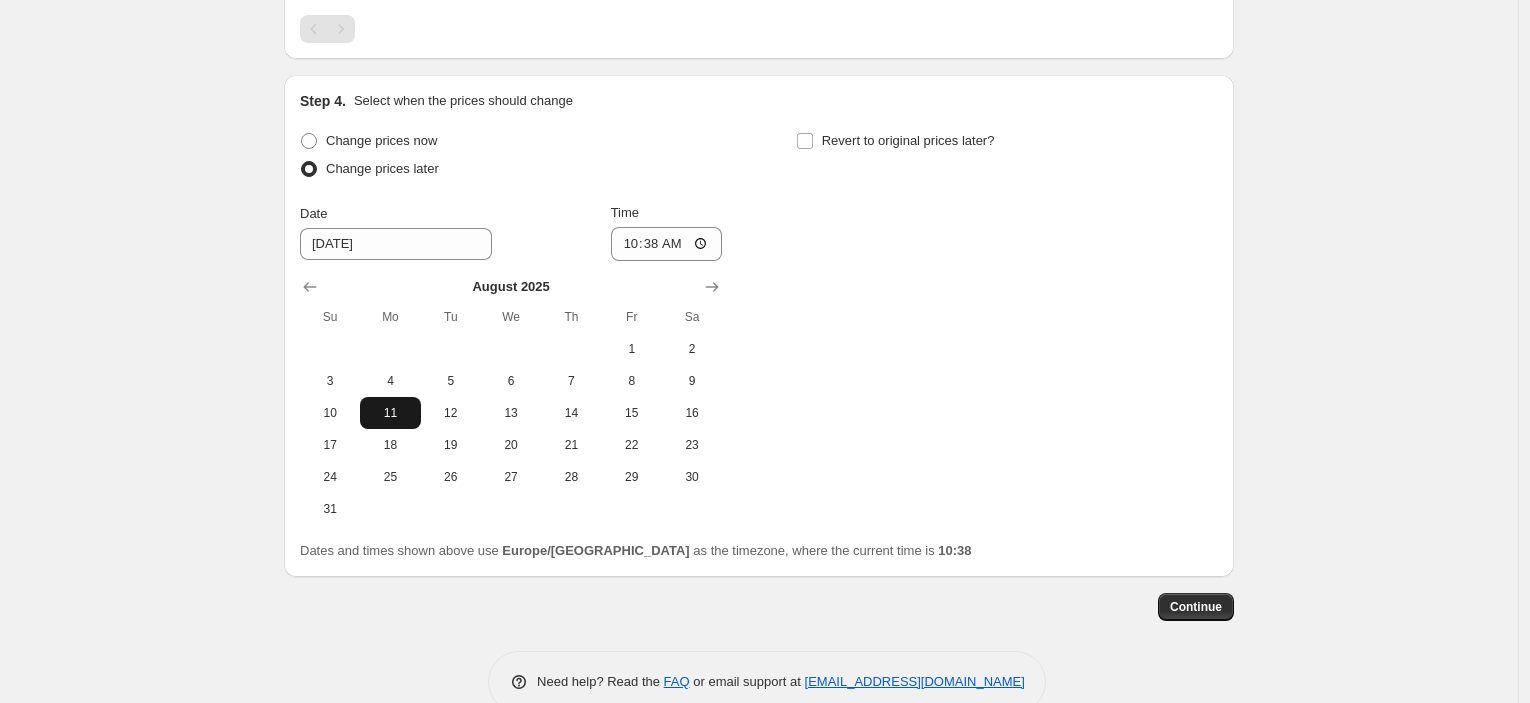 click on "11" at bounding box center [390, 413] 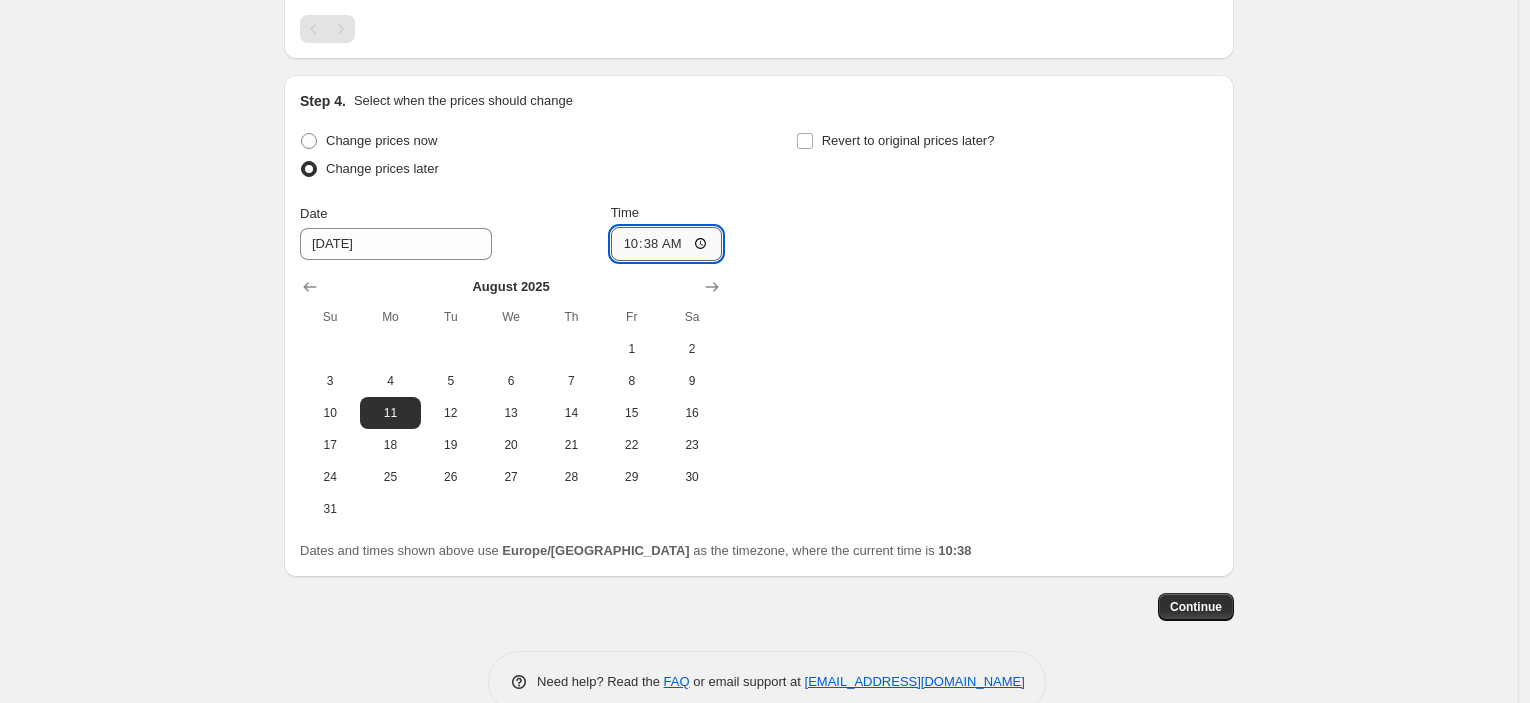 click on "10:38" at bounding box center (667, 244) 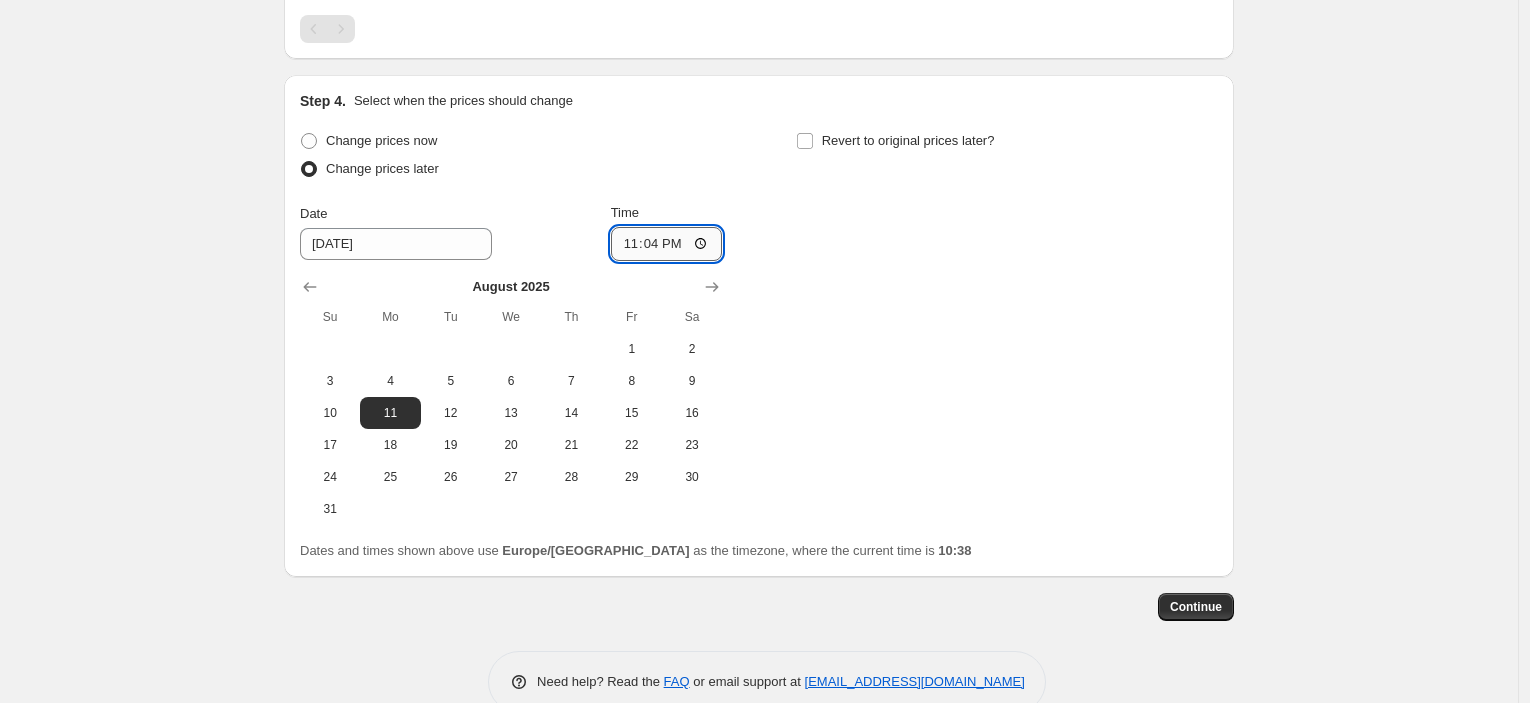 type on "23:45" 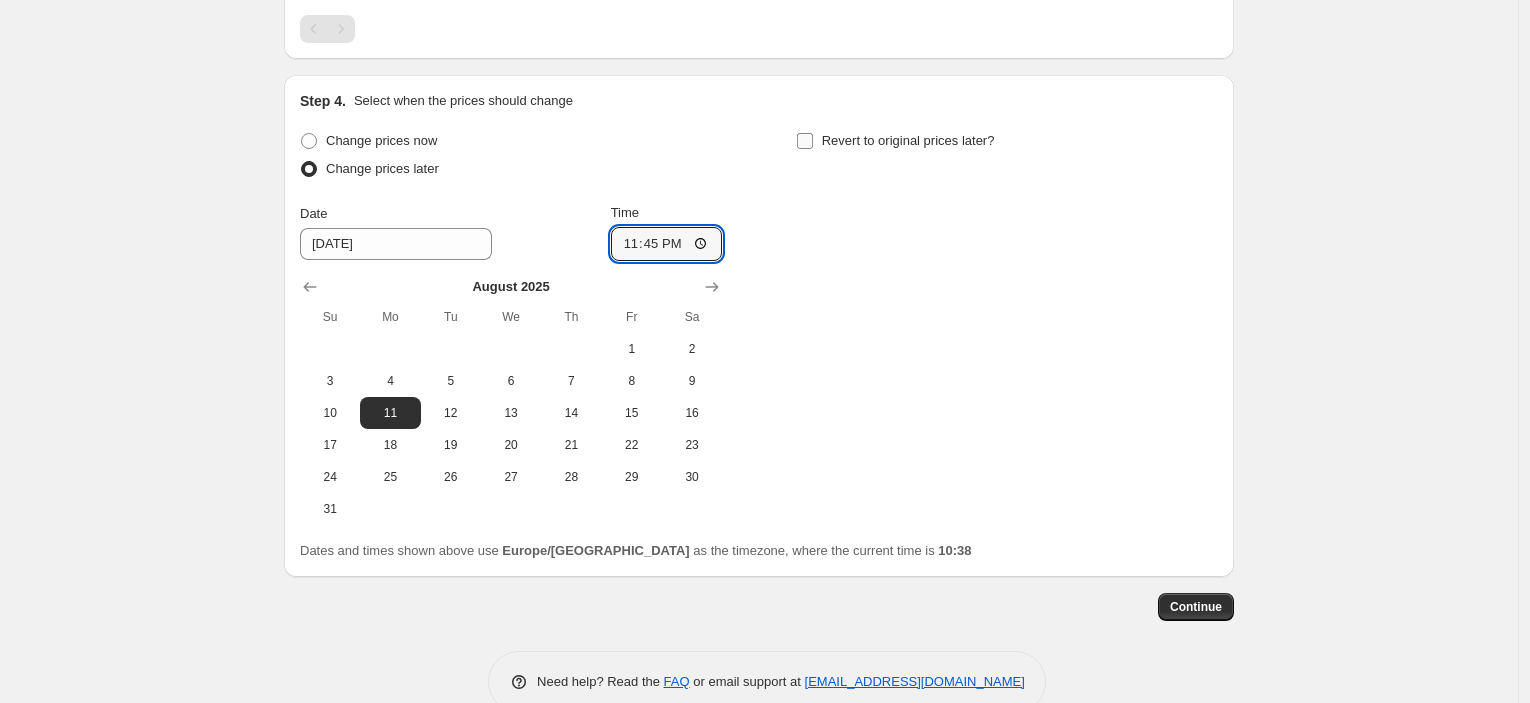 click on "Revert to original prices later?" at bounding box center (908, 140) 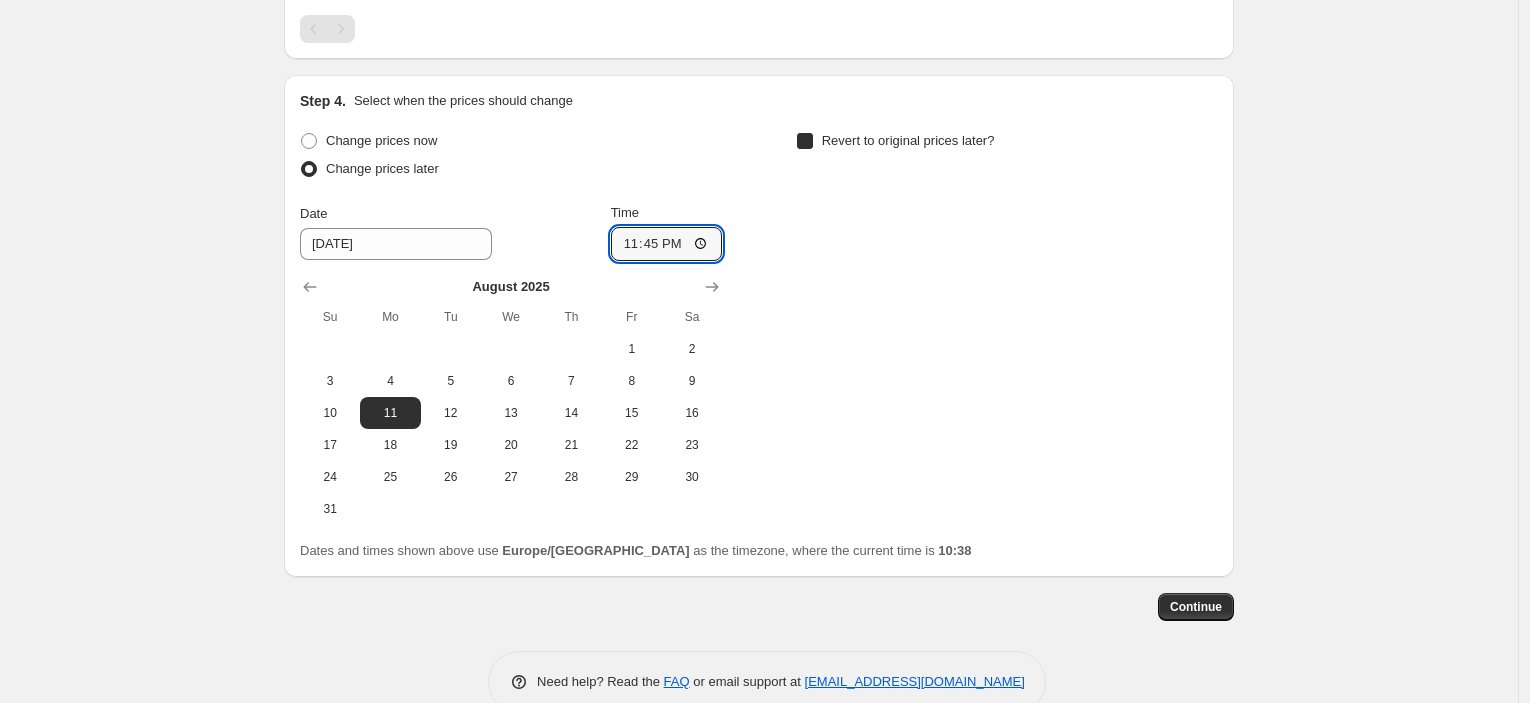 checkbox on "true" 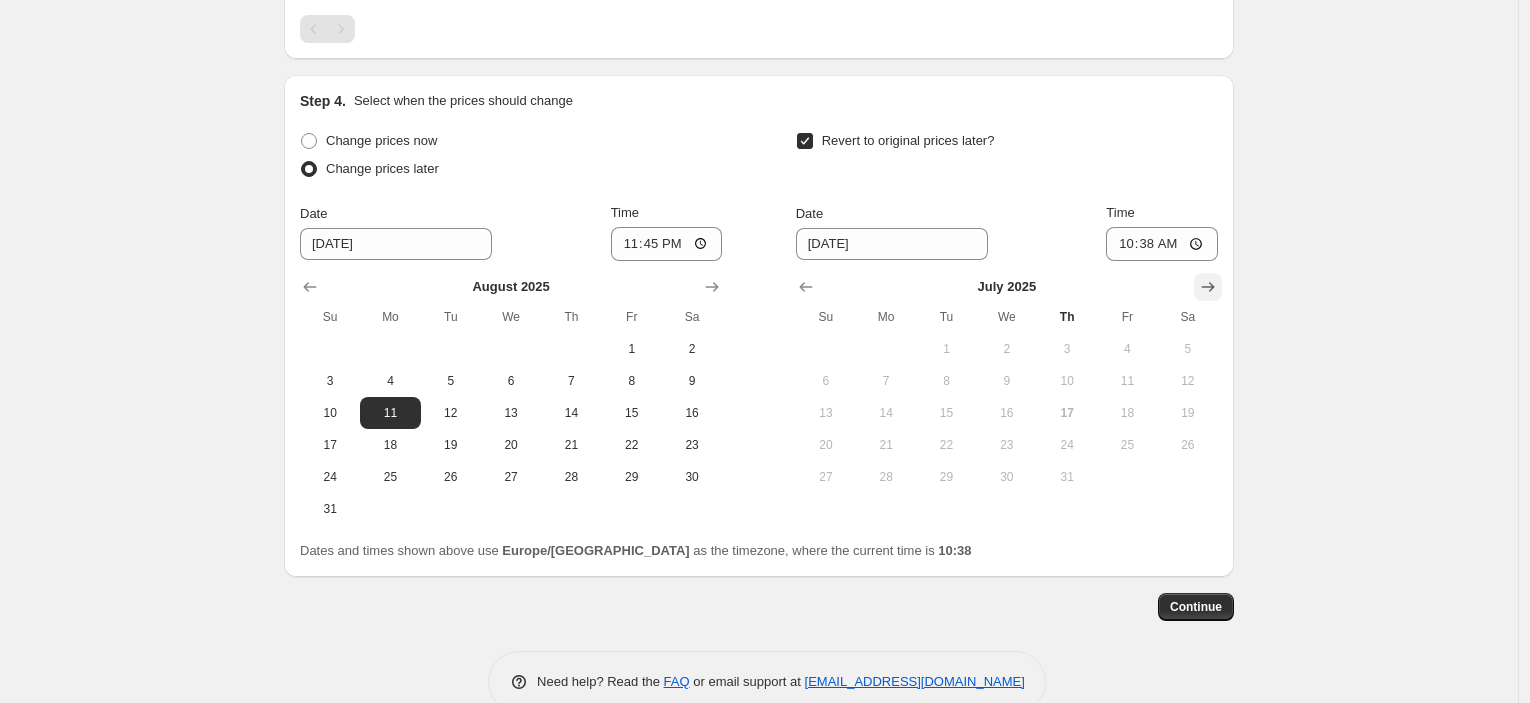 click 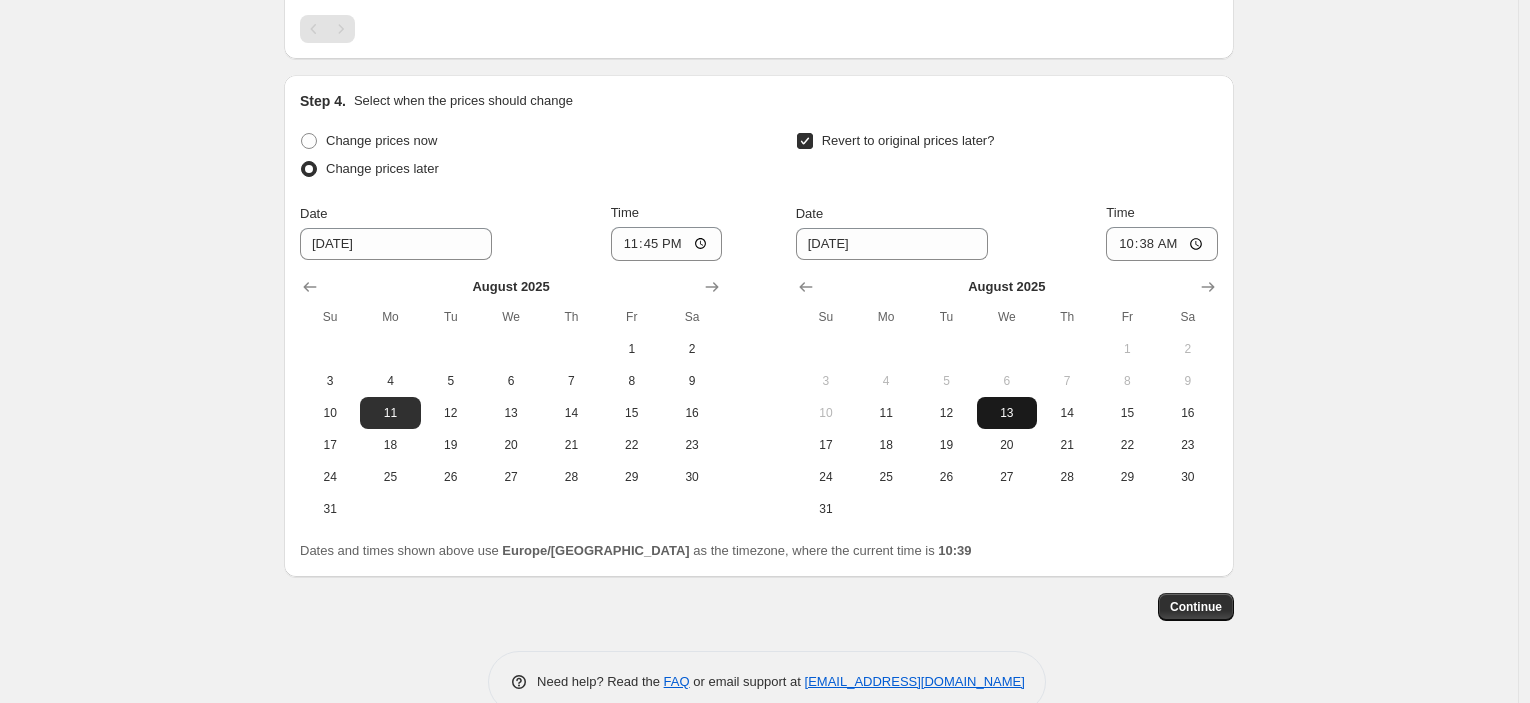 click on "13" at bounding box center (1007, 413) 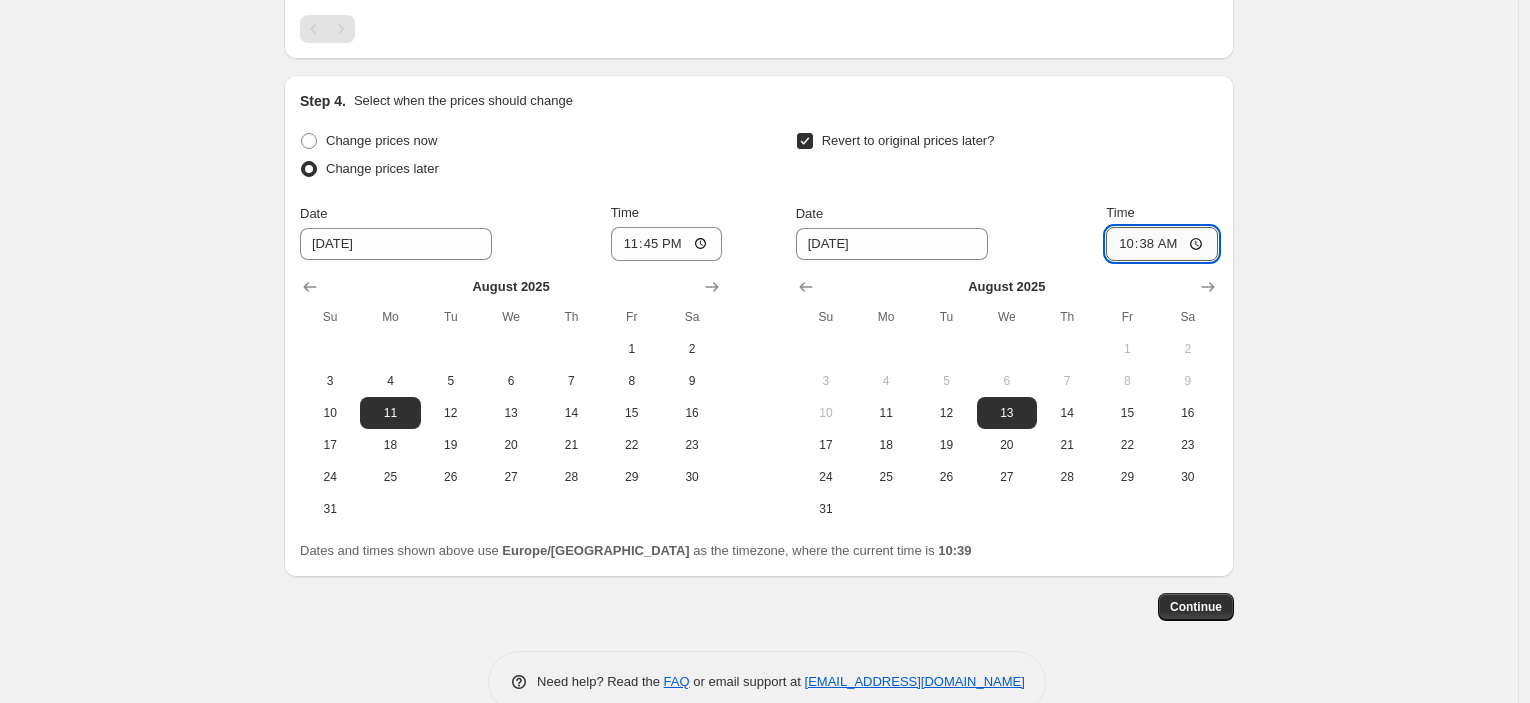 click on "10:38" at bounding box center [1162, 244] 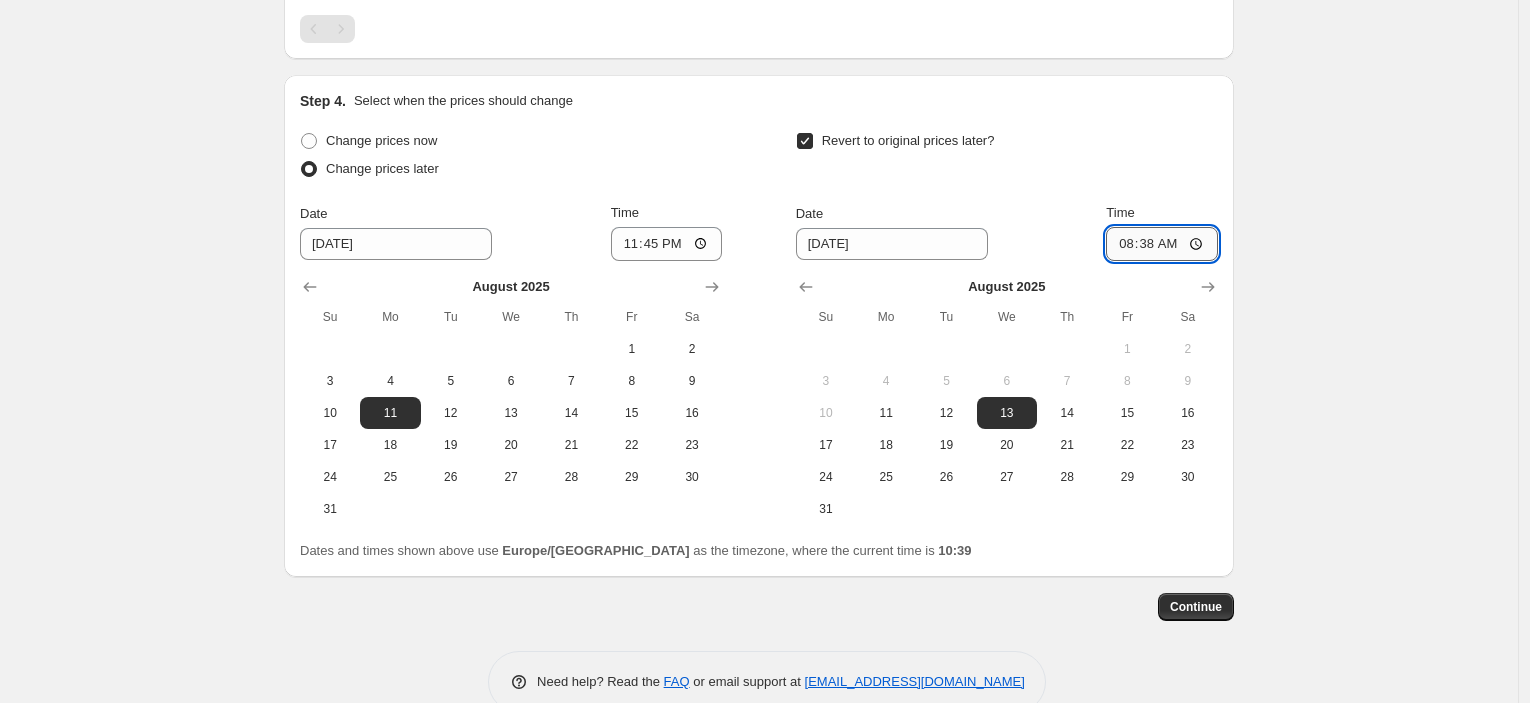 type on "08:00" 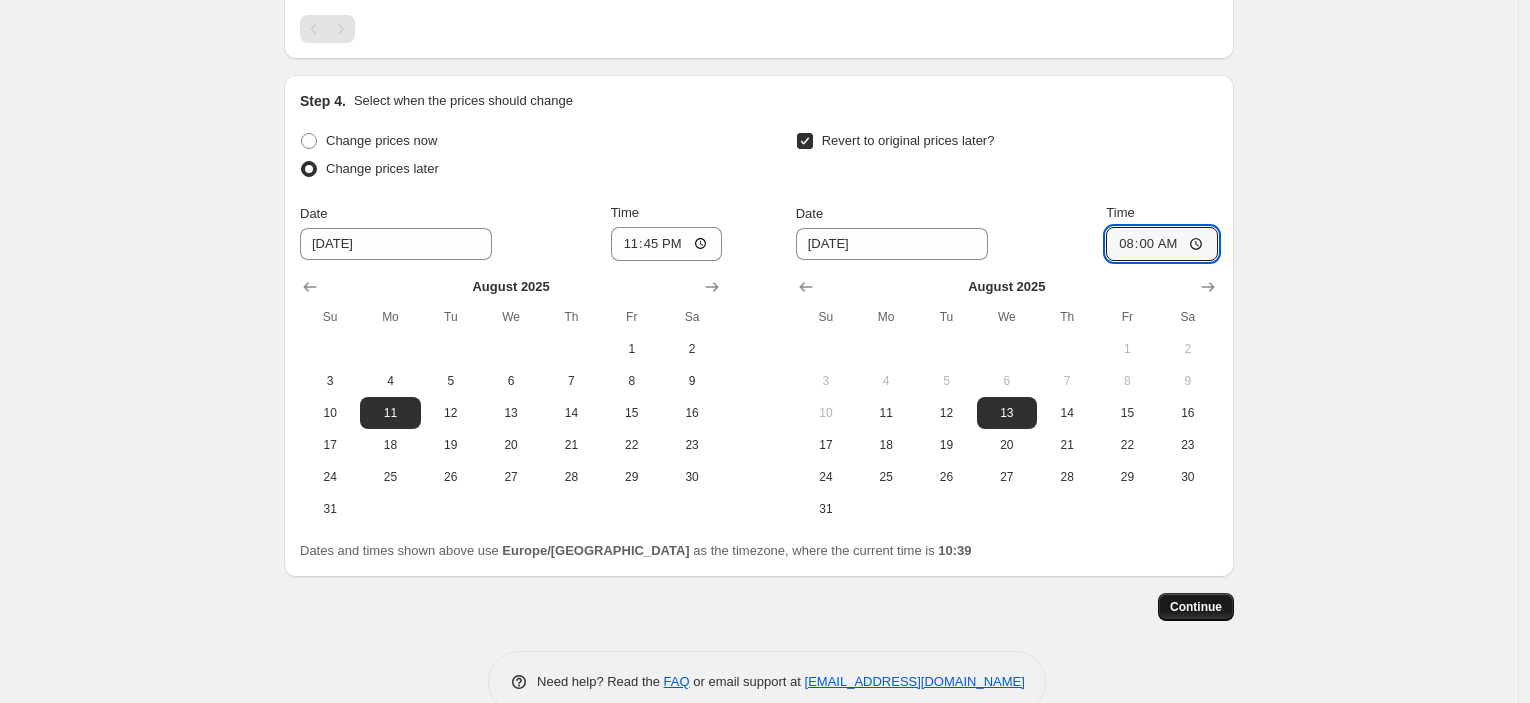 click on "Continue" at bounding box center [1196, 607] 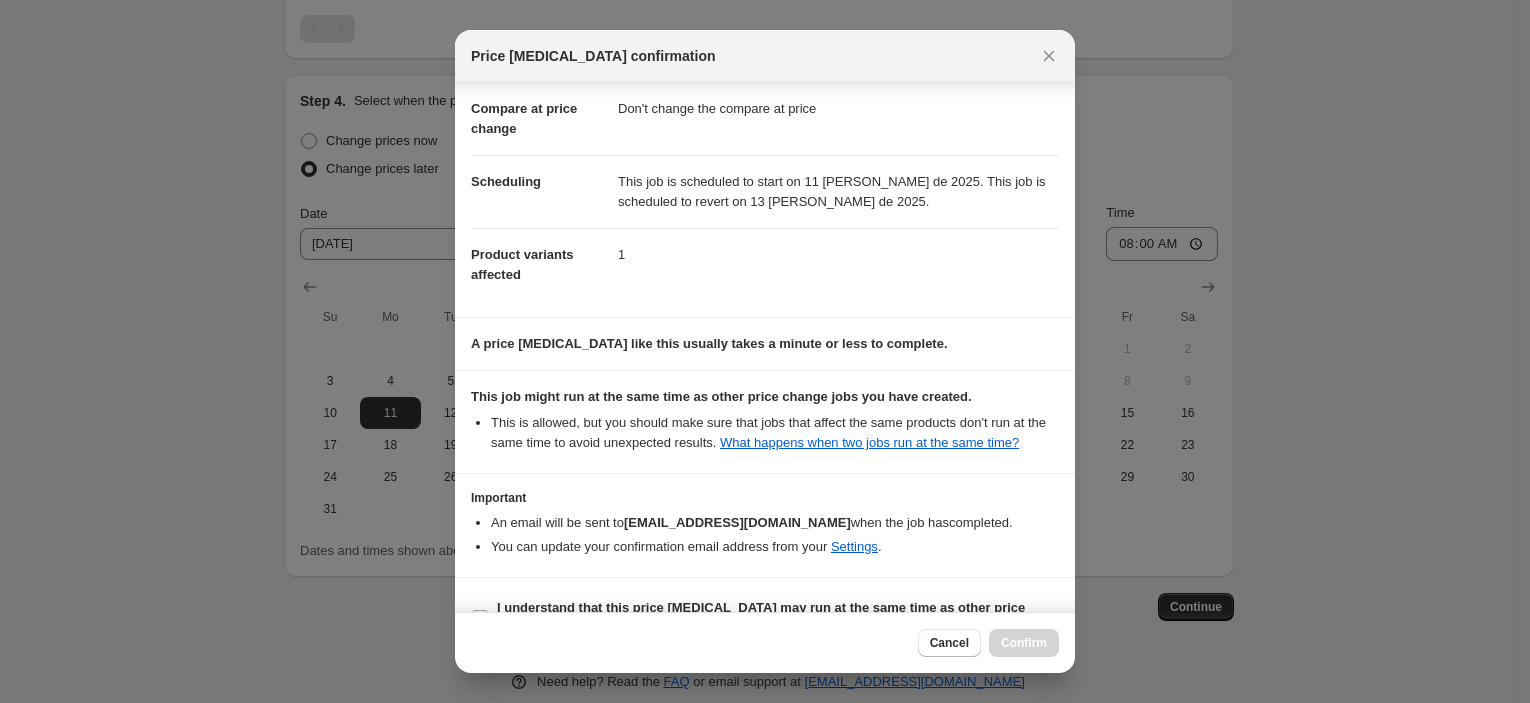 scroll, scrollTop: 153, scrollLeft: 0, axis: vertical 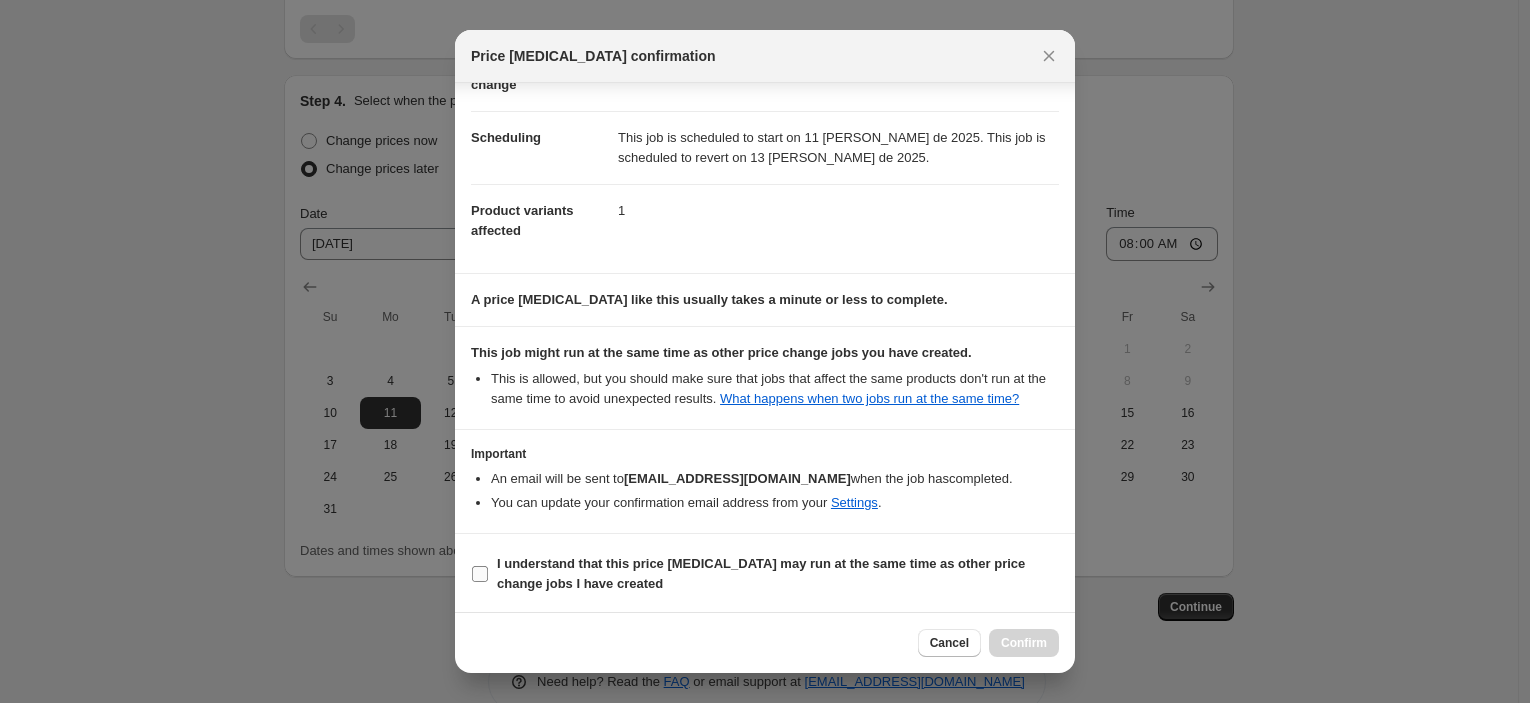 click on "I understand that this price [MEDICAL_DATA] may run at the same time as other price change jobs I have created" at bounding box center [765, 574] 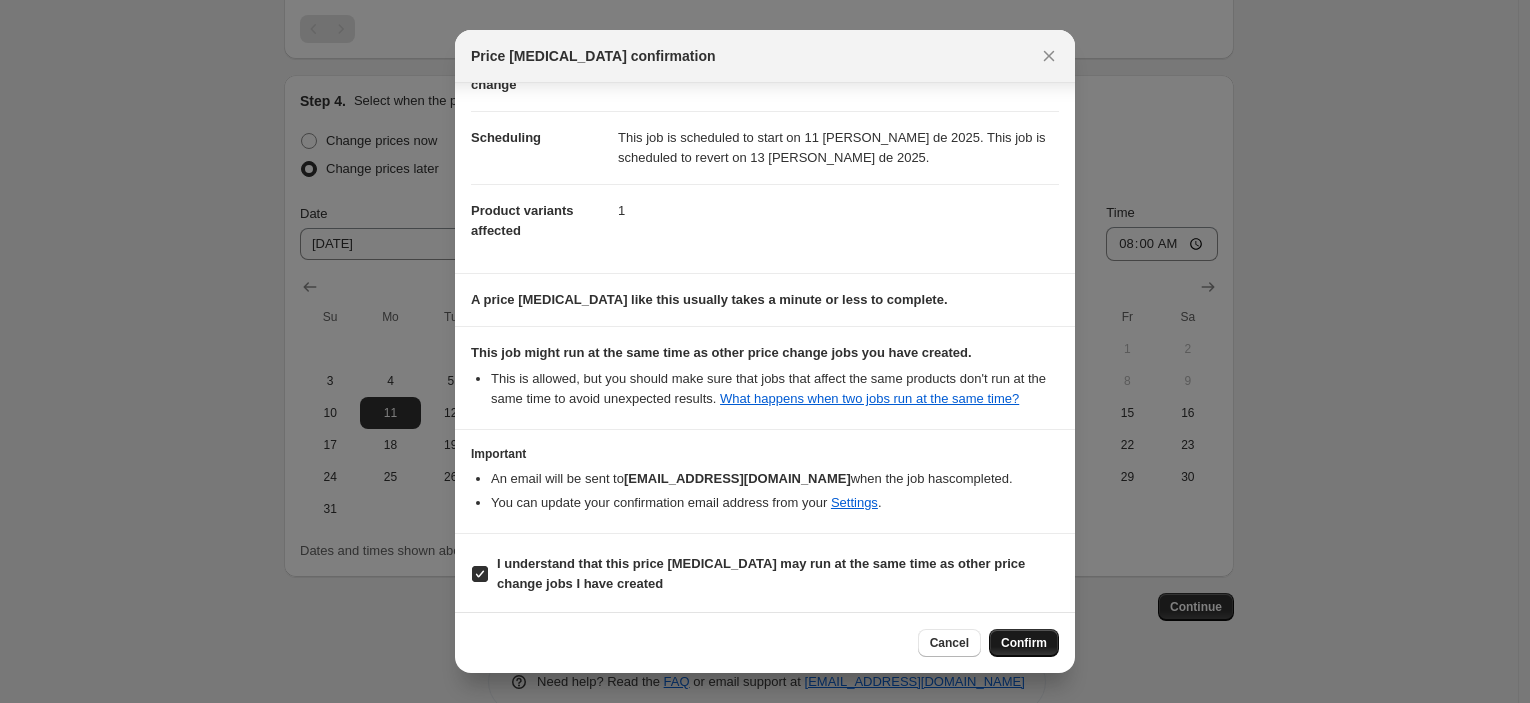 click on "Confirm" at bounding box center (1024, 643) 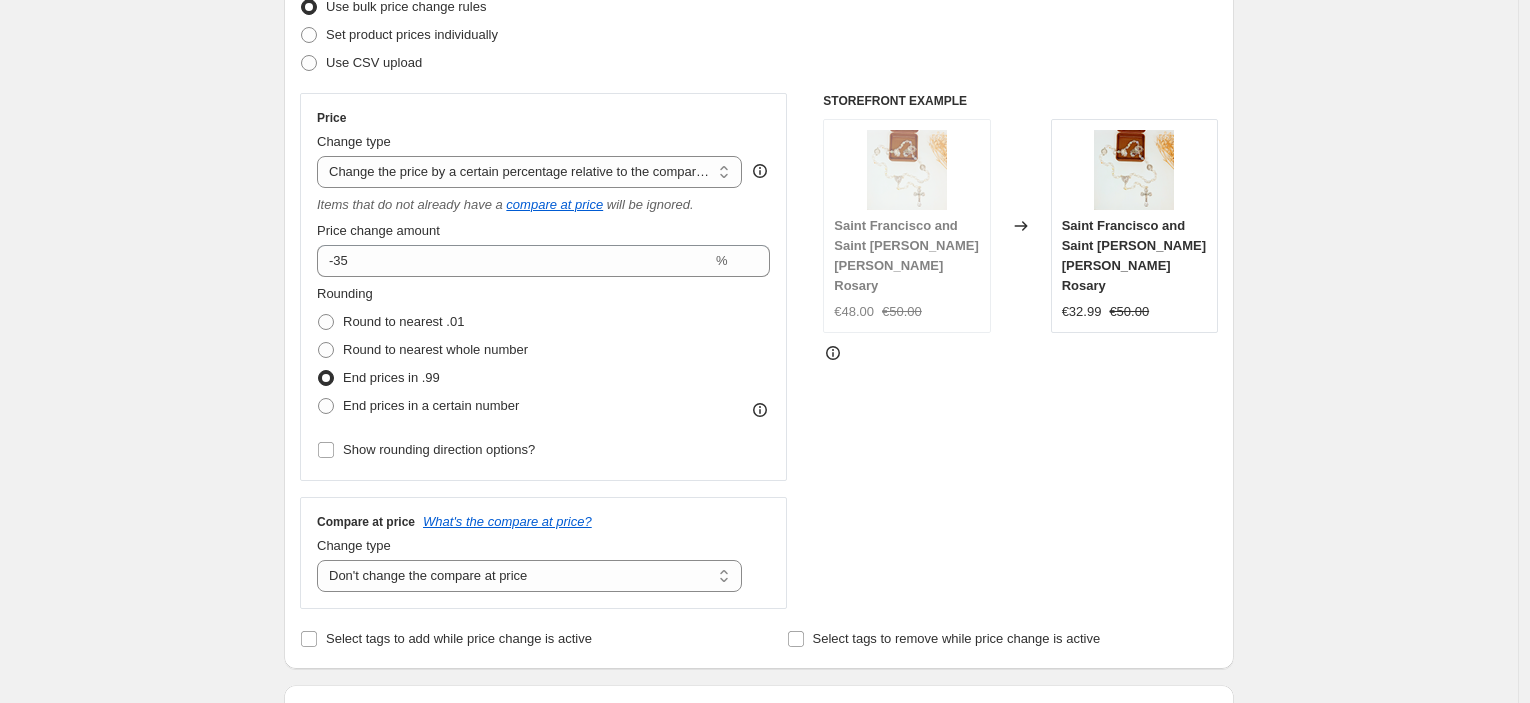 scroll, scrollTop: 0, scrollLeft: 0, axis: both 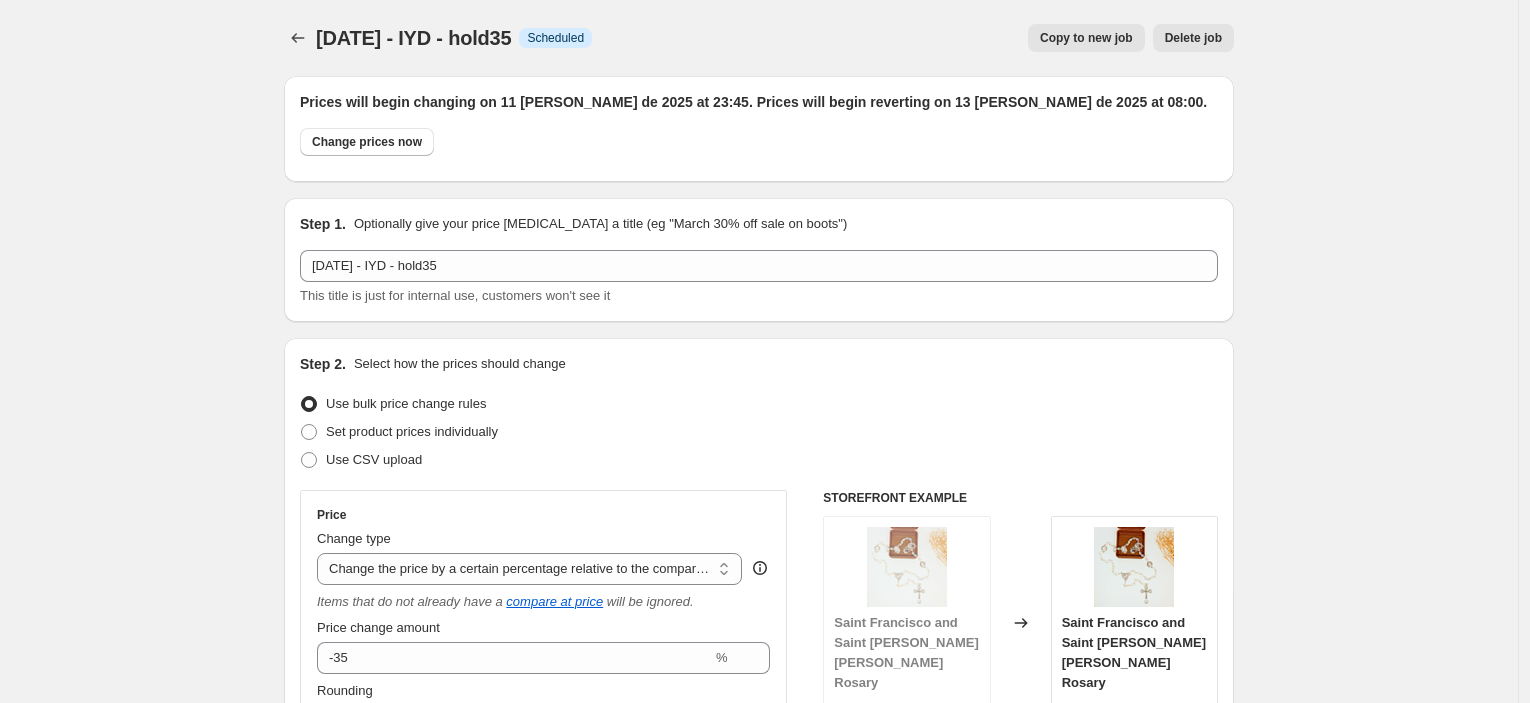 click on "Copy to new job" at bounding box center [1086, 38] 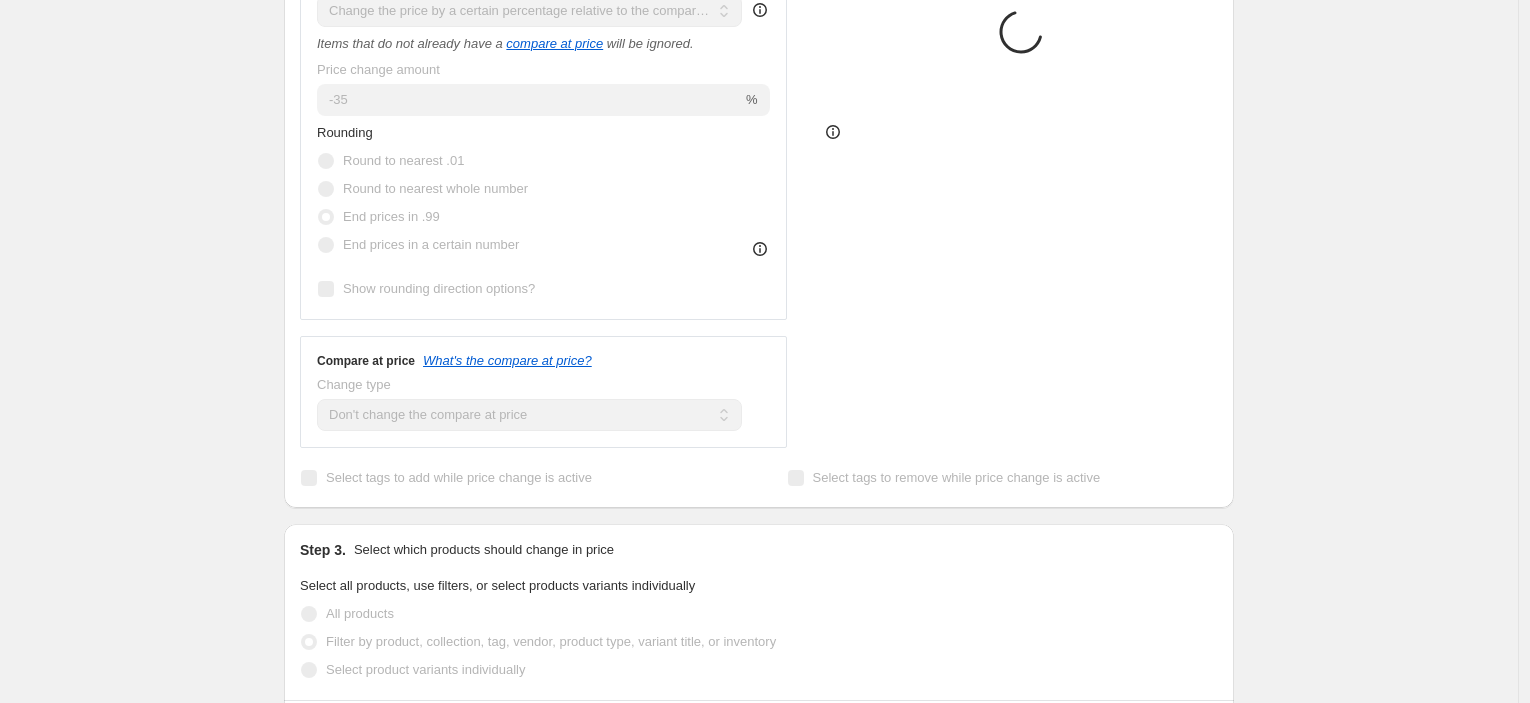 scroll, scrollTop: 999, scrollLeft: 0, axis: vertical 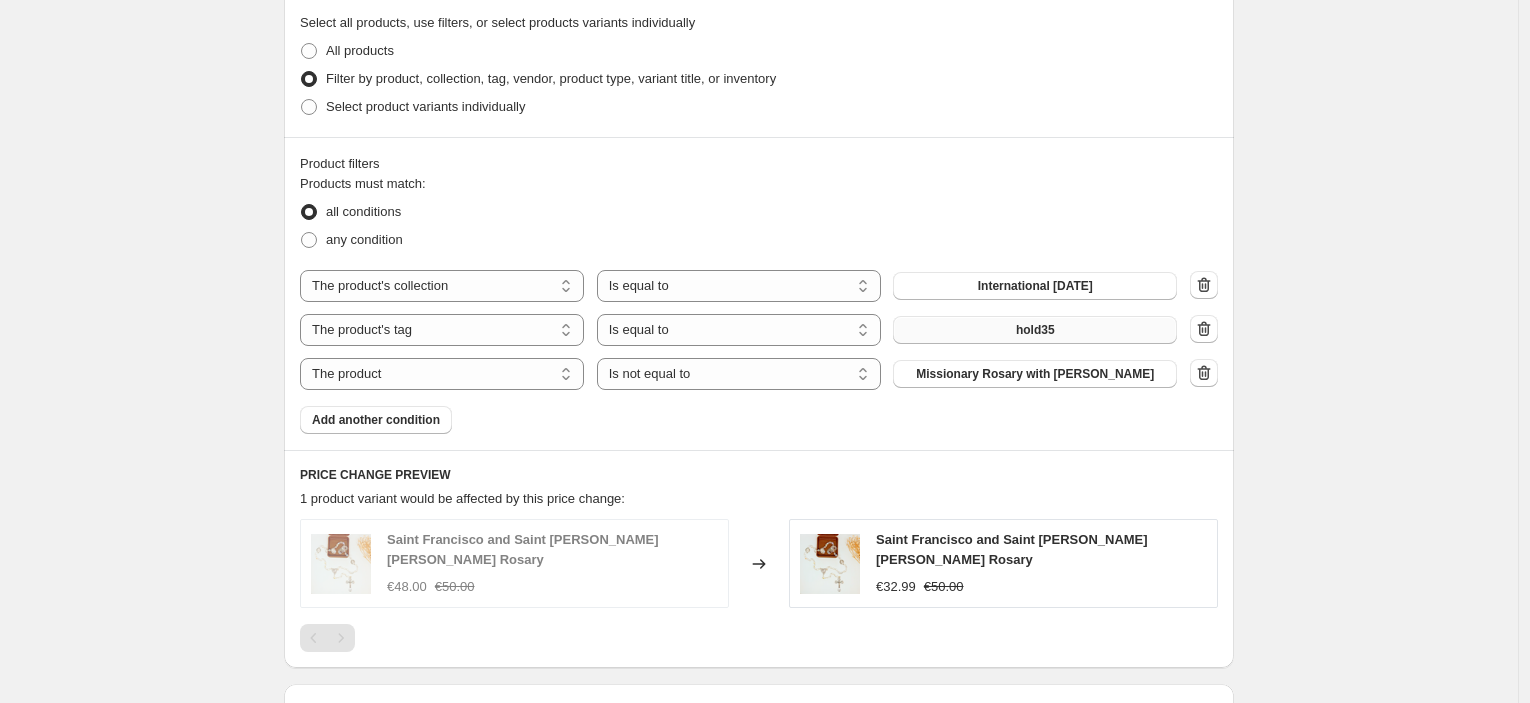 click on "hold35" at bounding box center [1035, 330] 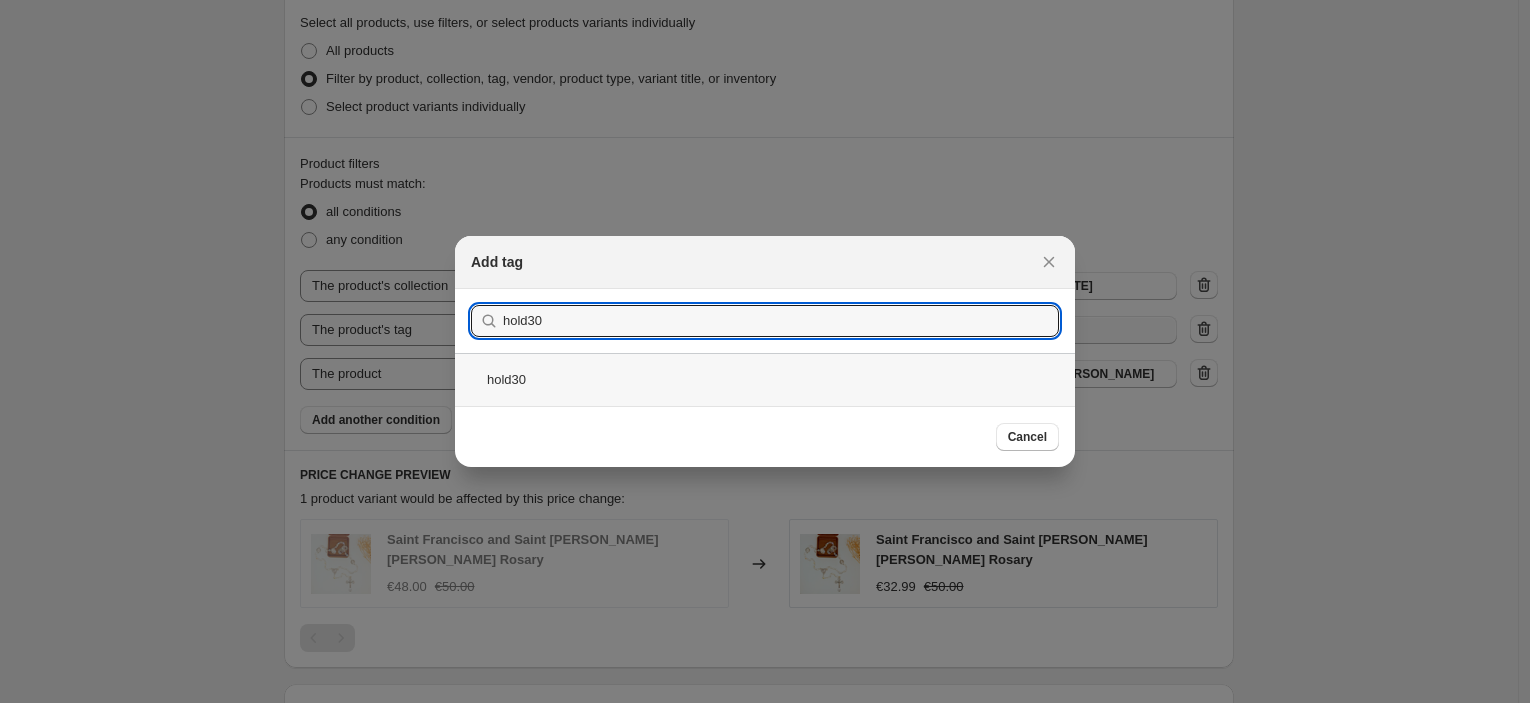 type on "hold30" 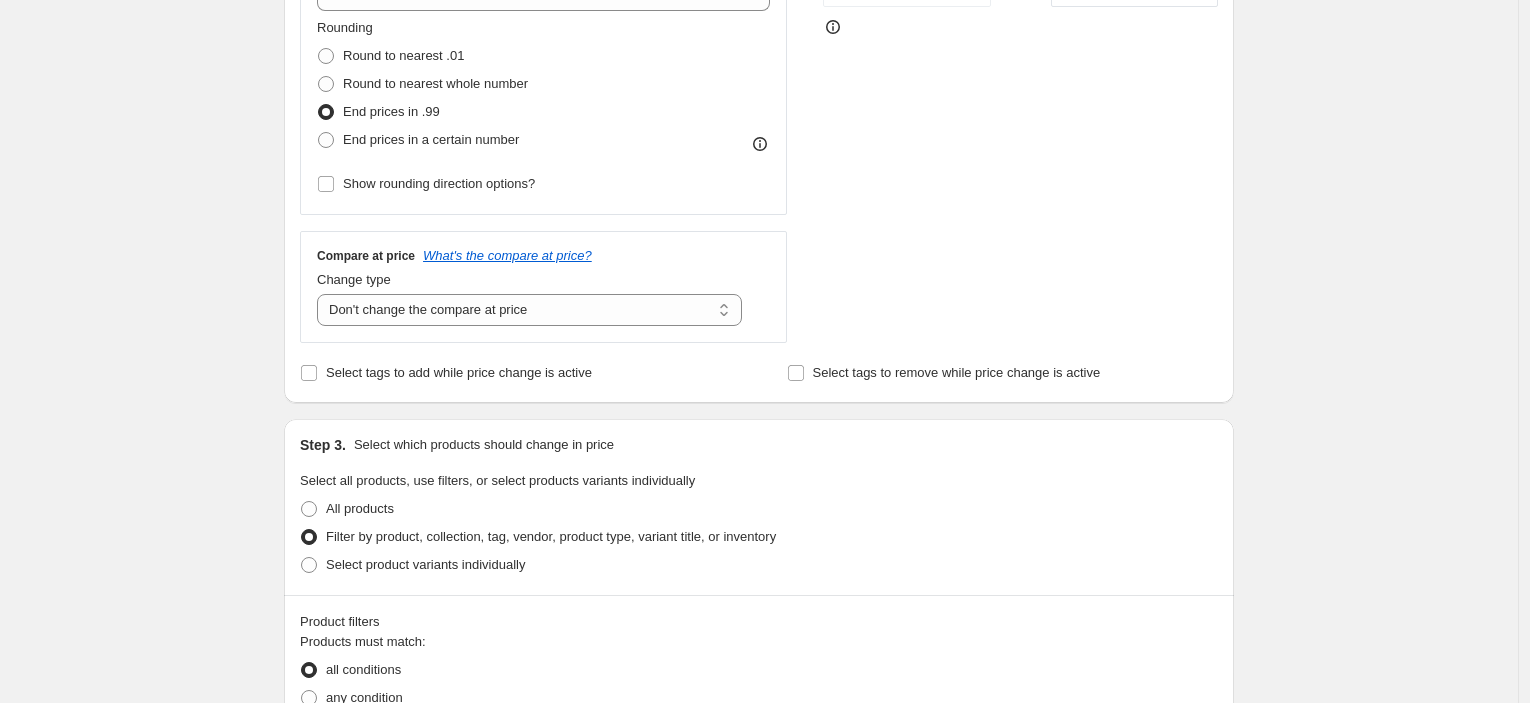 scroll, scrollTop: 111, scrollLeft: 0, axis: vertical 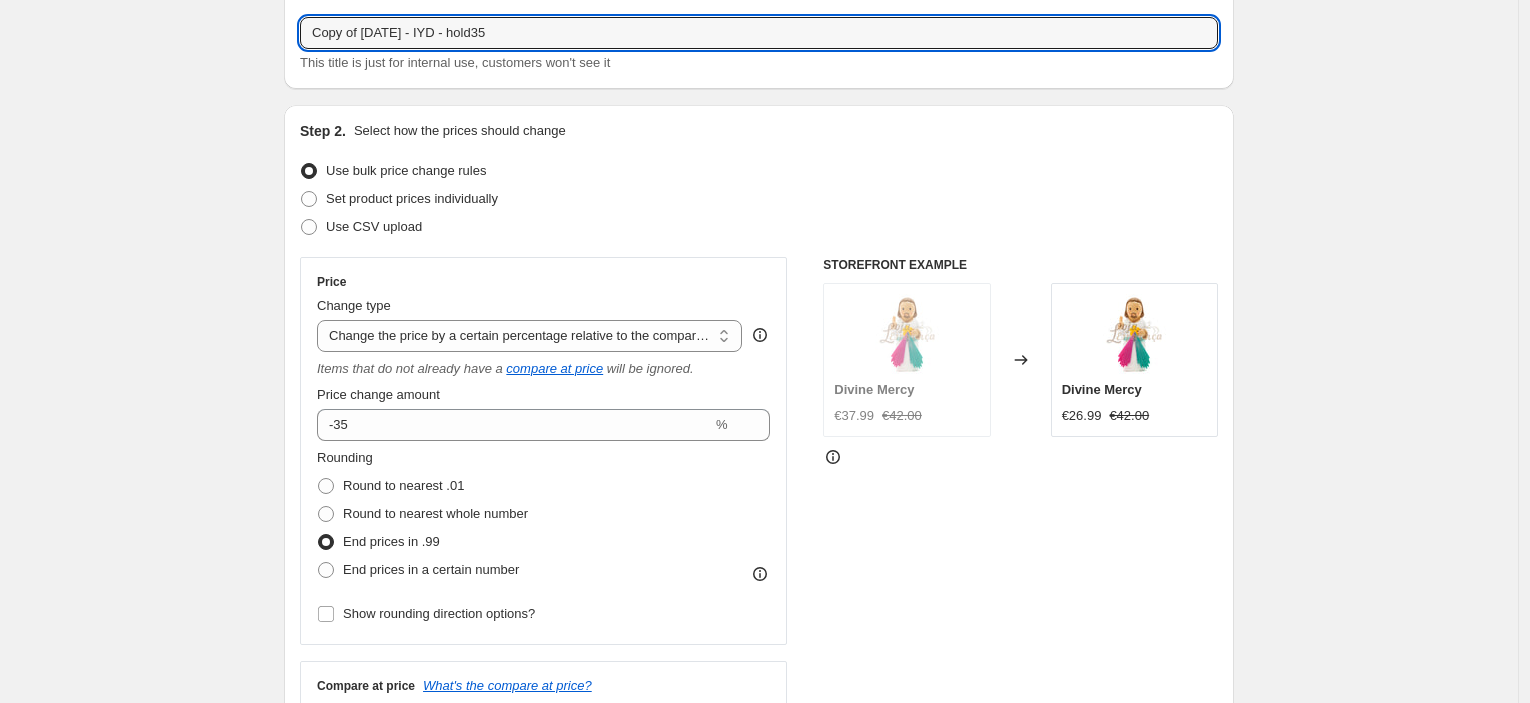 drag, startPoint x: 367, startPoint y: 28, endPoint x: 268, endPoint y: 30, distance: 99.0202 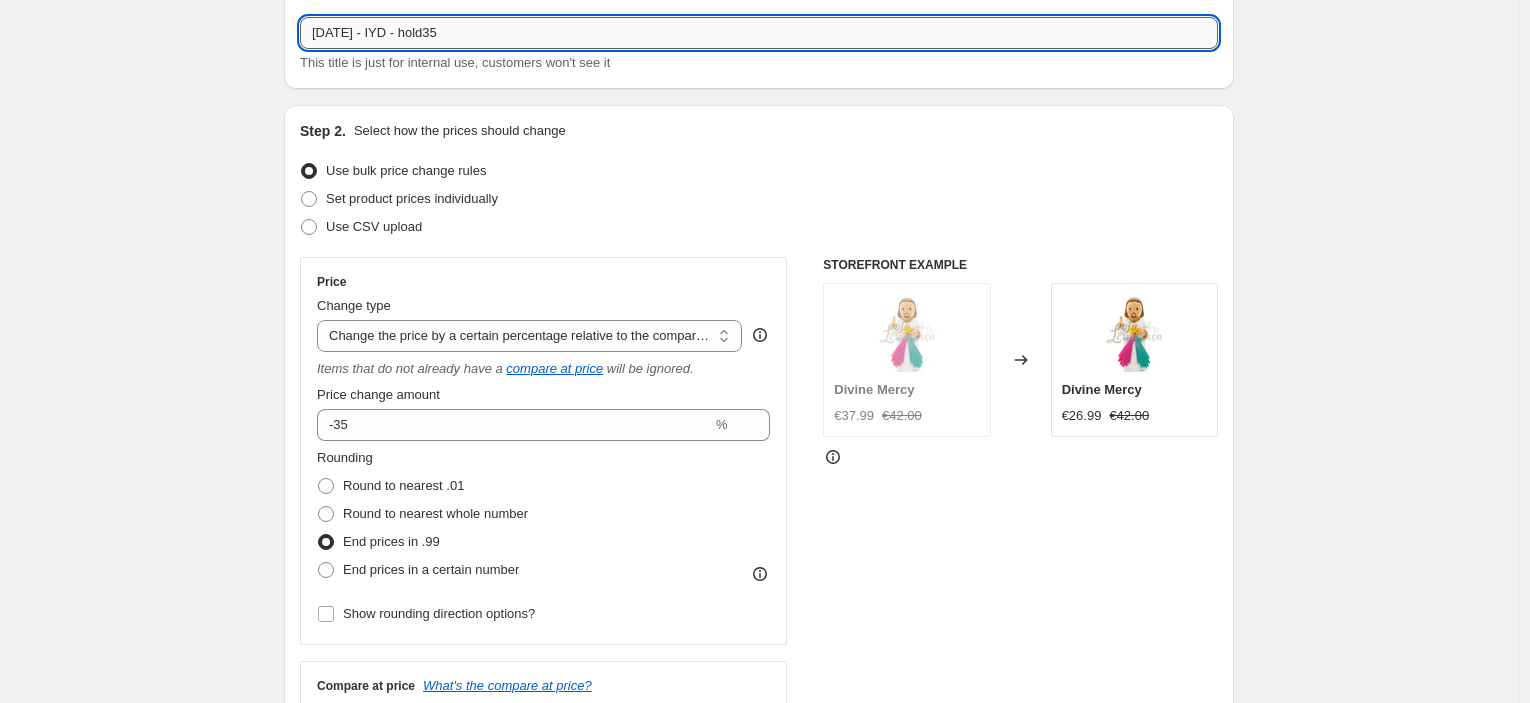 click on "[DATE] - IYD - hold35" at bounding box center (759, 33) 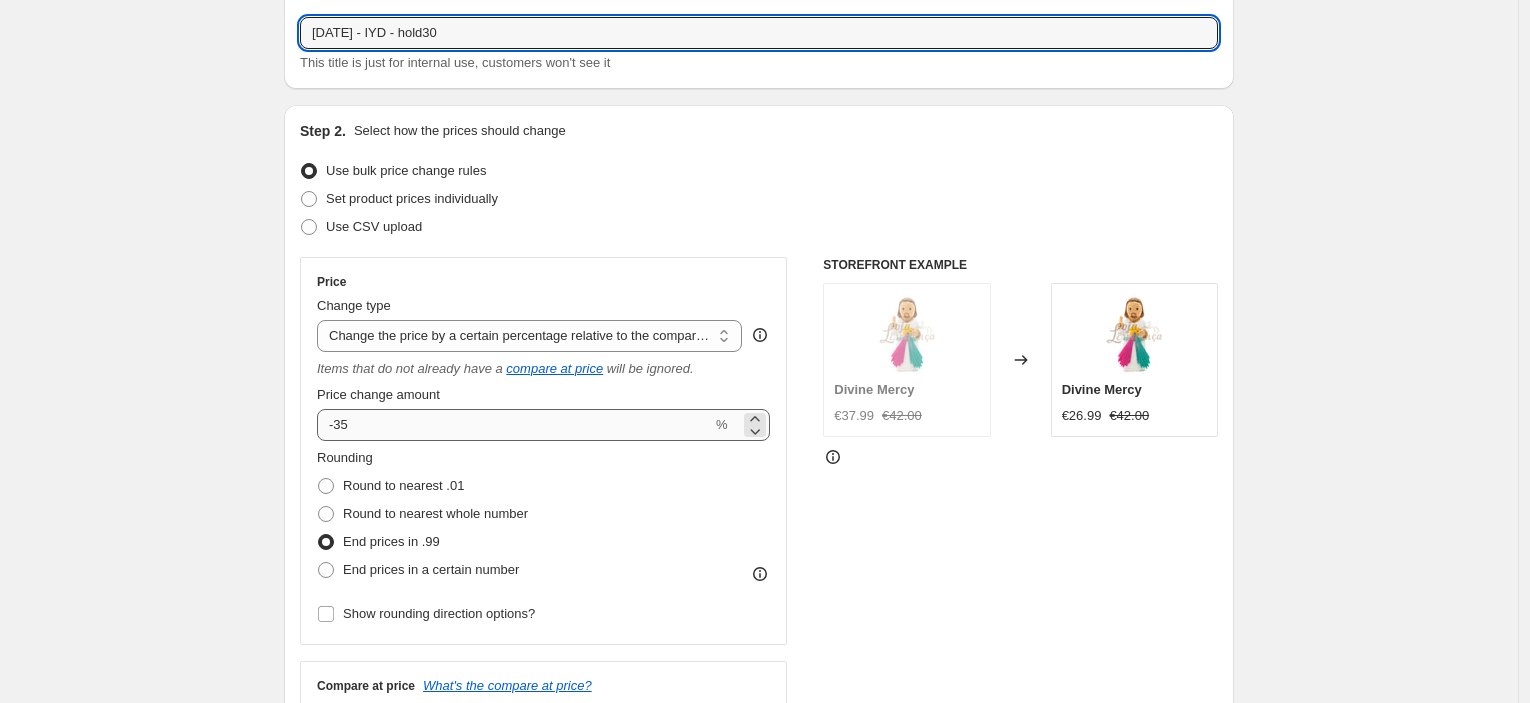 type on "[DATE] - IYD - hold30" 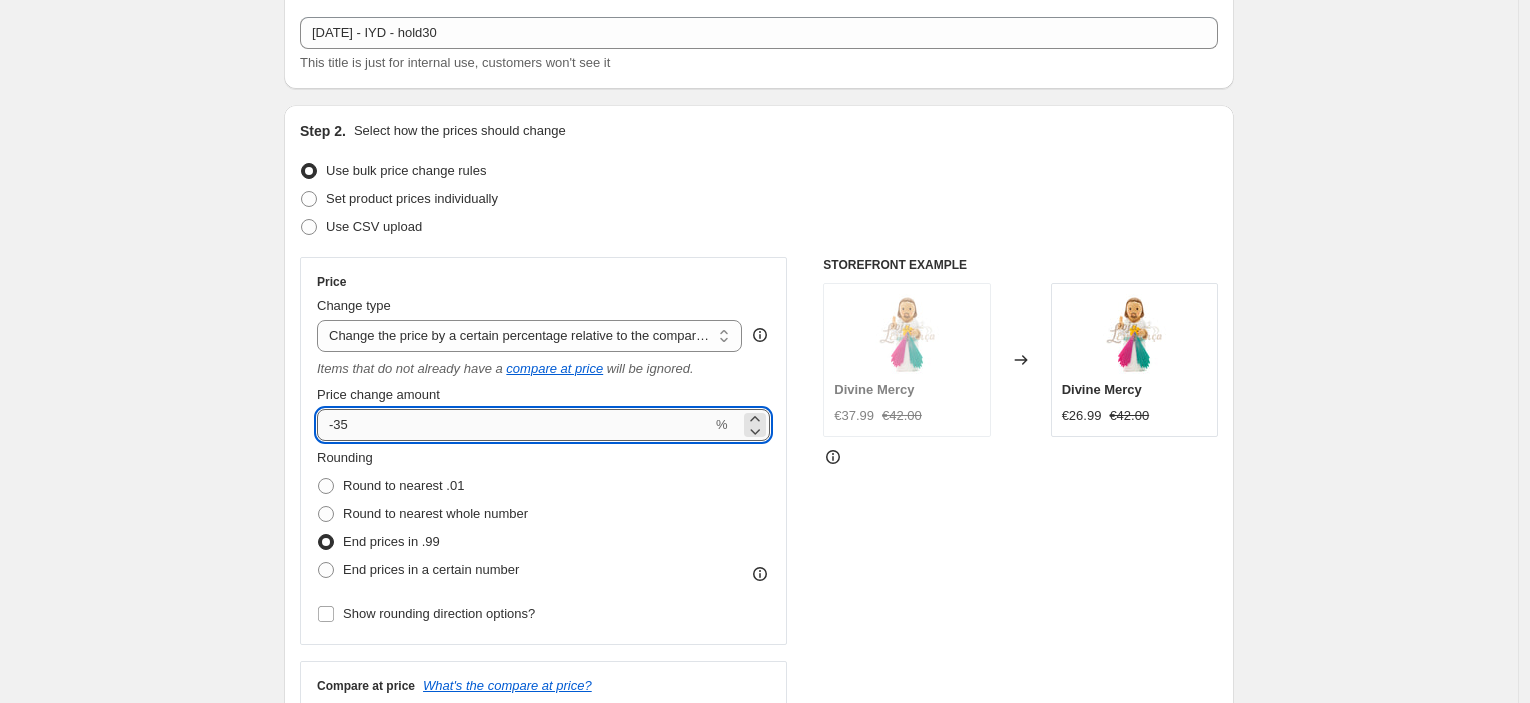 click on "-35" at bounding box center [514, 425] 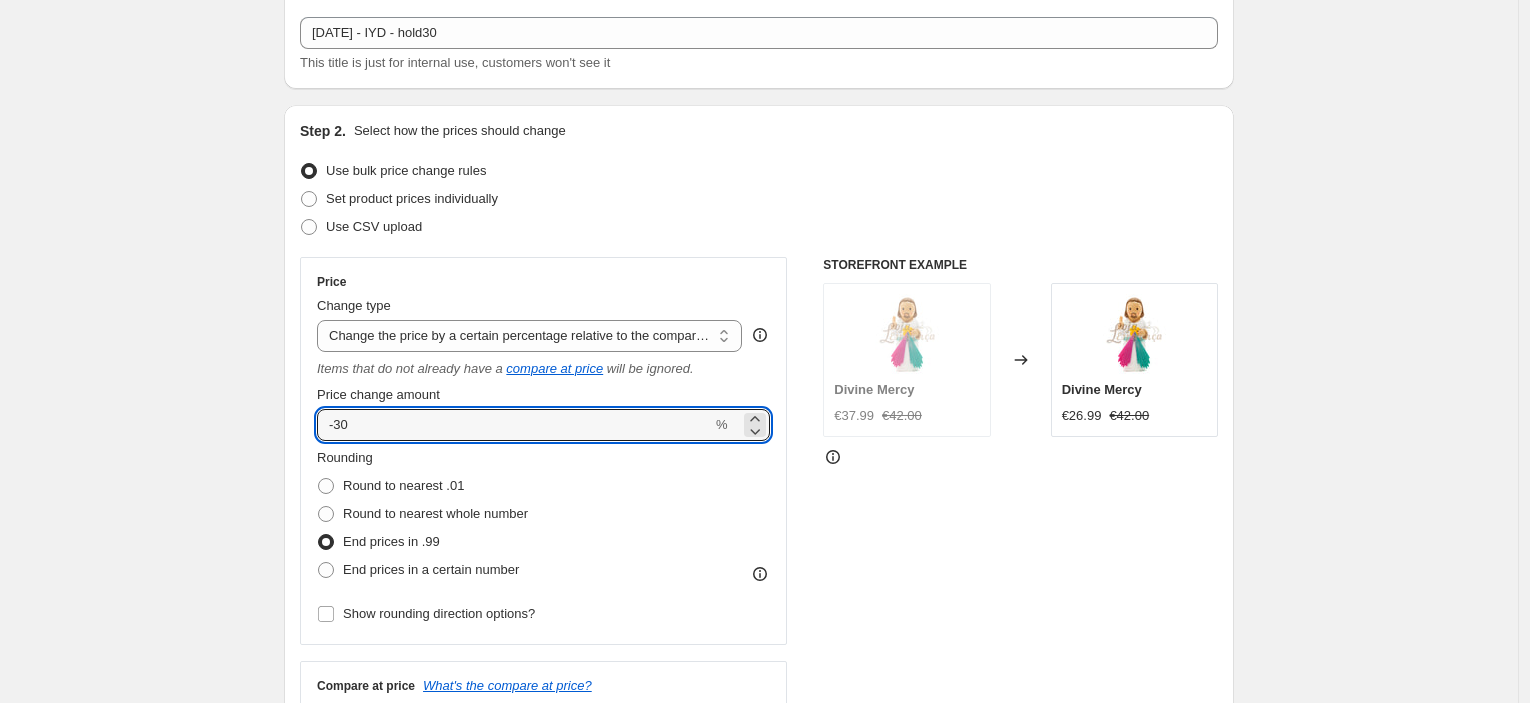 type on "-30" 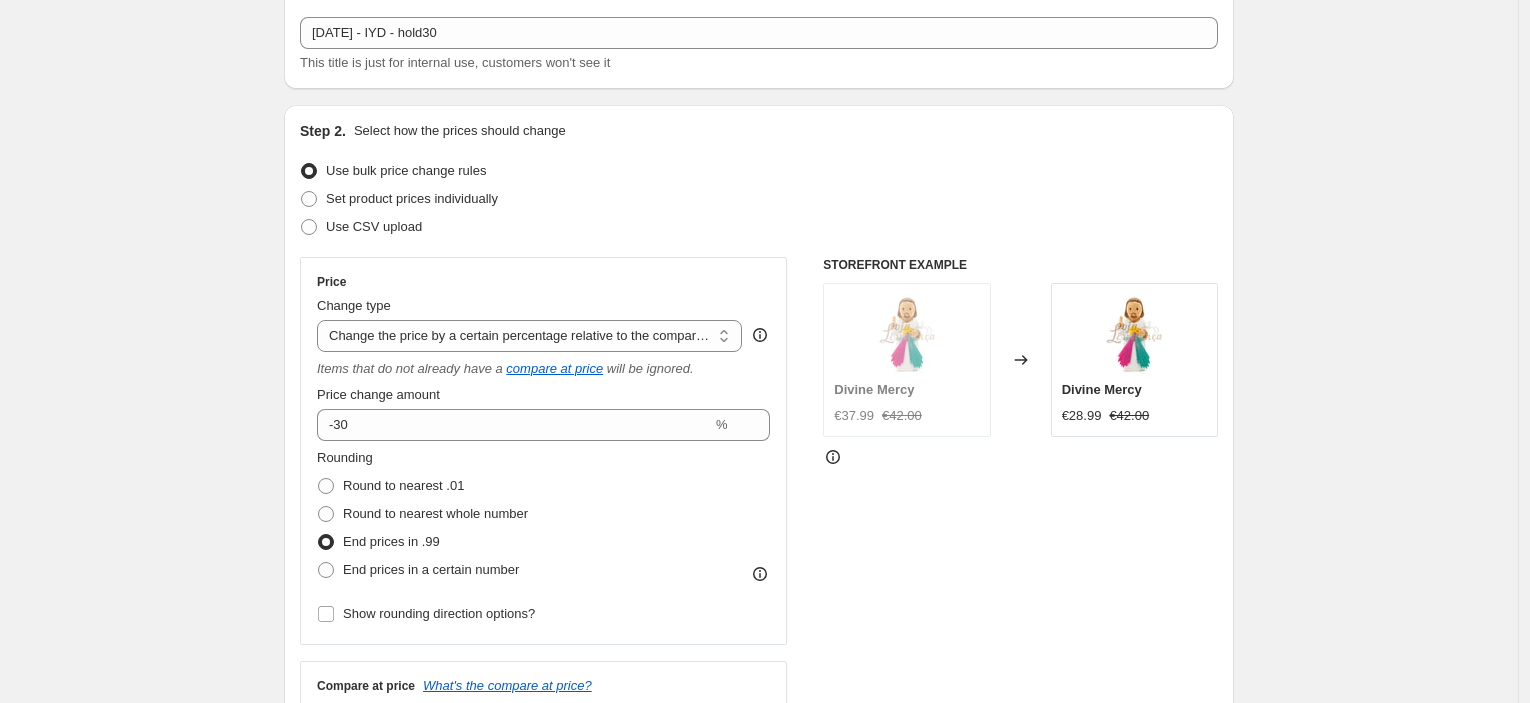 click on "Create new price [MEDICAL_DATA]. This page is ready Create new price [MEDICAL_DATA] Draft Step 1. Optionally give your price [MEDICAL_DATA] a title (eg "March 30% off sale on boots") [DATE] - IYD - hold30 This title is just for internal use, customers won't see it Step 2. Select how the prices should change Use bulk price change rules Set product prices individually Use CSV upload Price Change type Change the price to a certain amount Change the price by a certain amount Change the price by a certain percentage Change the price to the current compare at price (price before sale) Change the price by a certain amount relative to the compare at price Change the price by a certain percentage relative to the compare at price Don't change the price Change the price by a certain percentage relative to the cost per item Change price to certain cost margin Change the price by a certain percentage relative to the compare at price Items that do not already have a   compare at price   will be ignored. Price change amount -30 % hold30" at bounding box center [759, 1058] 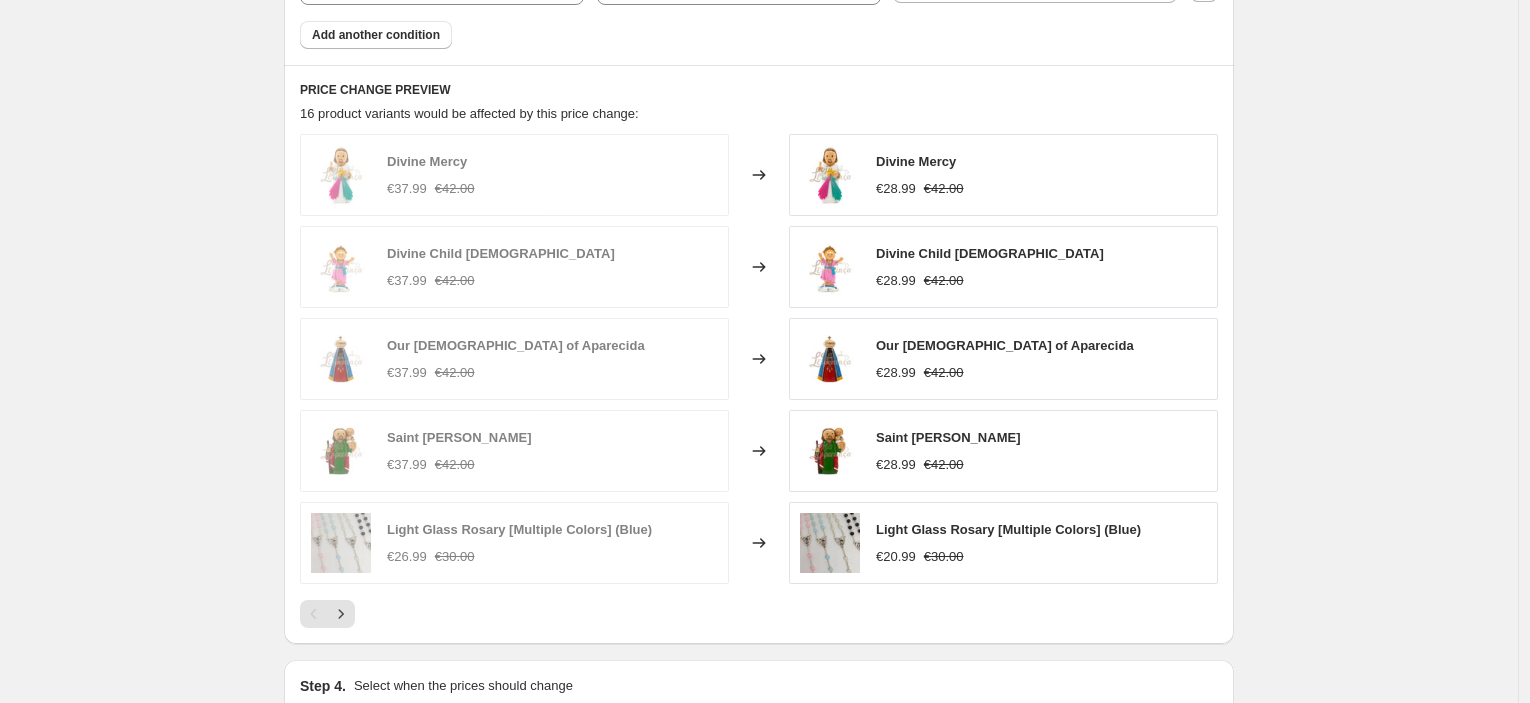 scroll, scrollTop: 1555, scrollLeft: 0, axis: vertical 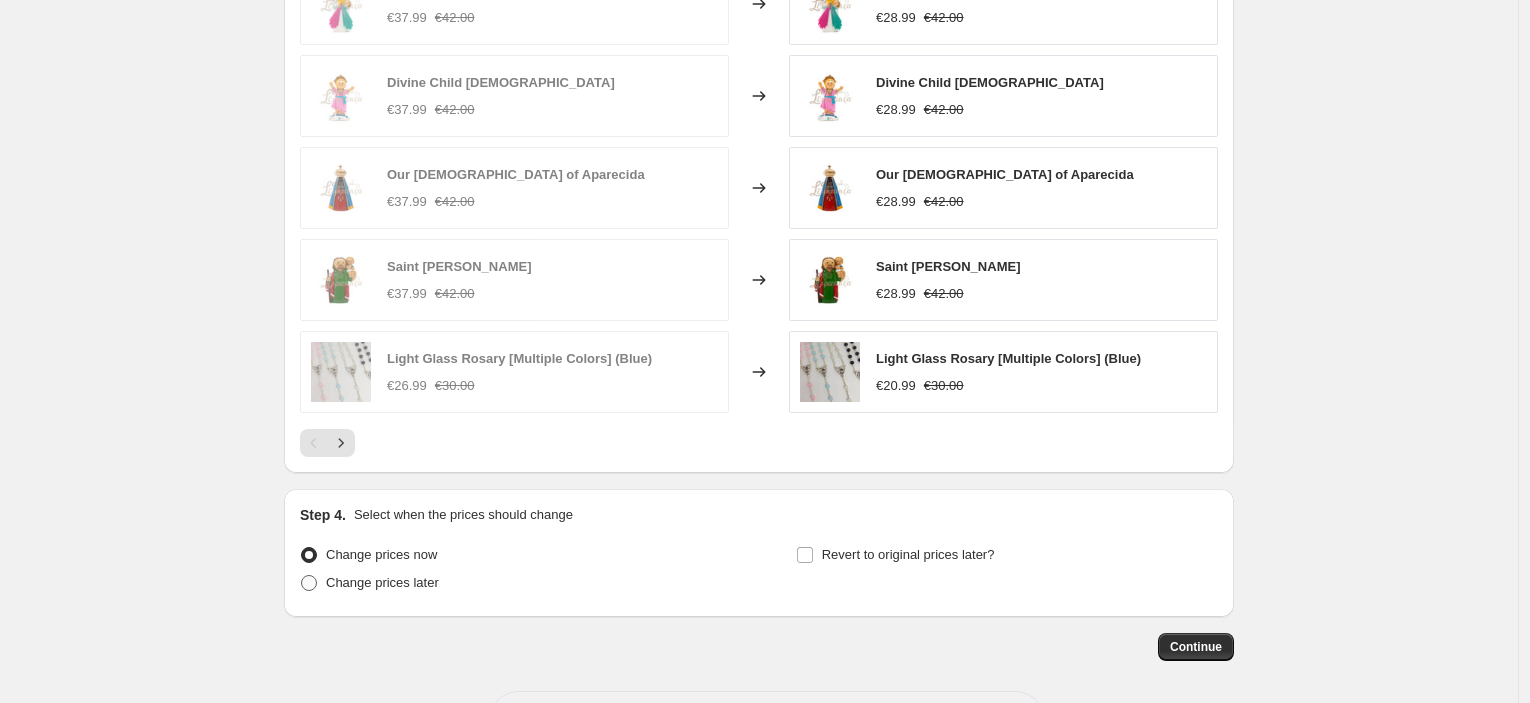 click on "Change prices later" at bounding box center [382, 582] 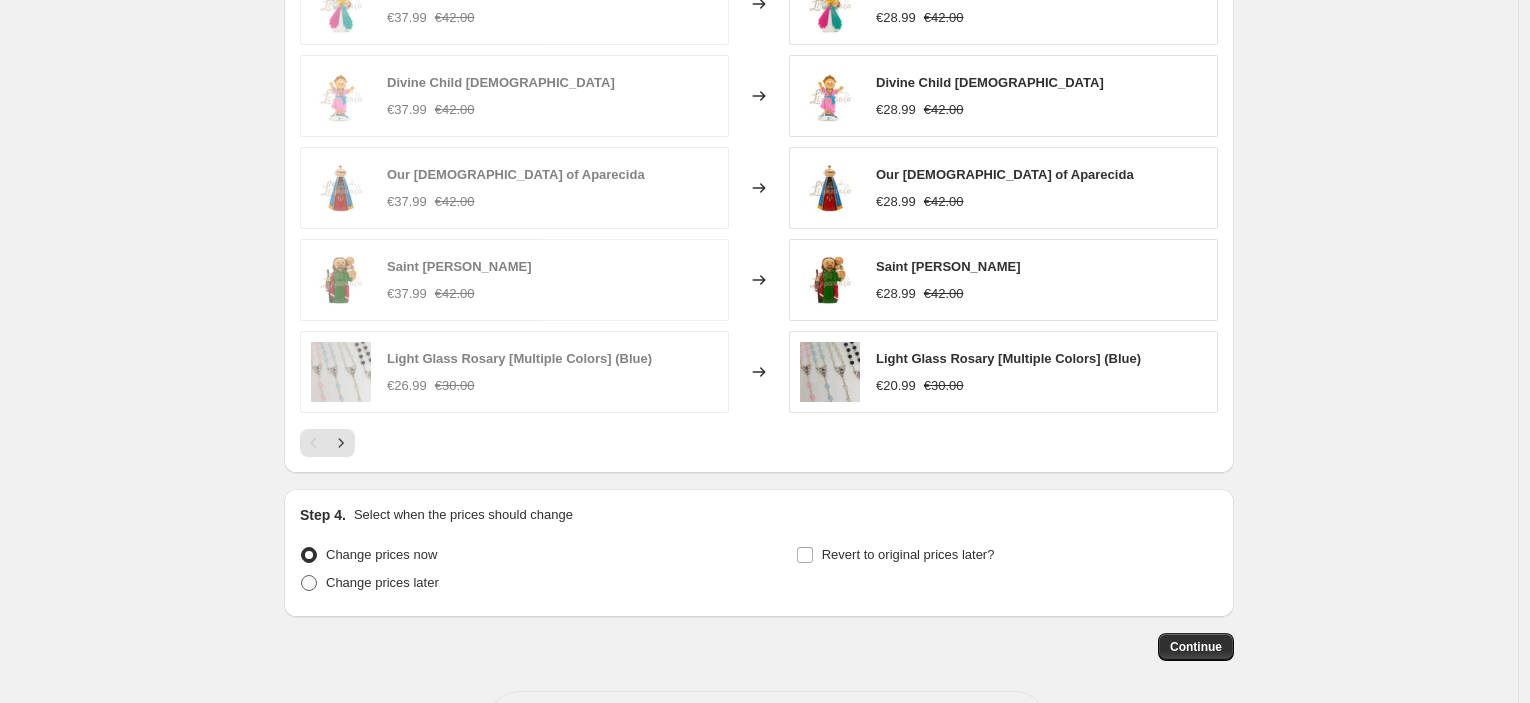 radio on "true" 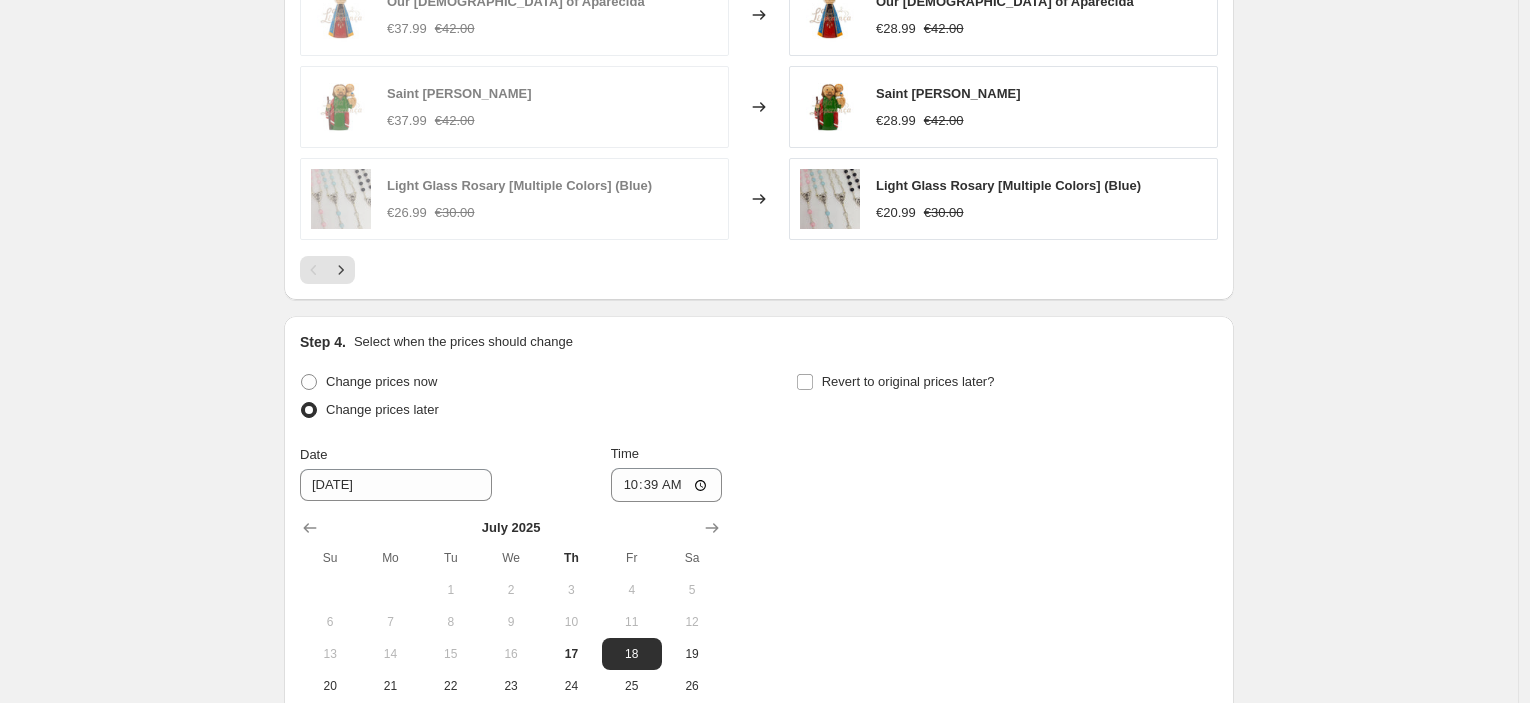 scroll, scrollTop: 1888, scrollLeft: 0, axis: vertical 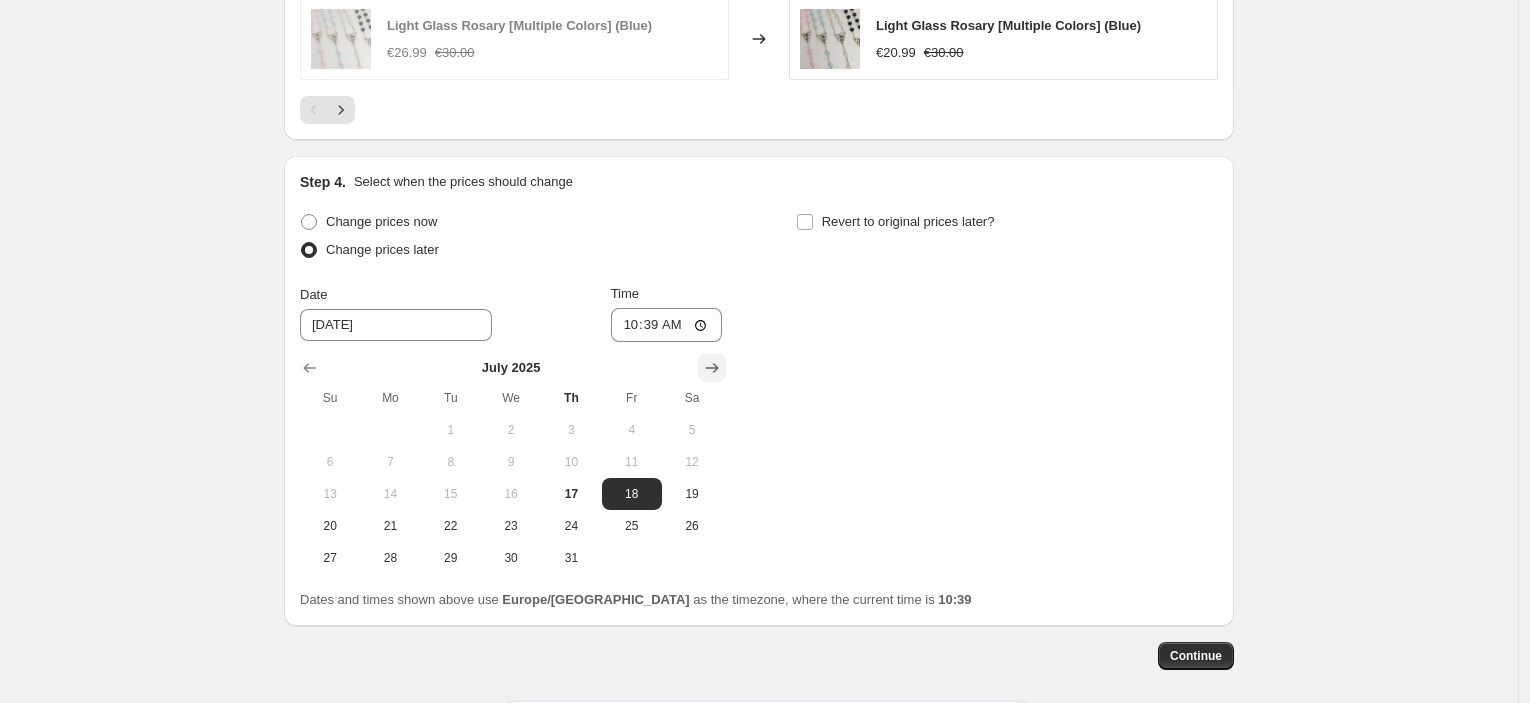 click 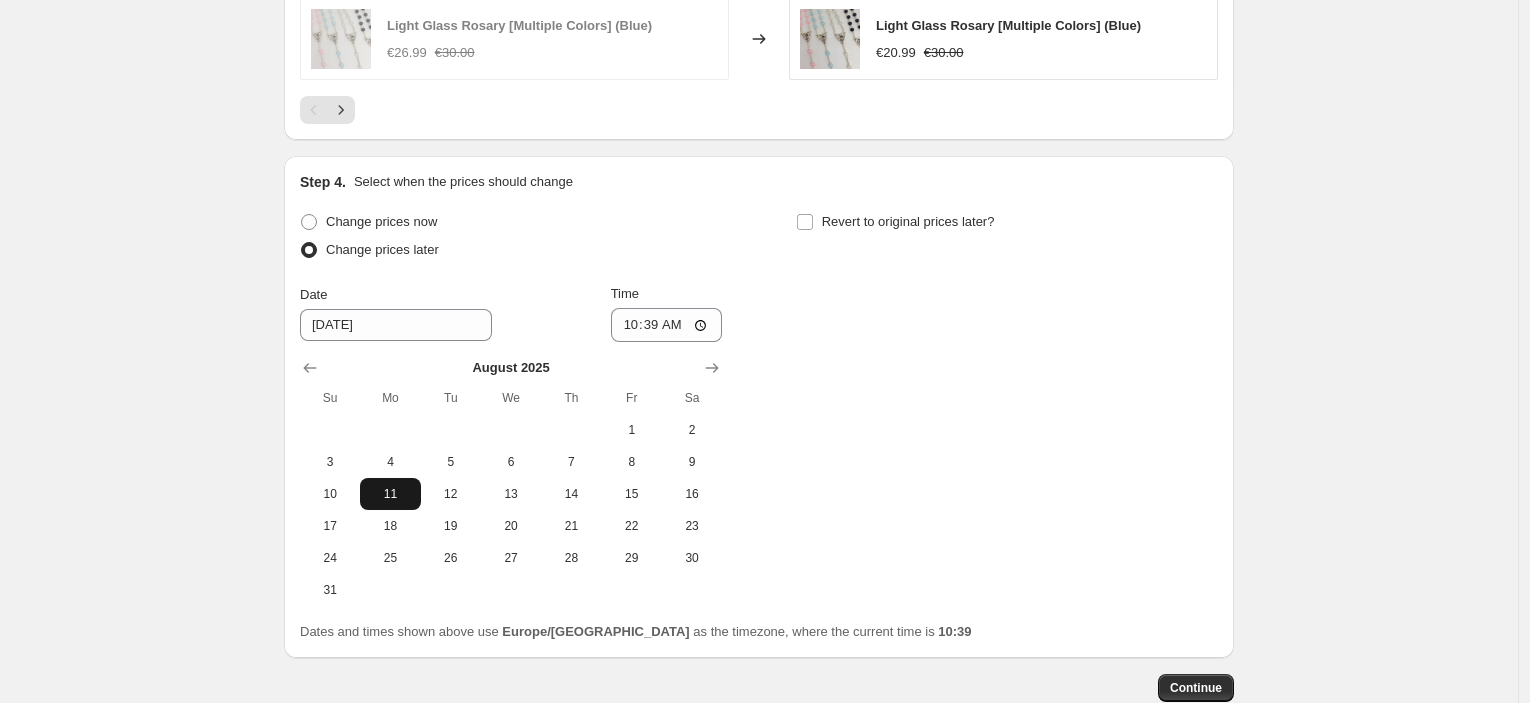click on "11" at bounding box center [390, 494] 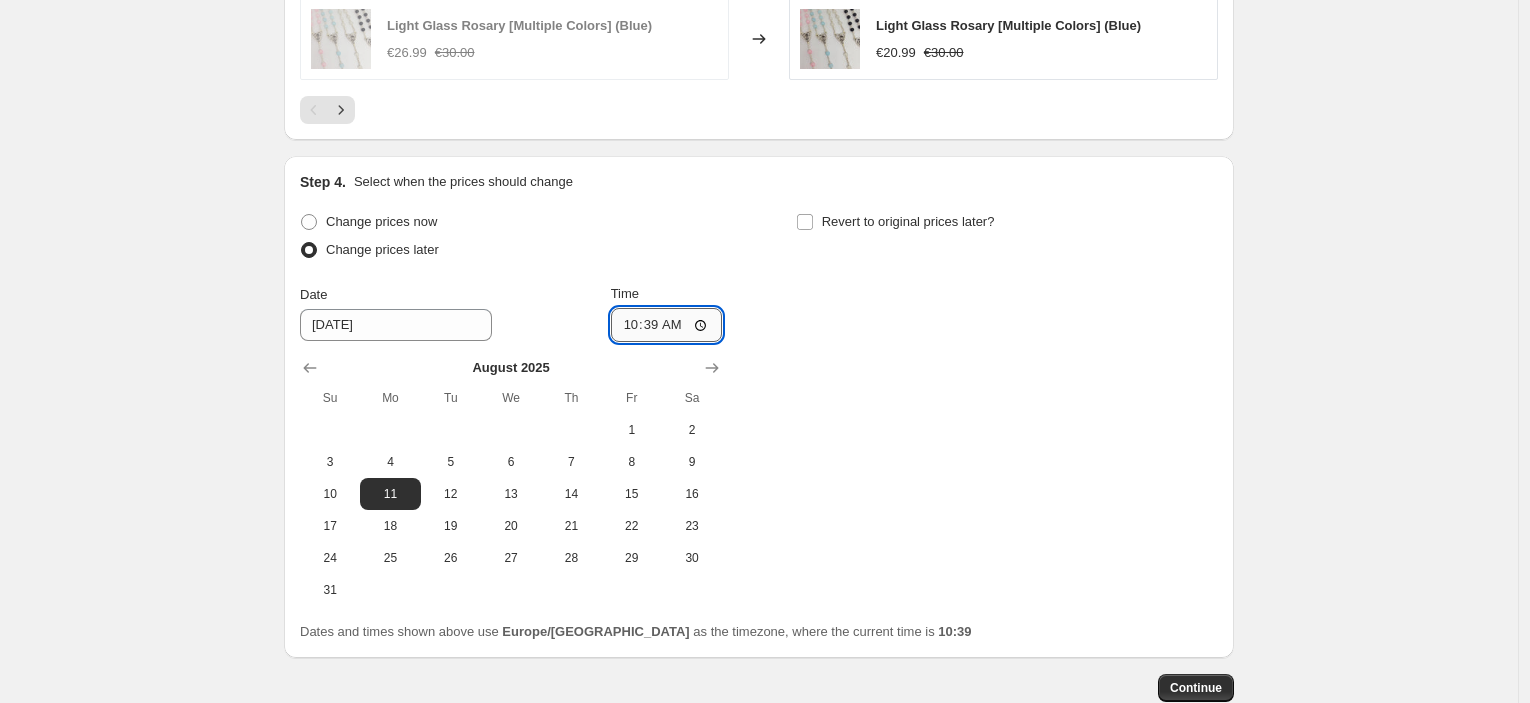 click on "10:39" at bounding box center [667, 325] 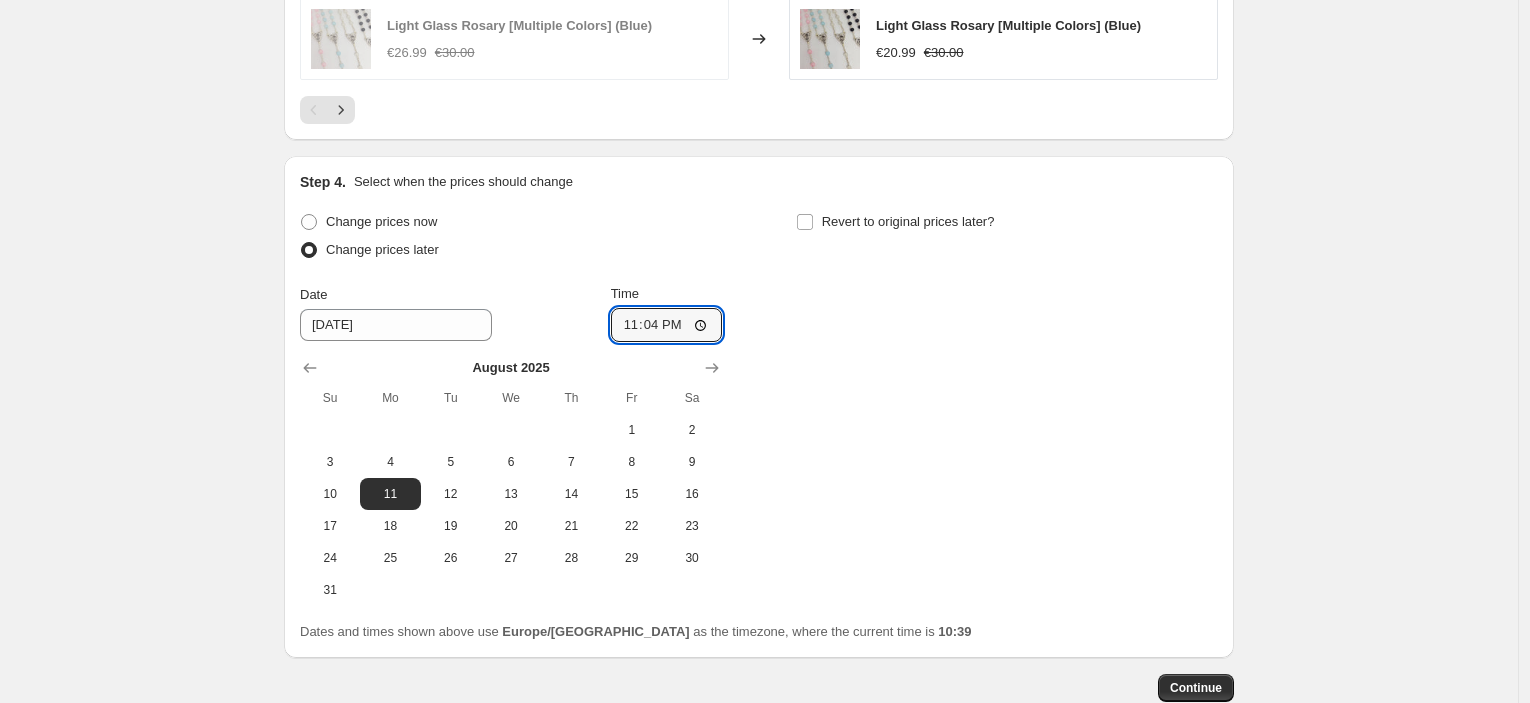 type on "23:45" 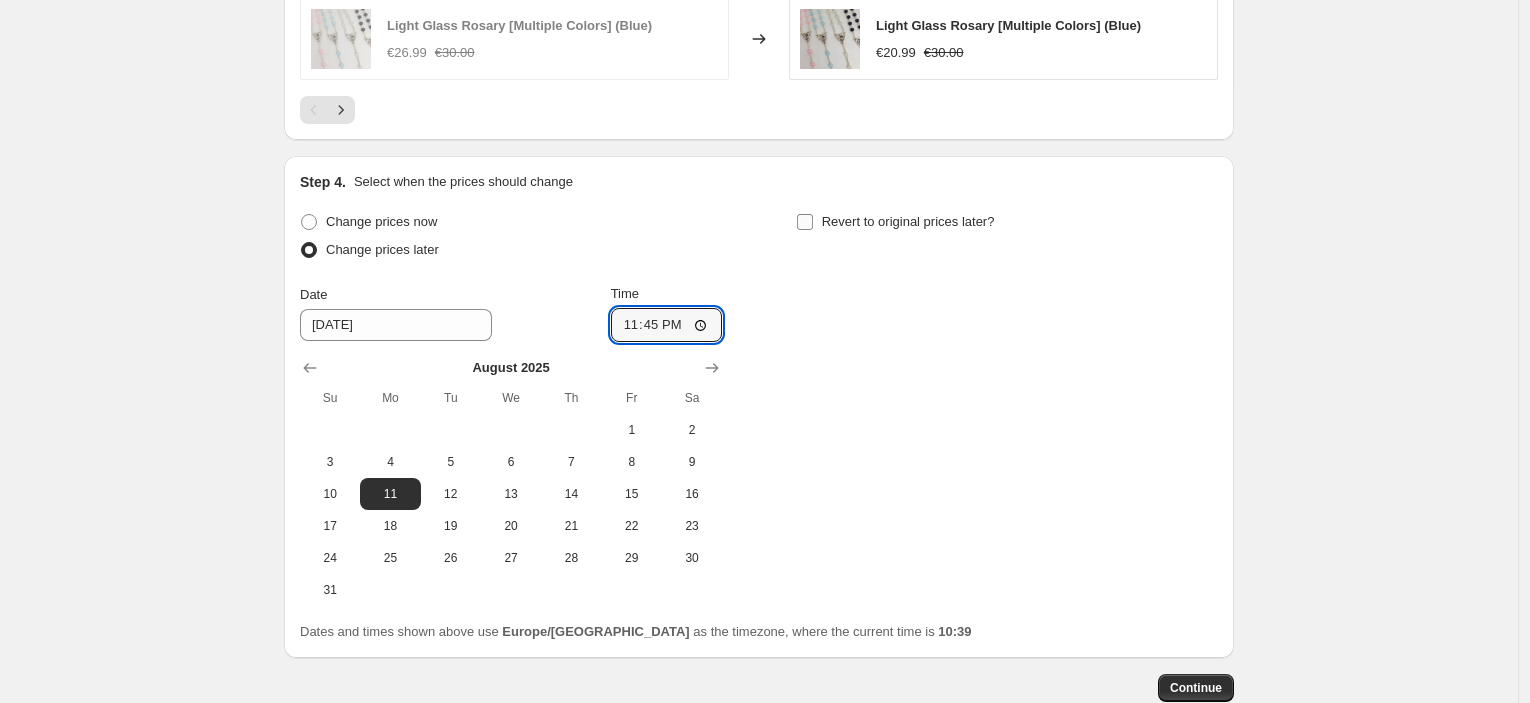 click on "Revert to original prices later?" at bounding box center (908, 221) 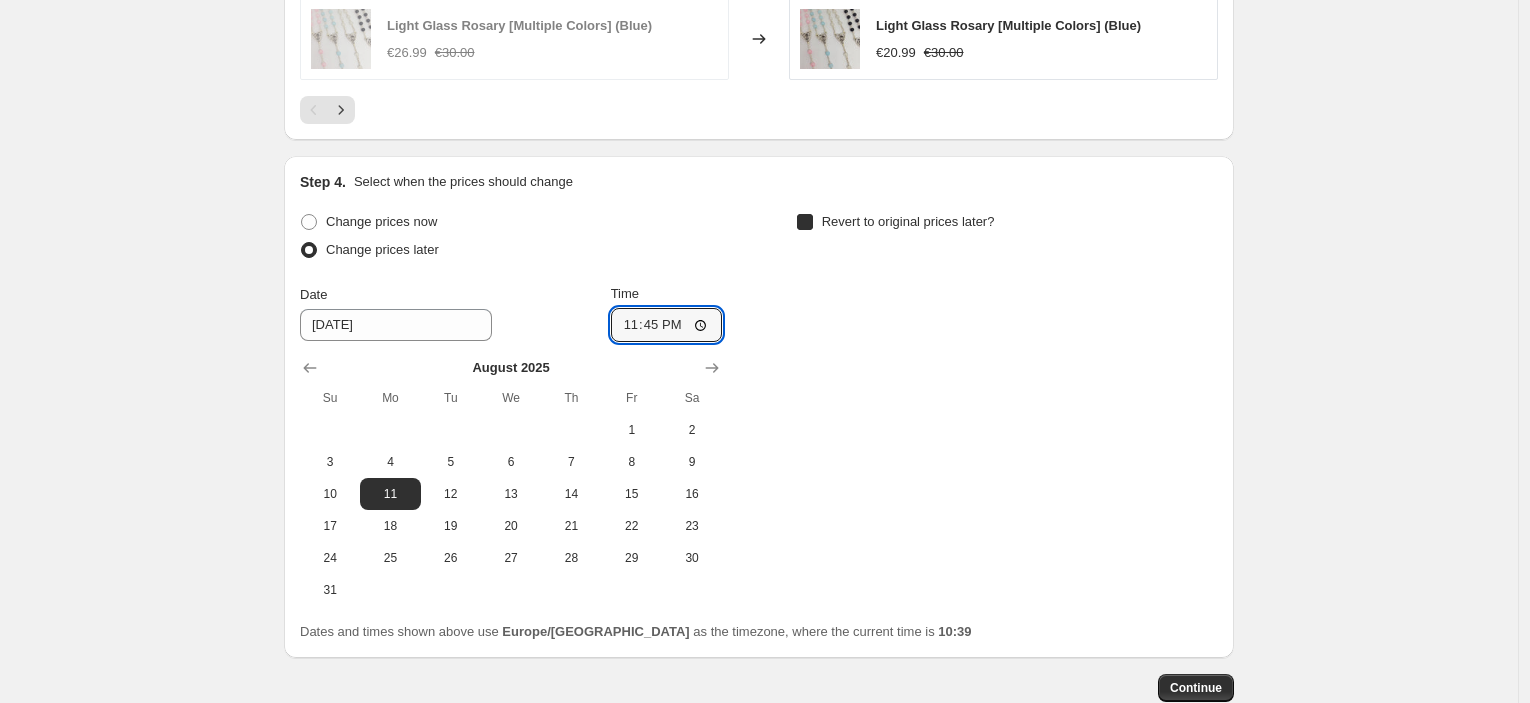 checkbox on "true" 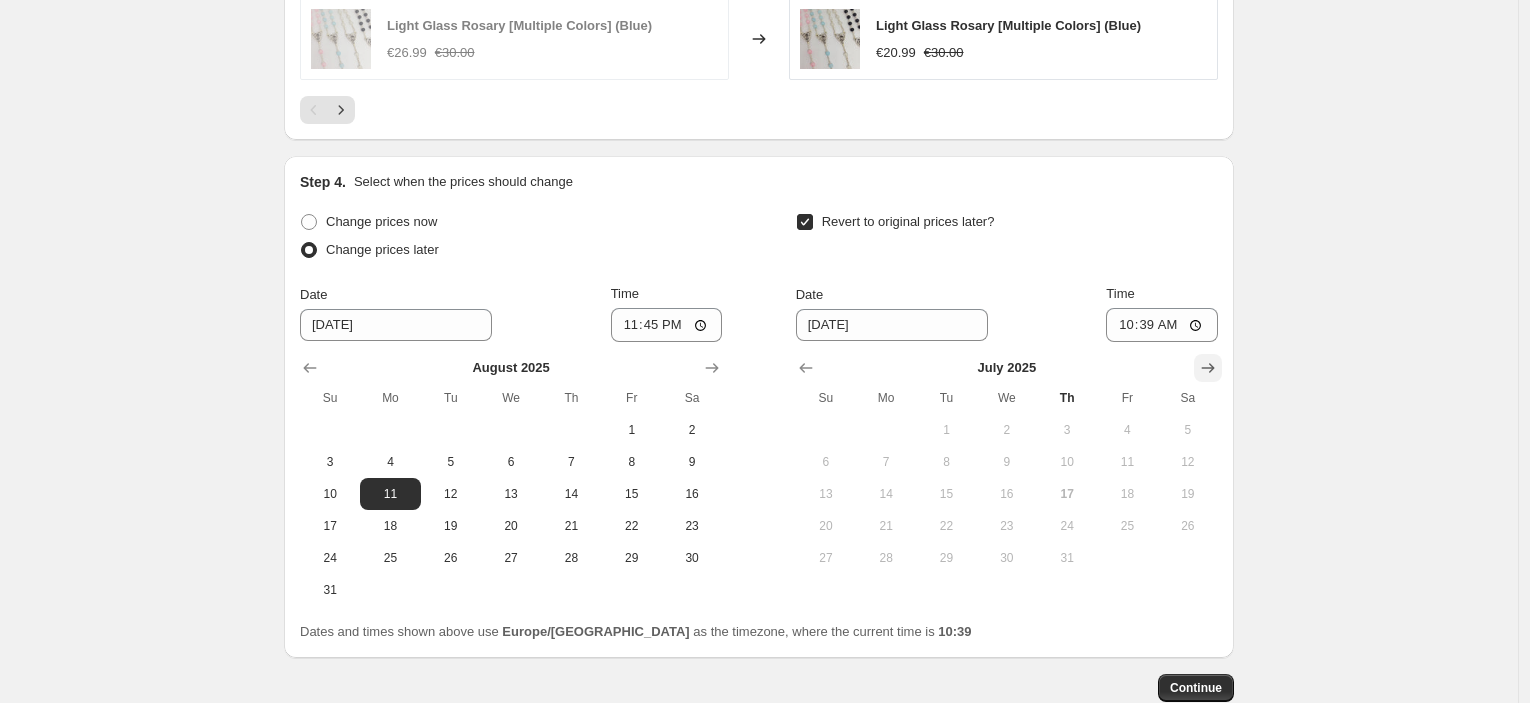 click 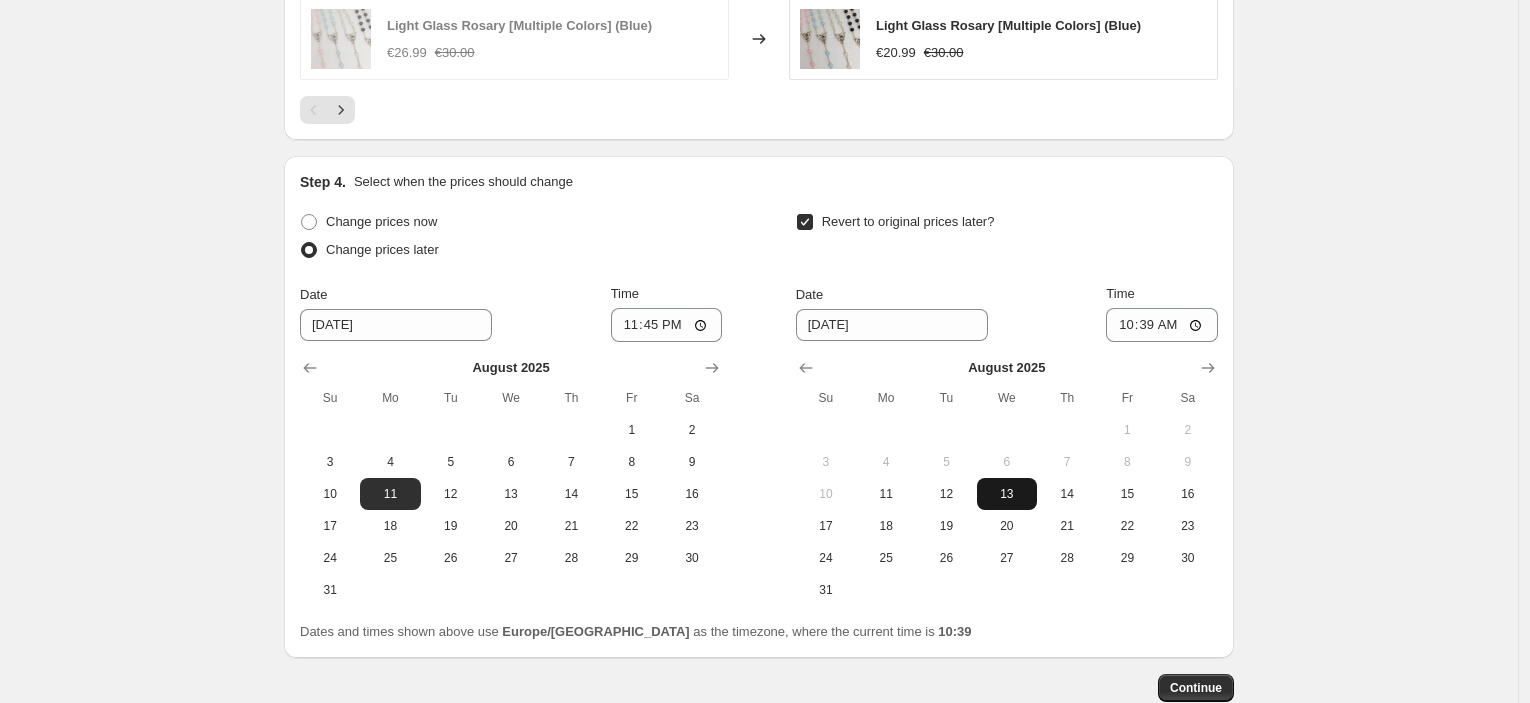 click on "13" at bounding box center (1007, 494) 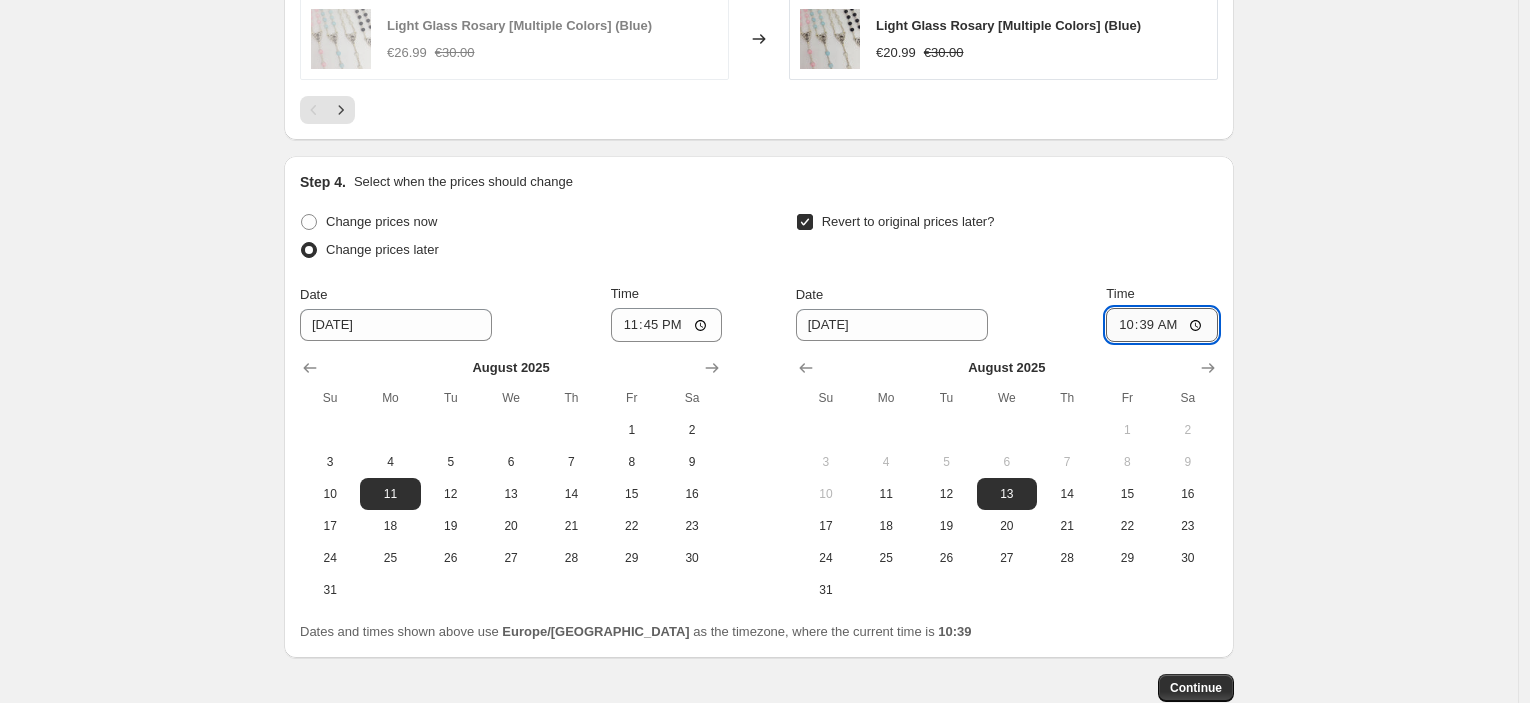 click on "10:39" at bounding box center [1162, 325] 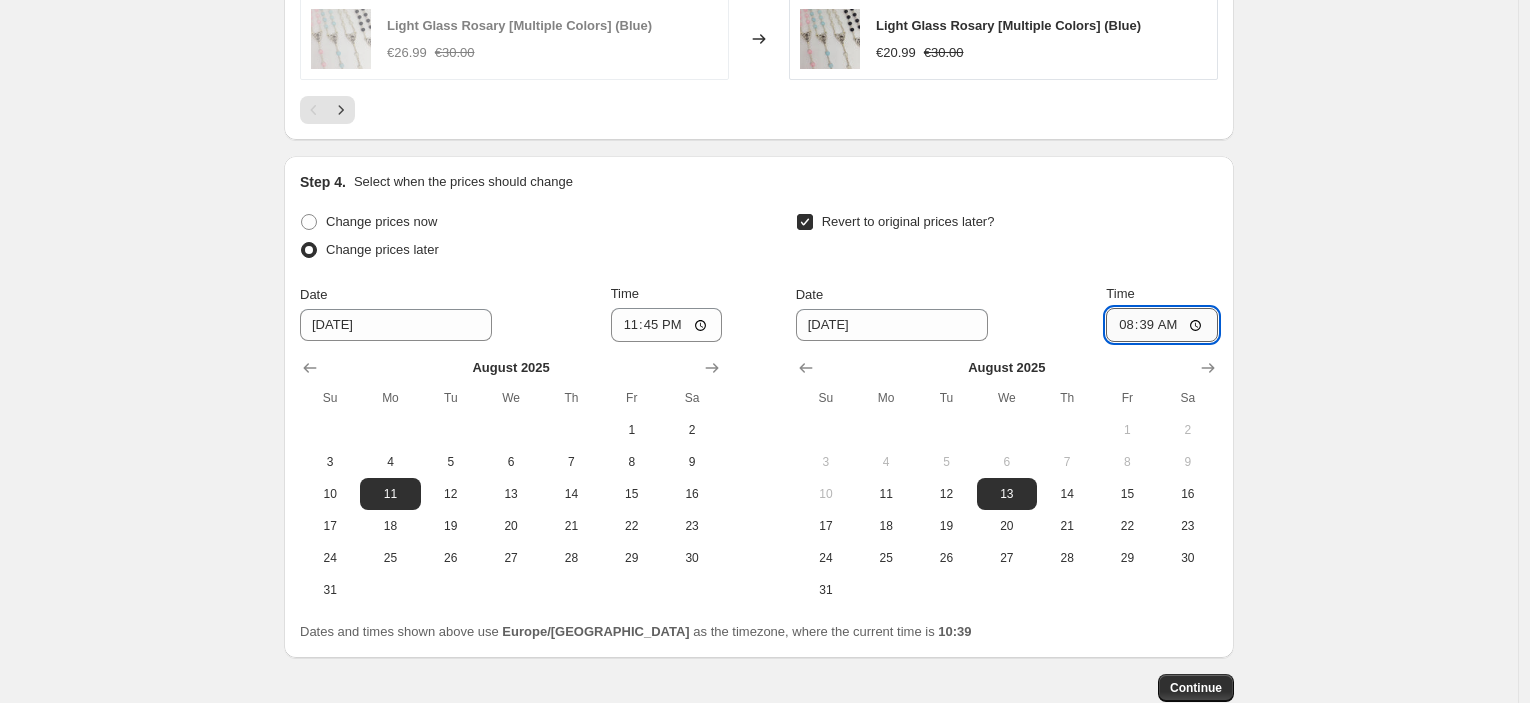 type on "08:00" 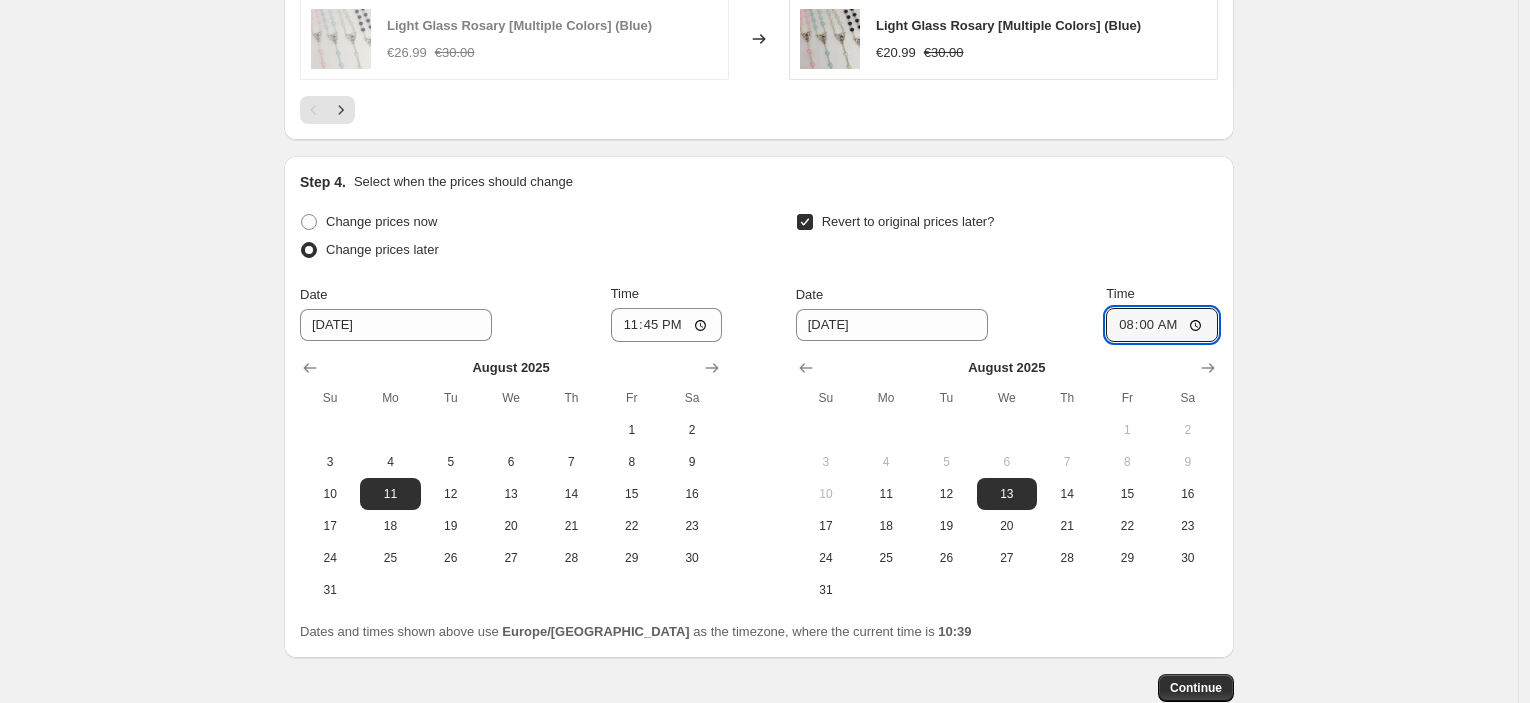 click on "Create new price [MEDICAL_DATA]. This page is ready Create new price [MEDICAL_DATA] Draft Step 1. Optionally give your price [MEDICAL_DATA] a title (eg "March 30% off sale on boots") [DATE] - IYD - hold30 This title is just for internal use, customers won't see it Step 2. Select how the prices should change Use bulk price change rules Set product prices individually Use CSV upload Price Change type Change the price to a certain amount Change the price by a certain amount Change the price by a certain percentage Change the price to the current compare at price (price before sale) Change the price by a certain amount relative to the compare at price Change the price by a certain percentage relative to the compare at price Don't change the price Change the price by a certain percentage relative to the cost per item Change price to certain cost margin Change the price by a certain percentage relative to the compare at price Items that do not already have a   compare at price   will be ignored. Price change amount -30 % hold30" at bounding box center [759, -532] 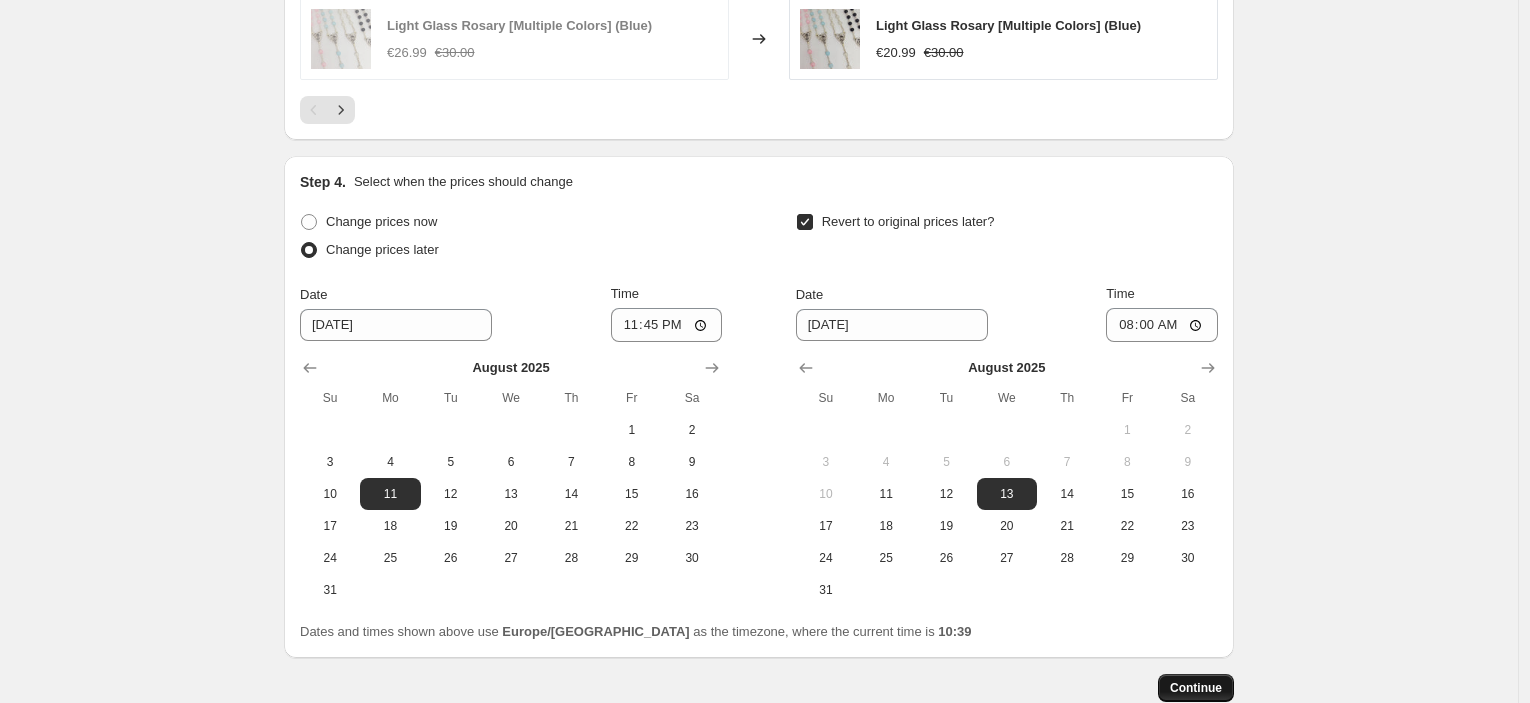 click on "Continue" at bounding box center (1196, 688) 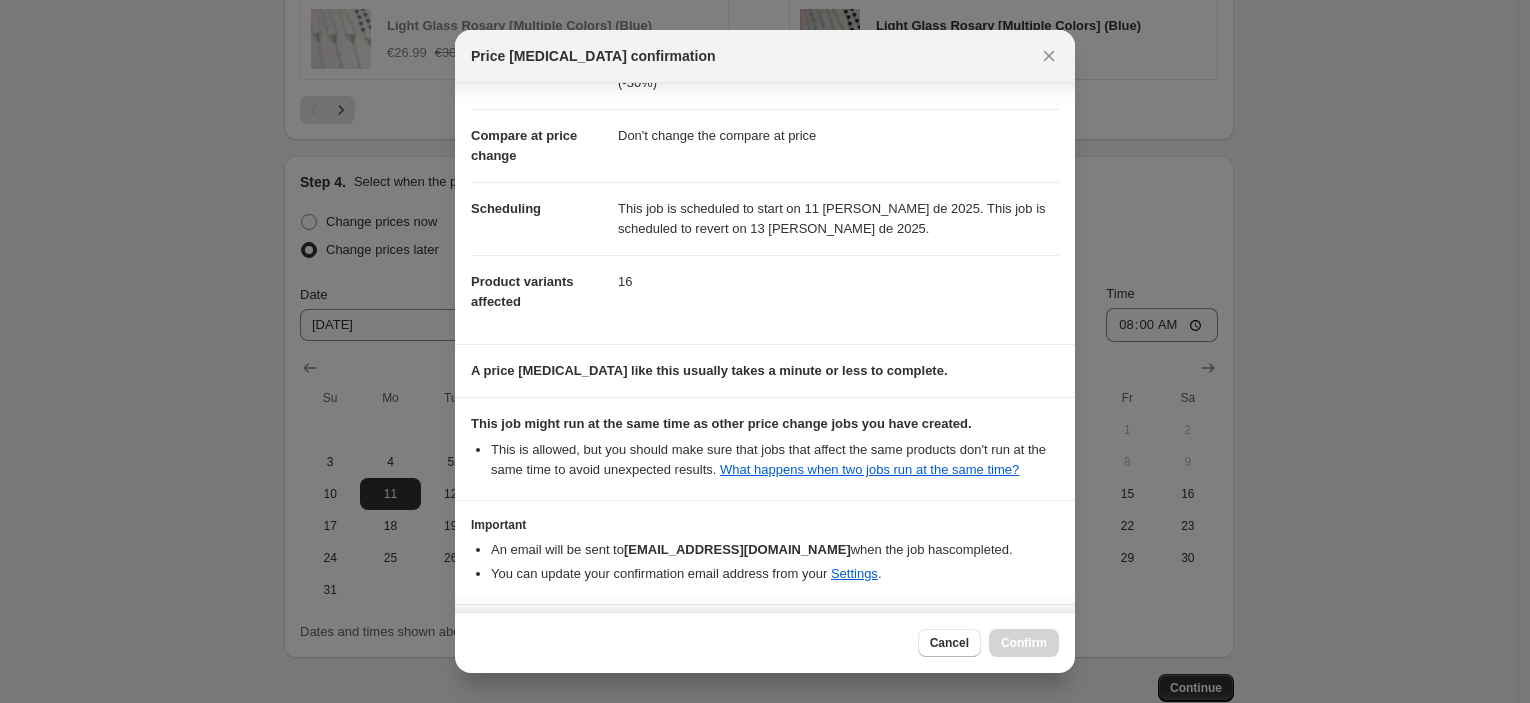 scroll, scrollTop: 153, scrollLeft: 0, axis: vertical 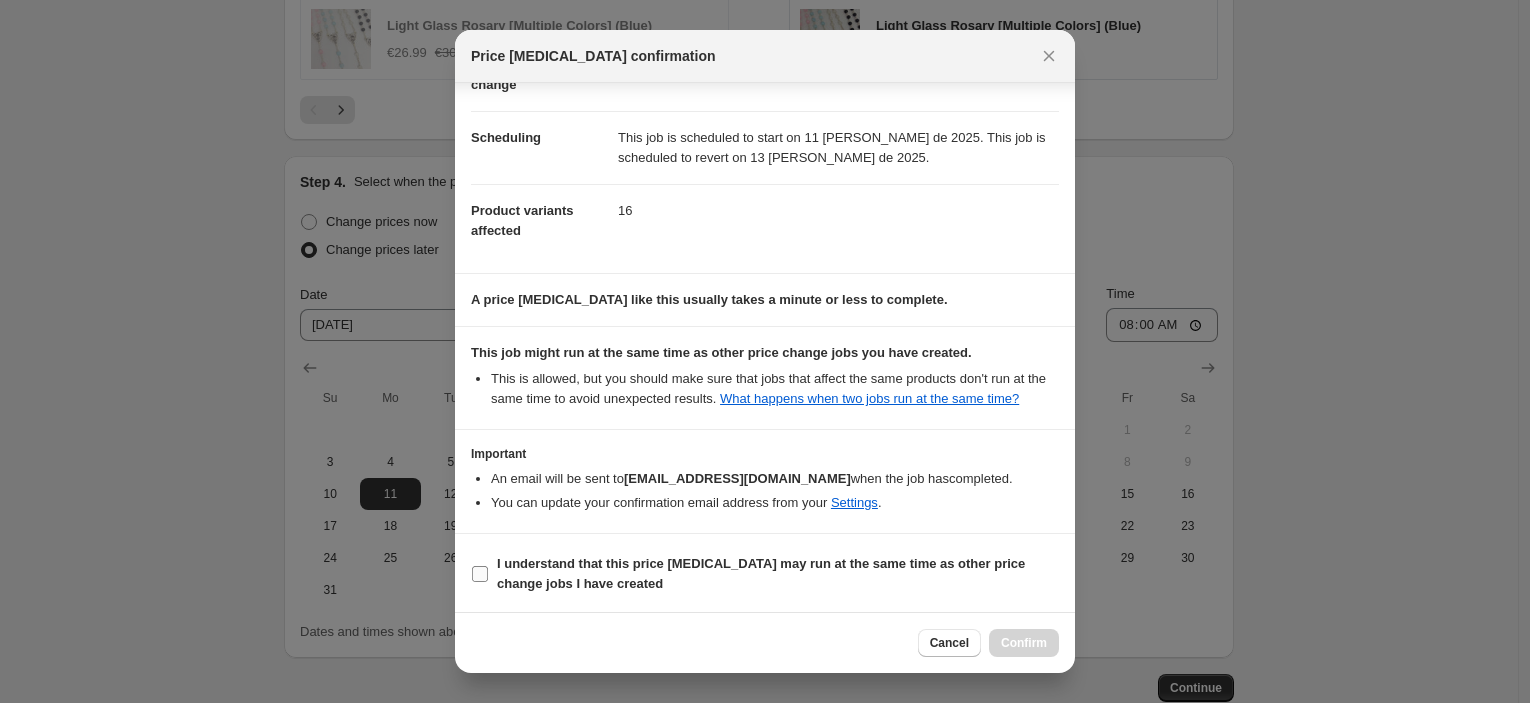 click on "I understand that this price [MEDICAL_DATA] may run at the same time as other price change jobs I have created" at bounding box center (761, 573) 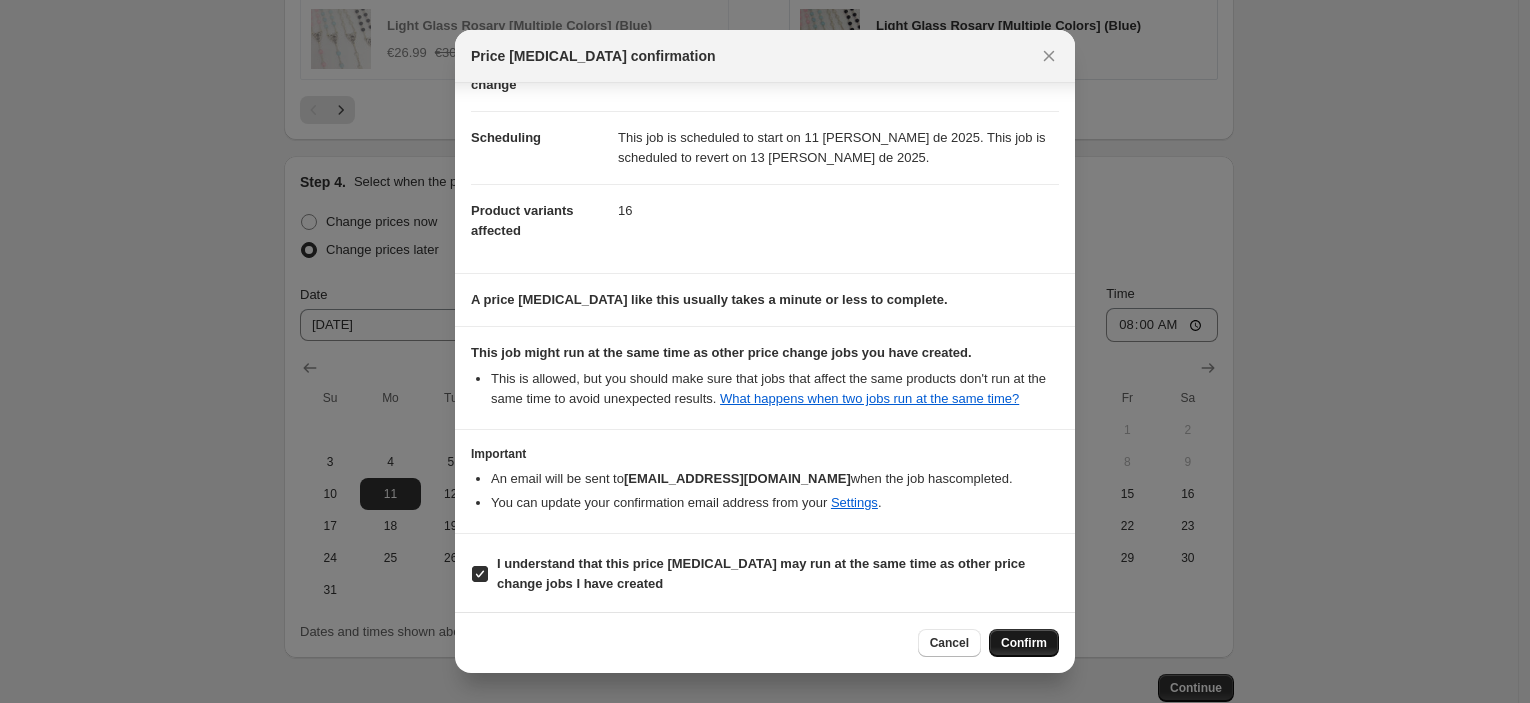 click on "Confirm" at bounding box center (1024, 643) 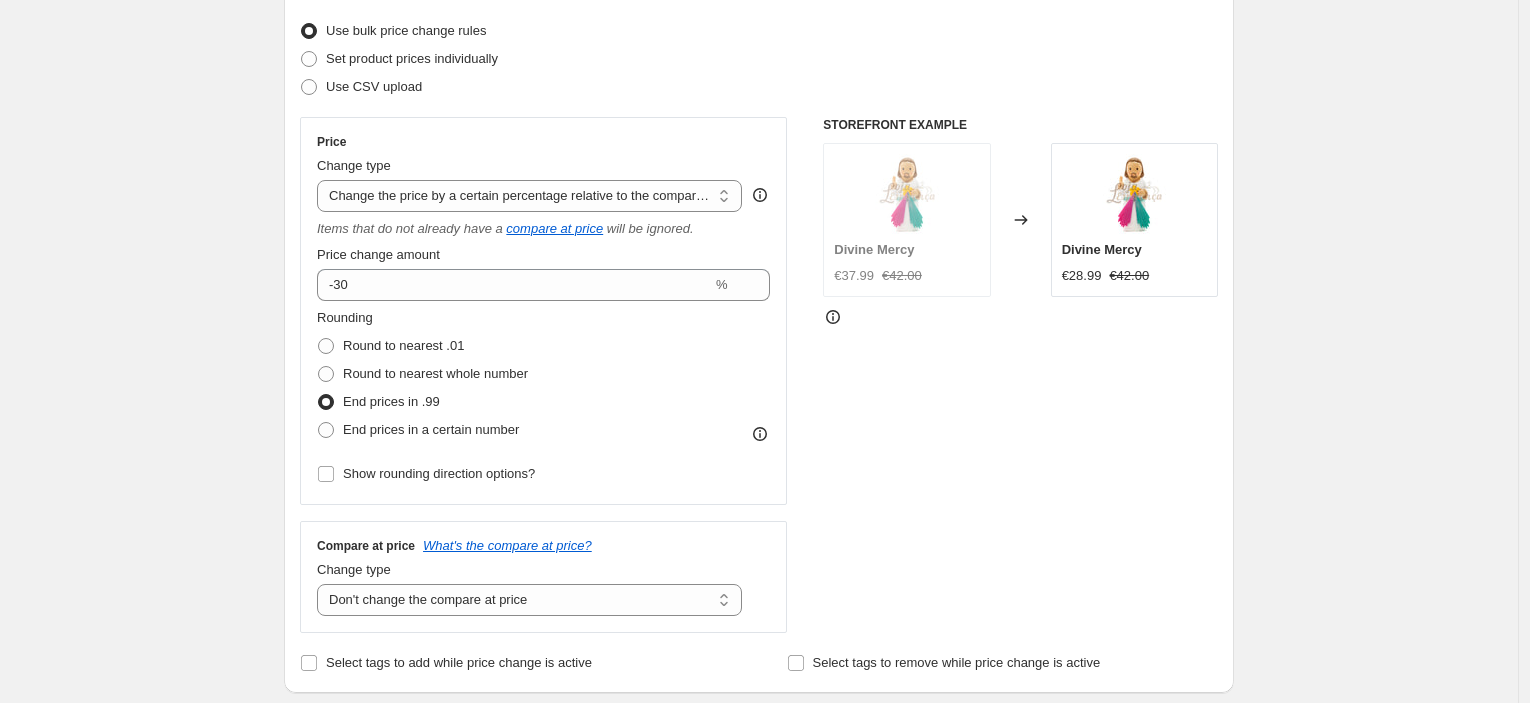 scroll, scrollTop: 0, scrollLeft: 0, axis: both 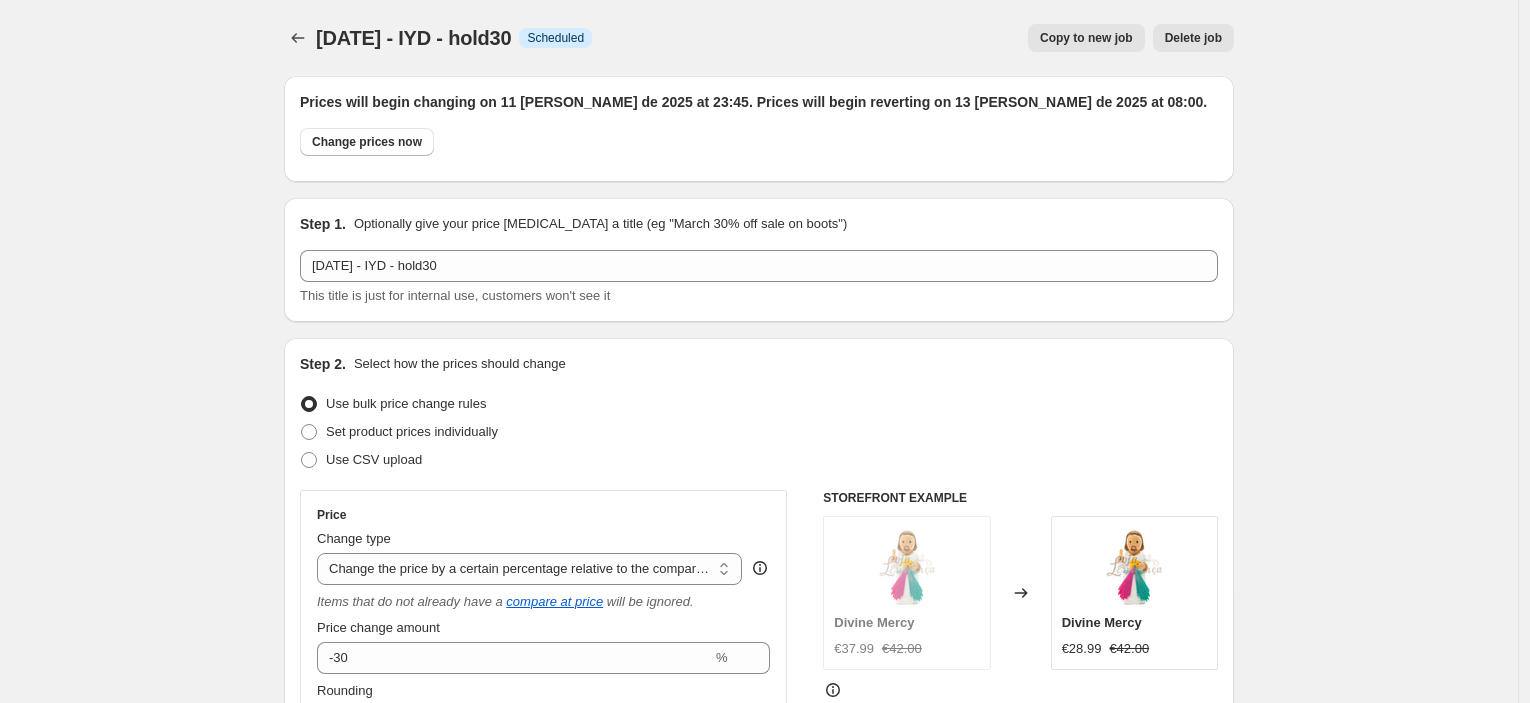 click on "Copy to new job" at bounding box center (1086, 38) 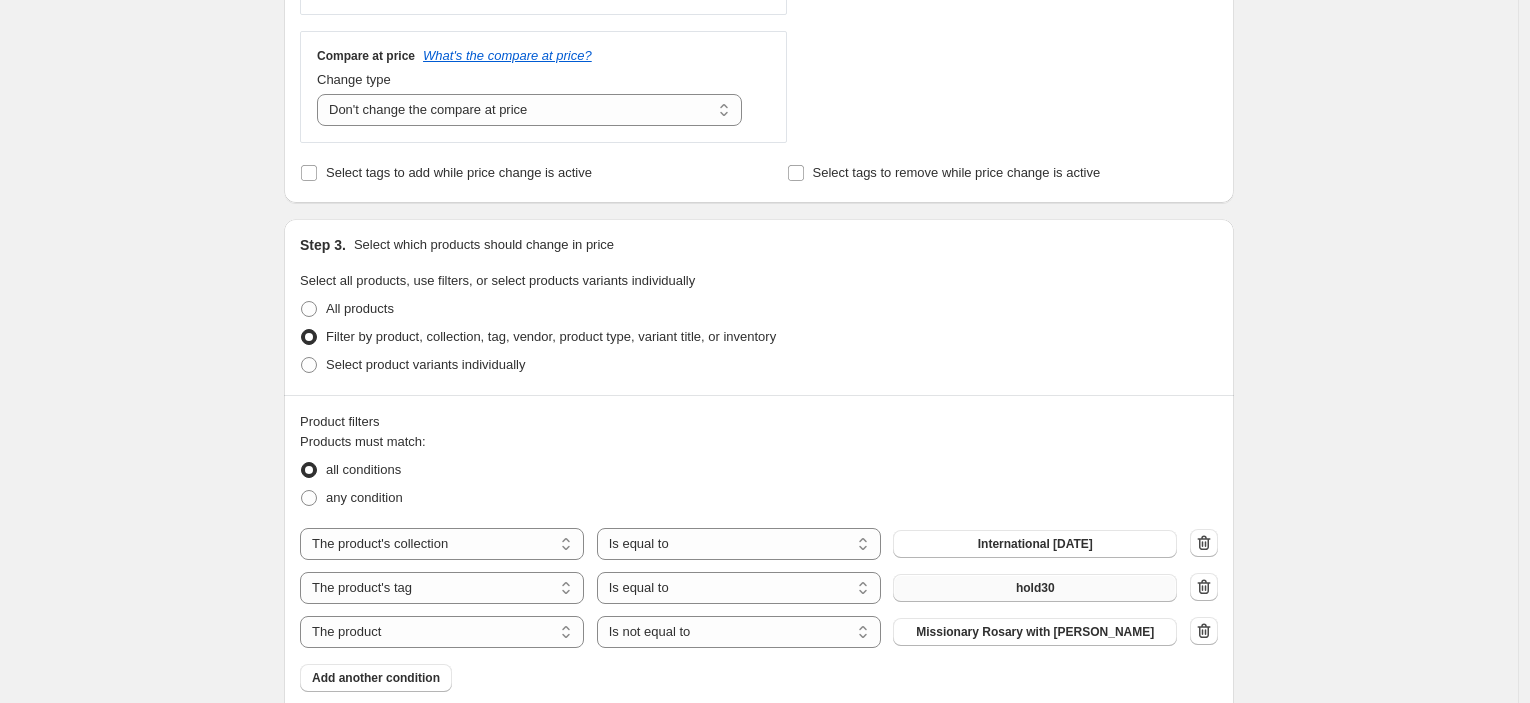 scroll, scrollTop: 778, scrollLeft: 0, axis: vertical 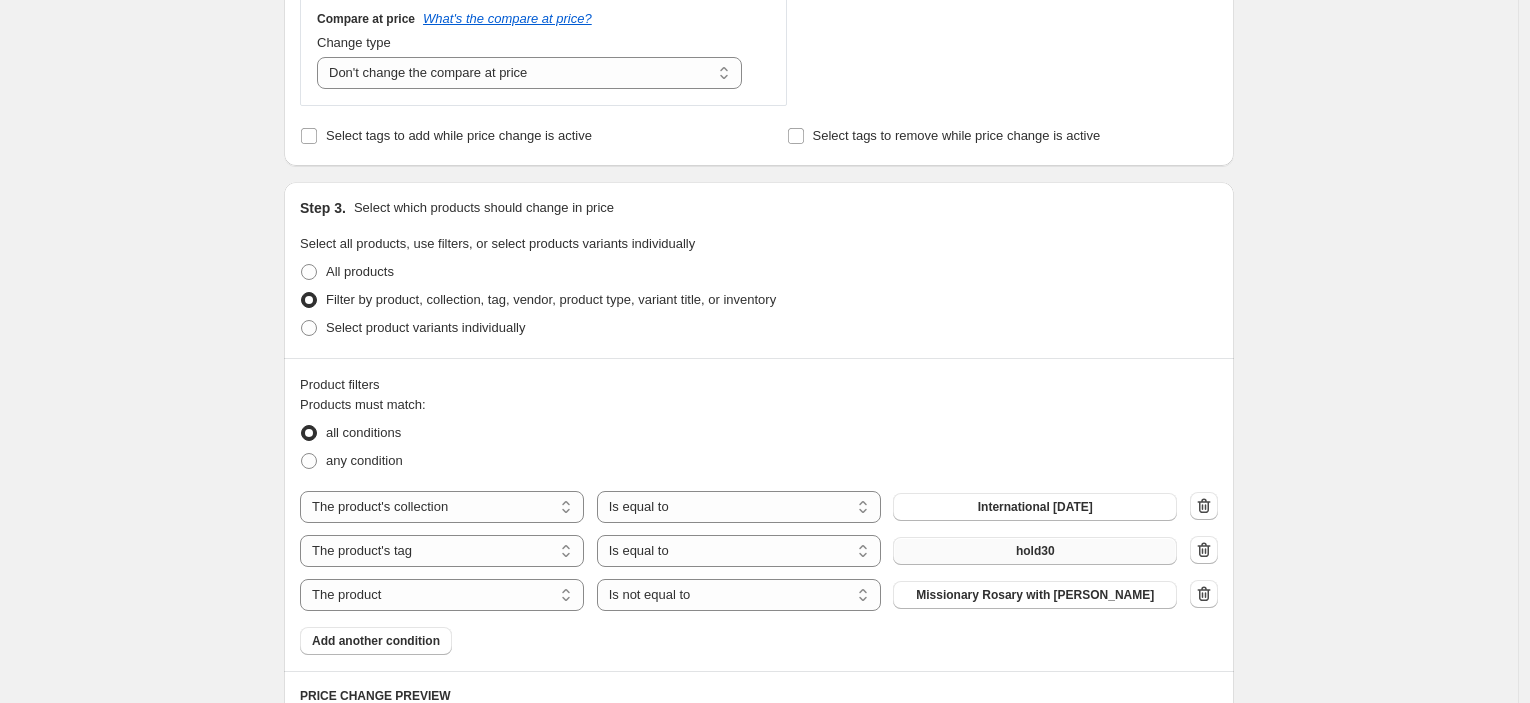 click on "hold30" at bounding box center [1035, 551] 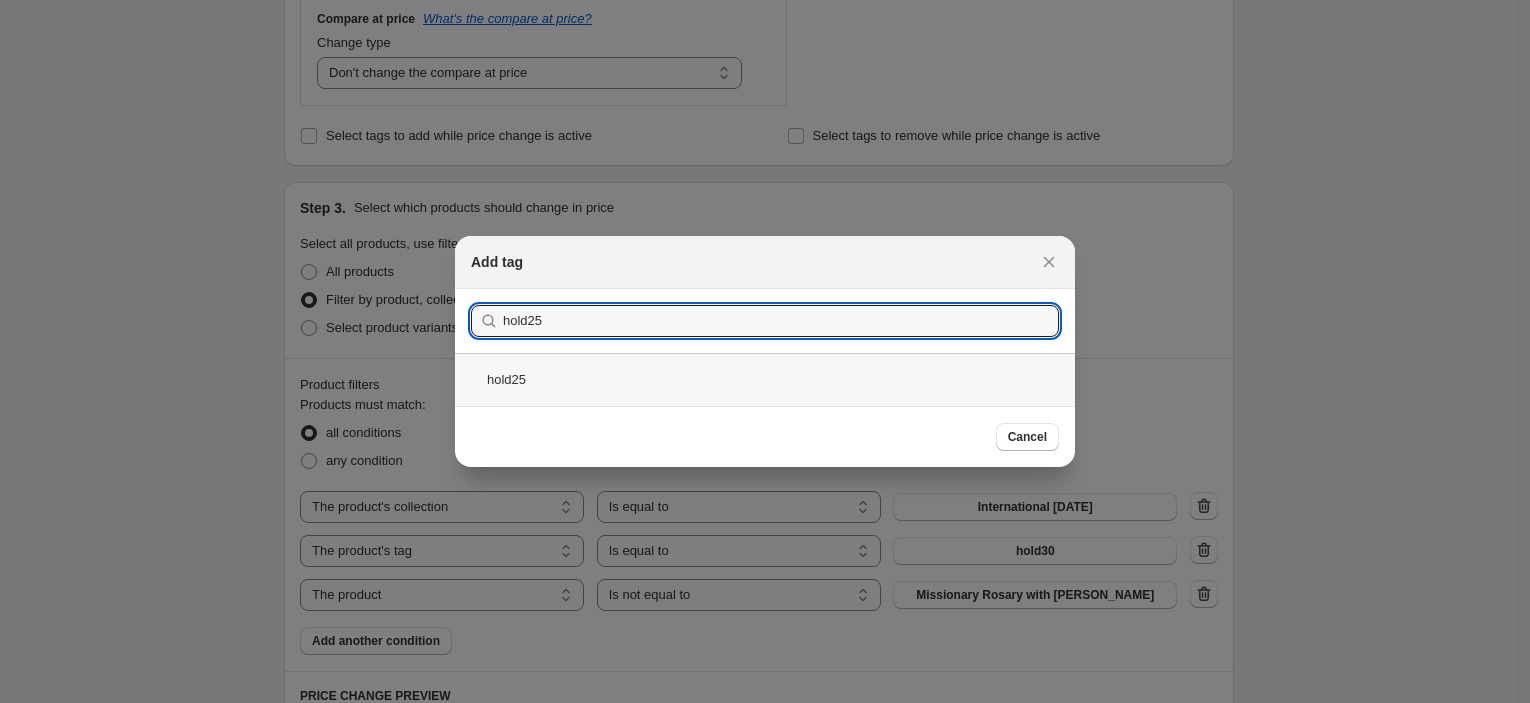 type on "hold25" 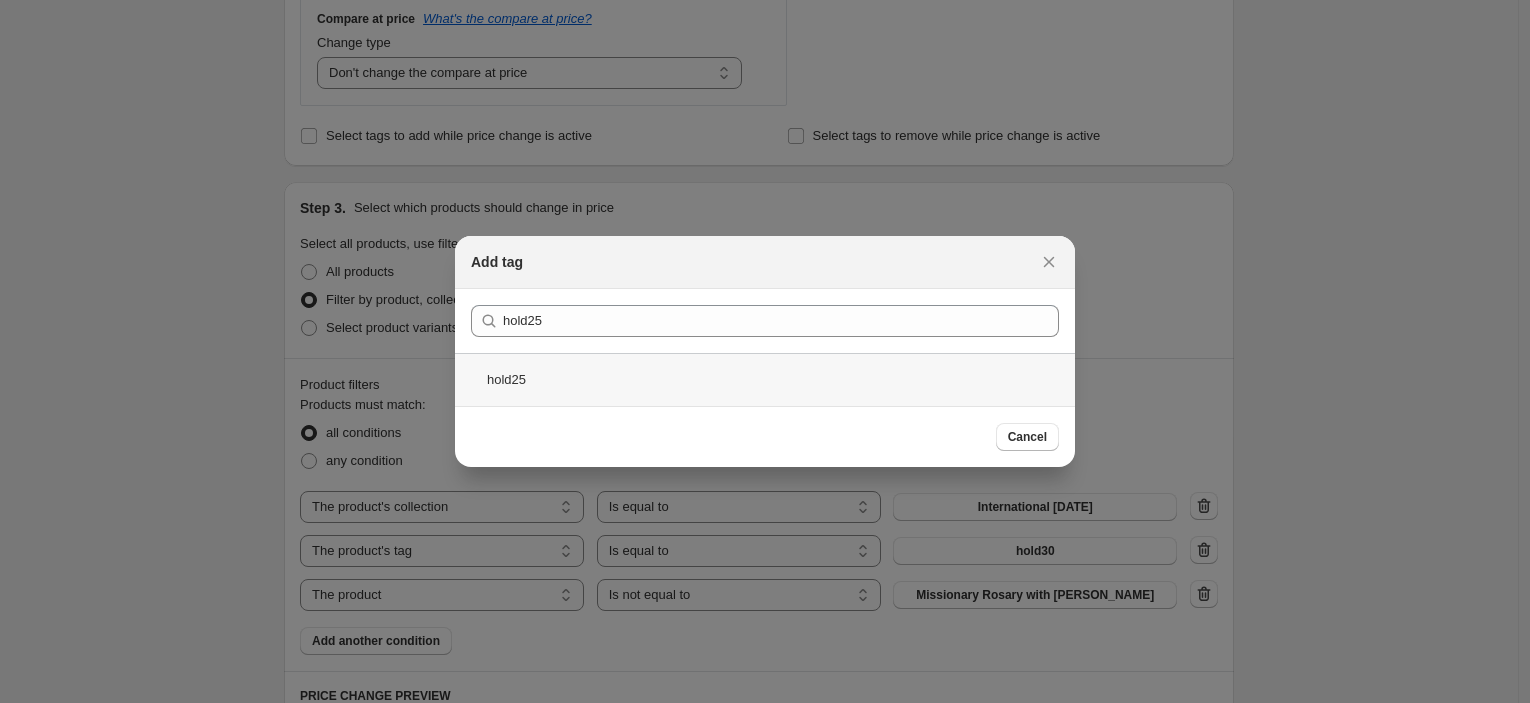 click on "hold25" at bounding box center [765, 379] 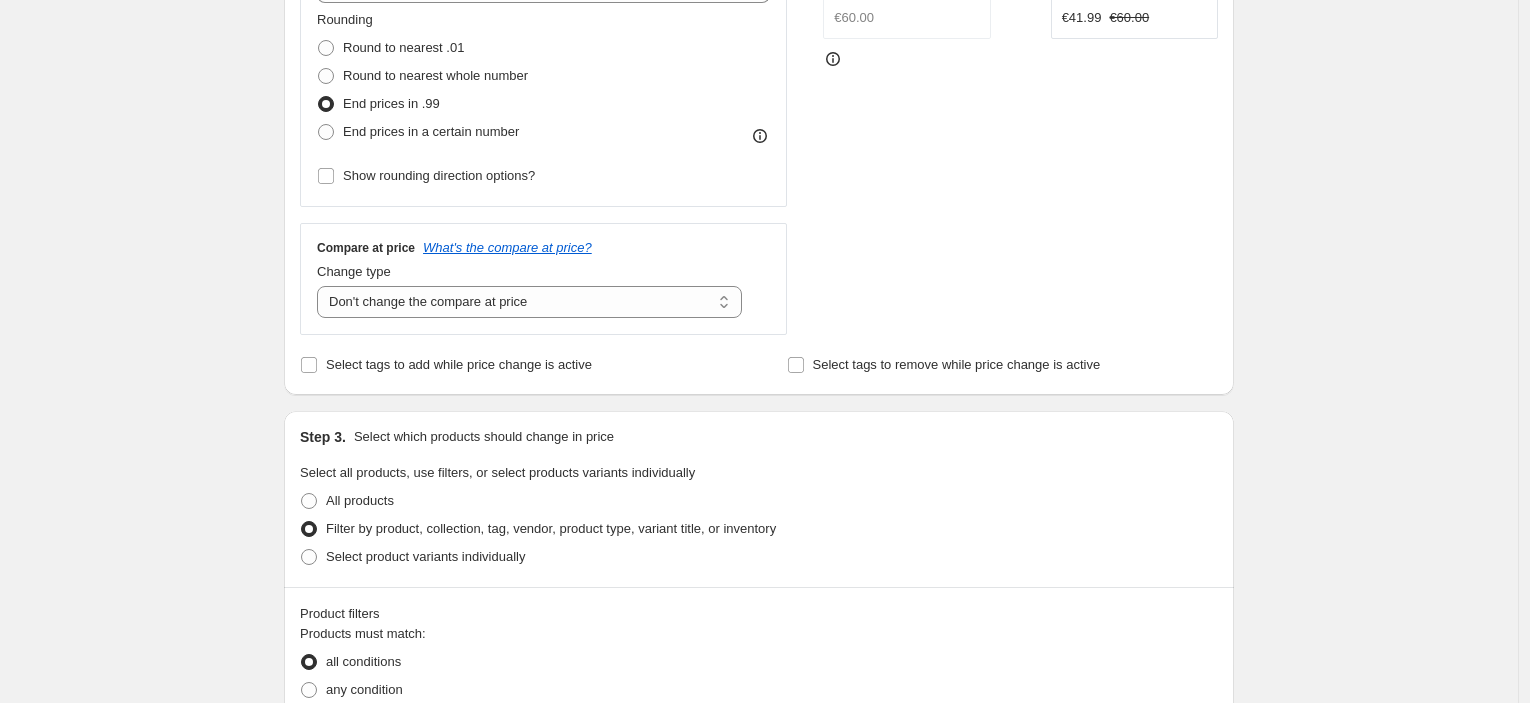 scroll, scrollTop: 0, scrollLeft: 0, axis: both 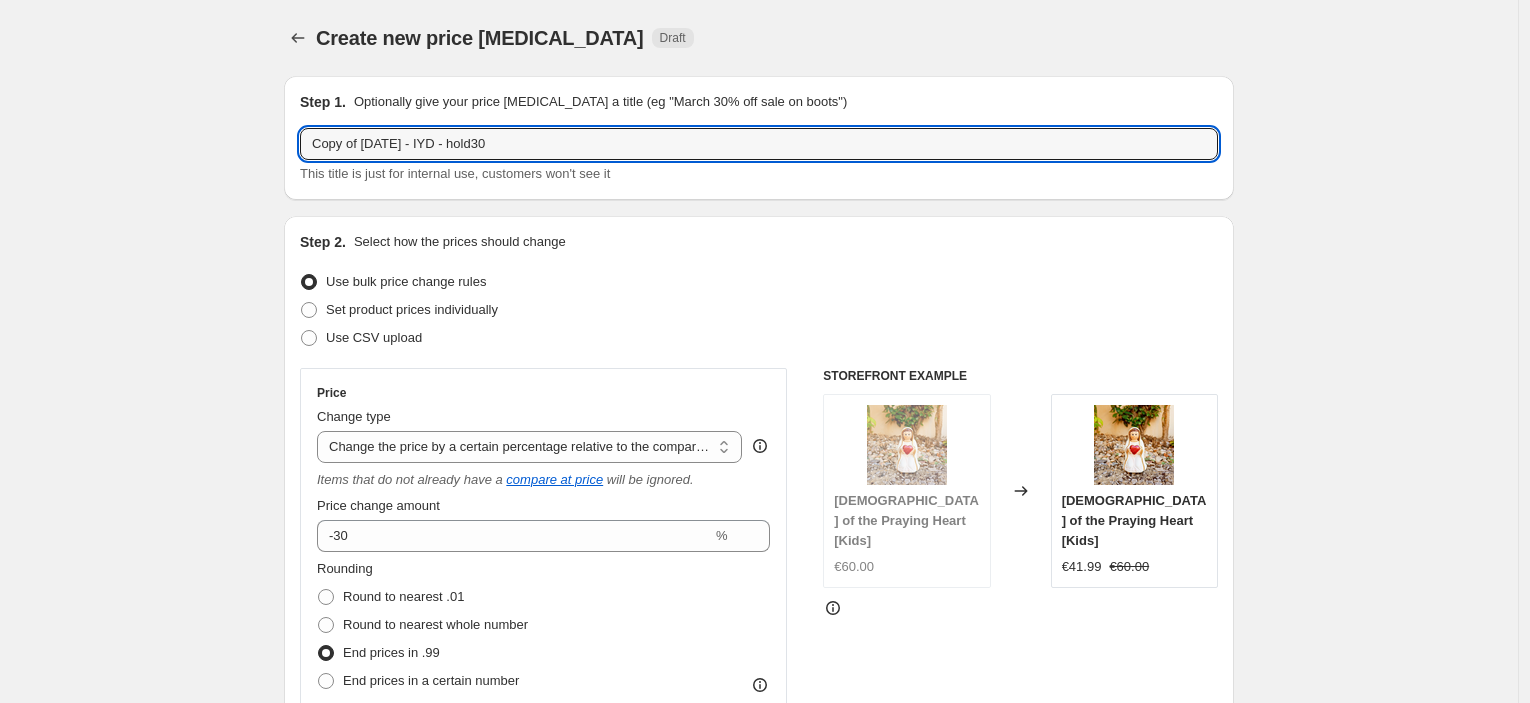 drag, startPoint x: 368, startPoint y: 144, endPoint x: 238, endPoint y: 141, distance: 130.0346 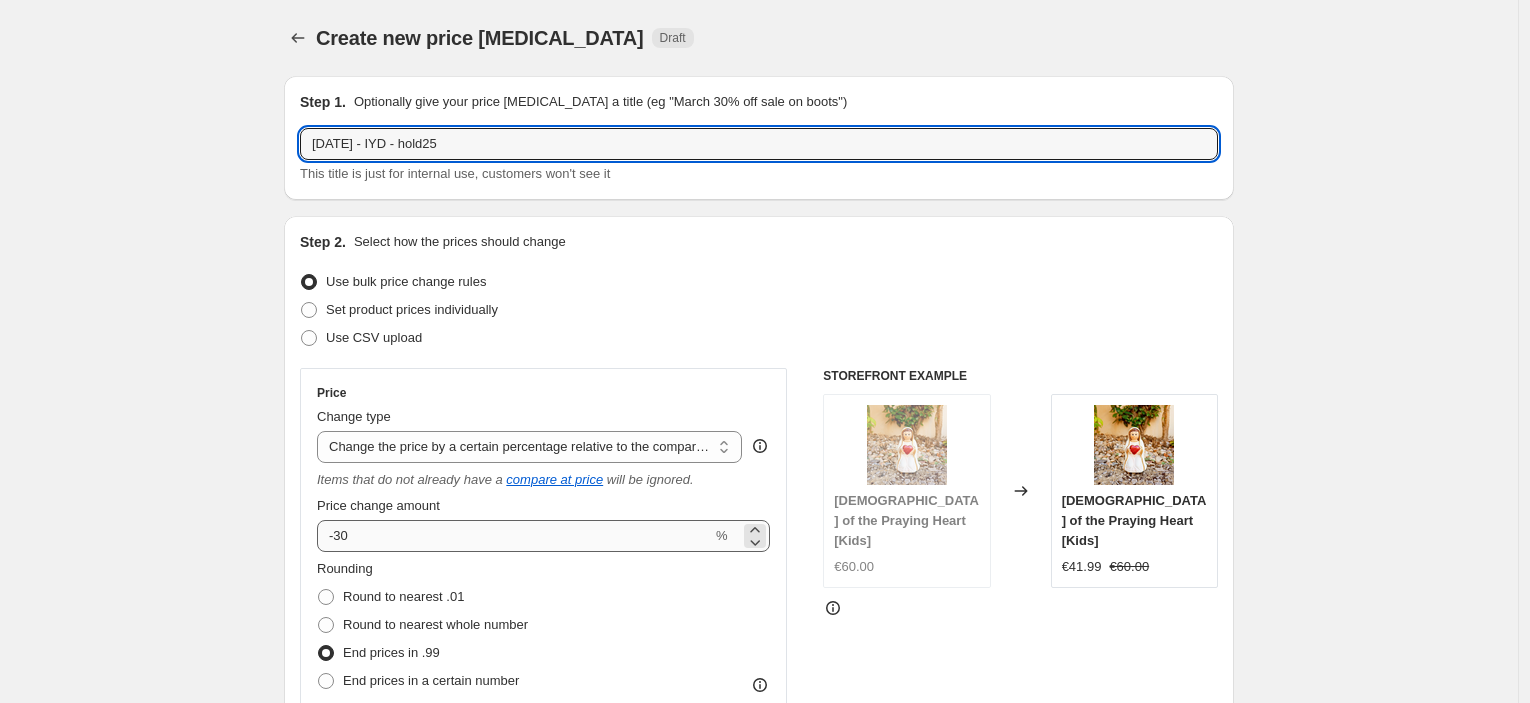 type on "[DATE] - IYD - hold25" 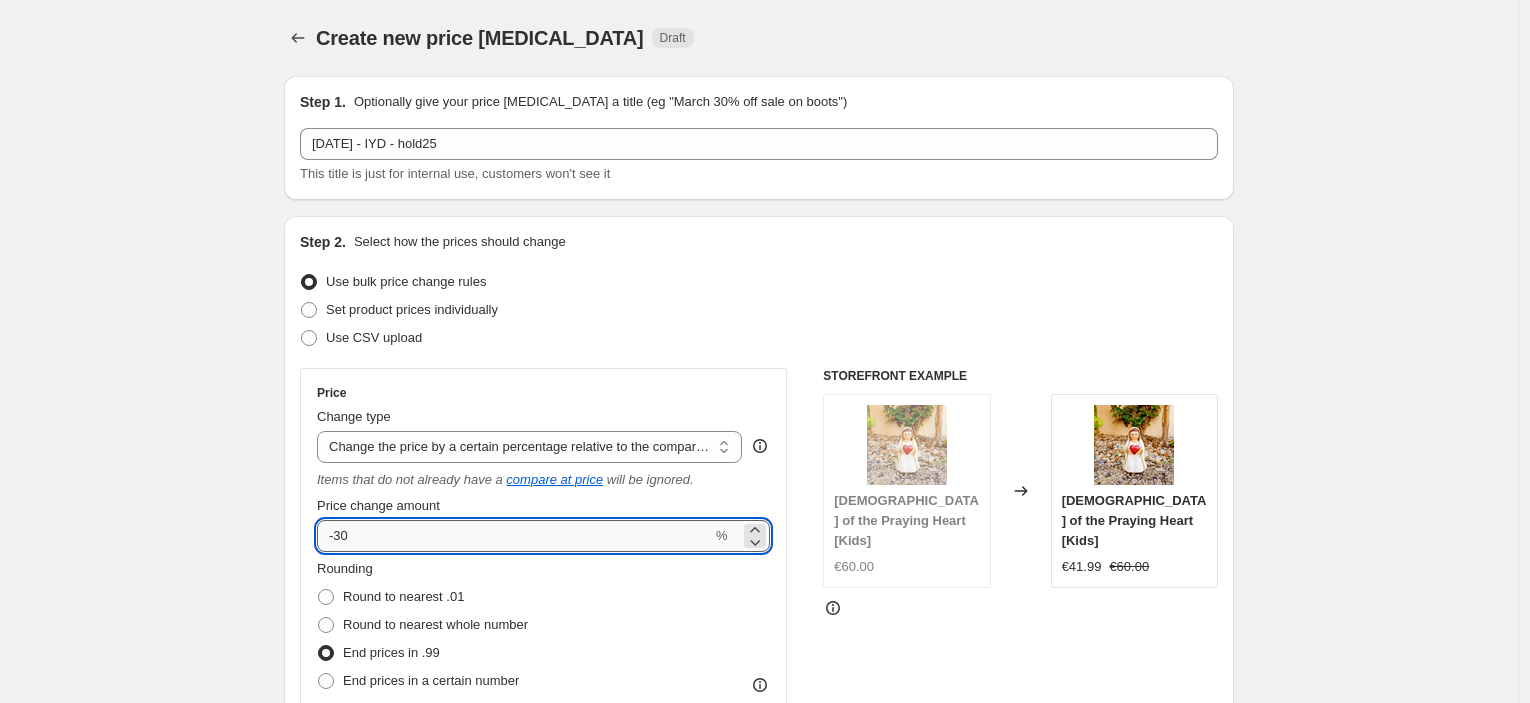click on "-30" at bounding box center (514, 536) 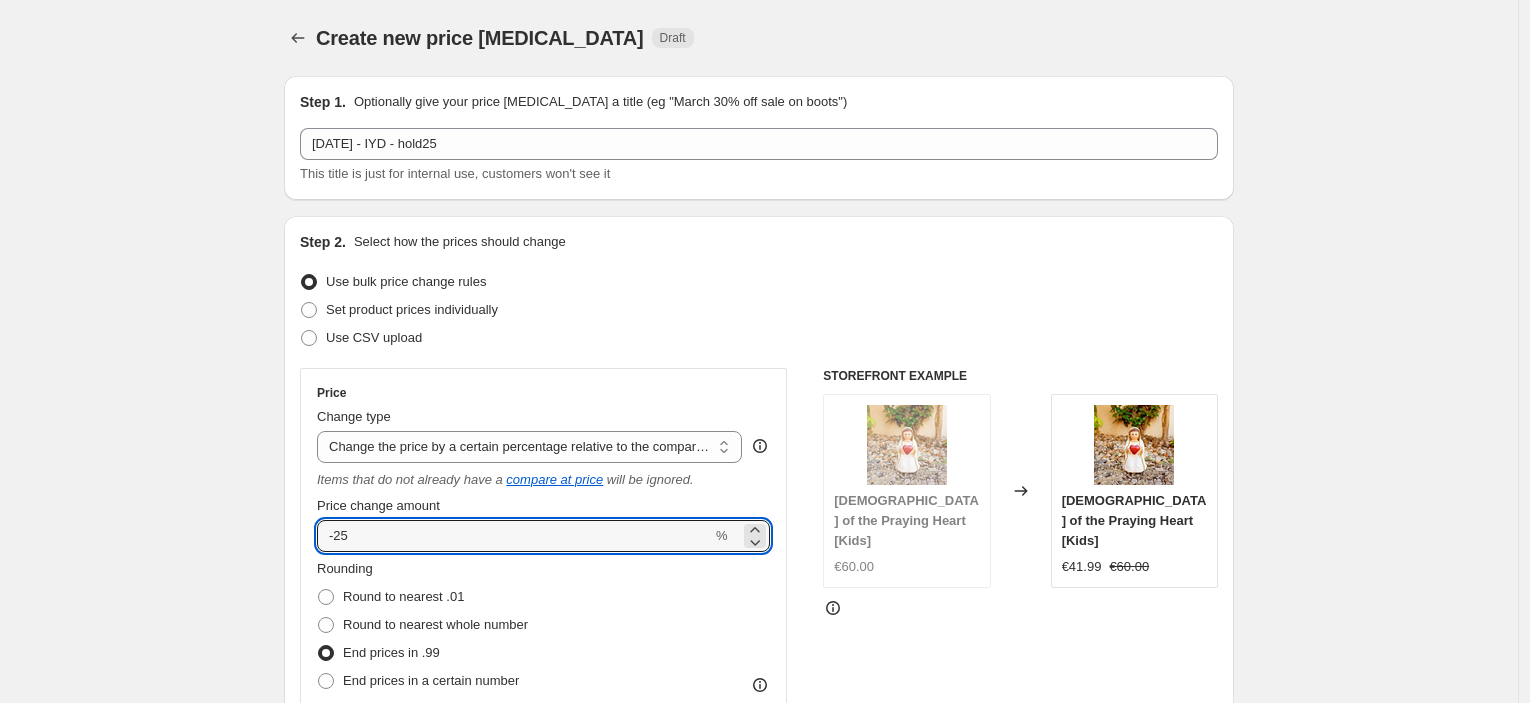type on "-25" 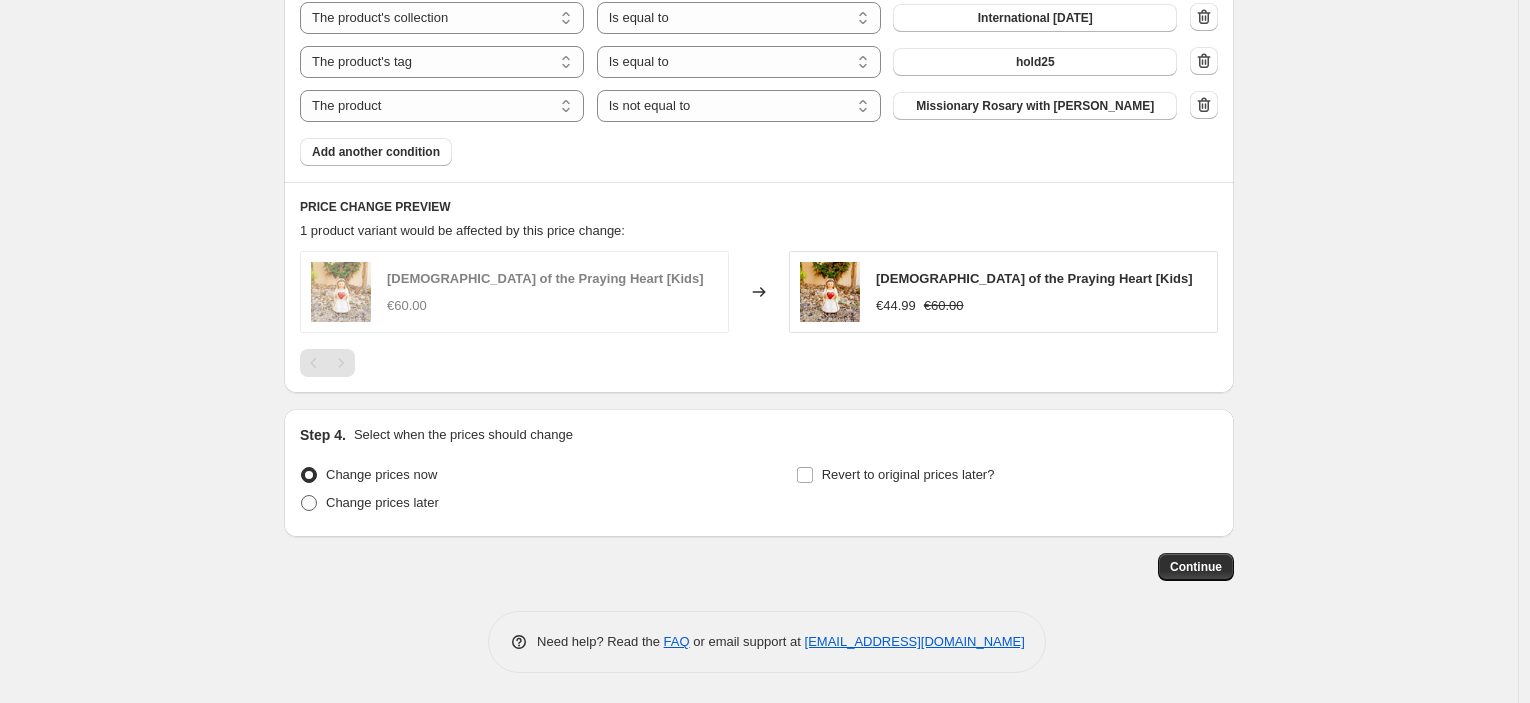 click on "Change prices later" at bounding box center (382, 502) 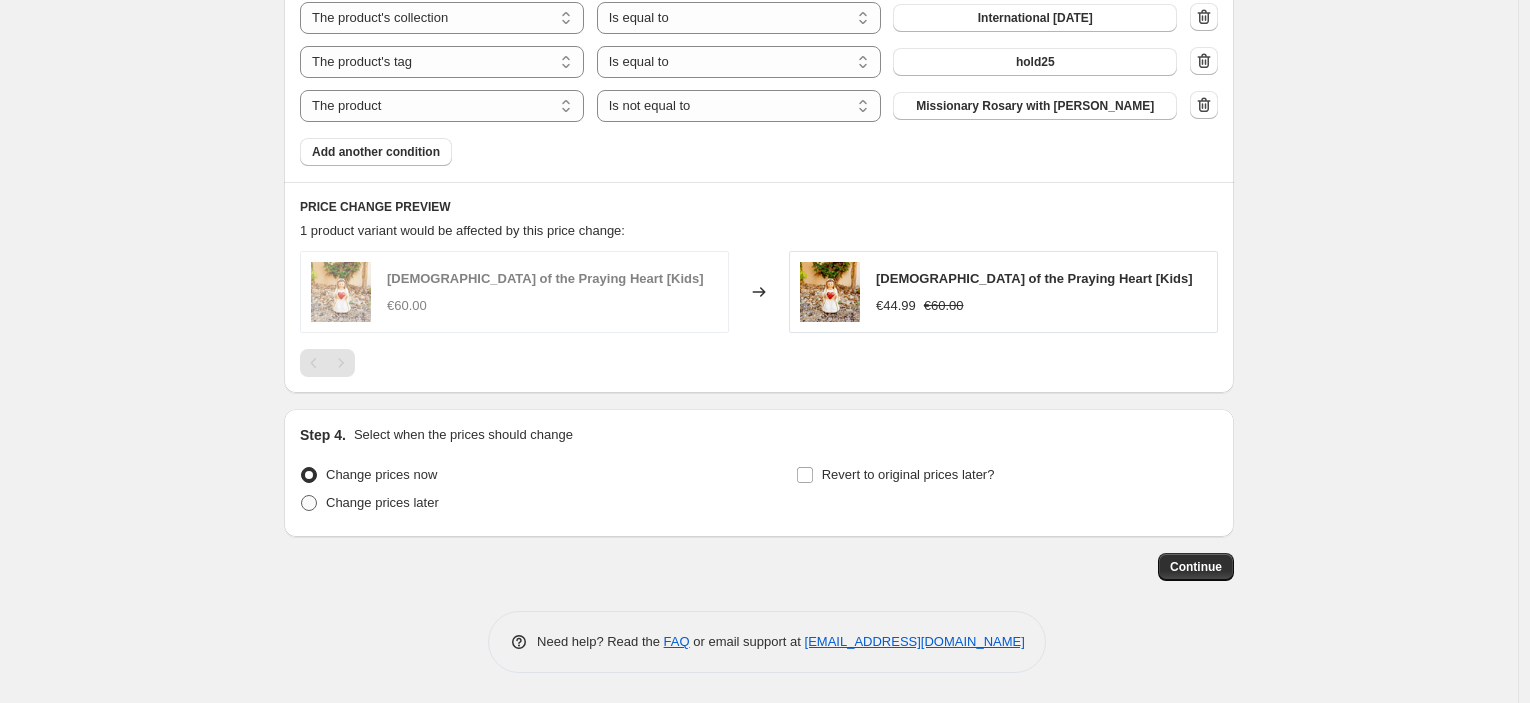 radio on "true" 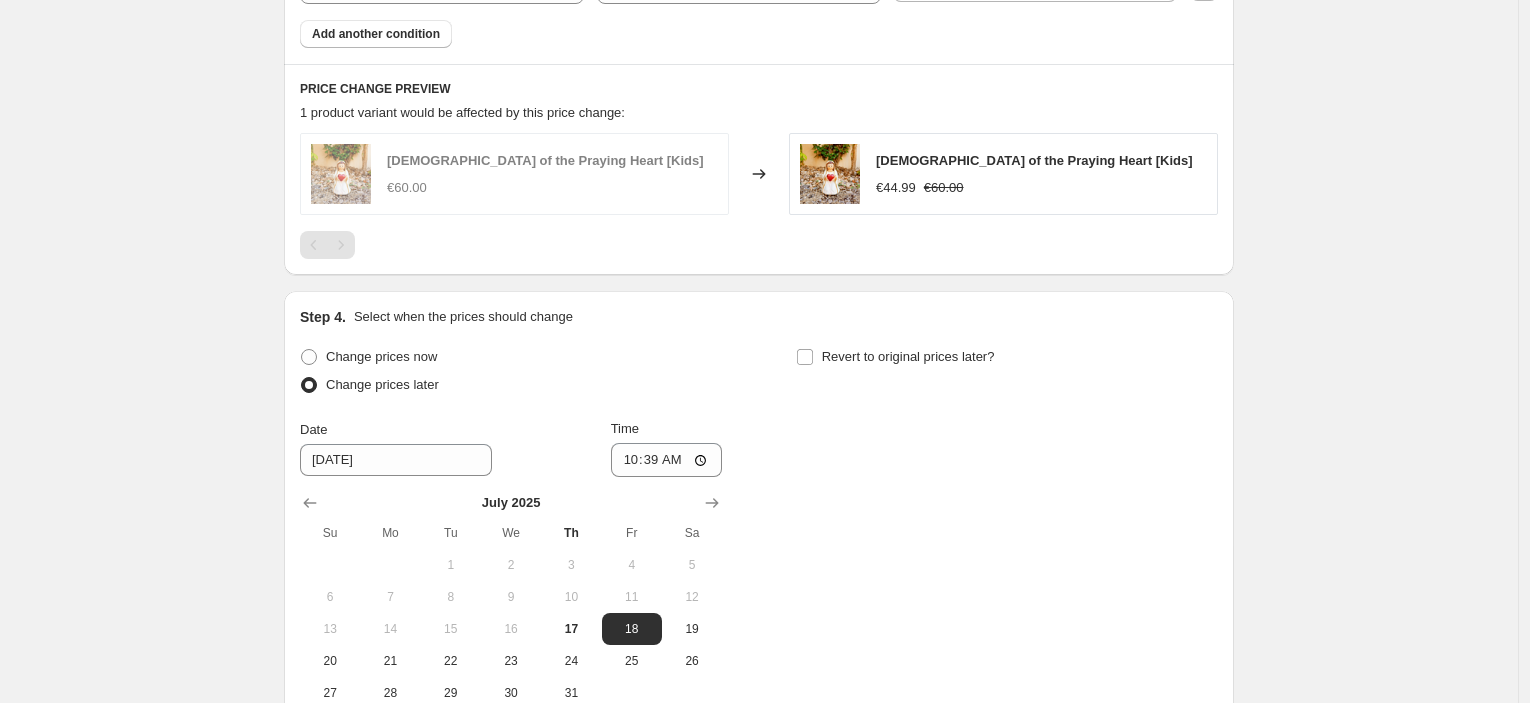 scroll, scrollTop: 1608, scrollLeft: 0, axis: vertical 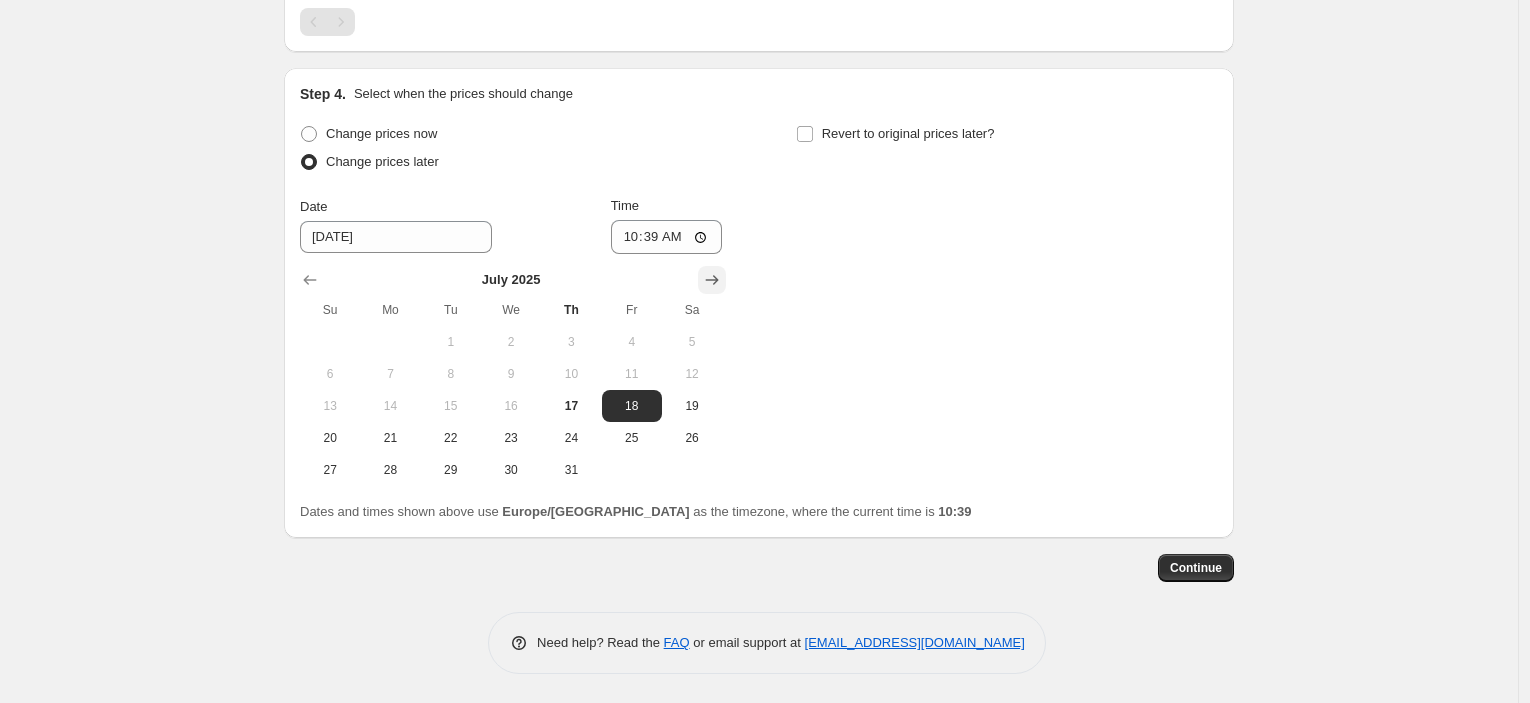click 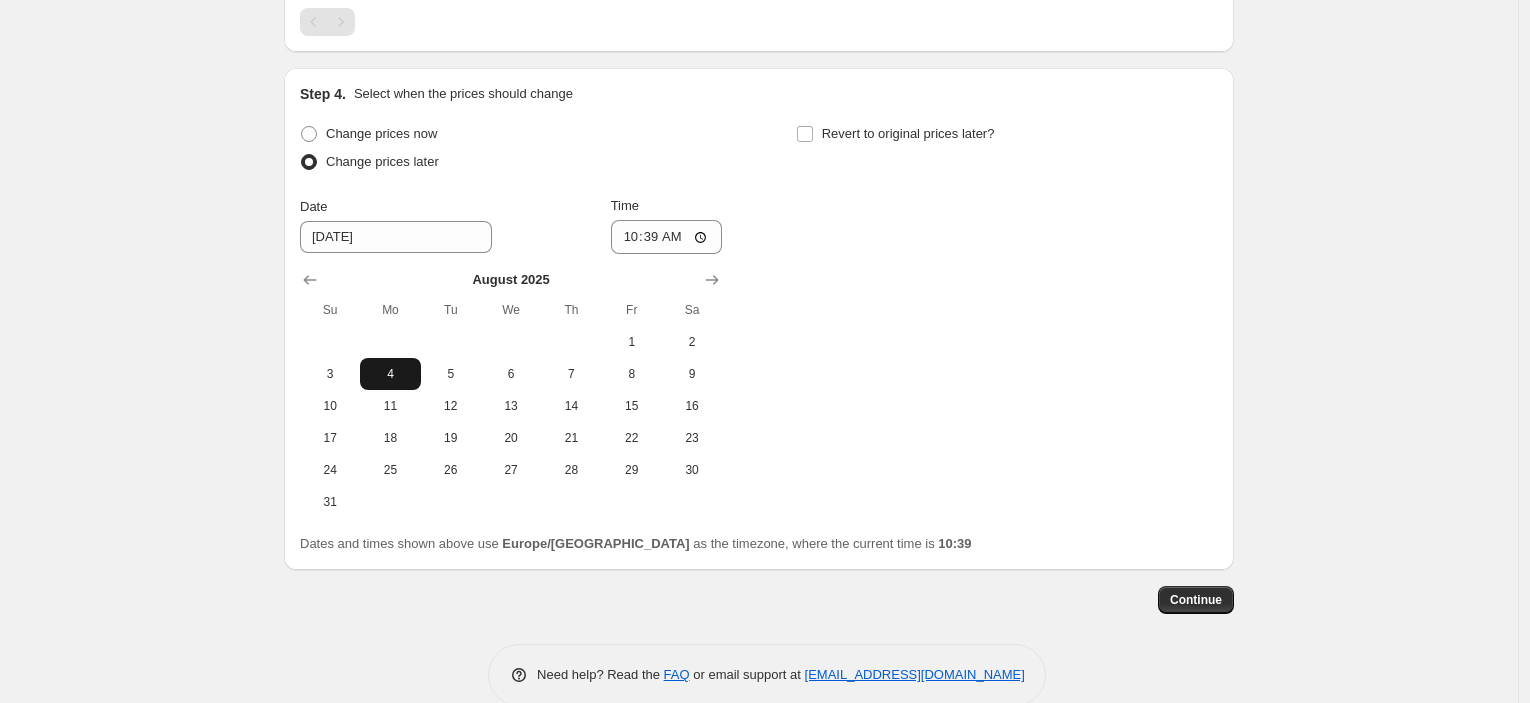 click on "4" at bounding box center (390, 374) 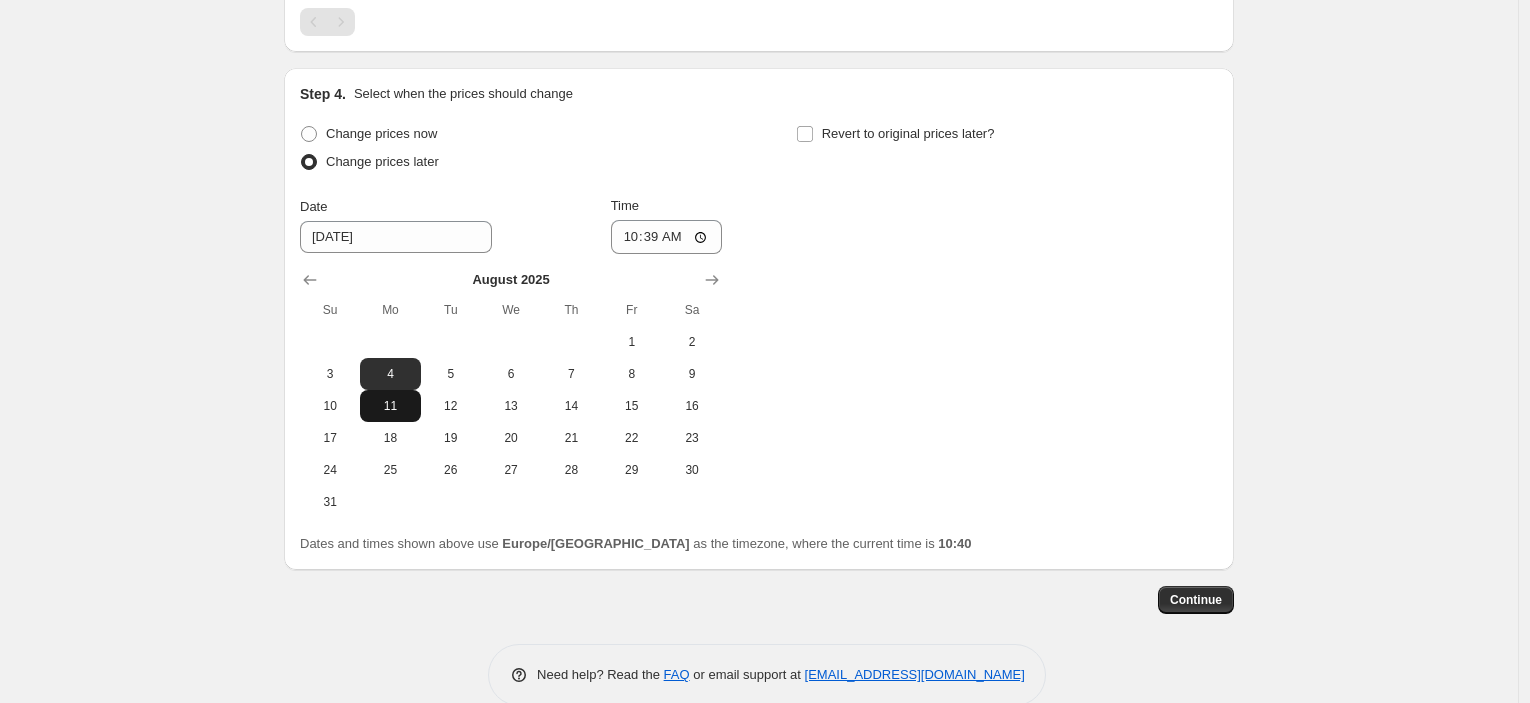 click on "11" at bounding box center [390, 406] 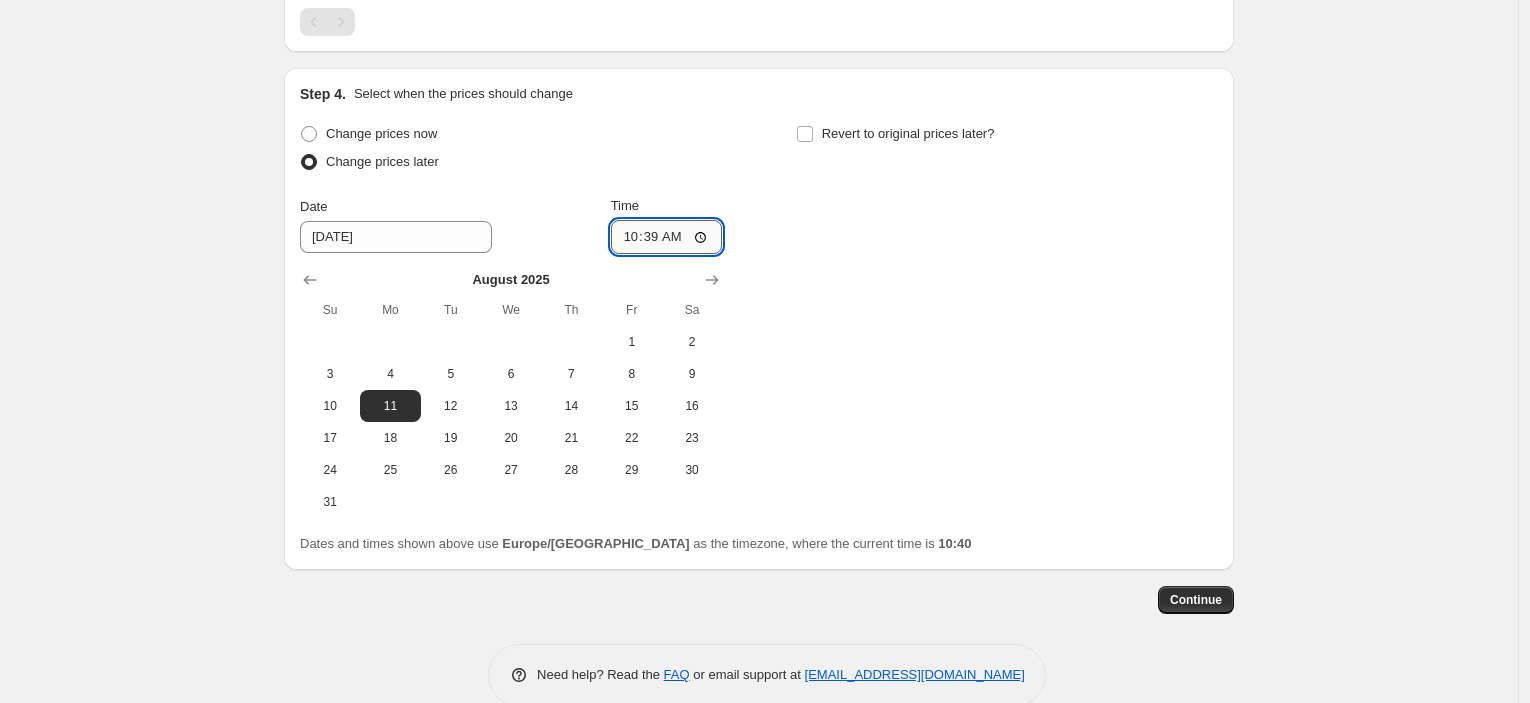 click on "10:39" at bounding box center (667, 237) 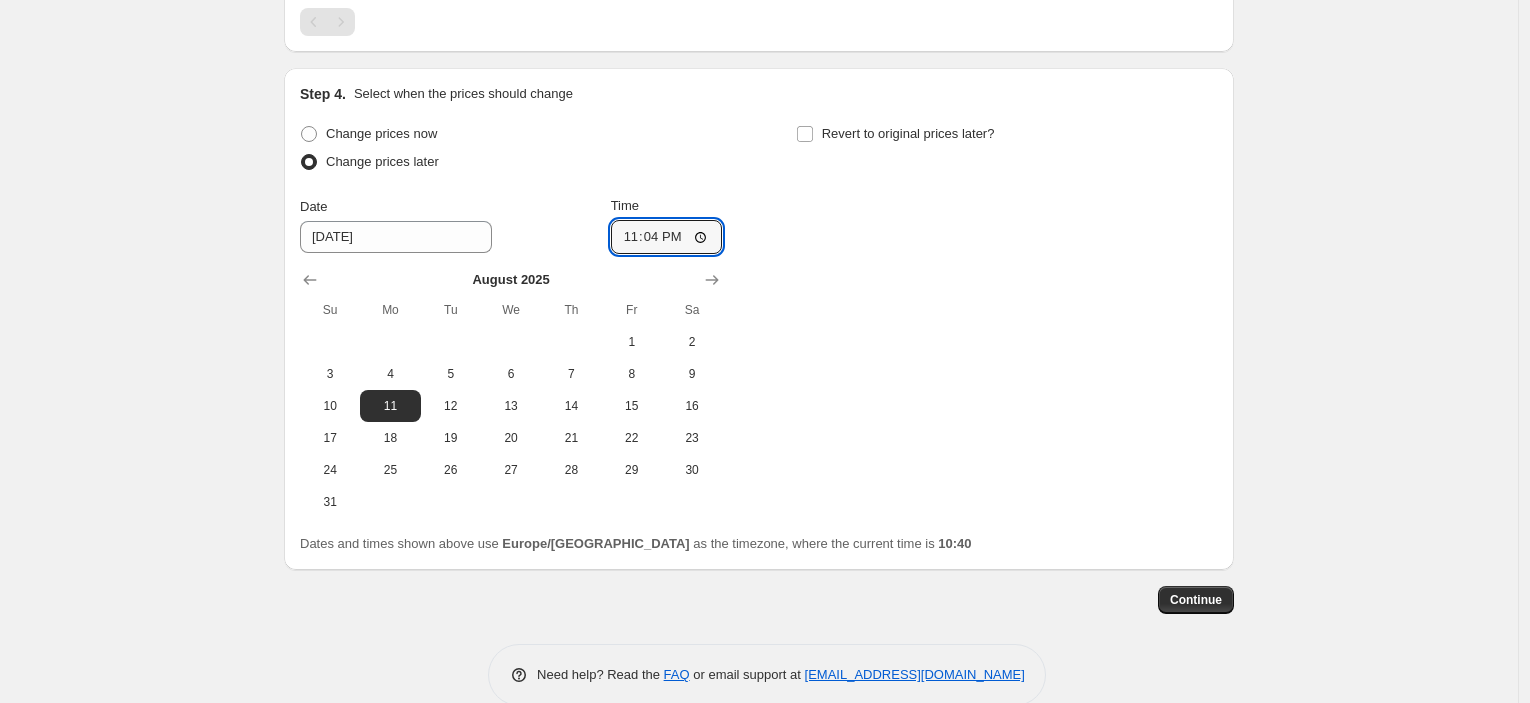 type on "23:45" 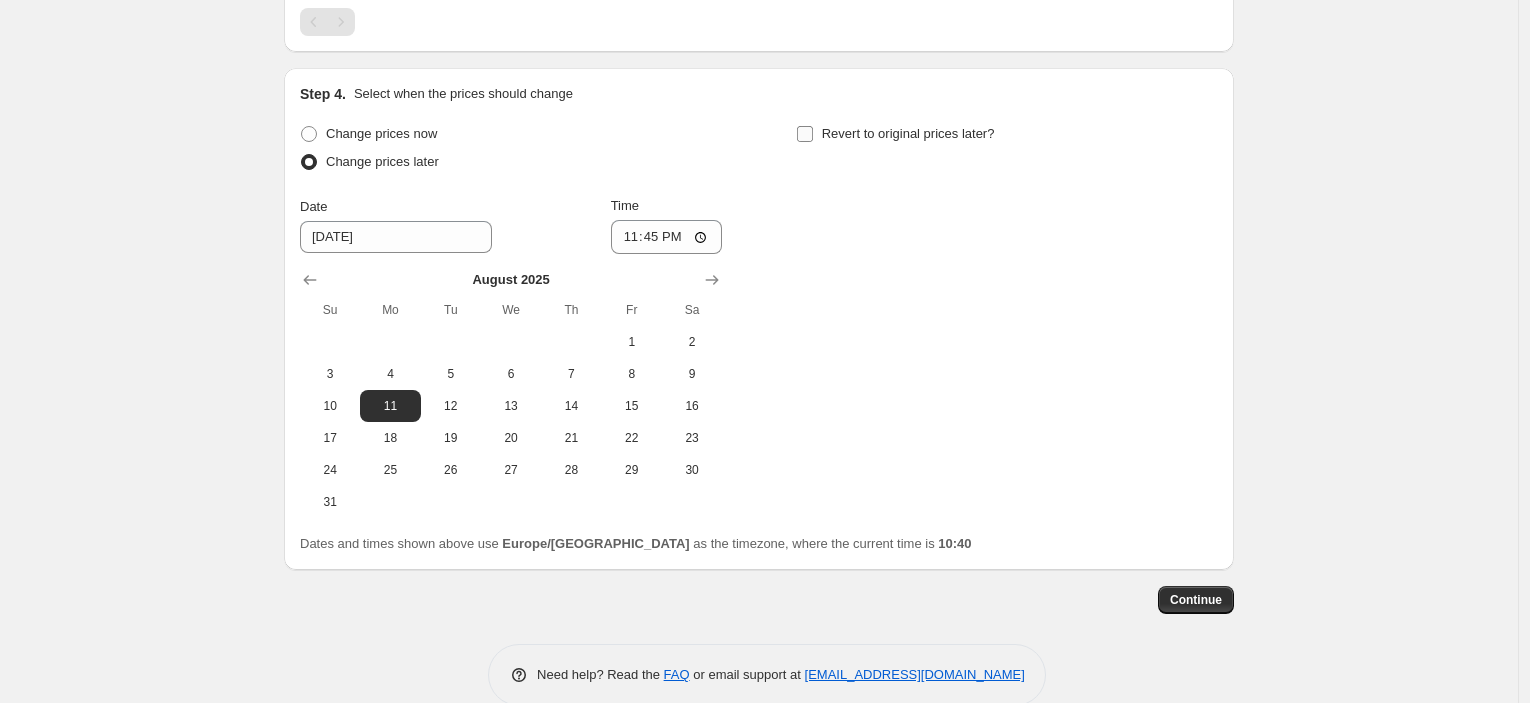 click on "Revert to original prices later?" at bounding box center (908, 133) 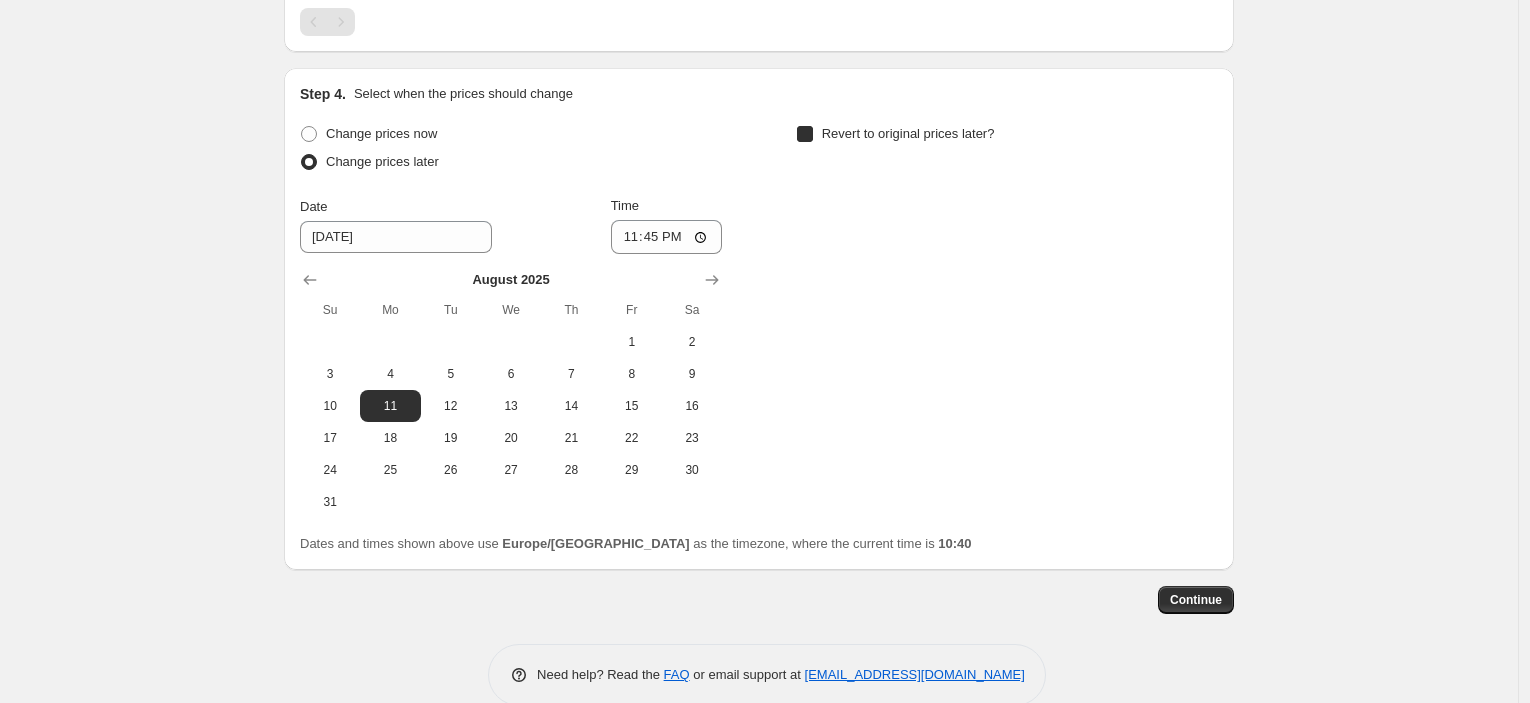 checkbox on "true" 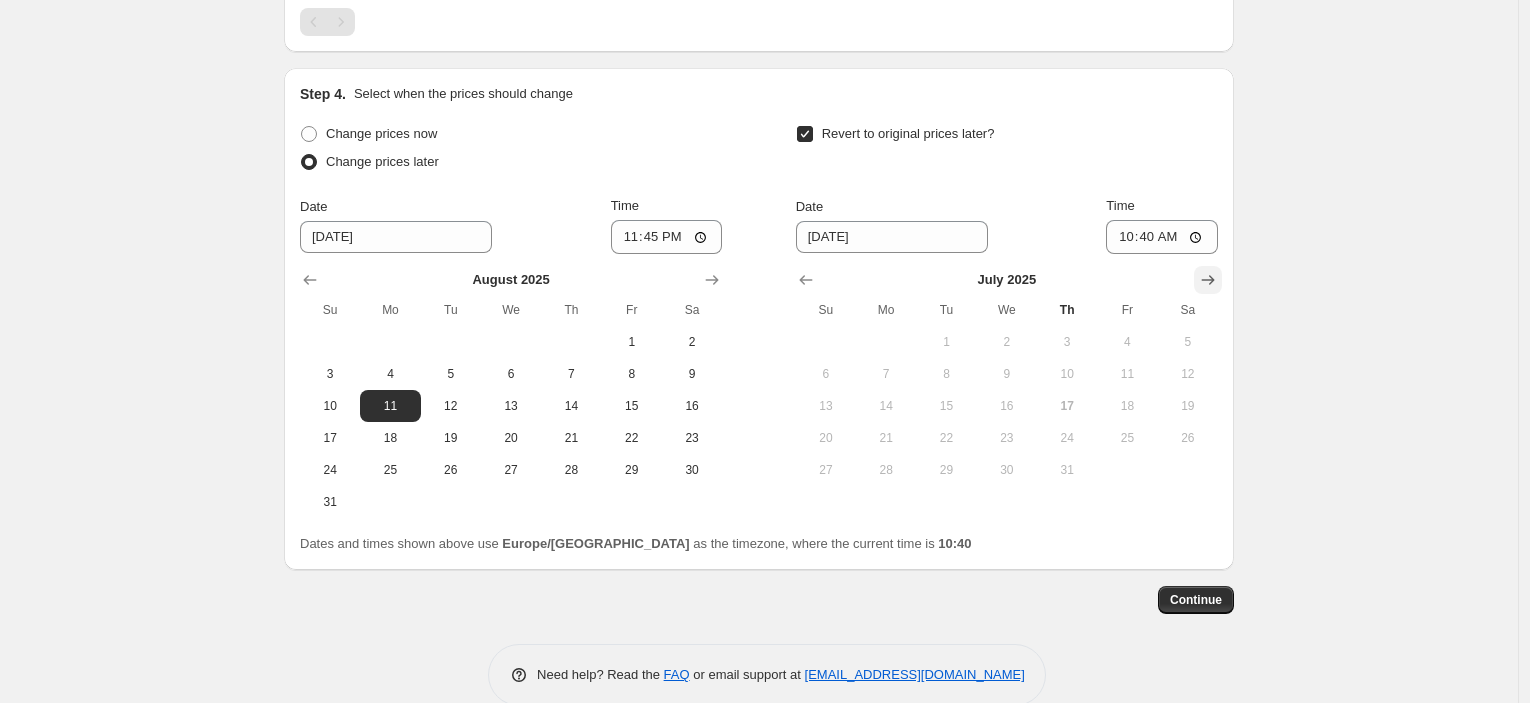 drag, startPoint x: 1205, startPoint y: 277, endPoint x: 1151, endPoint y: 337, distance: 80.72174 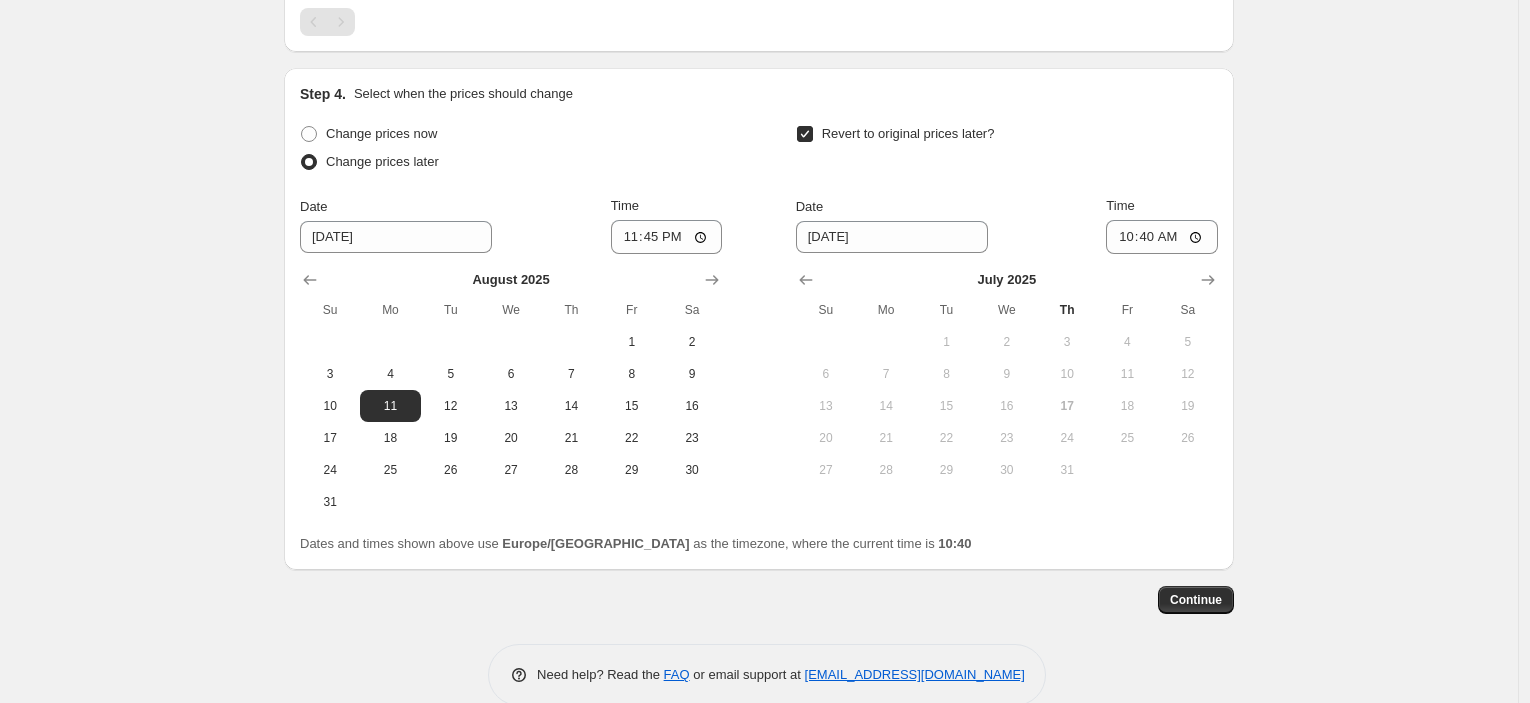 click 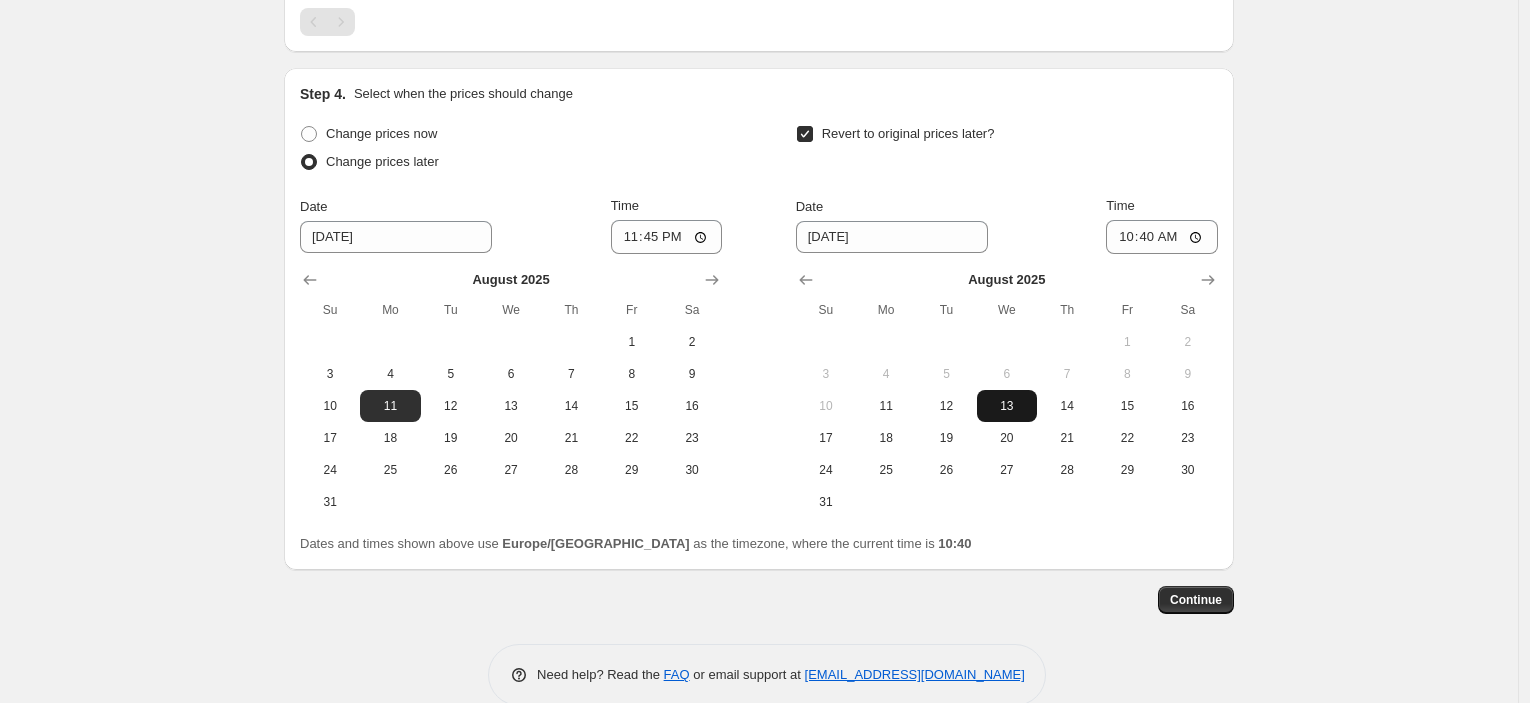 click on "13" at bounding box center (1007, 406) 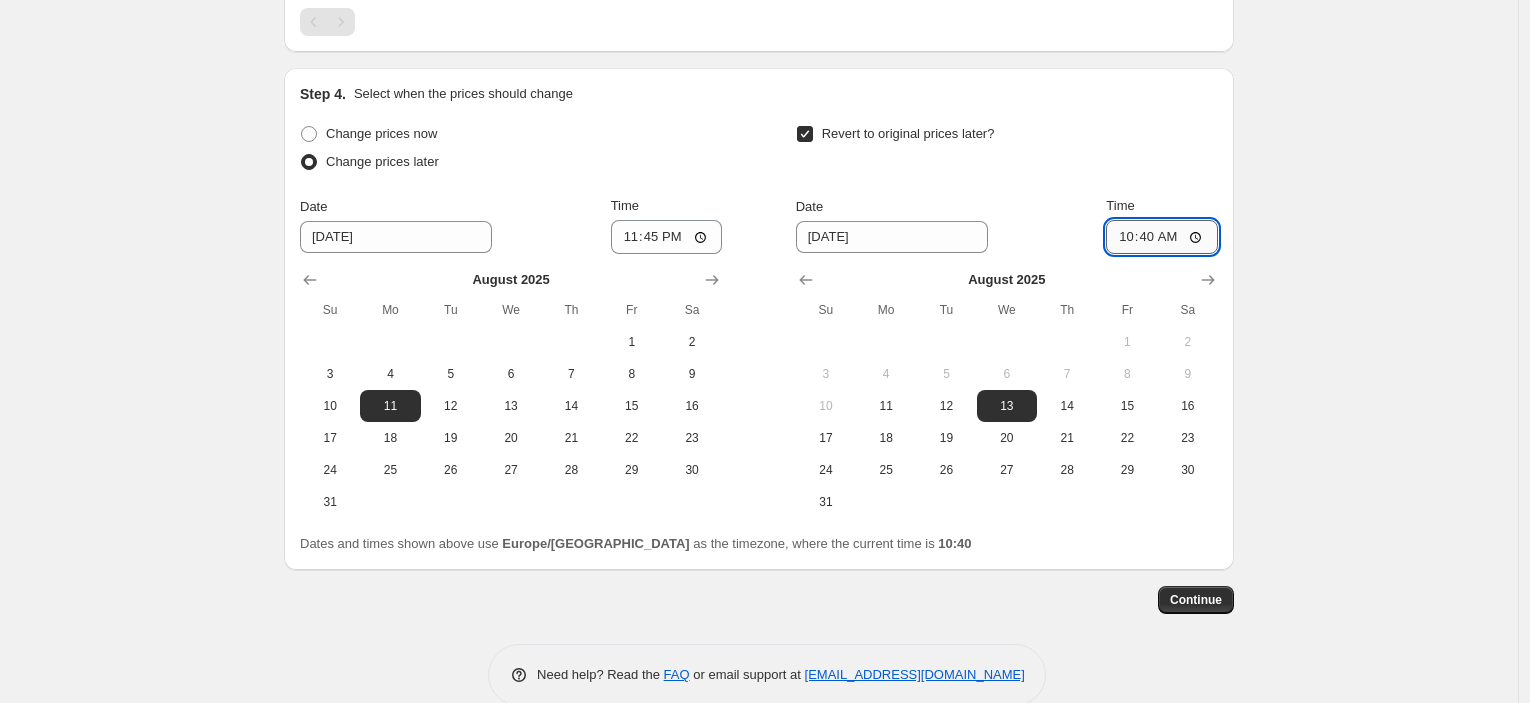 click on "10:40" at bounding box center [1162, 237] 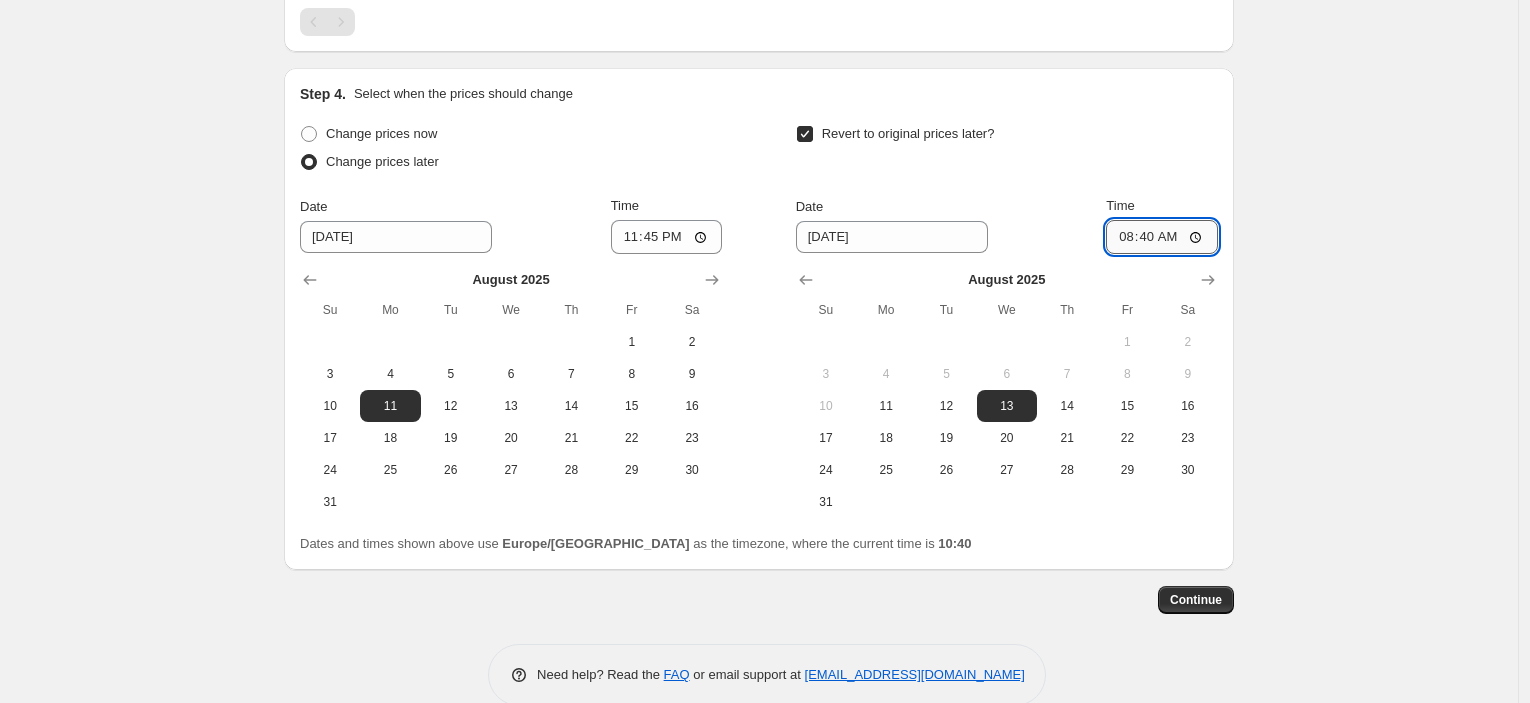 type on "08:00" 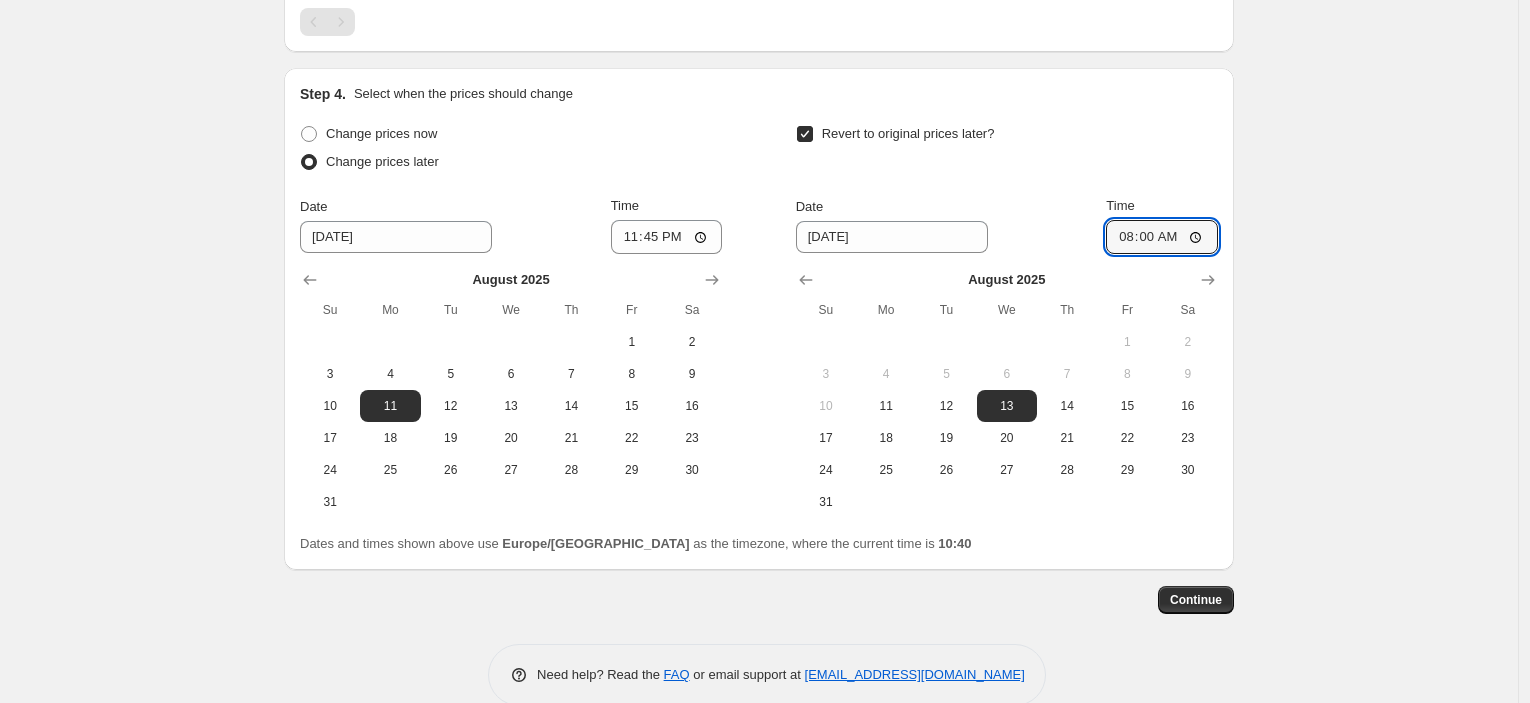 click on "Create new price [MEDICAL_DATA]. This page is ready Create new price [MEDICAL_DATA] Draft Step 1. Optionally give your price [MEDICAL_DATA] a title (eg "March 30% off sale on boots") [DATE] - IYD - hold25 This title is just for internal use, customers won't see it Step 2. Select how the prices should change Use bulk price change rules Set product prices individually Use CSV upload Price Change type Change the price to a certain amount Change the price by a certain amount Change the price by a certain percentage Change the price to the current compare at price (price before sale) Change the price by a certain amount relative to the compare at price Change the price by a certain percentage relative to the compare at price Don't change the price Change the price by a certain percentage relative to the cost per item Change price to certain cost margin Change the price by a certain percentage relative to the compare at price Items that do not already have a   compare at price   will be ignored. Price change amount -25 % hold25" at bounding box center [759, -436] 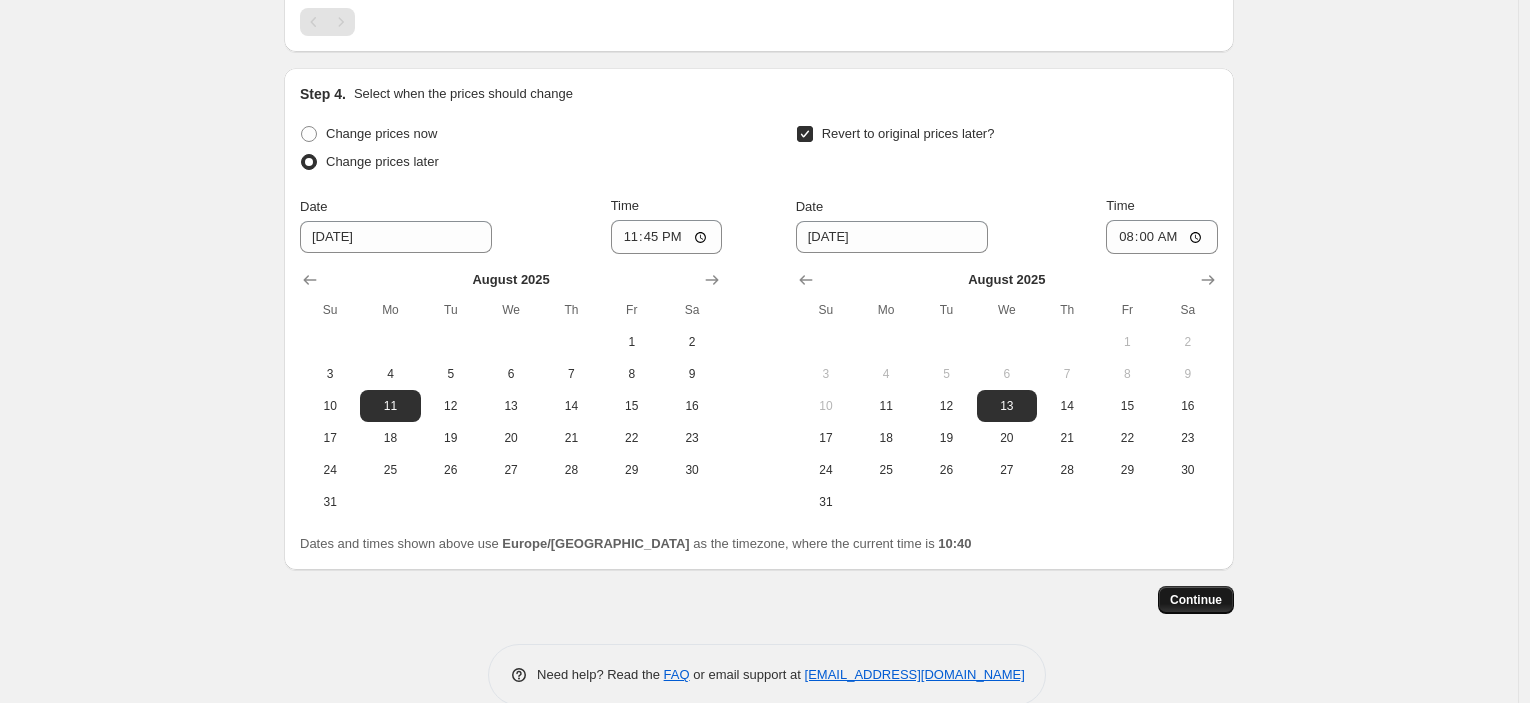 click on "Continue" at bounding box center (1196, 600) 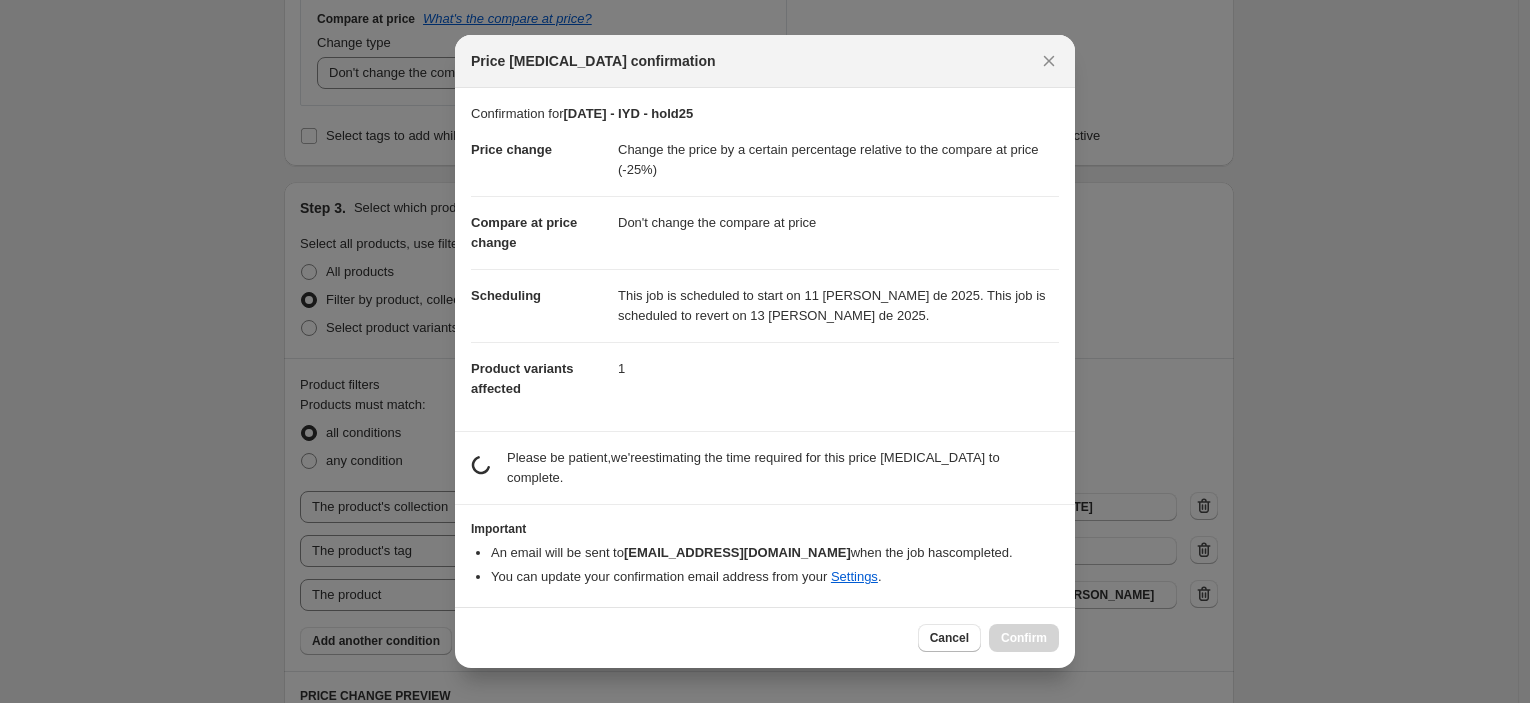 scroll, scrollTop: 0, scrollLeft: 0, axis: both 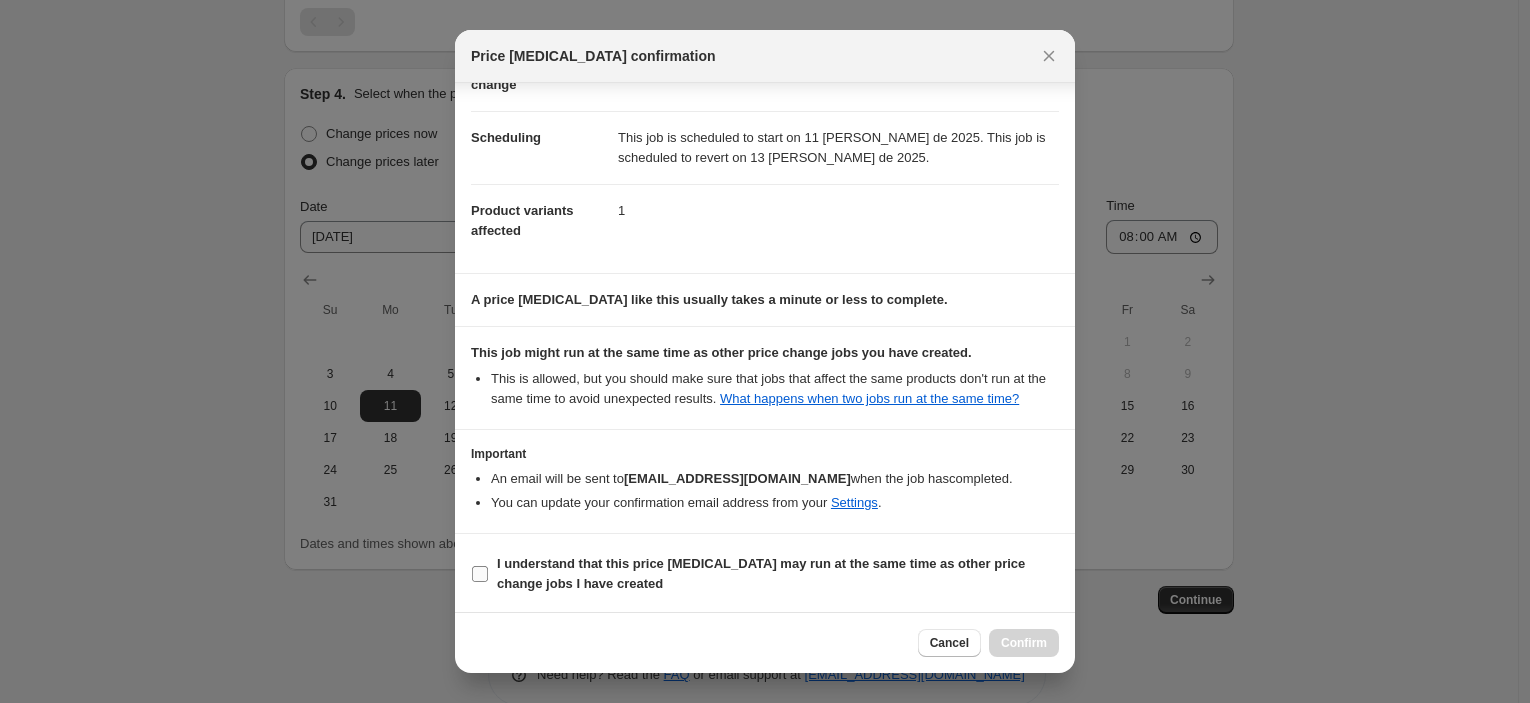 click on "I understand that this price [MEDICAL_DATA] may run at the same time as other price change jobs I have created" at bounding box center [761, 573] 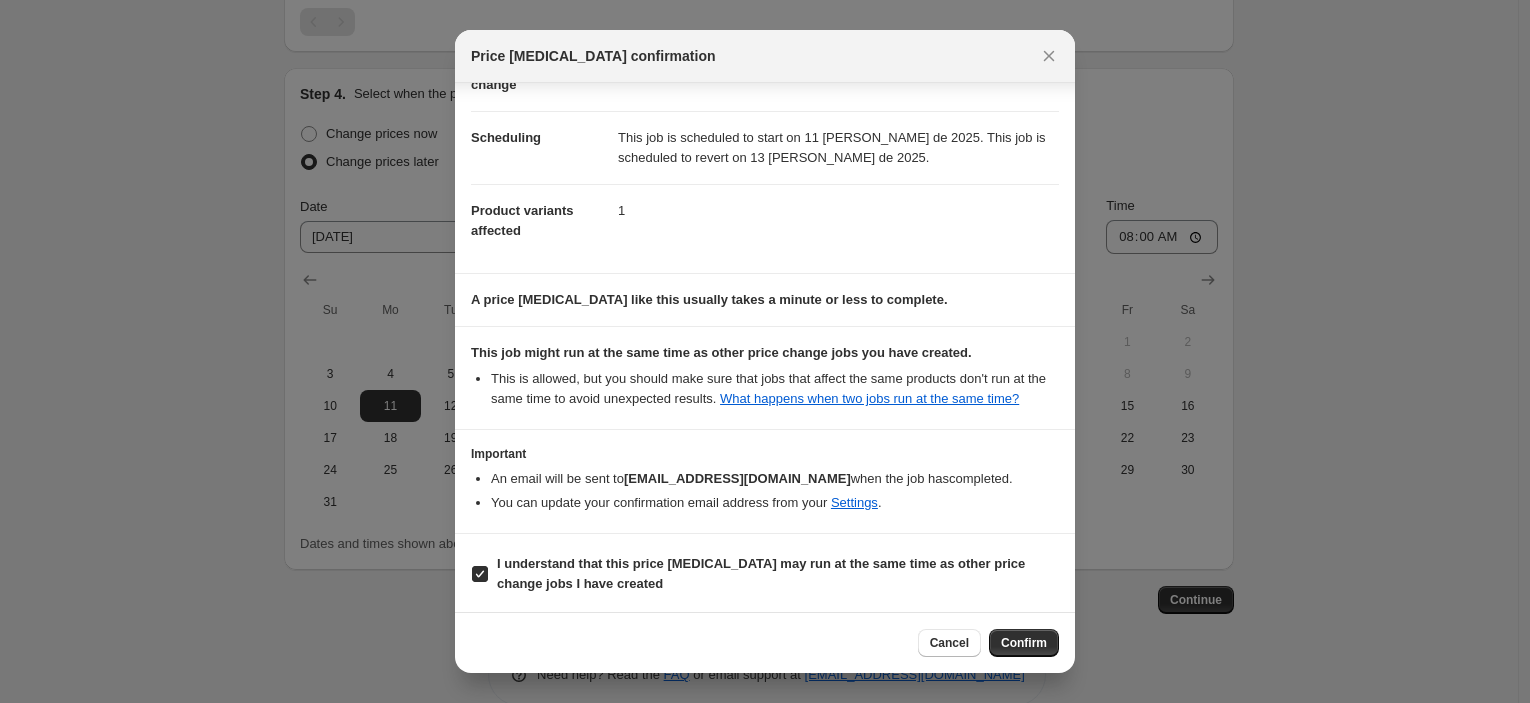 click on "Confirm" at bounding box center [1024, 643] 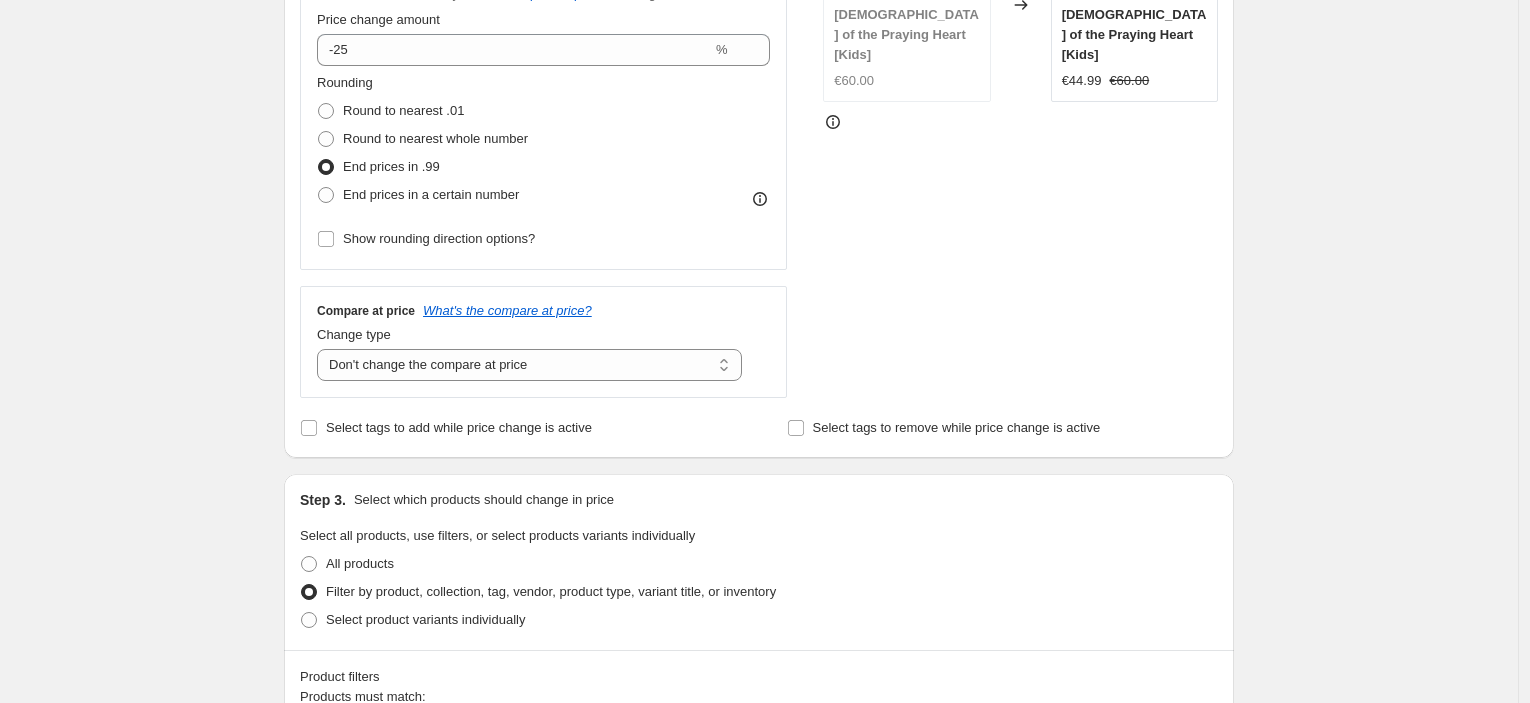 scroll, scrollTop: 0, scrollLeft: 0, axis: both 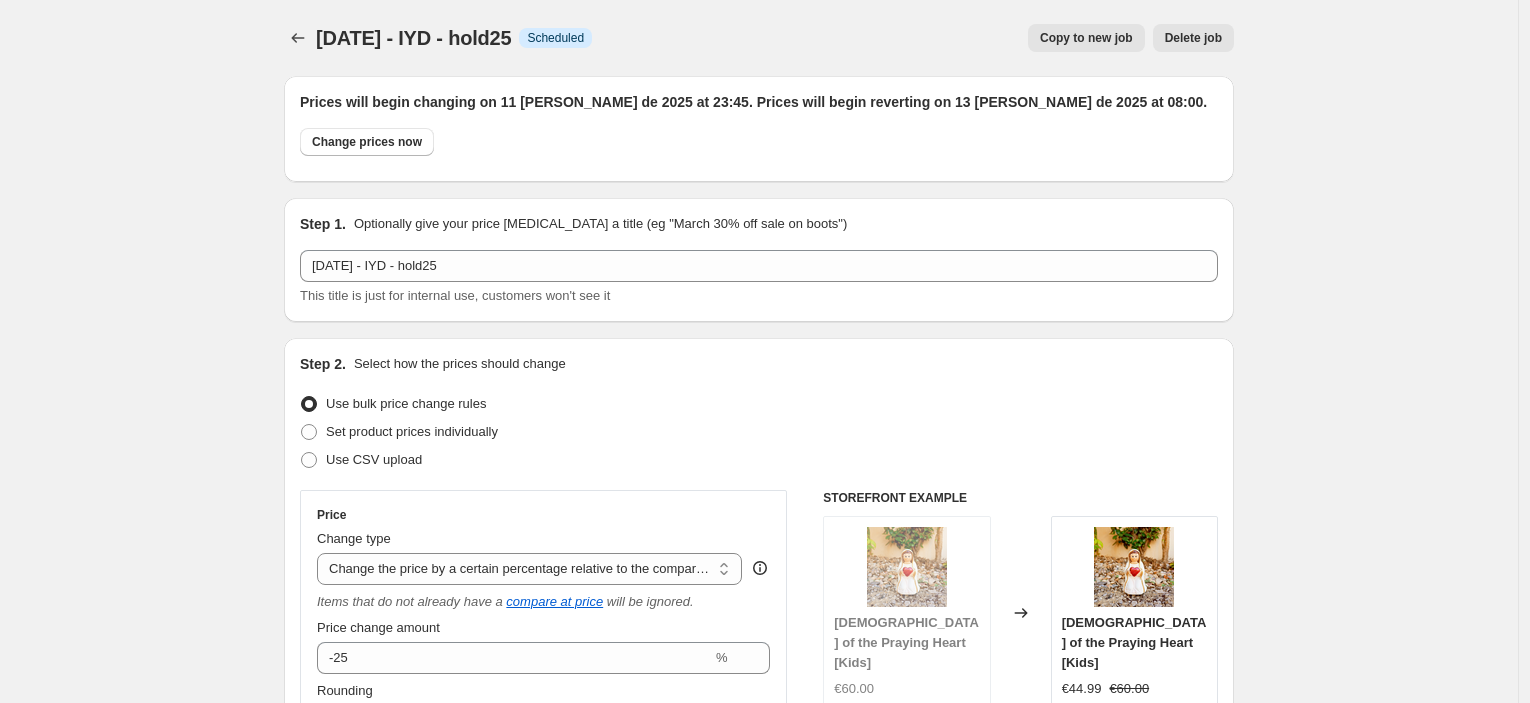 click on "Copy to new job" at bounding box center [1086, 38] 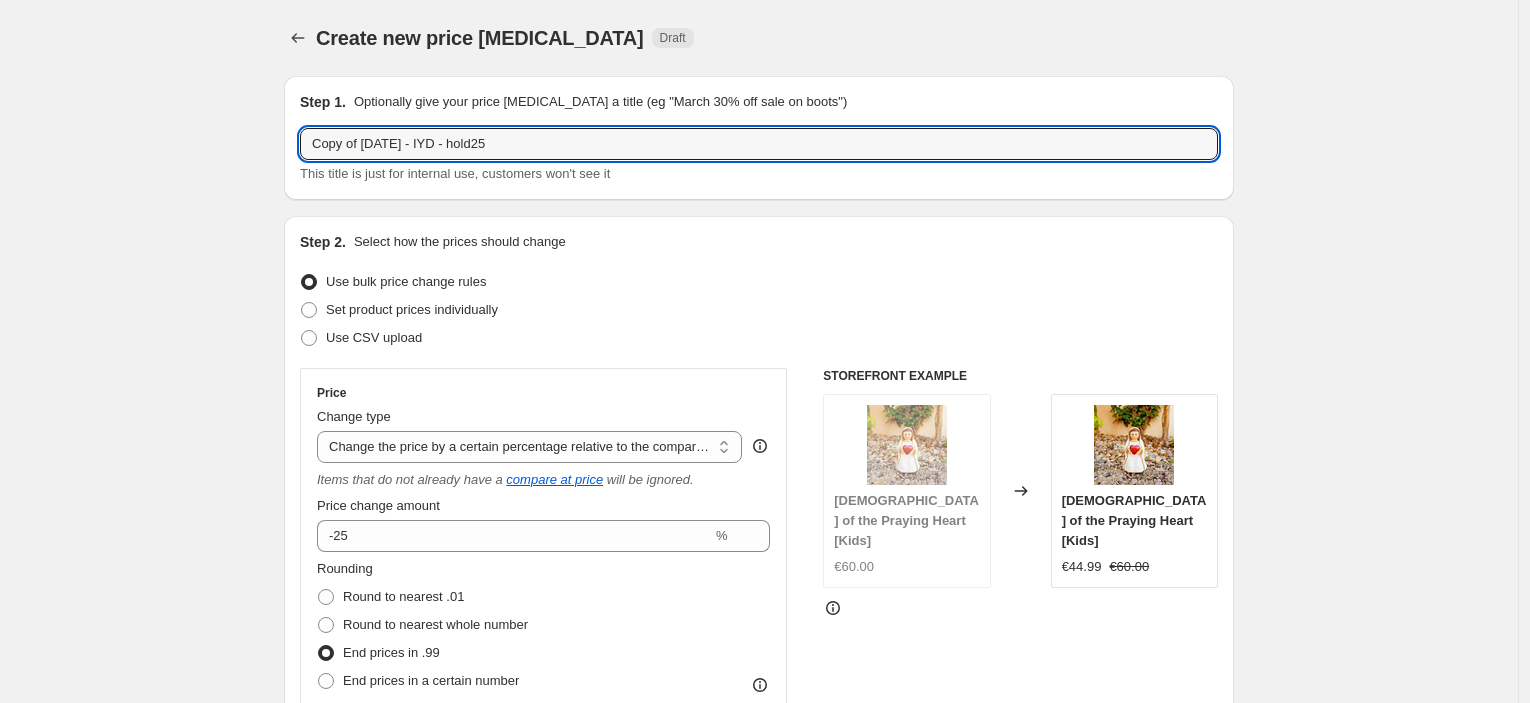 drag, startPoint x: 367, startPoint y: 145, endPoint x: 205, endPoint y: 143, distance: 162.01234 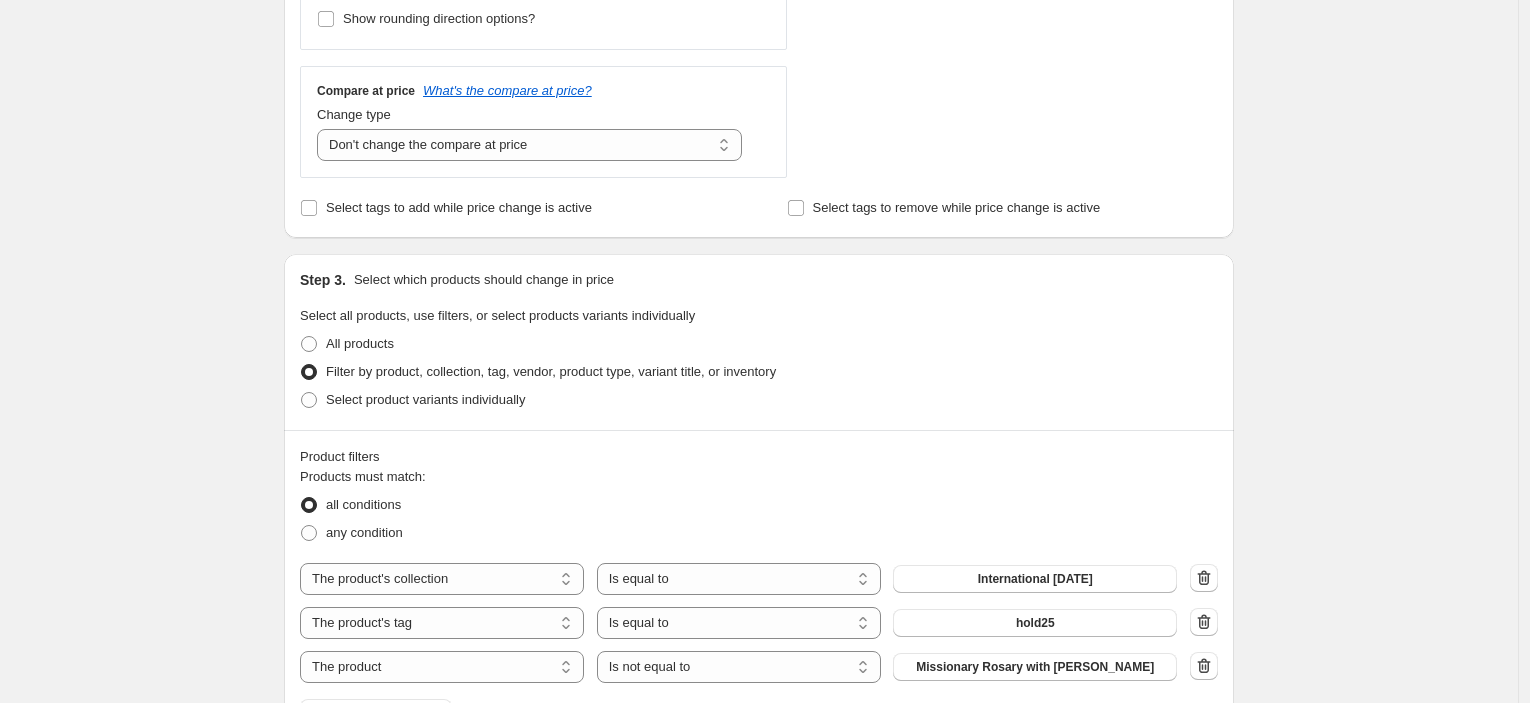 scroll, scrollTop: 888, scrollLeft: 0, axis: vertical 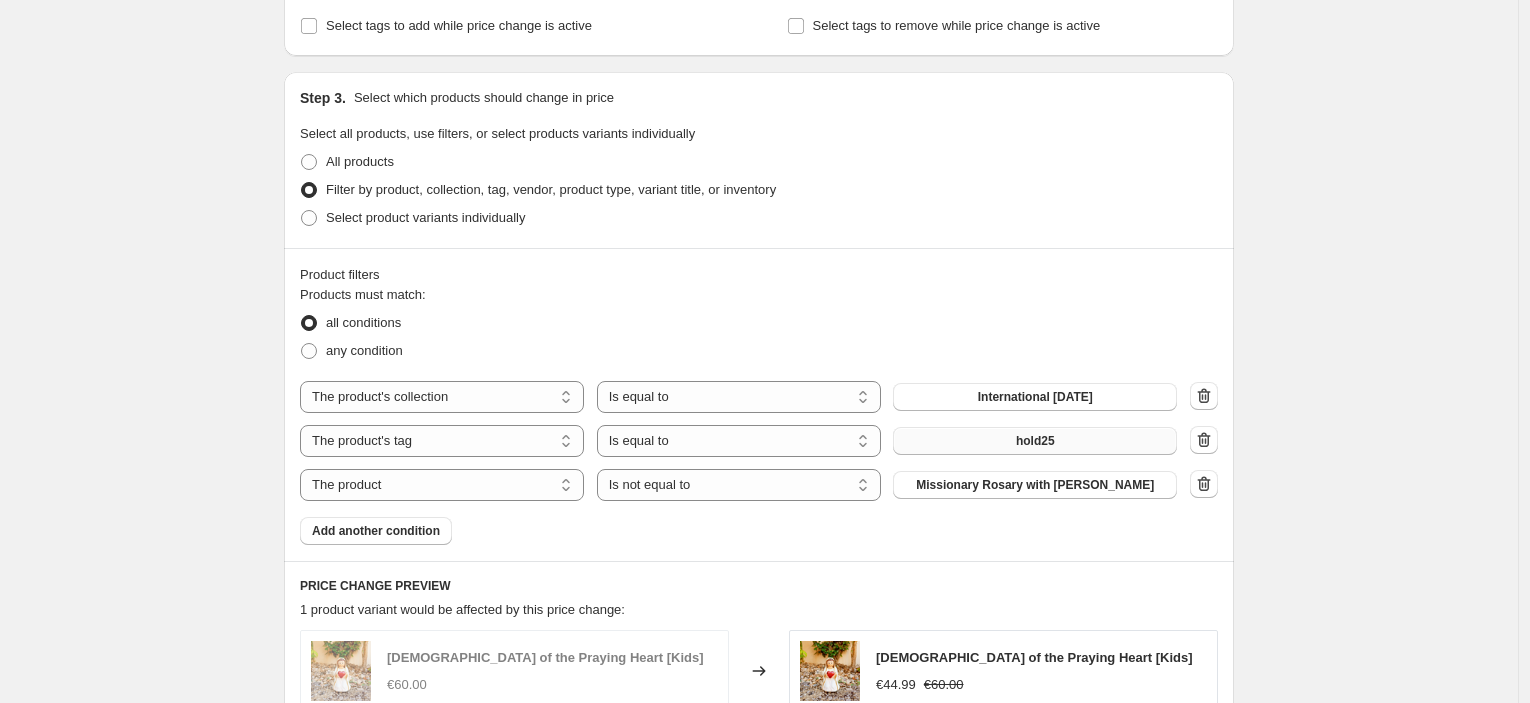 type on "[DATE] - IYD - hold25" 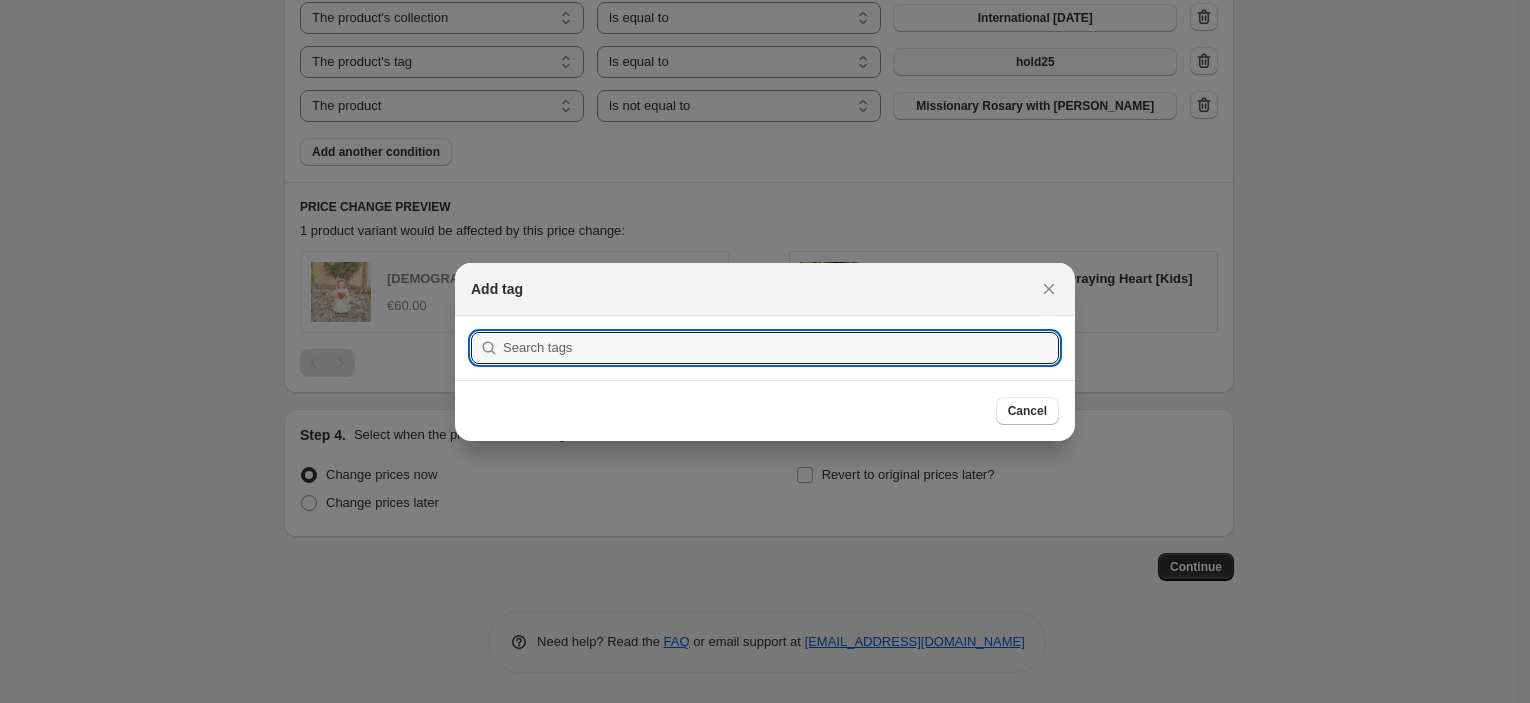 scroll, scrollTop: 888, scrollLeft: 0, axis: vertical 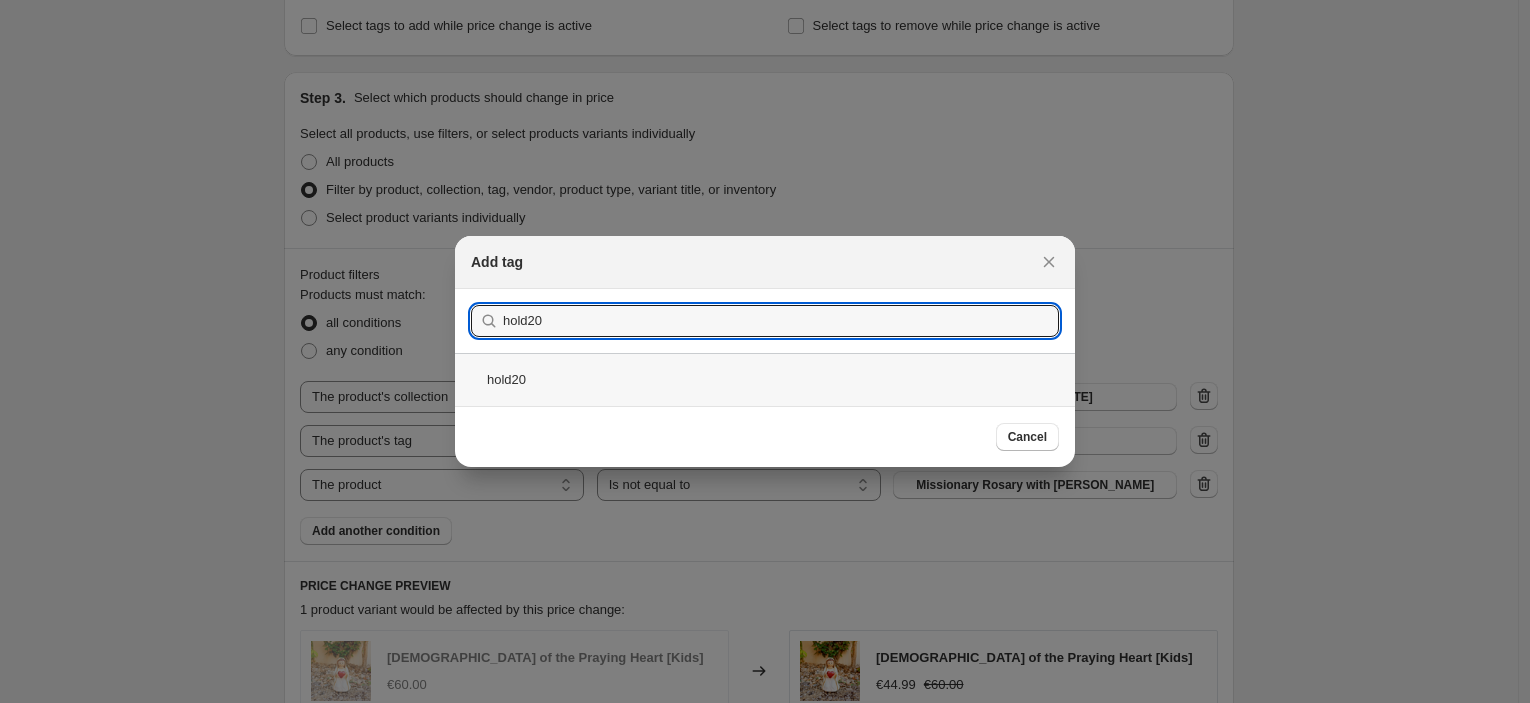 type on "hold20" 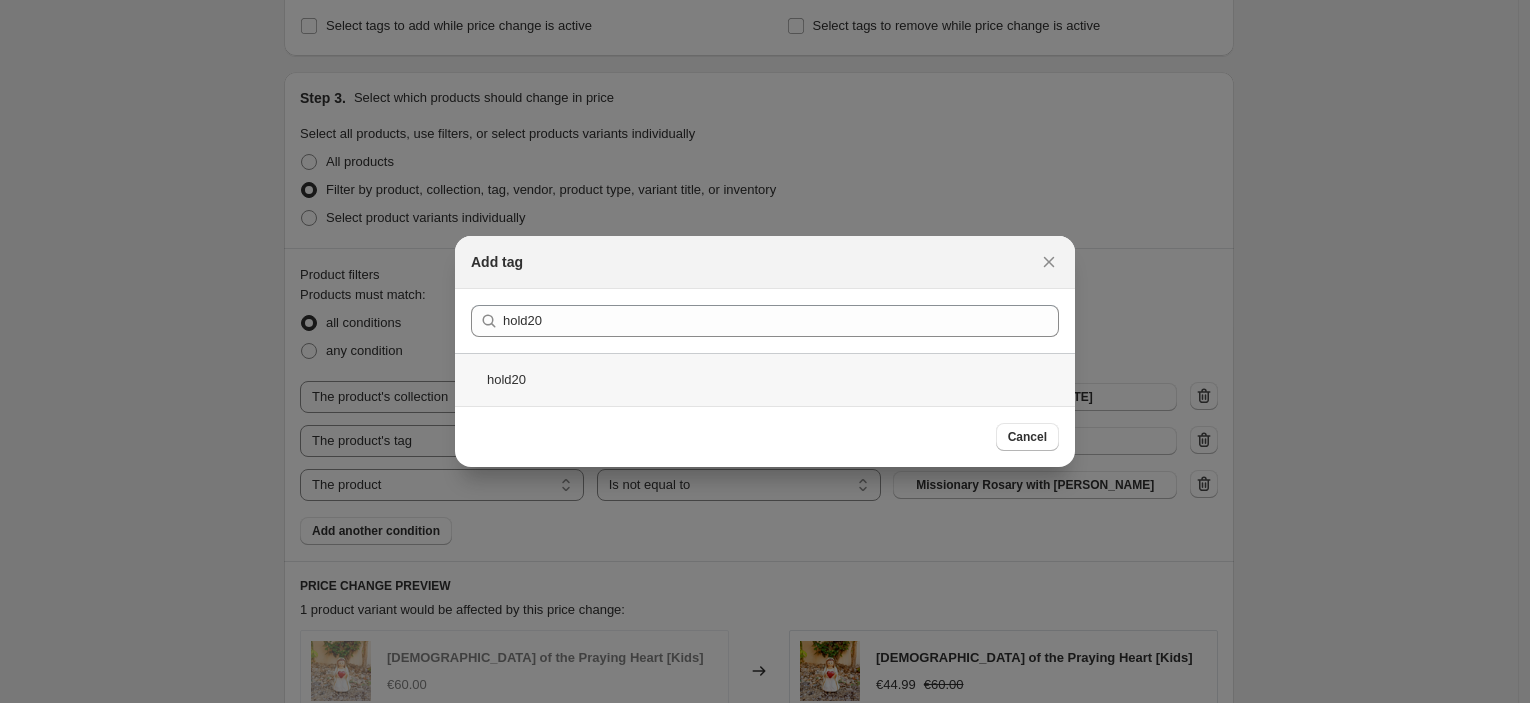 click on "hold20" at bounding box center [765, 379] 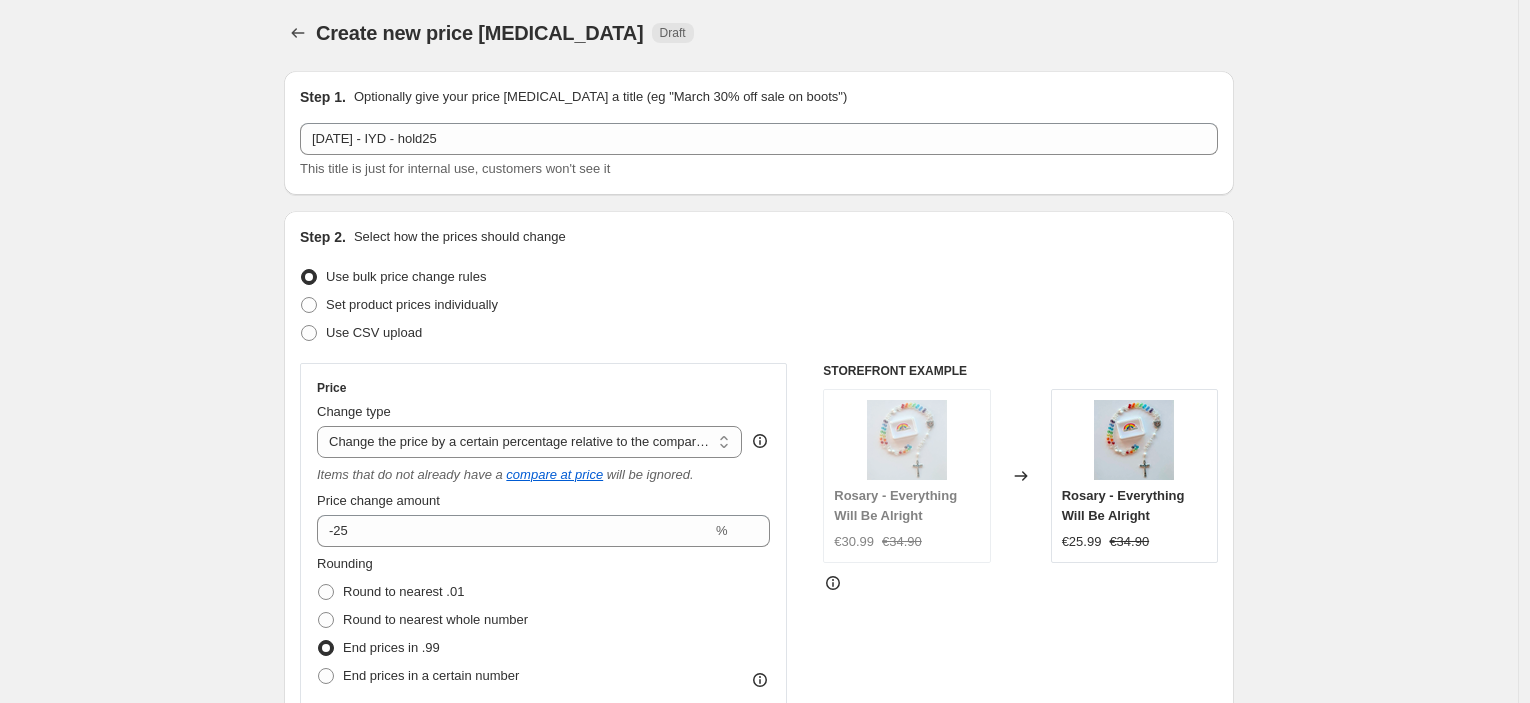 scroll, scrollTop: 0, scrollLeft: 0, axis: both 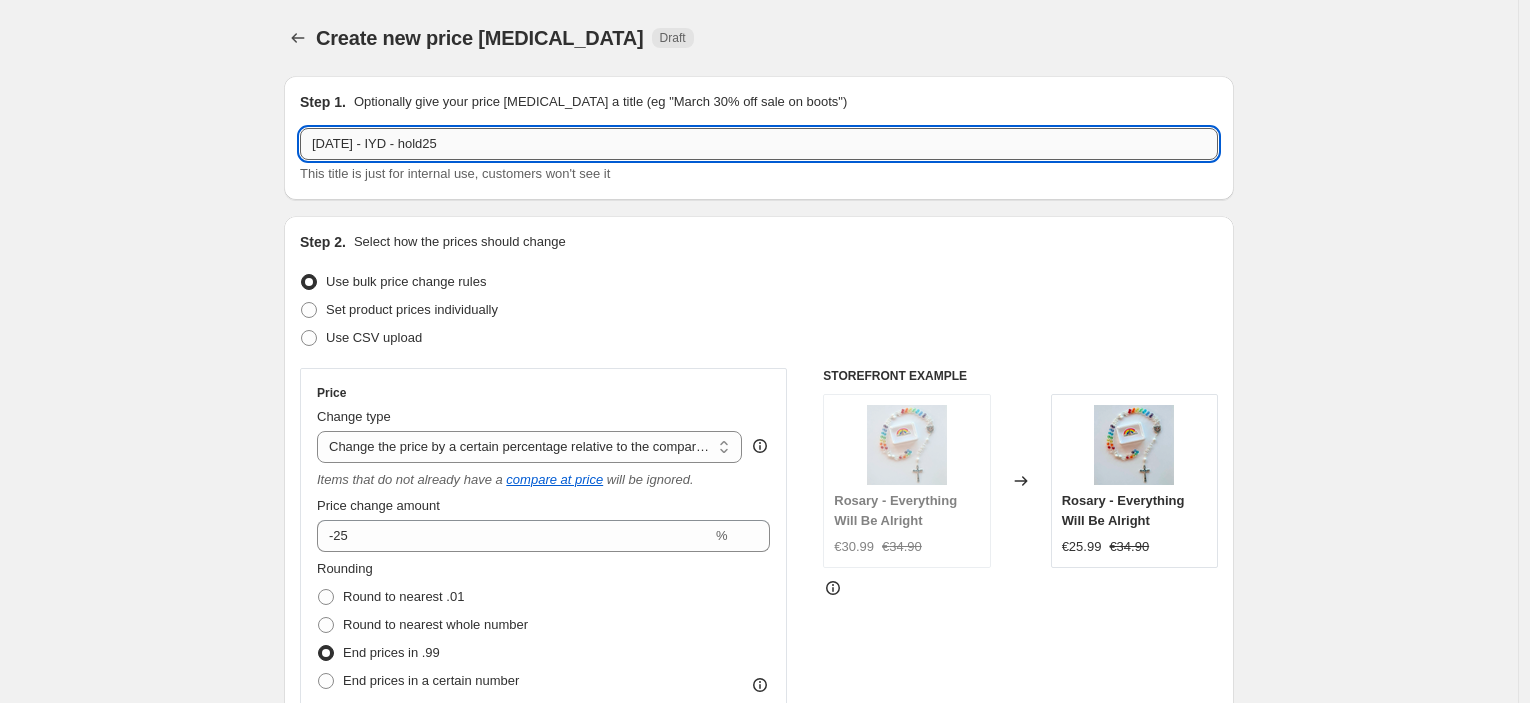 click on "[DATE] - IYD - hold25" at bounding box center [759, 144] 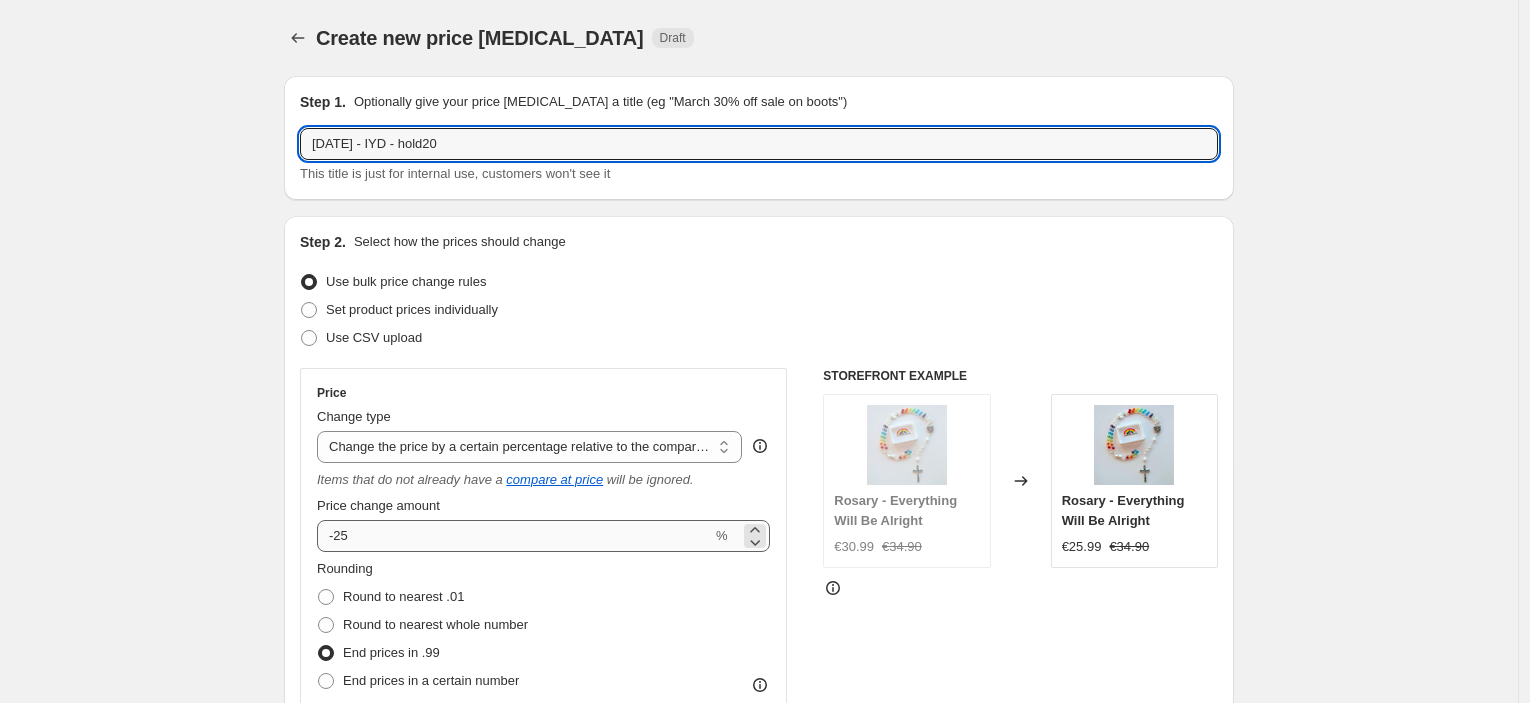 type on "[DATE] - IYD - hold20" 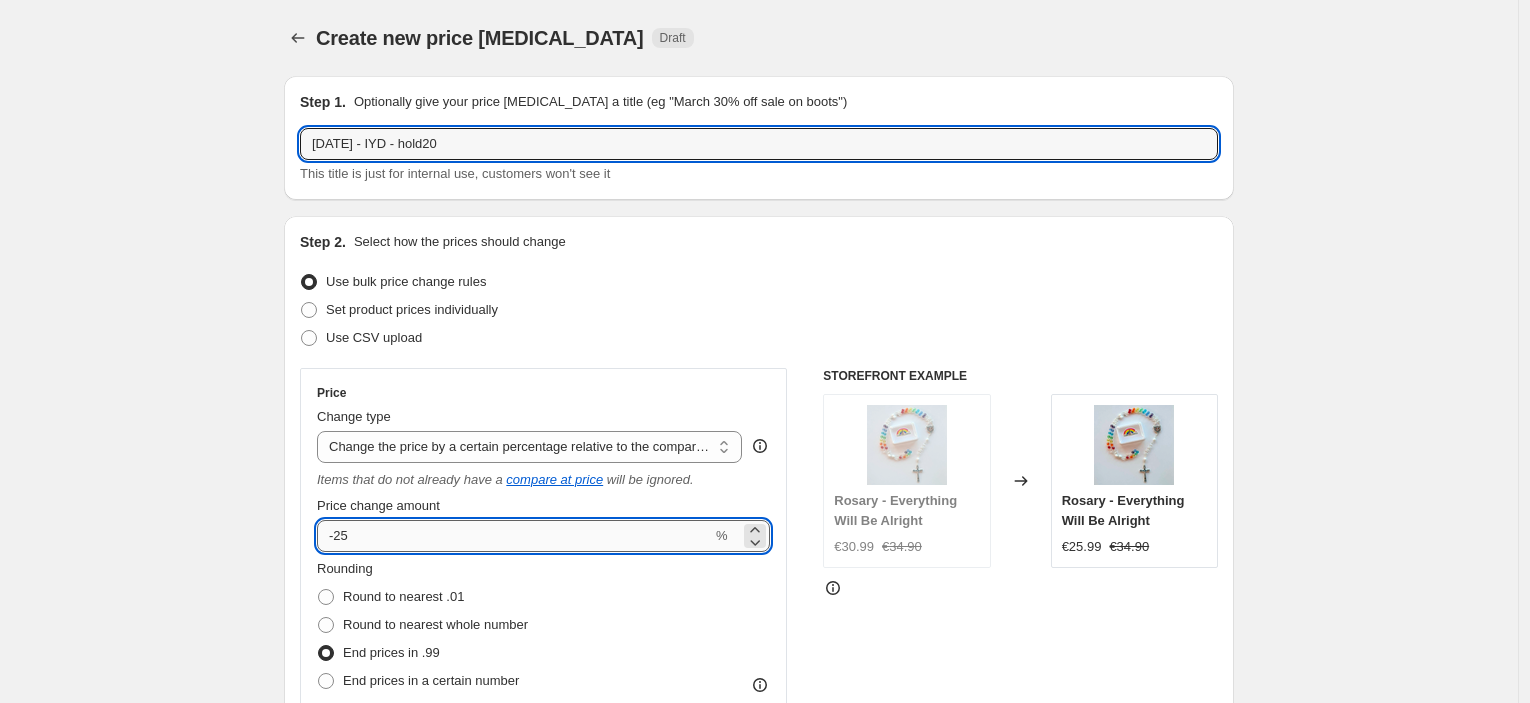 click on "-25" at bounding box center (514, 536) 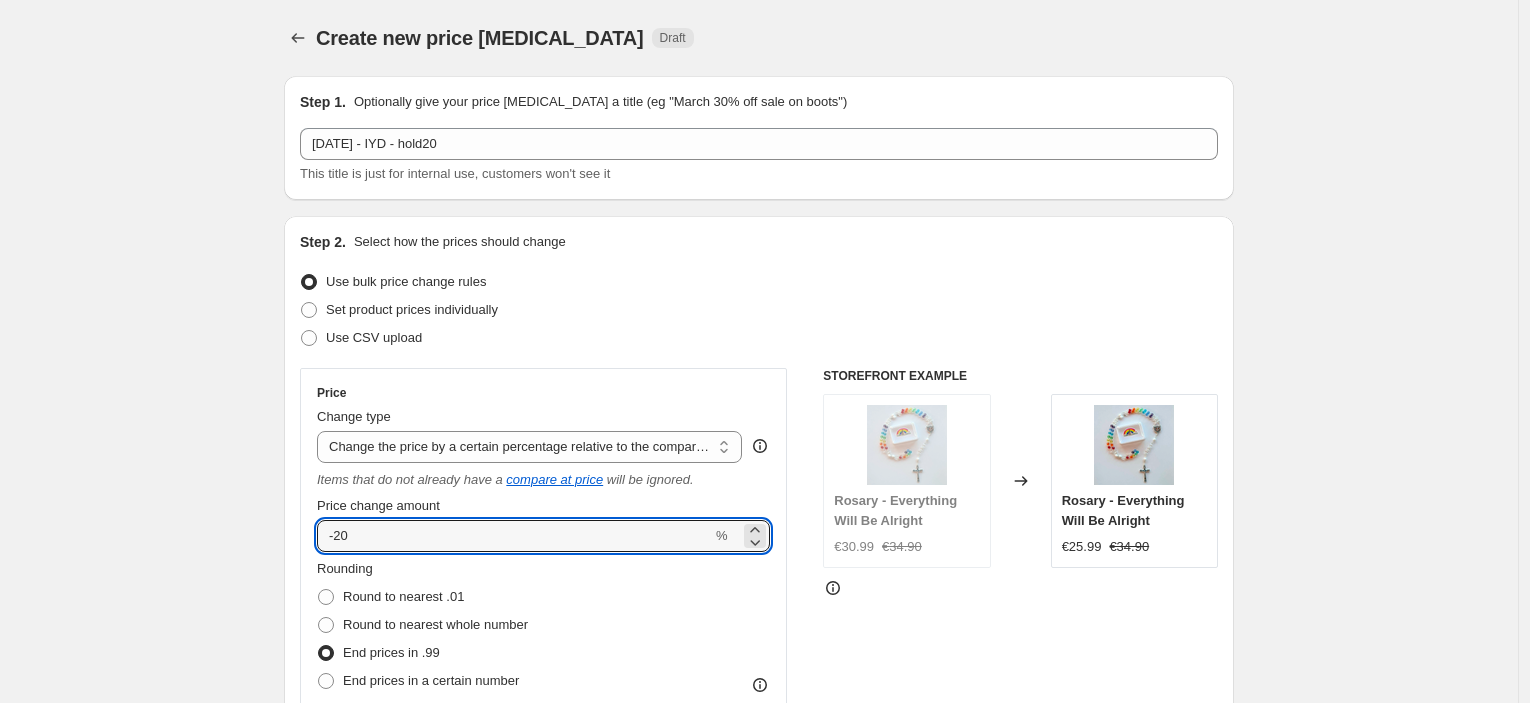 type on "-20" 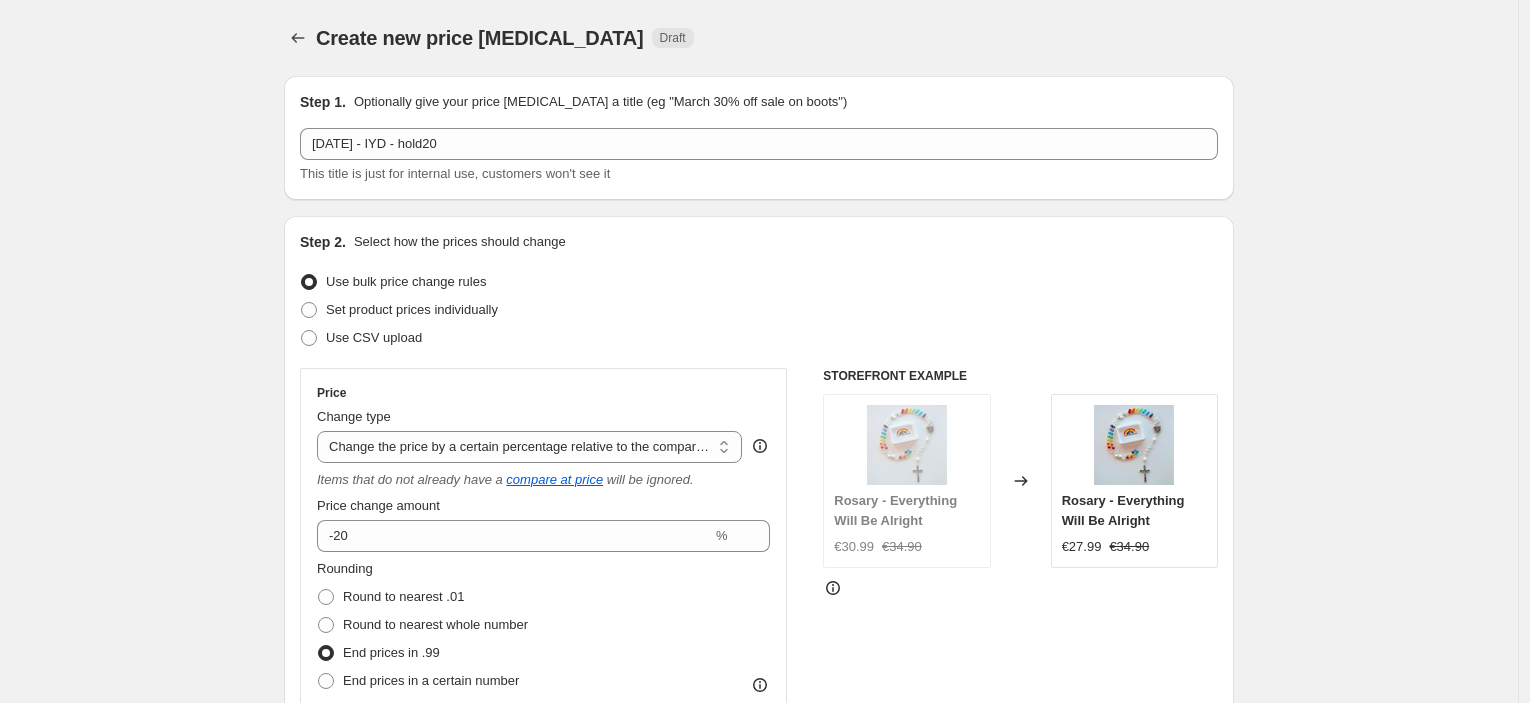 click on "Create new price [MEDICAL_DATA]. This page is ready Create new price [MEDICAL_DATA] Draft Step 1. Optionally give your price [MEDICAL_DATA] a title (eg "March 30% off sale on boots") [DATE] - IYD - hold20 This title is just for internal use, customers won't see it Step 2. Select how the prices should change Use bulk price change rules Set product prices individually Use CSV upload Price Change type Change the price to a certain amount Change the price by a certain amount Change the price by a certain percentage Change the price to the current compare at price (price before sale) Change the price by a certain amount relative to the compare at price Change the price by a certain percentage relative to the compare at price Don't change the price Change the price by a certain percentage relative to the cost per item Change price to certain cost margin Change the price by a certain percentage relative to the compare at price Items that do not already have a   compare at price   will be ignored. Price change amount -20 % hold20" at bounding box center [759, 1169] 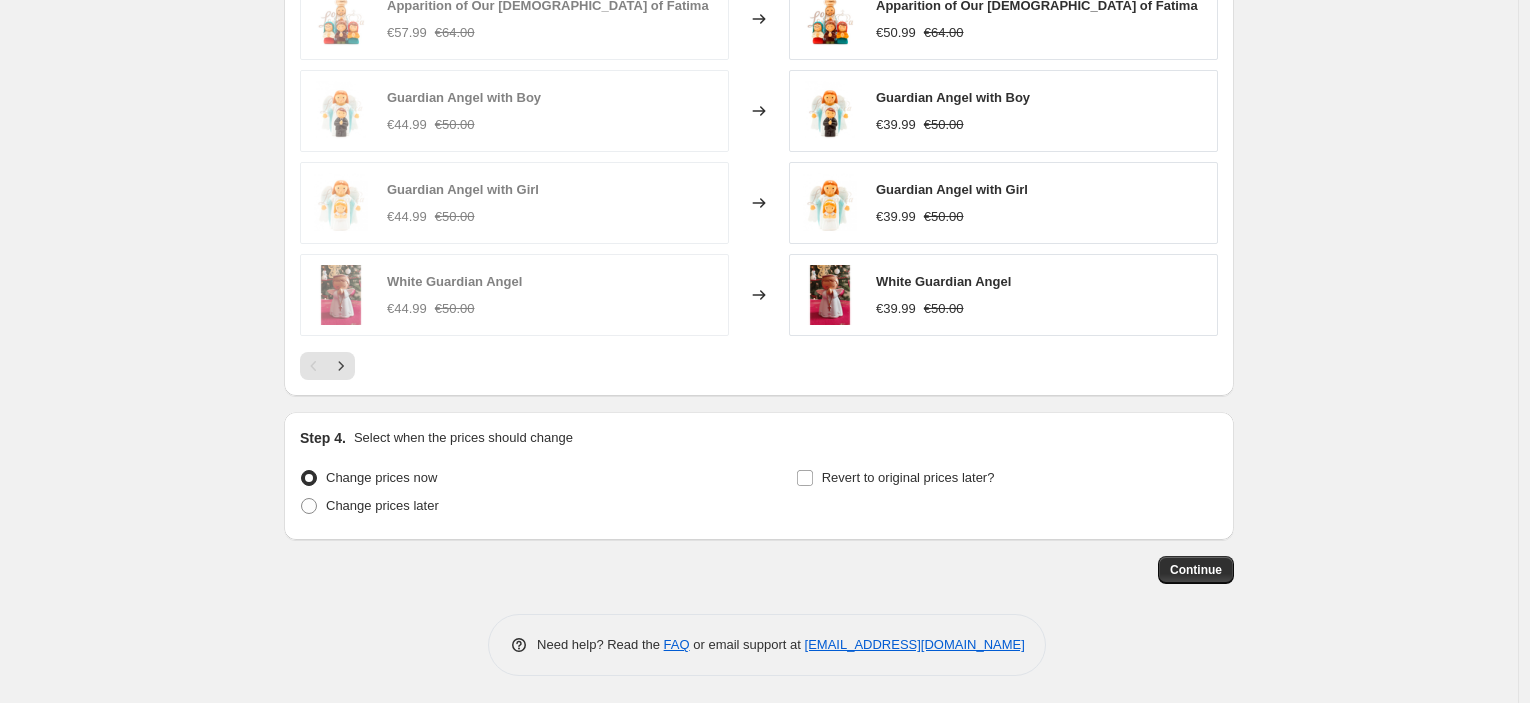 scroll, scrollTop: 1634, scrollLeft: 0, axis: vertical 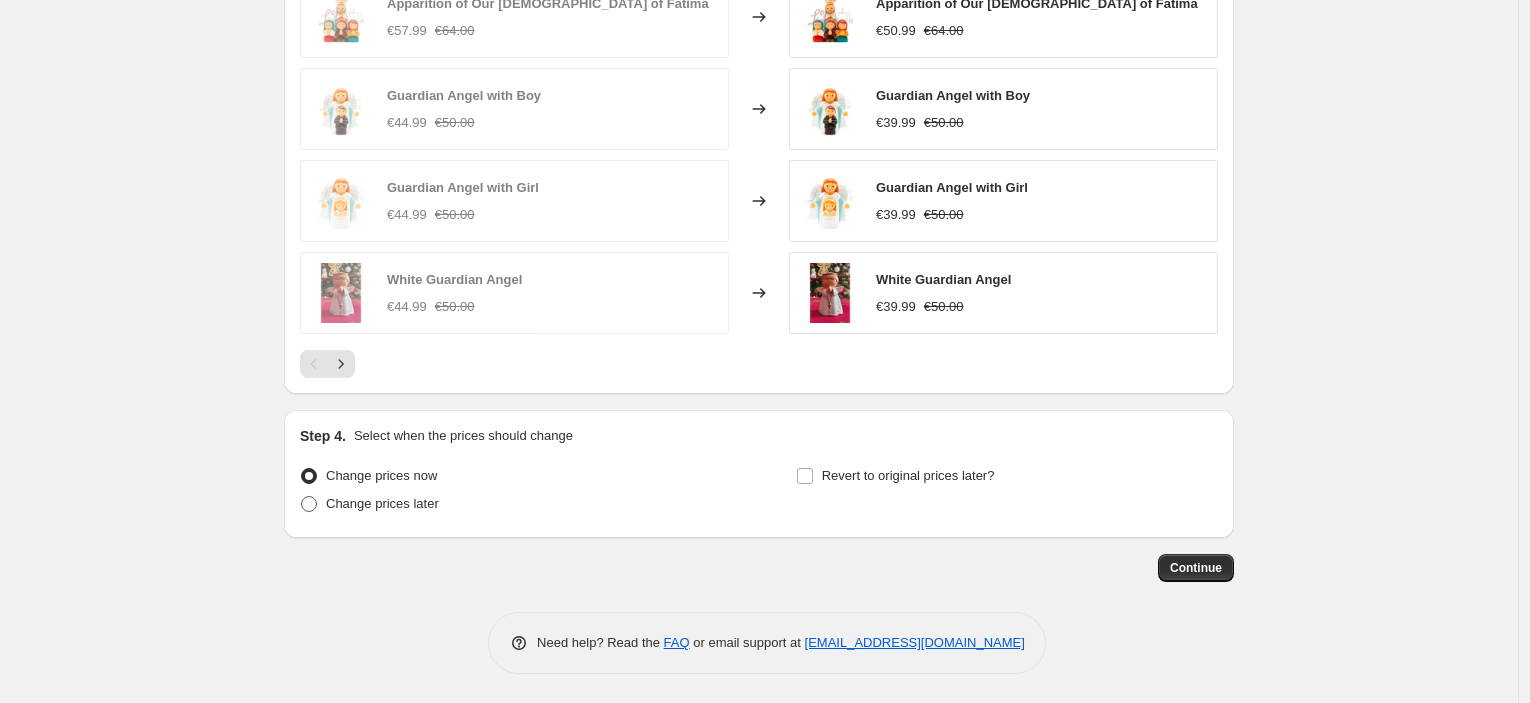 click on "Change prices later" at bounding box center [382, 504] 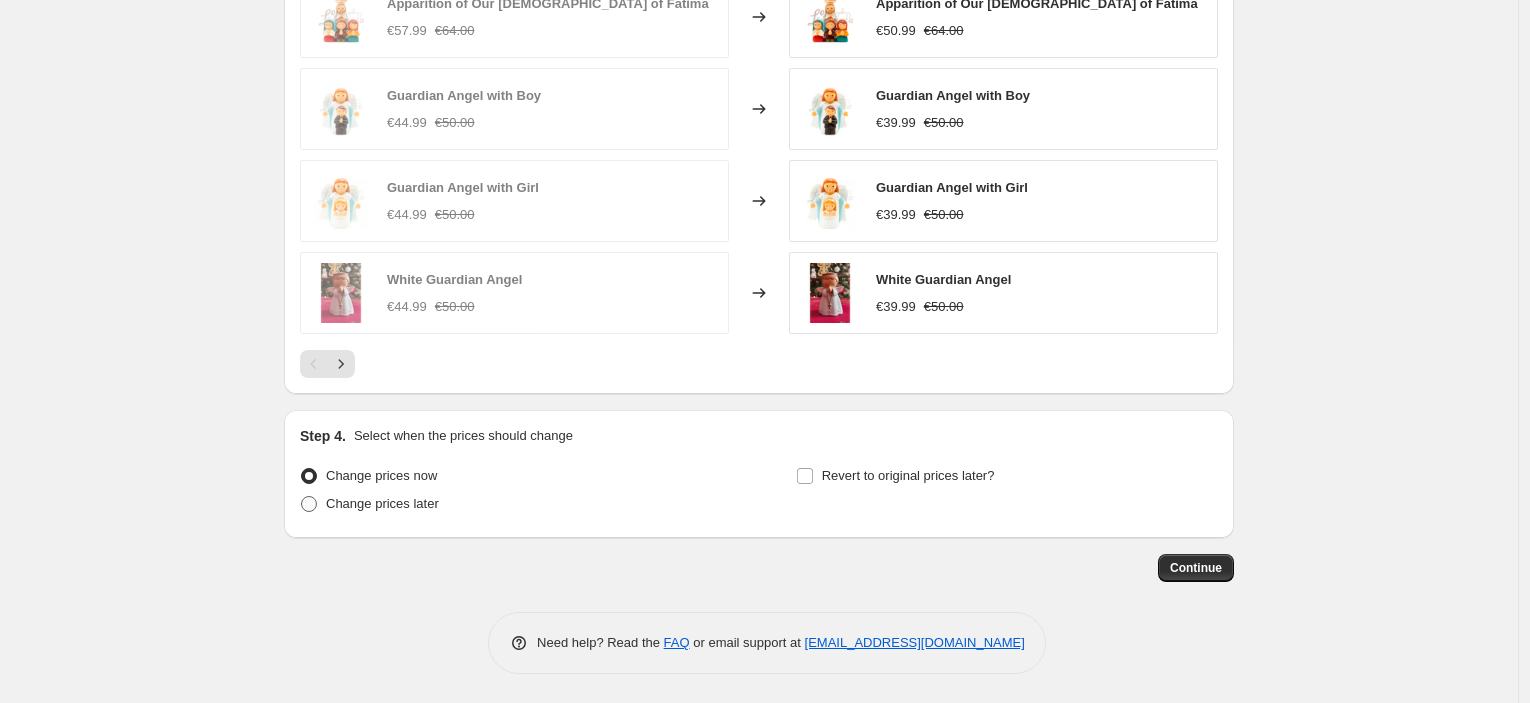 radio on "true" 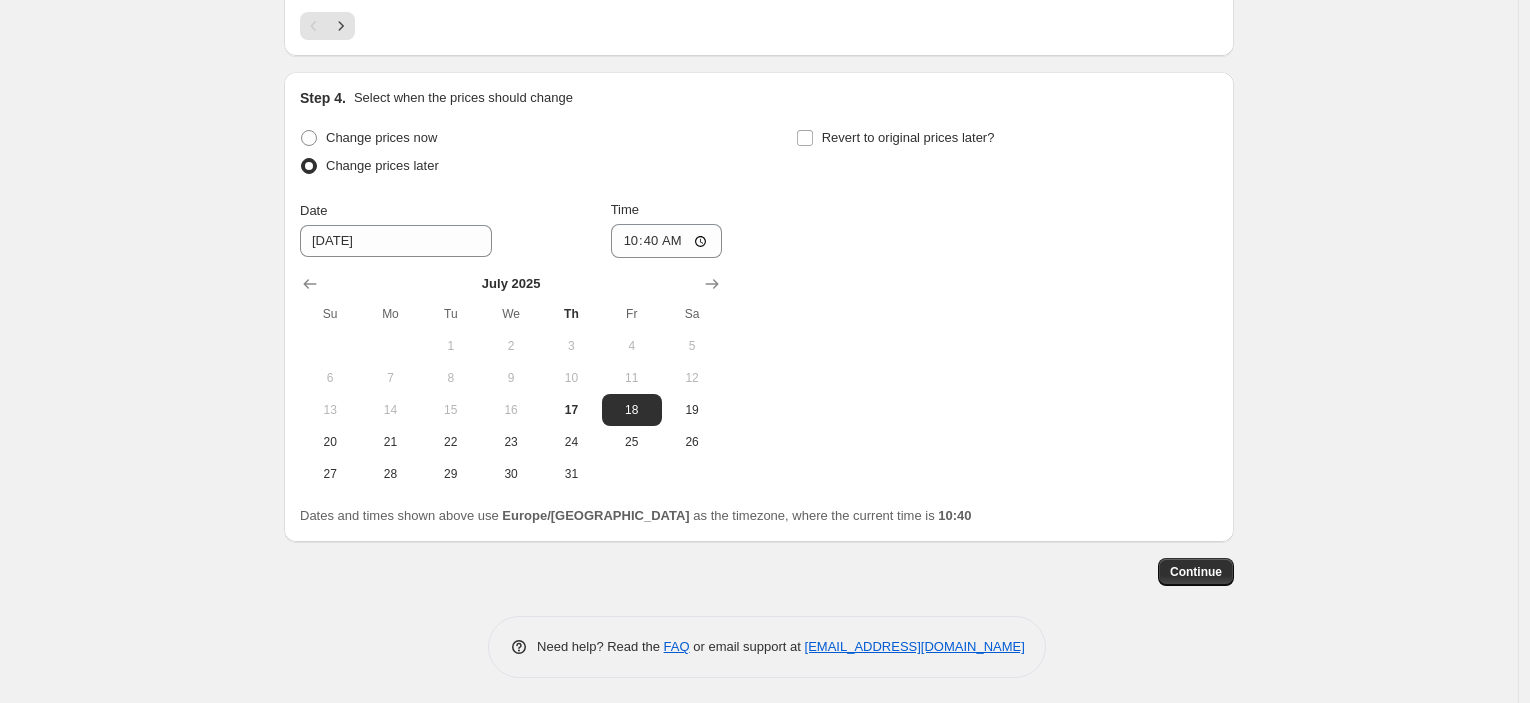 scroll, scrollTop: 1975, scrollLeft: 0, axis: vertical 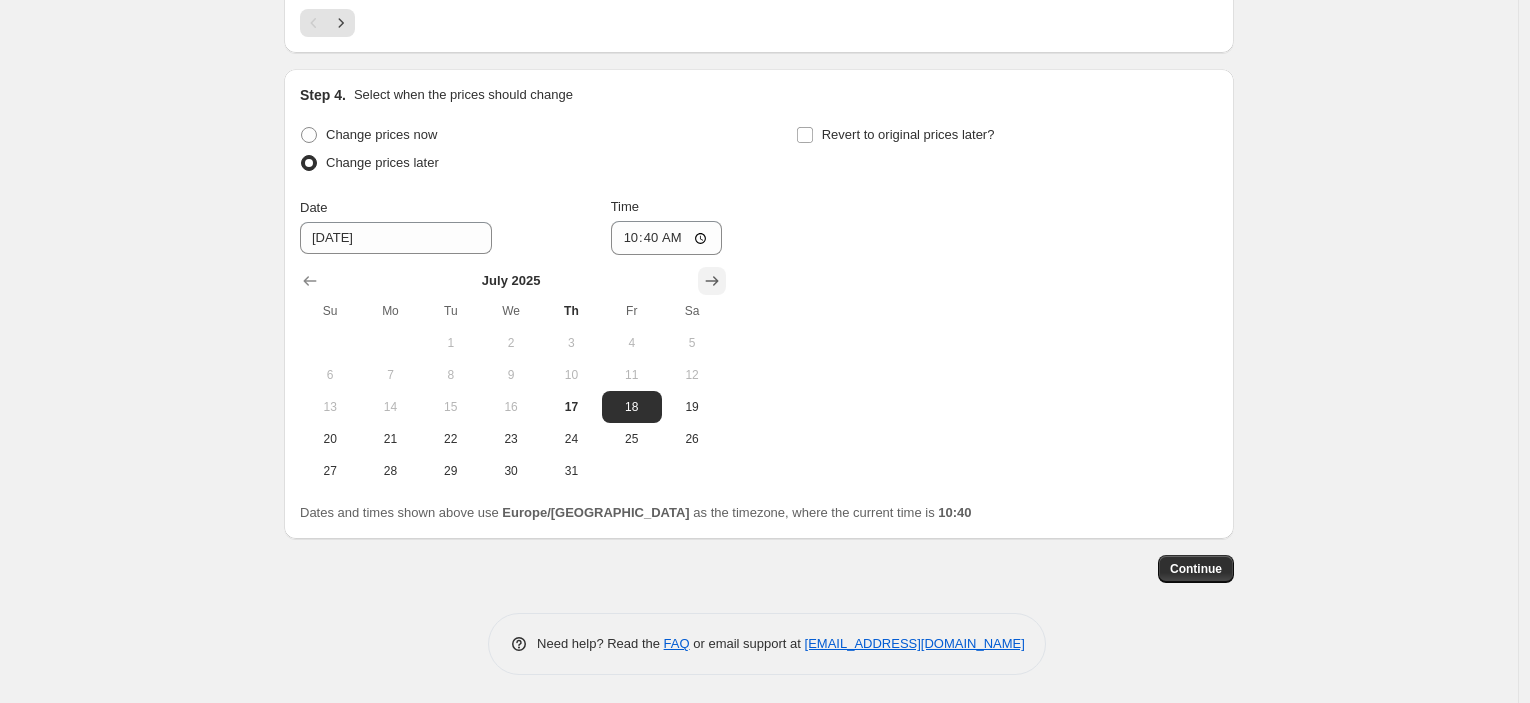 click 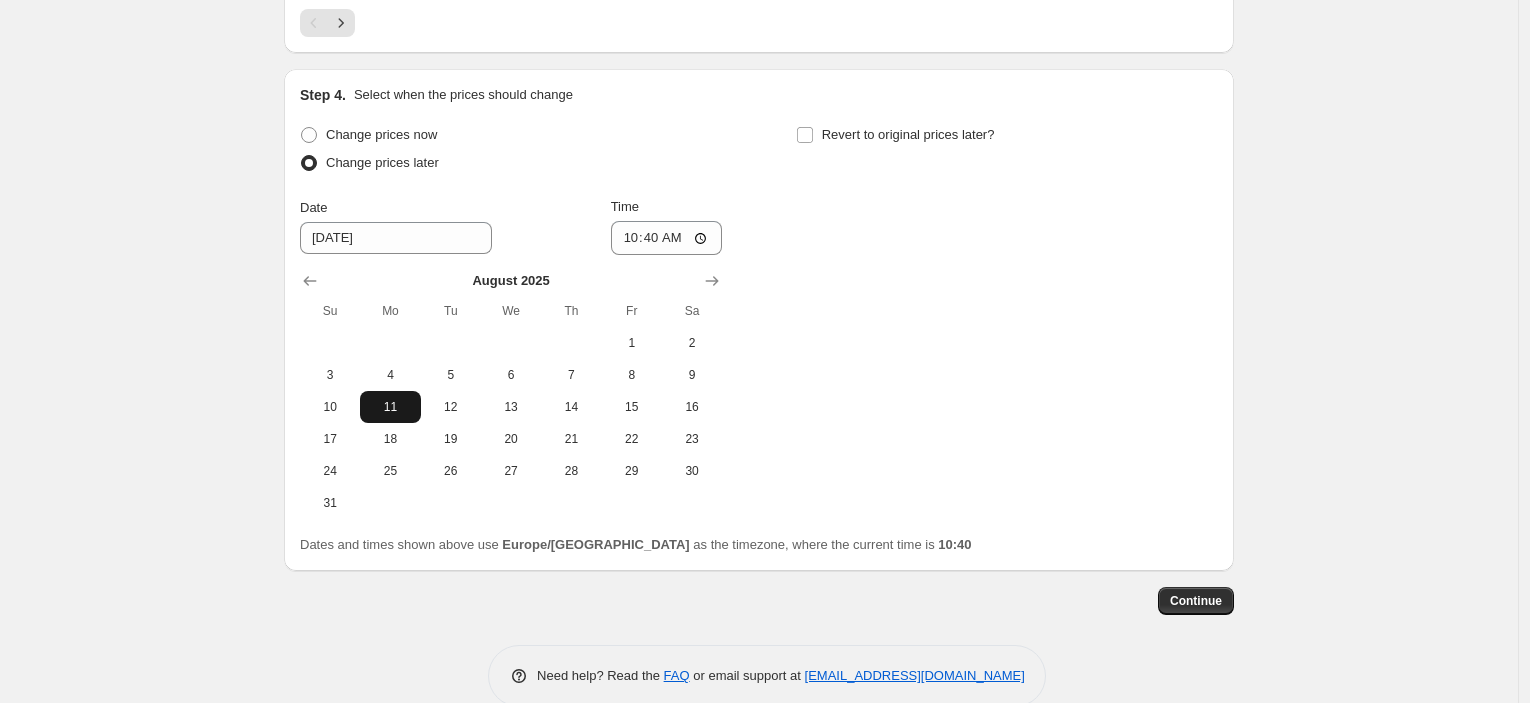 click on "11" at bounding box center [390, 407] 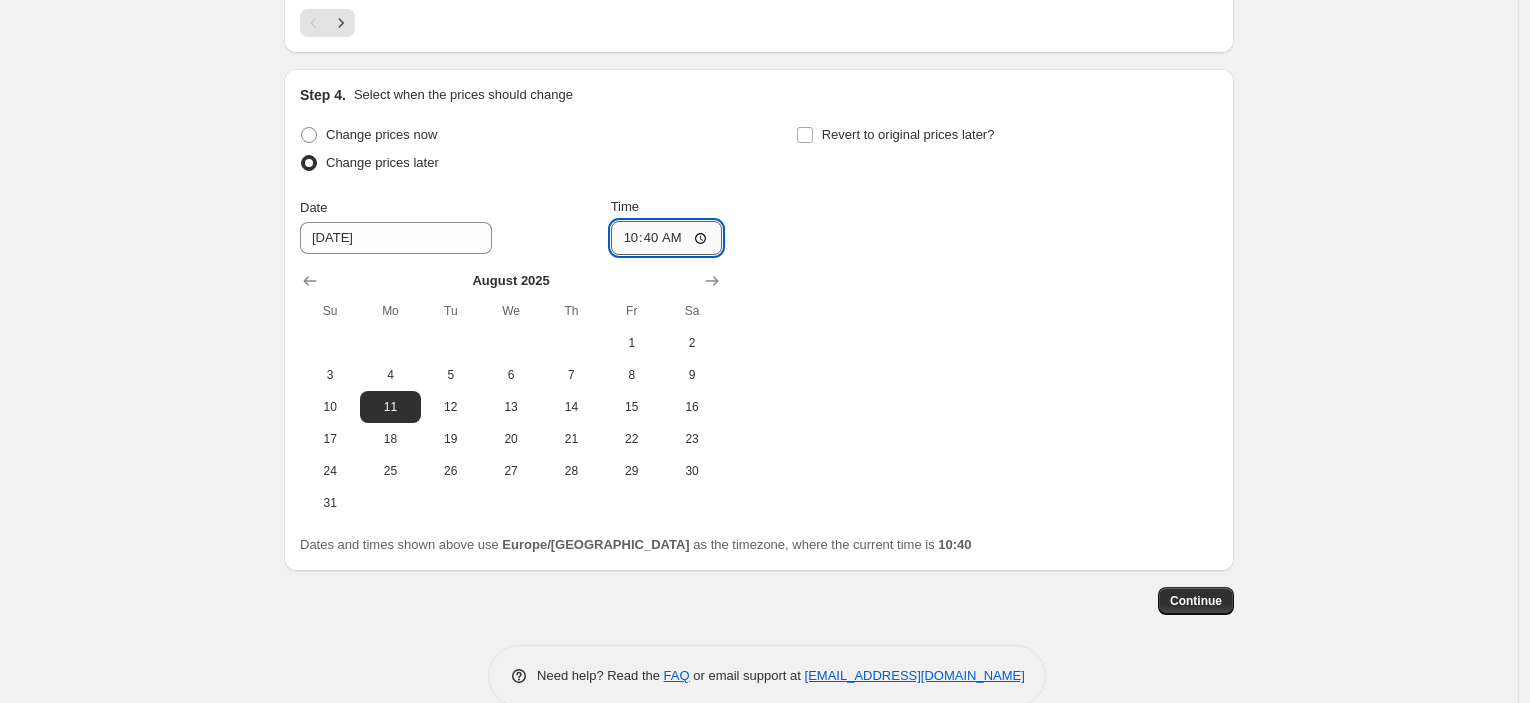 click on "10:40" at bounding box center (667, 238) 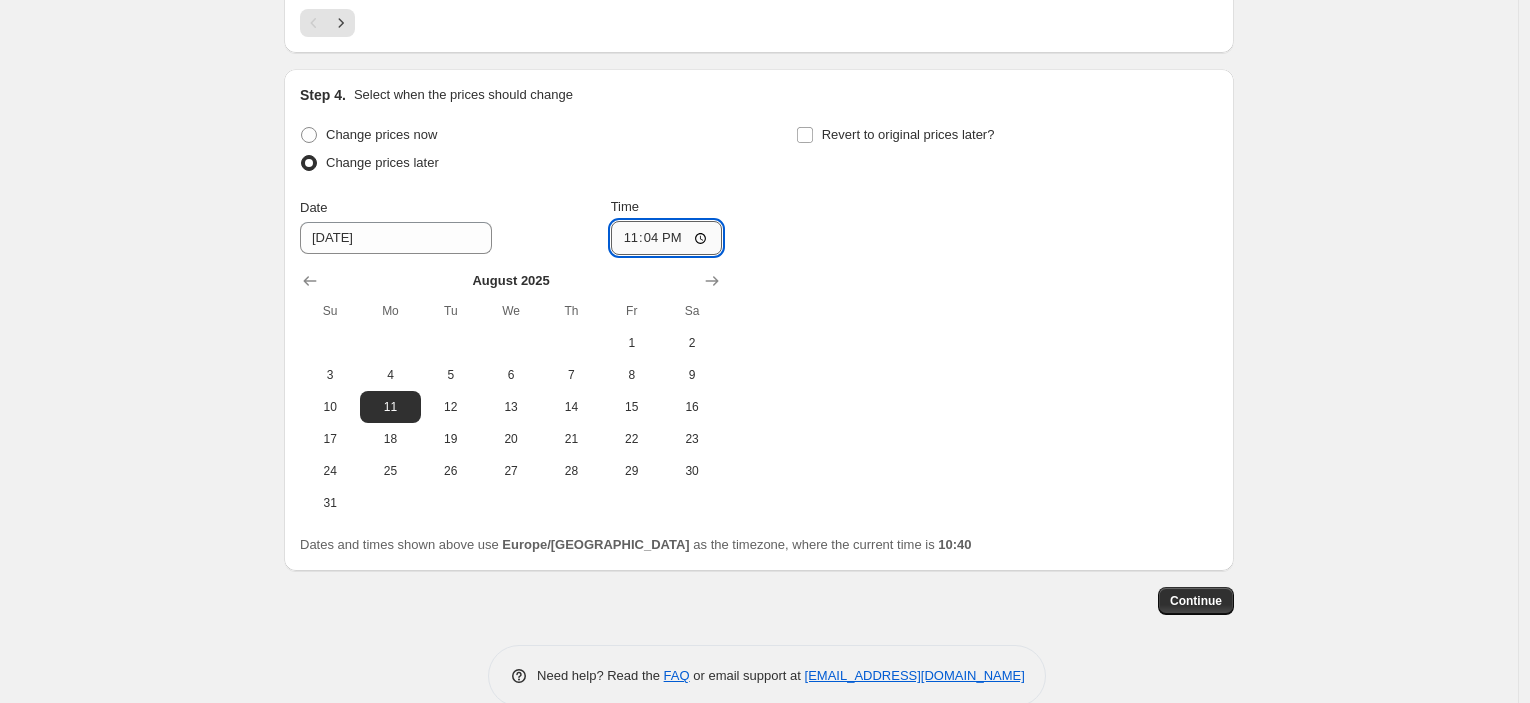 type on "23:45" 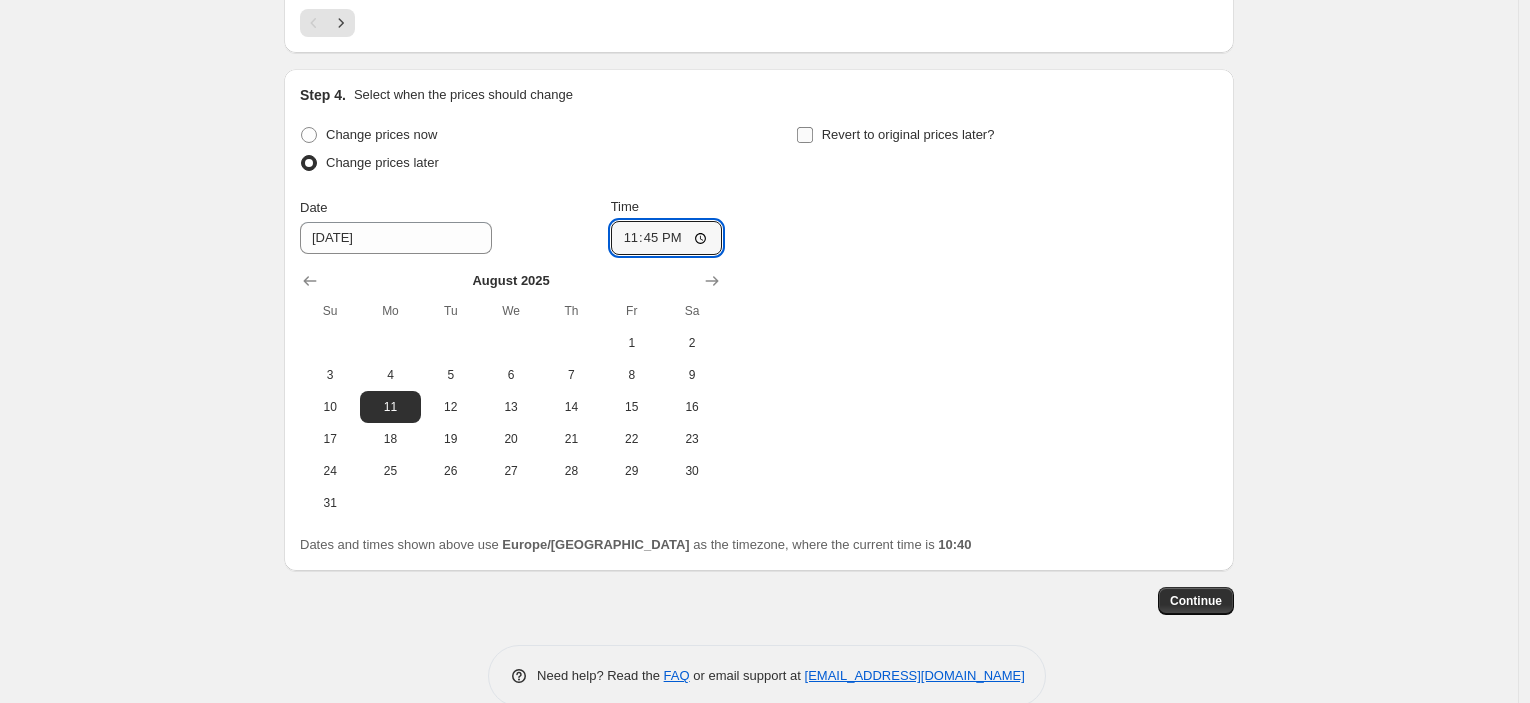 click on "Revert to original prices later?" at bounding box center (895, 135) 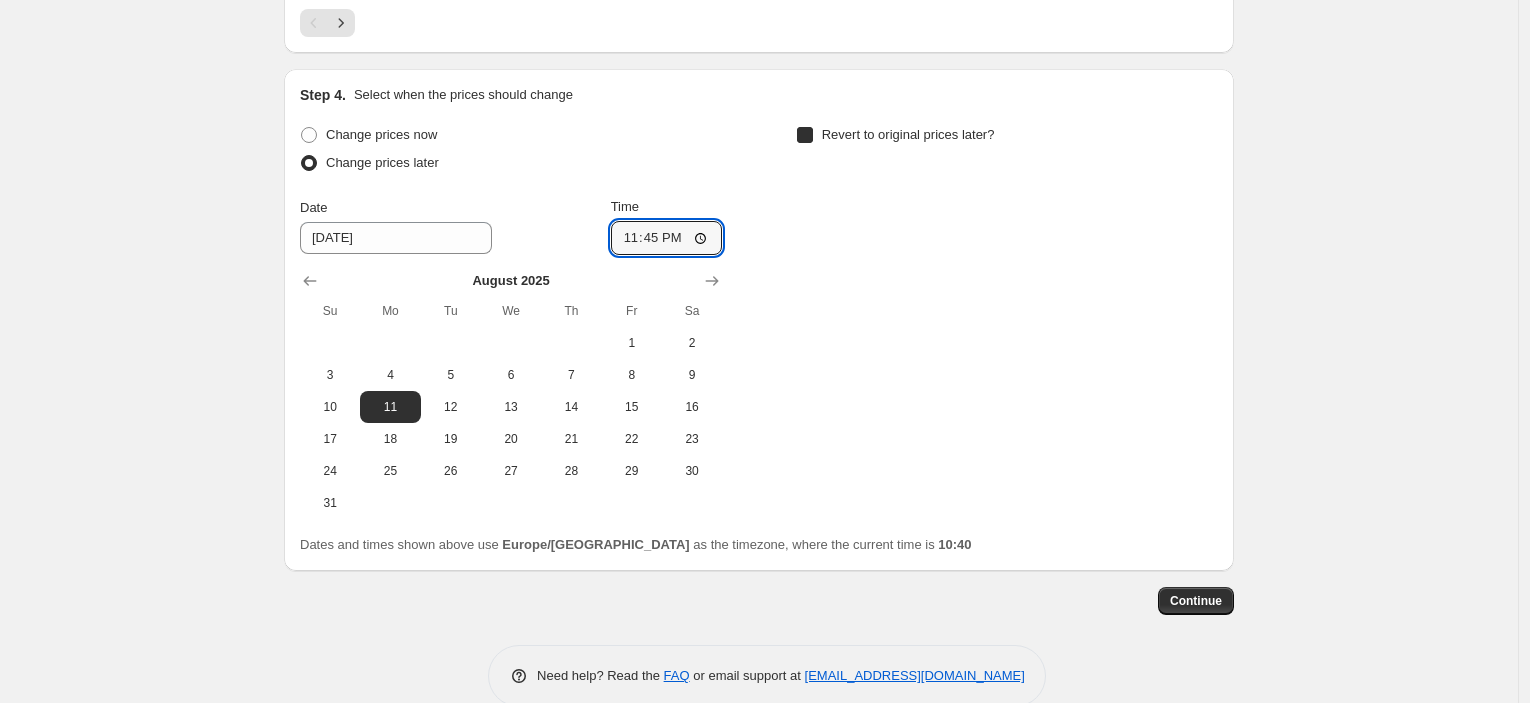 checkbox on "true" 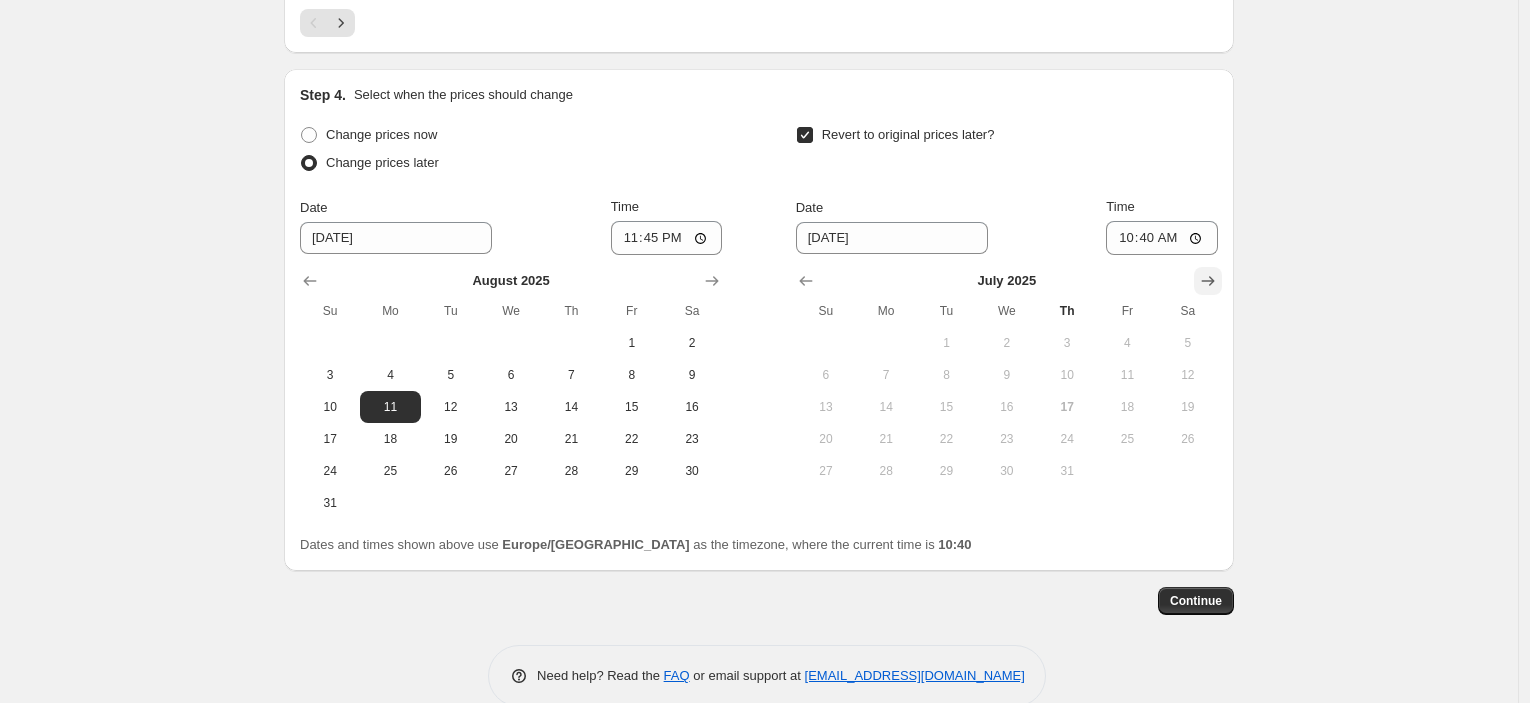 click 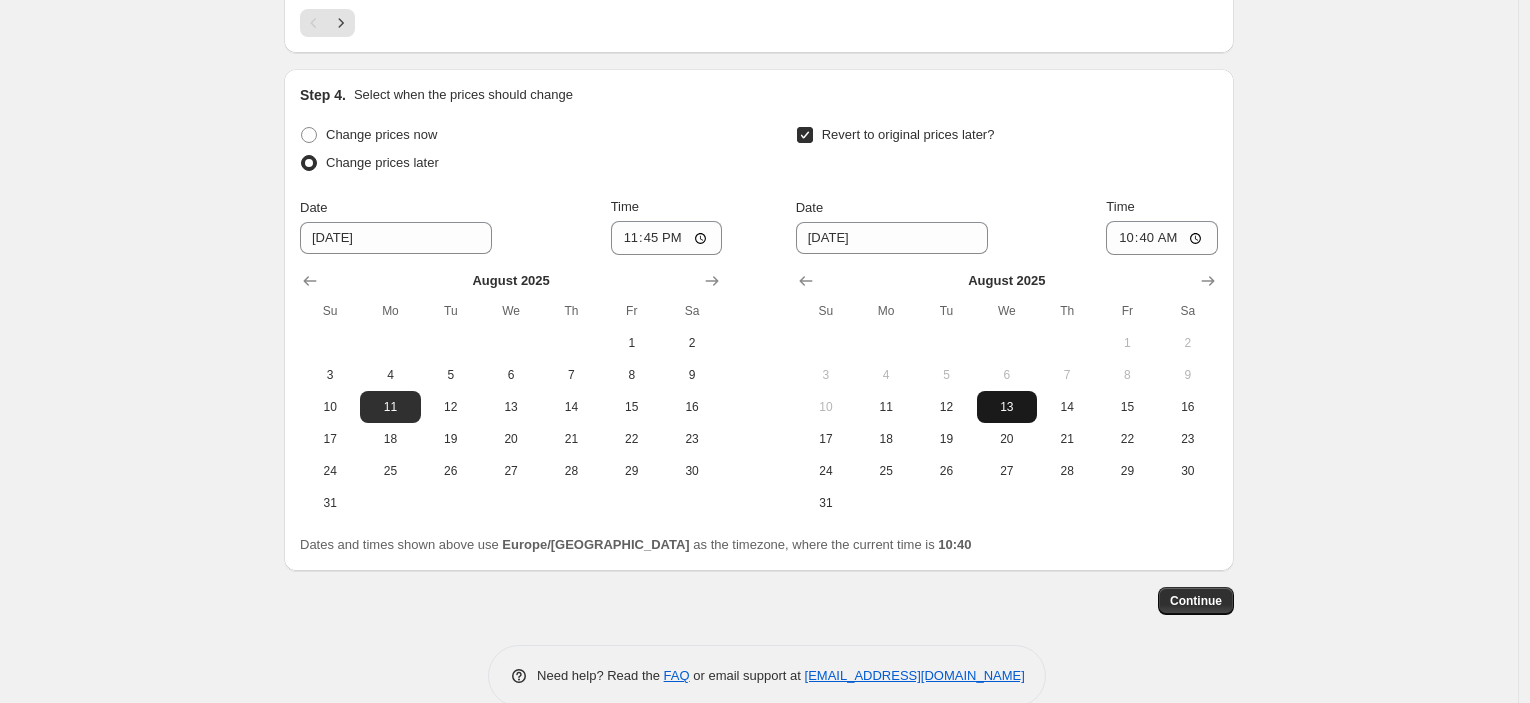 click on "13" at bounding box center [1007, 407] 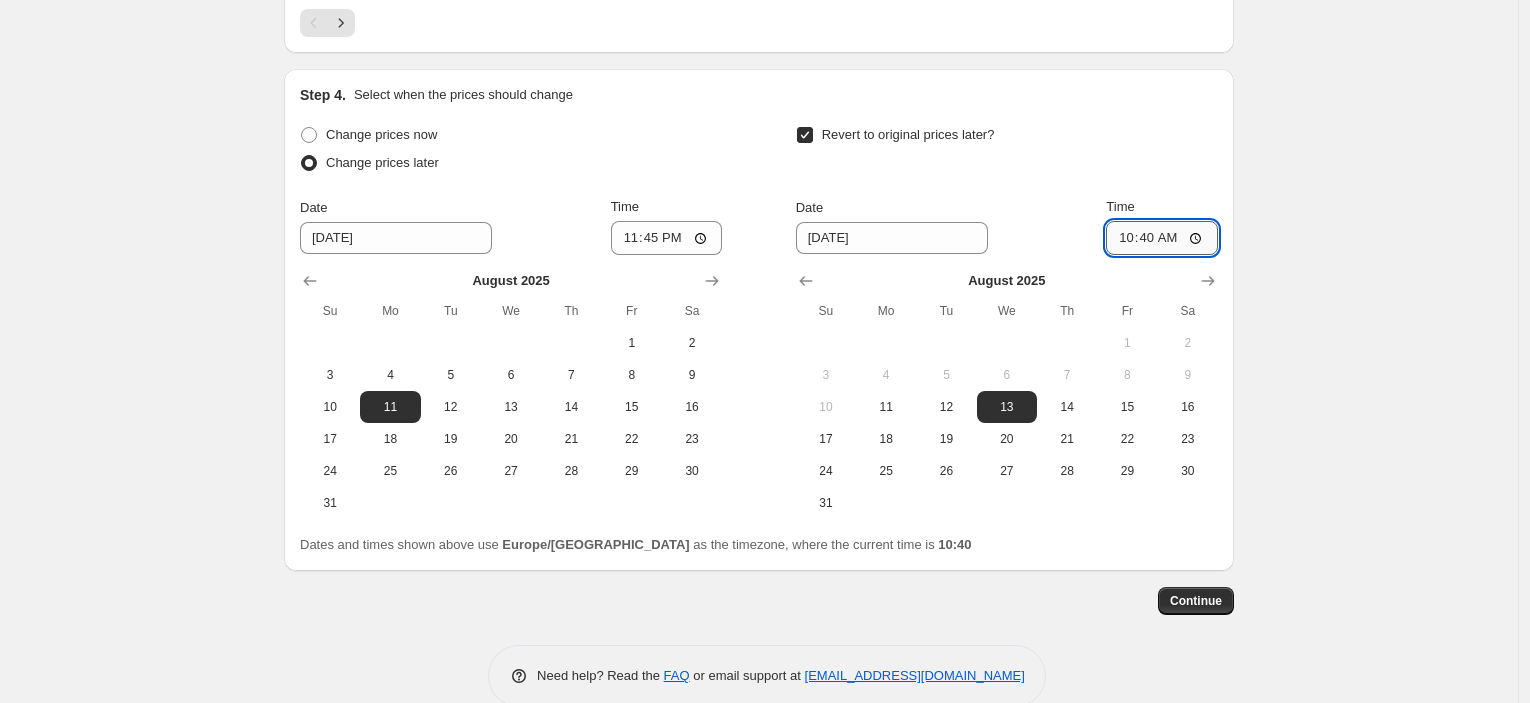 click on "10:40" at bounding box center (1162, 238) 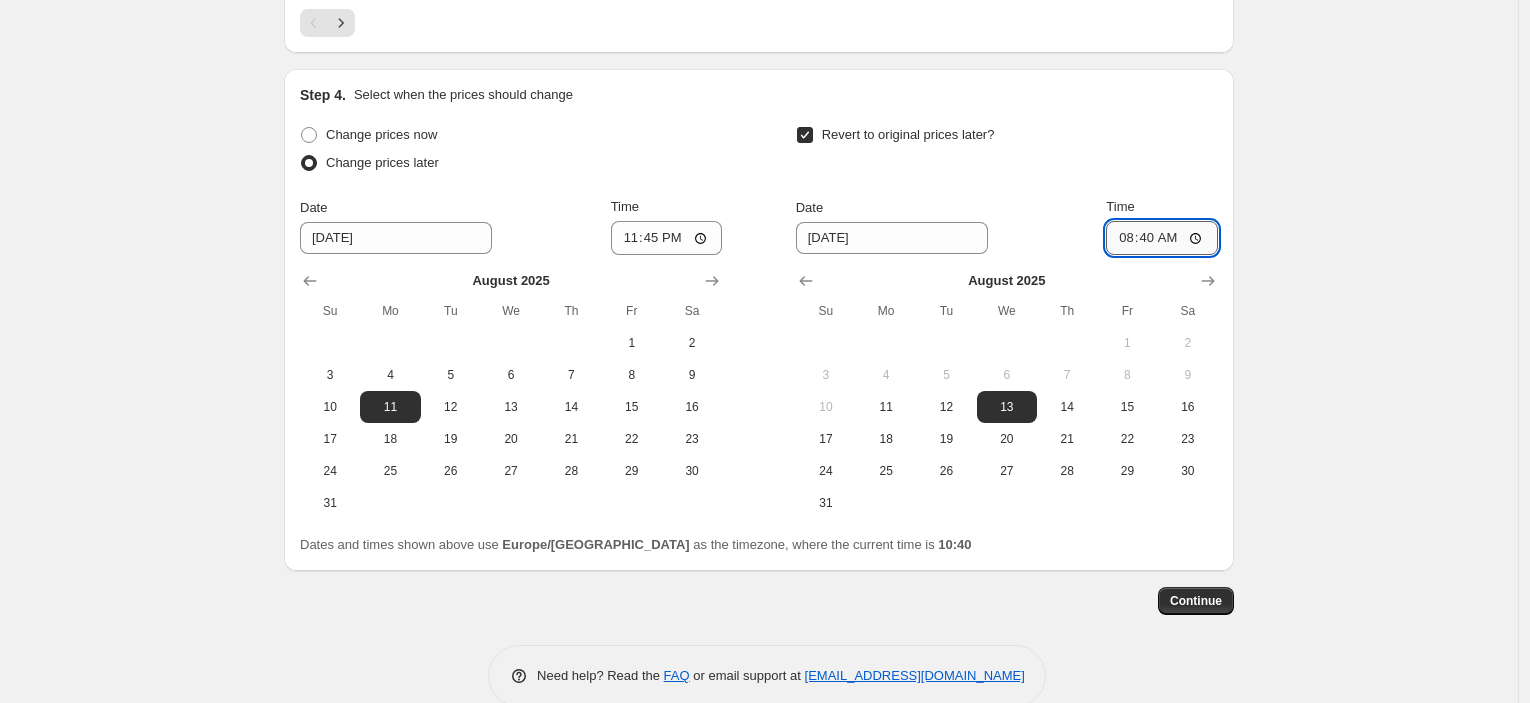 type on "08:00" 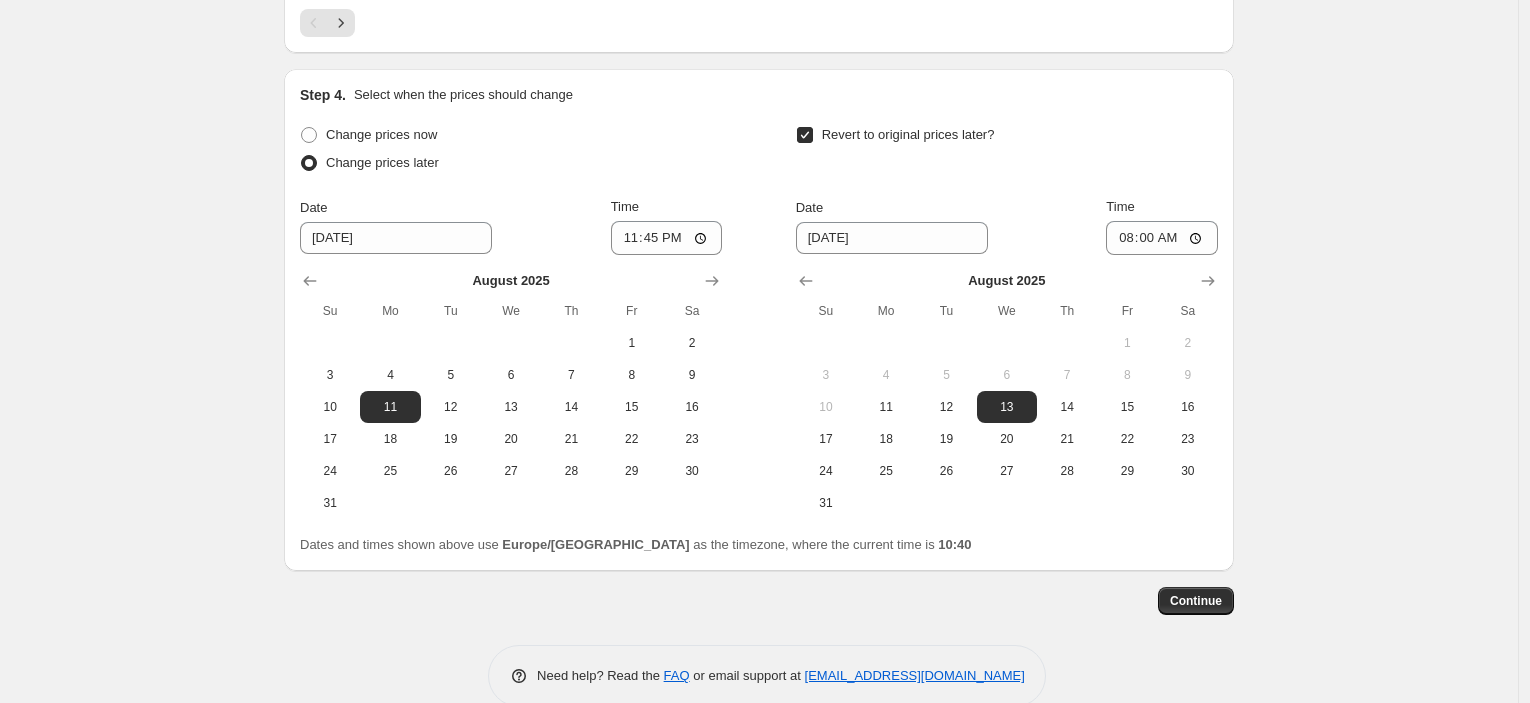 click on "Create new price [MEDICAL_DATA]. This page is ready Create new price [MEDICAL_DATA] Draft Step 1. Optionally give your price [MEDICAL_DATA] a title (eg "March 30% off sale on boots") [DATE] - IYD - hold20 This title is just for internal use, customers won't see it Step 2. Select how the prices should change Use bulk price change rules Set product prices individually Use CSV upload Price Change type Change the price to a certain amount Change the price by a certain amount Change the price by a certain percentage Change the price to the current compare at price (price before sale) Change the price by a certain amount relative to the compare at price Change the price by a certain percentage relative to the compare at price Don't change the price Change the price by a certain percentage relative to the cost per item Change price to certain cost margin Change the price by a certain percentage relative to the compare at price Items that do not already have a   compare at price   will be ignored. Price change amount -20 % hold20" at bounding box center (759, -619) 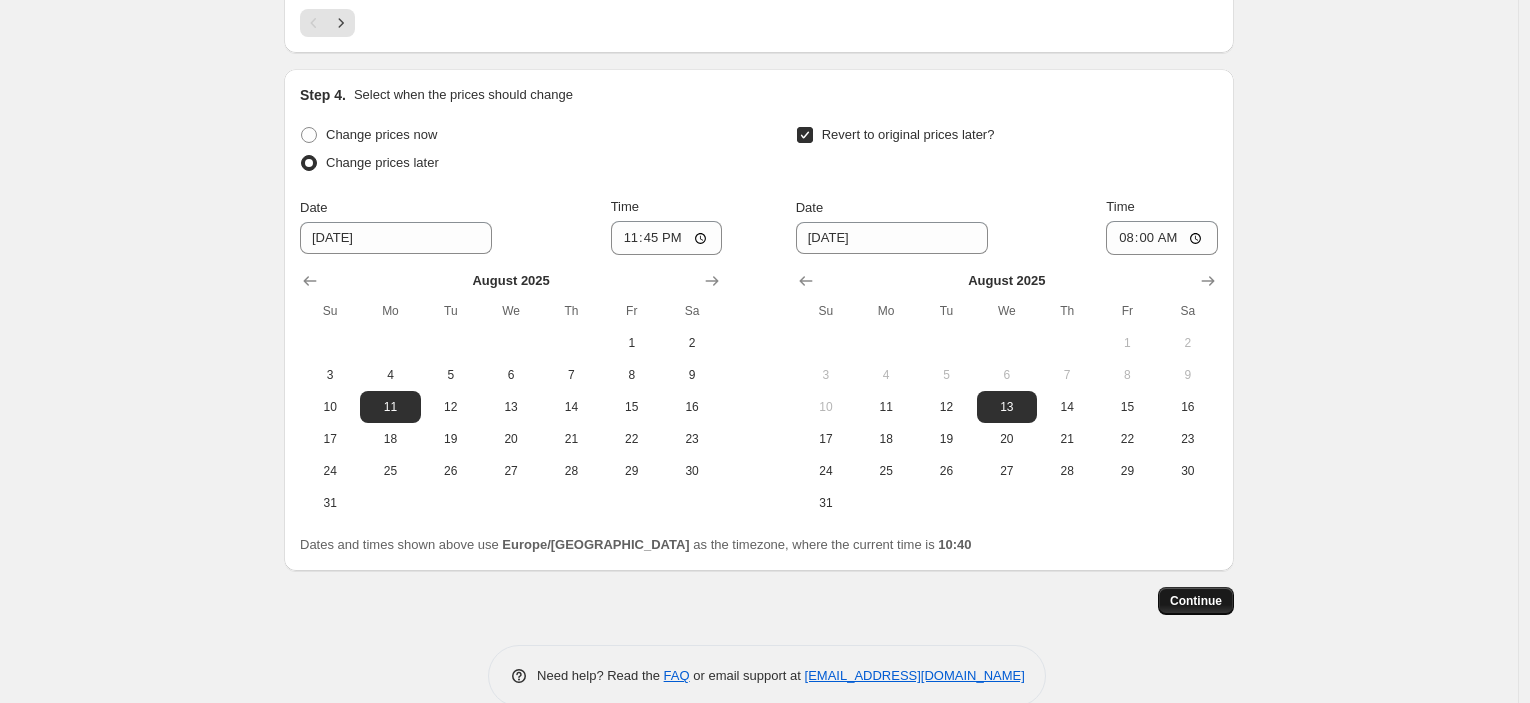 click on "Continue" at bounding box center (1196, 601) 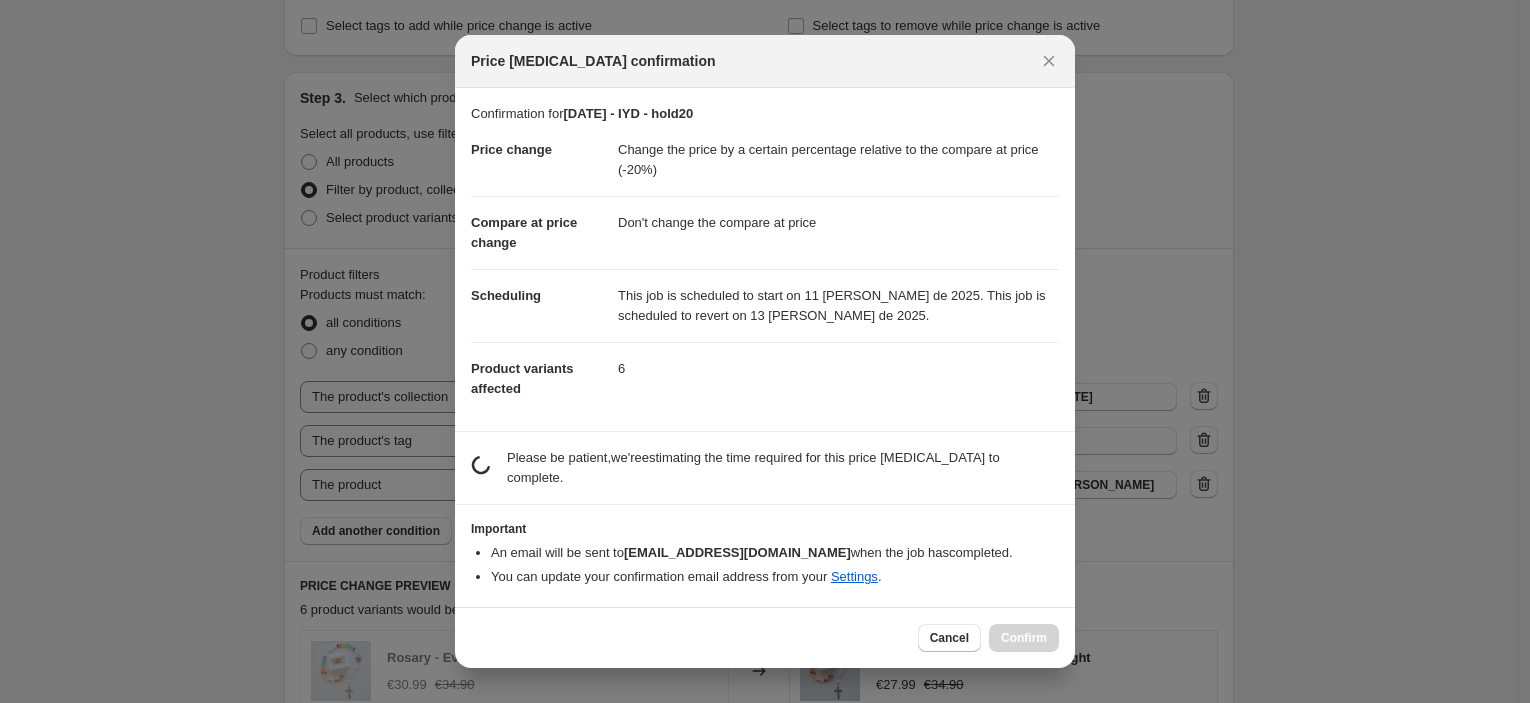 scroll, scrollTop: 0, scrollLeft: 0, axis: both 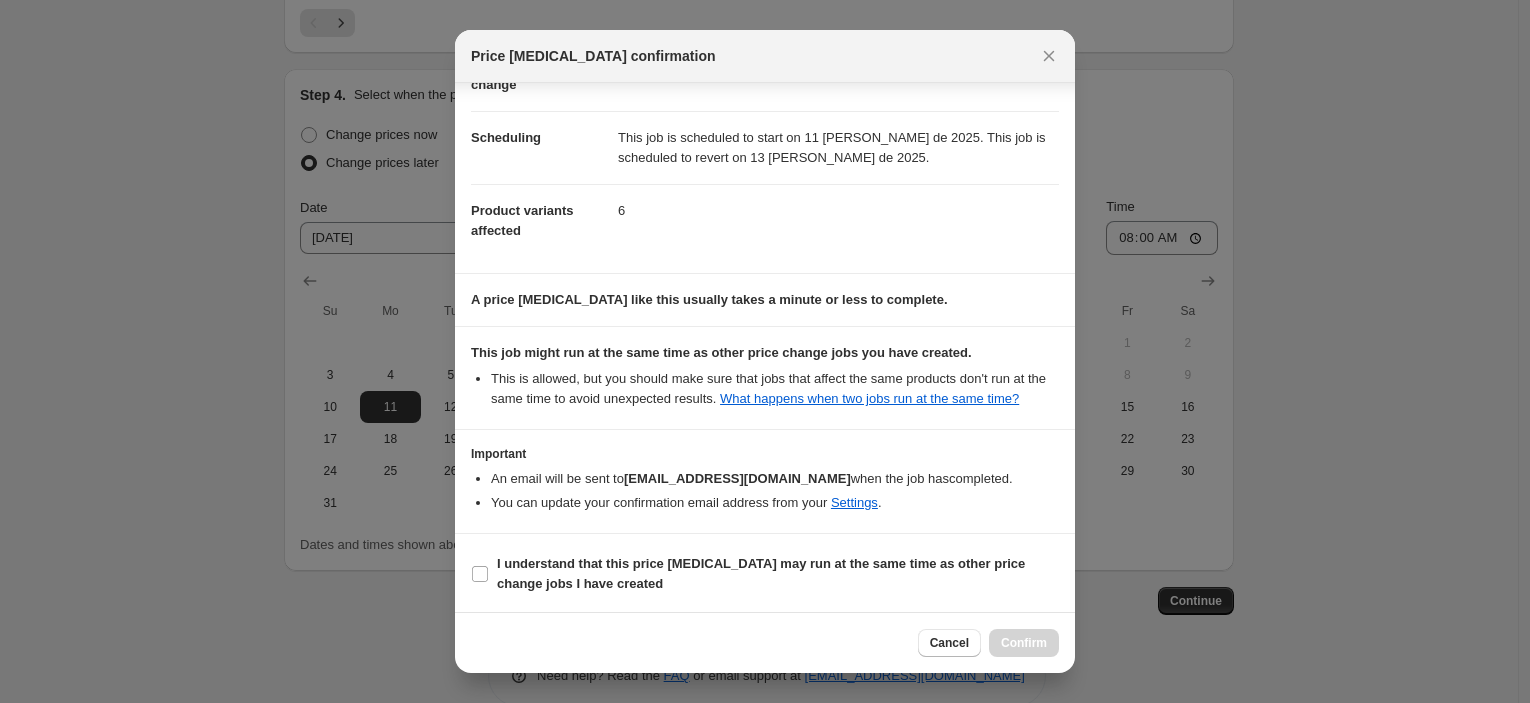 click on "I understand that this price [MEDICAL_DATA] may run at the same time as other price change jobs I have created" at bounding box center (765, 574) 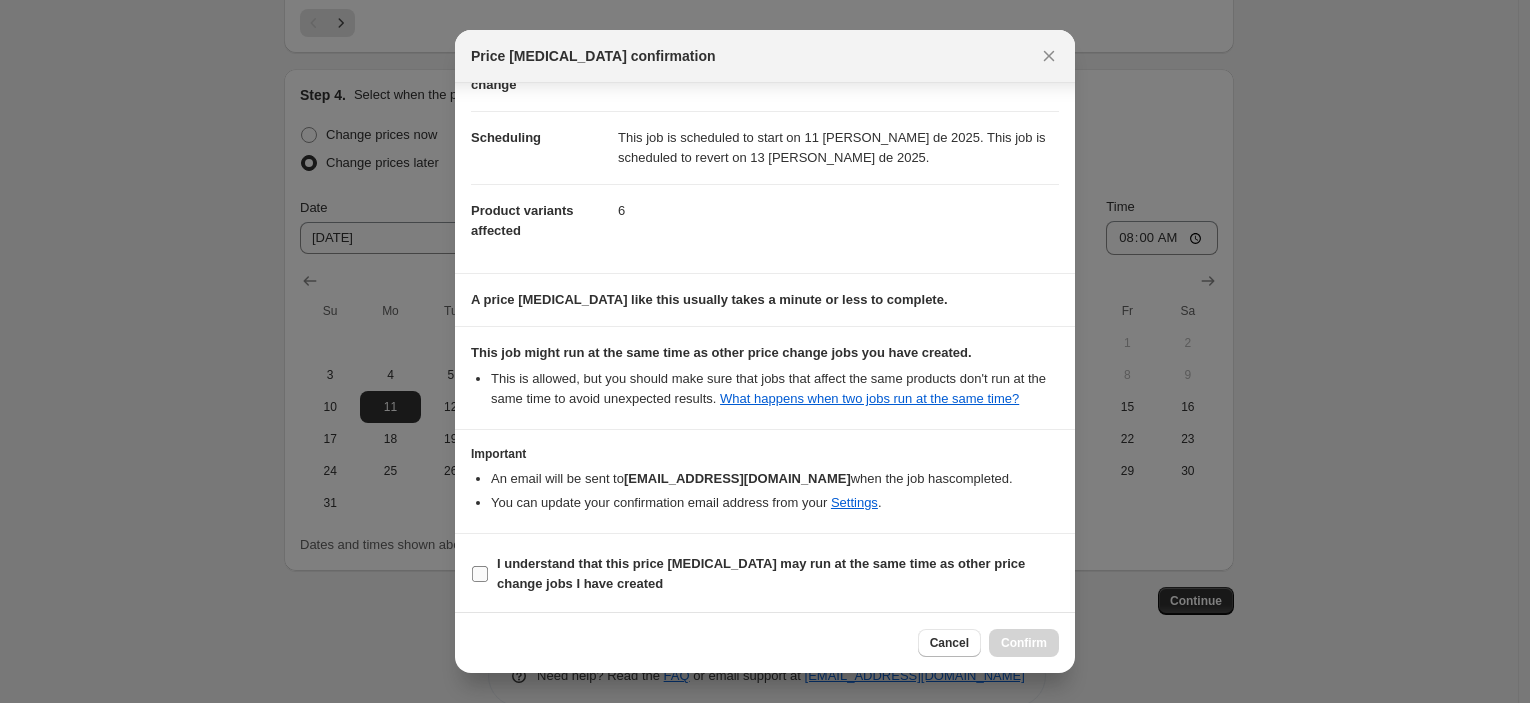 click on "I understand that this price [MEDICAL_DATA] may run at the same time as other price change jobs I have created" at bounding box center (765, 574) 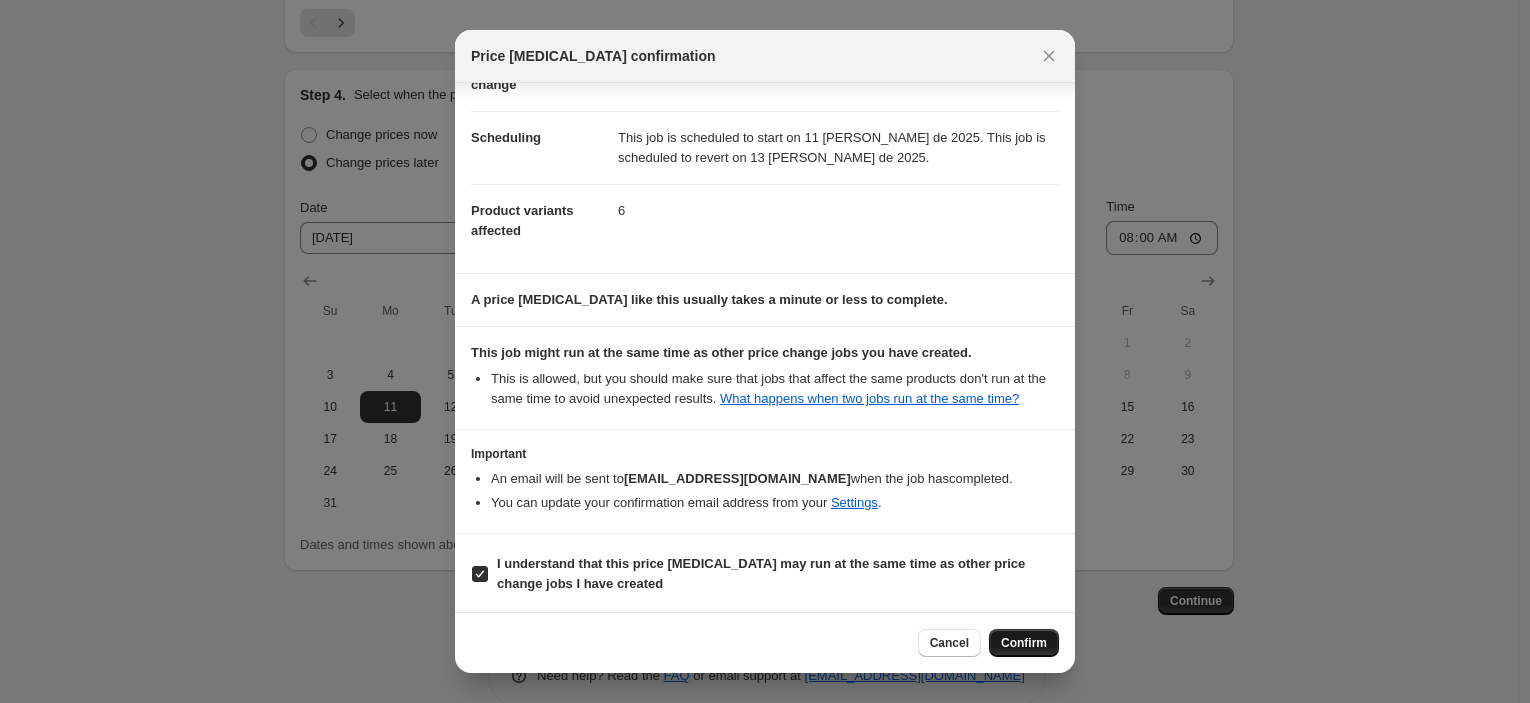 click on "Confirm" at bounding box center (1024, 643) 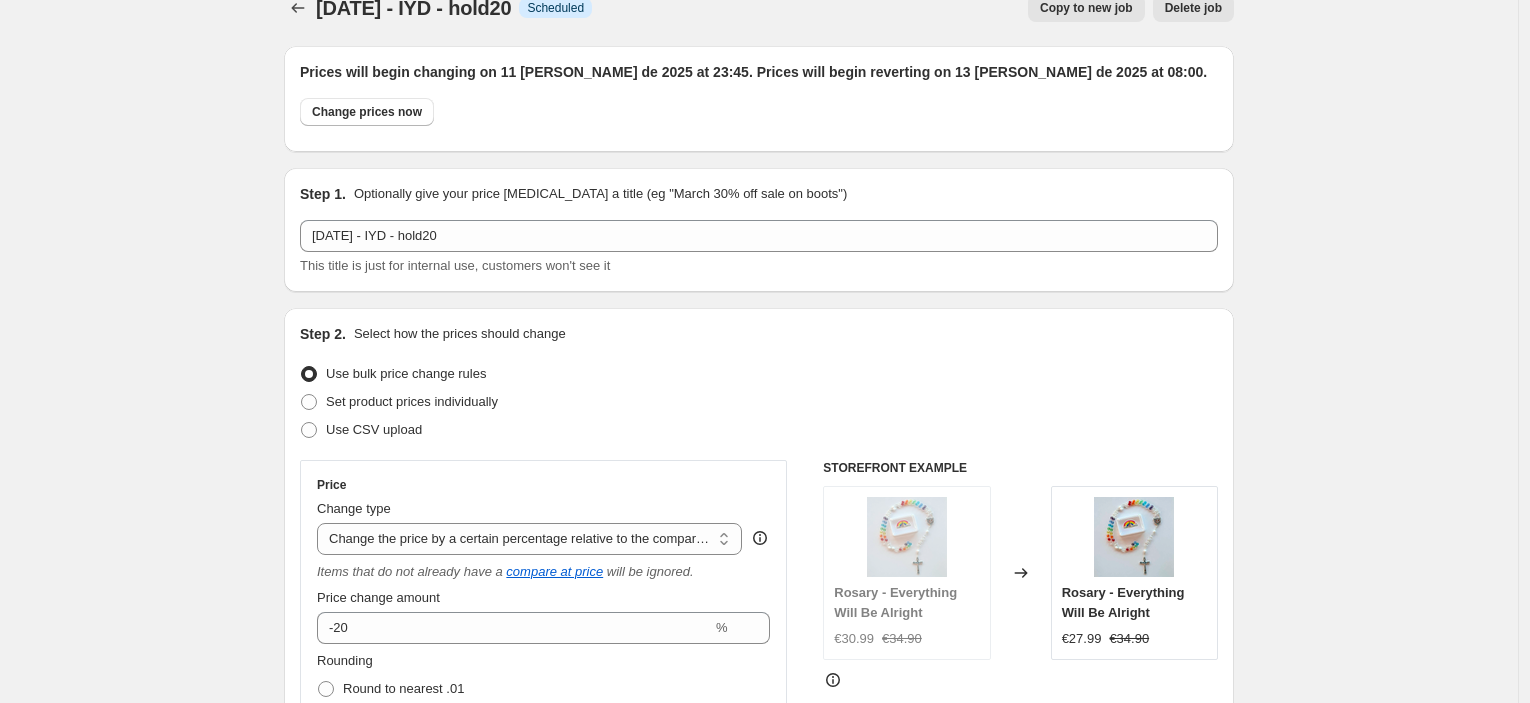 scroll, scrollTop: 0, scrollLeft: 0, axis: both 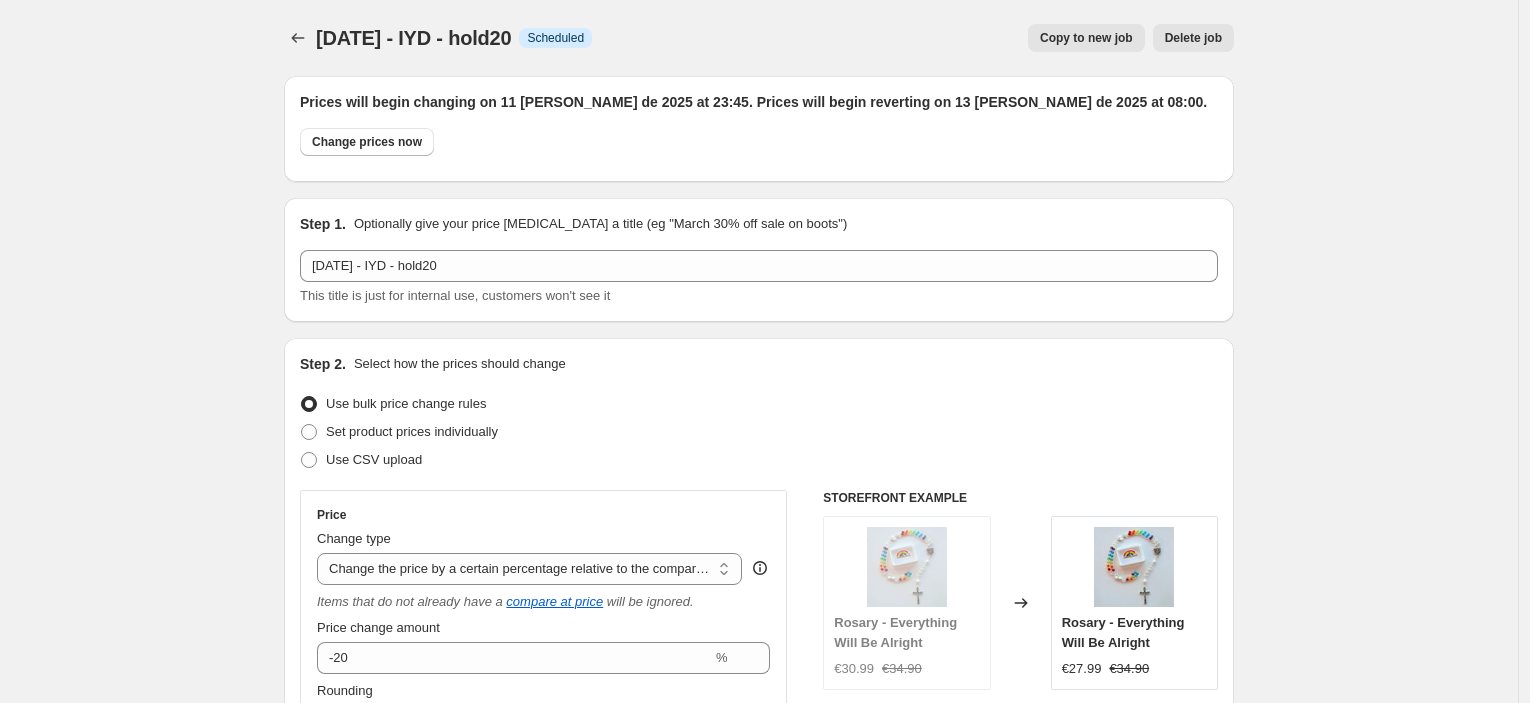 click on "Copy to new job" at bounding box center [1086, 38] 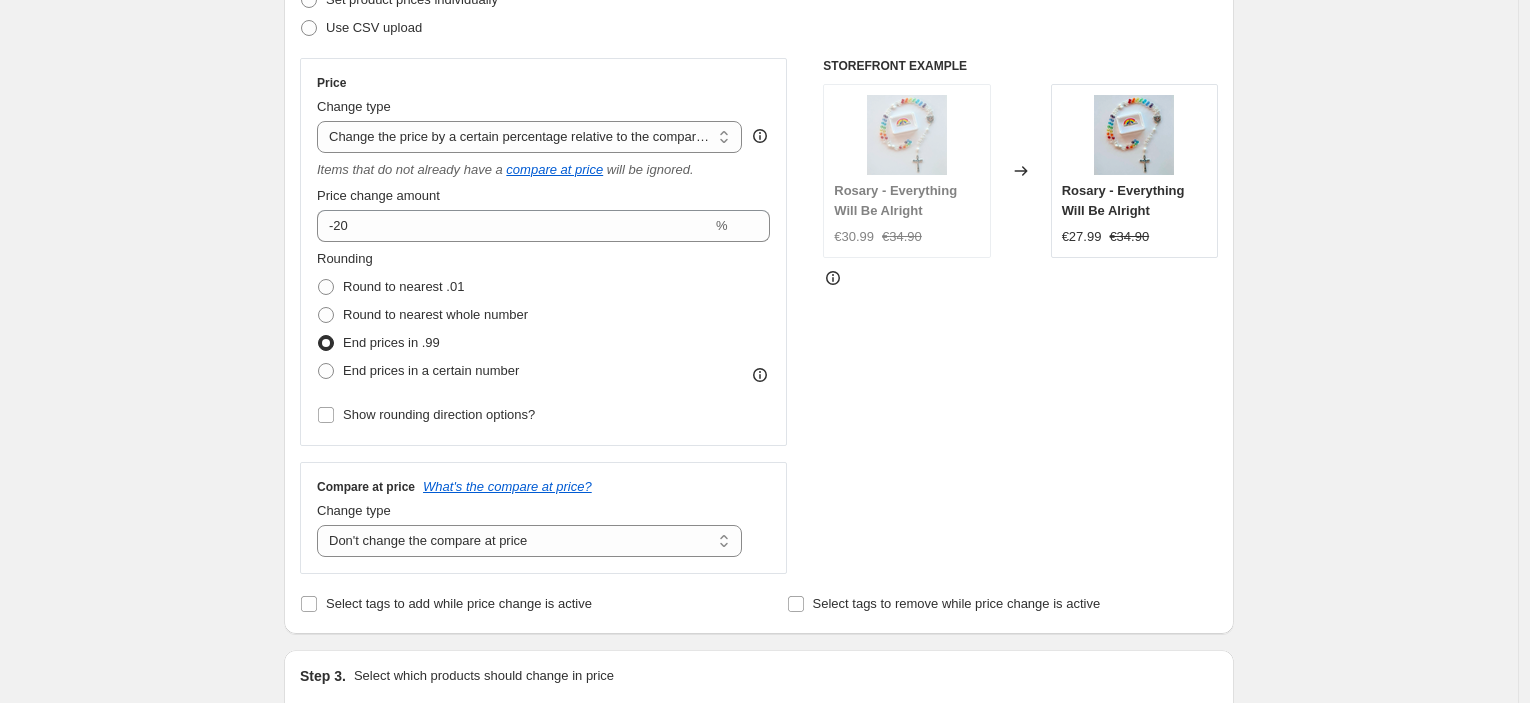 scroll, scrollTop: 778, scrollLeft: 0, axis: vertical 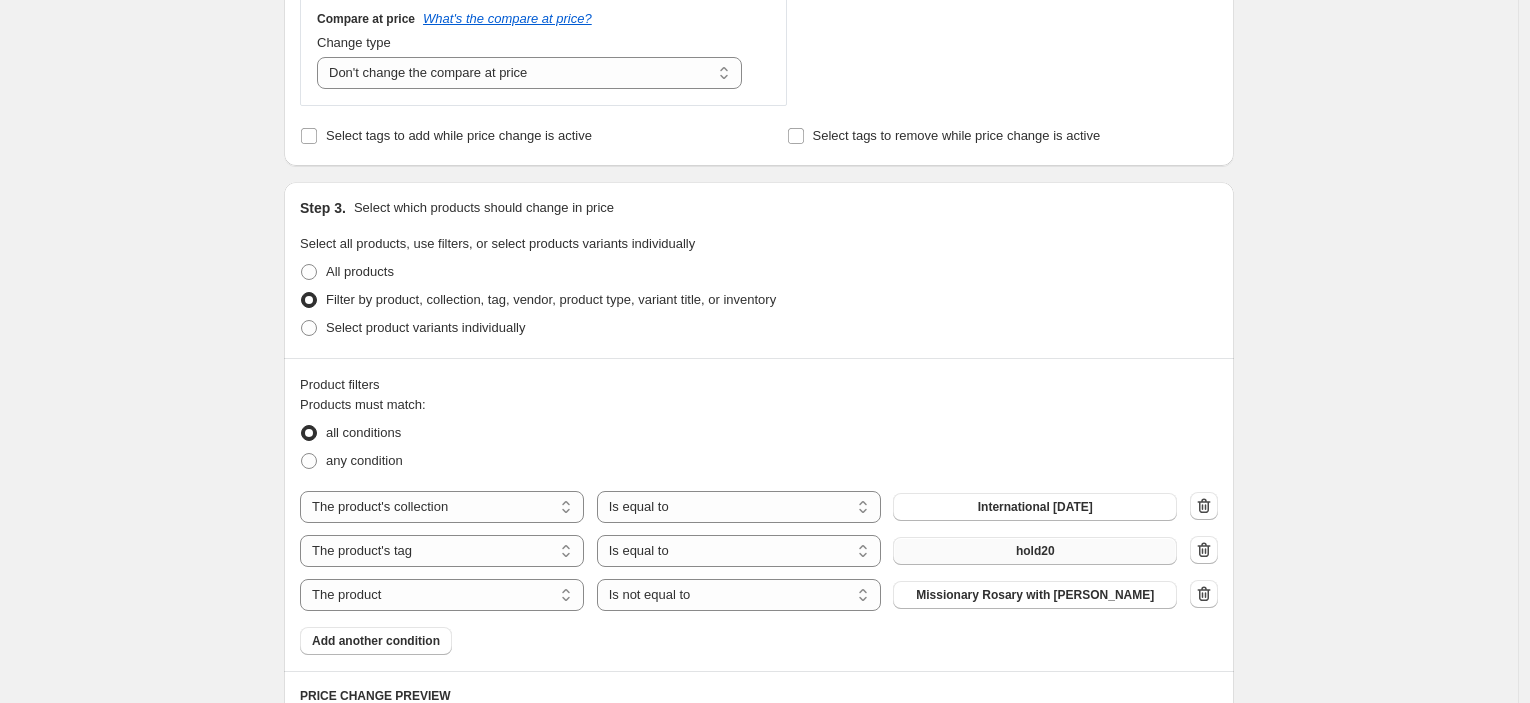 click on "hold20" at bounding box center [1035, 551] 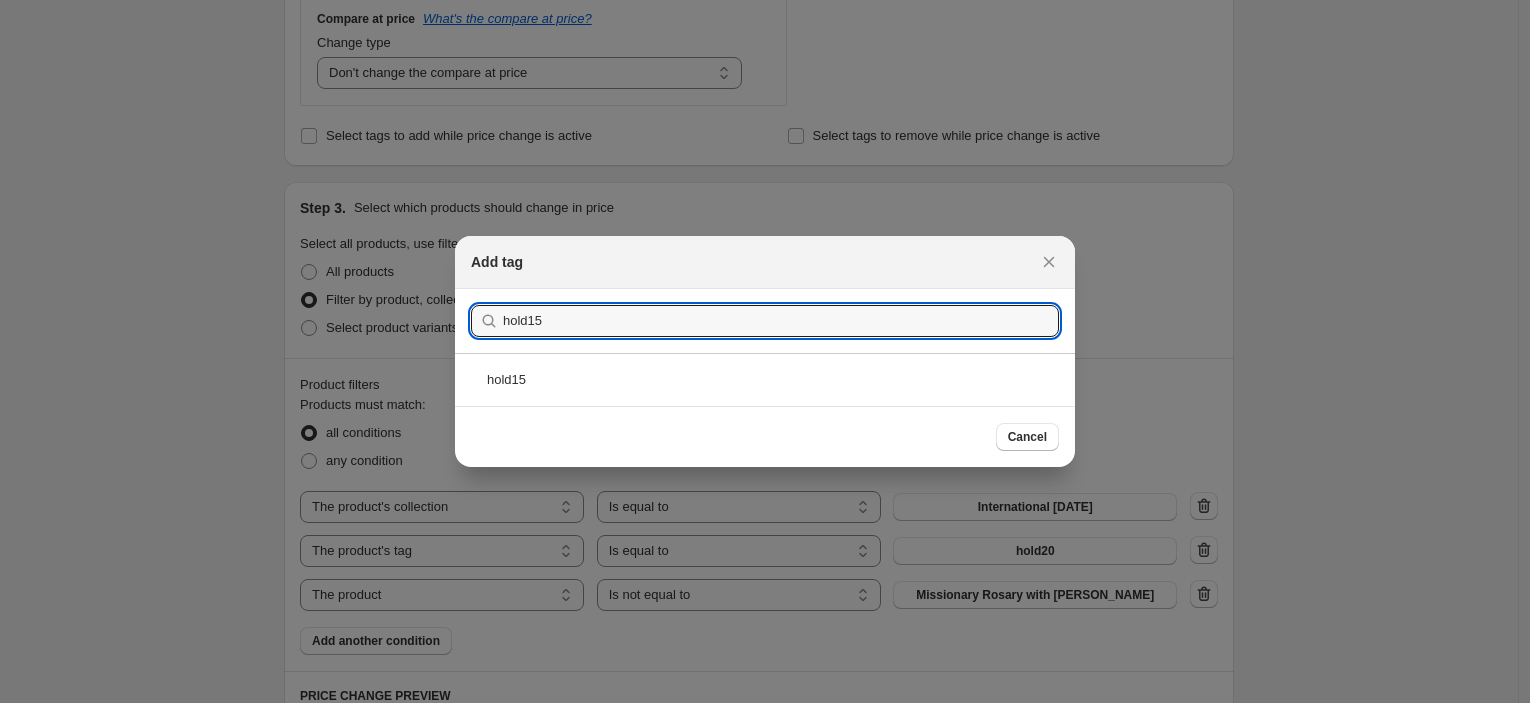 type on "hold15" 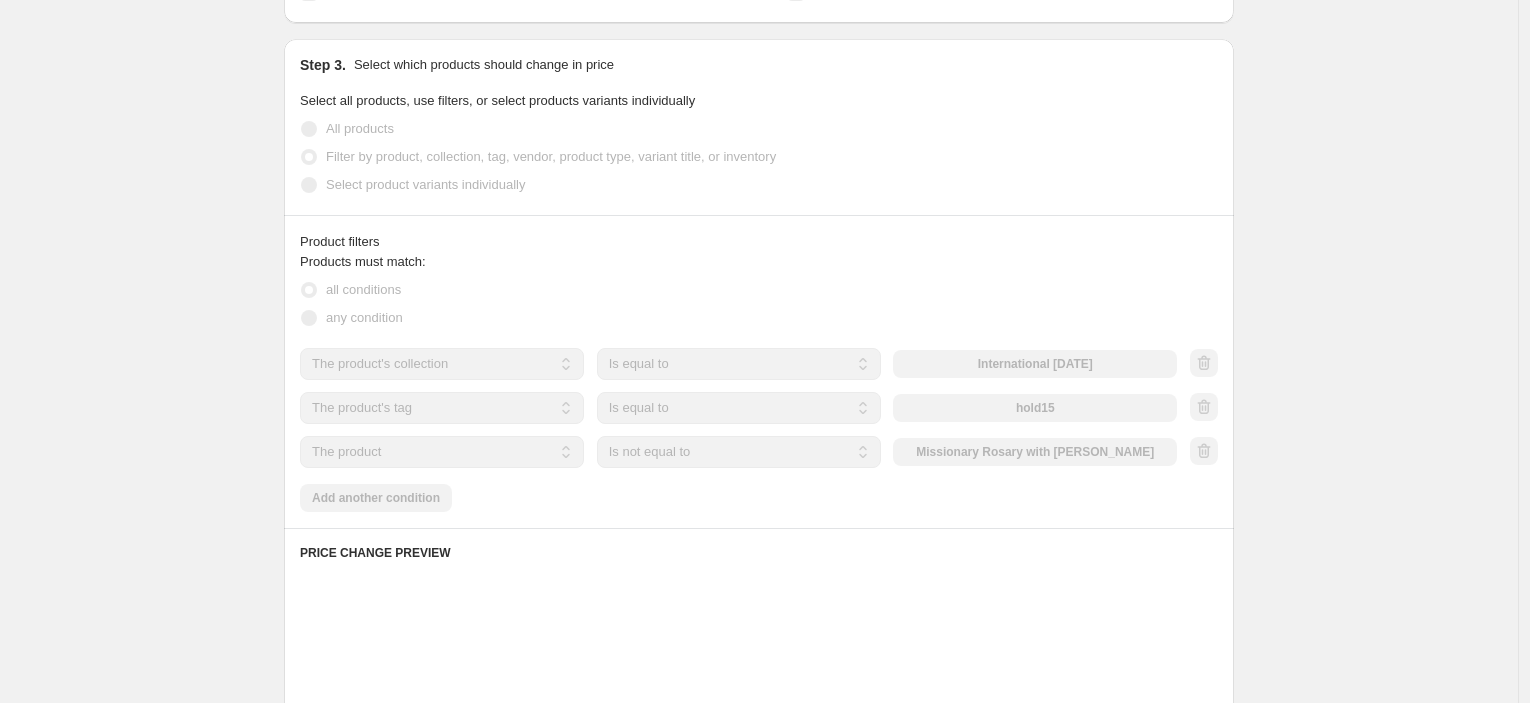 scroll, scrollTop: 1130, scrollLeft: 0, axis: vertical 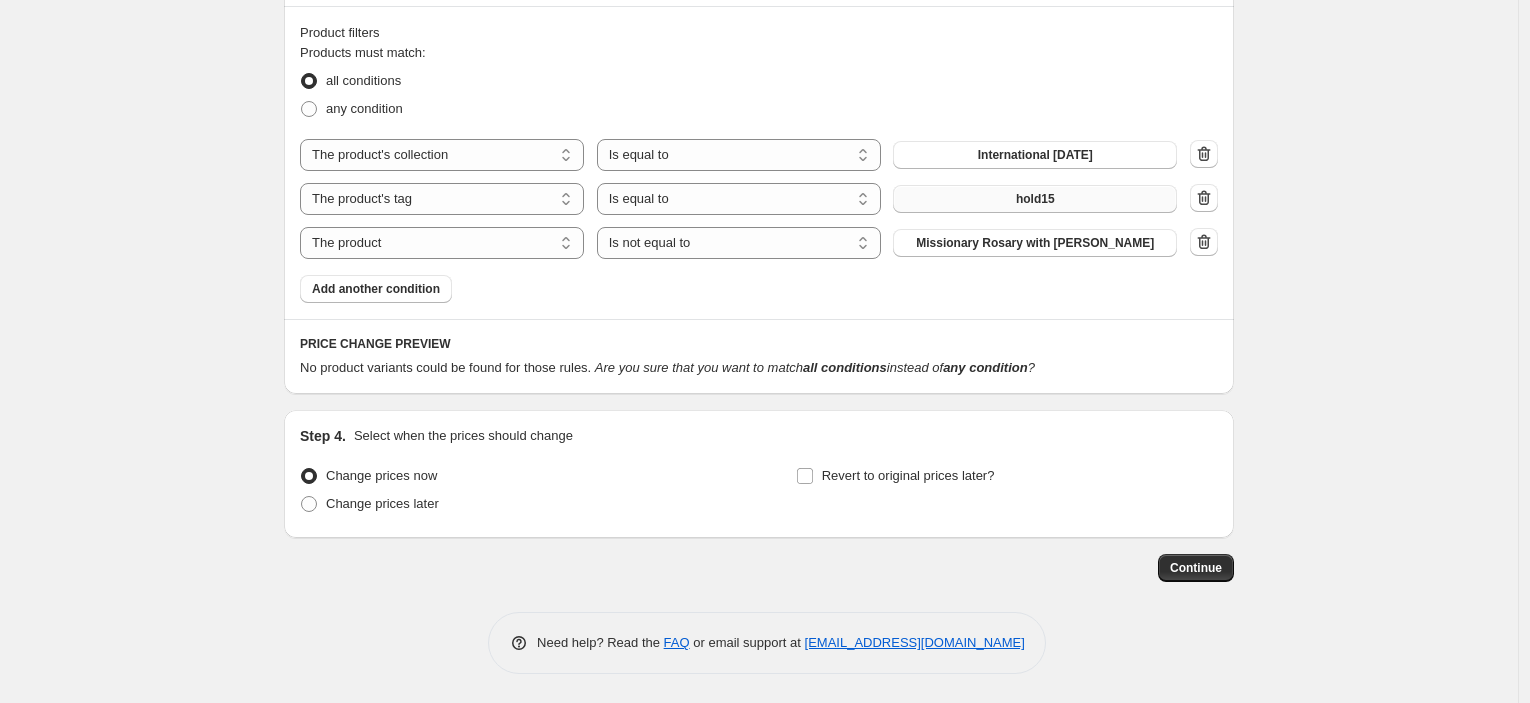 click on "hold15" at bounding box center (1035, 199) 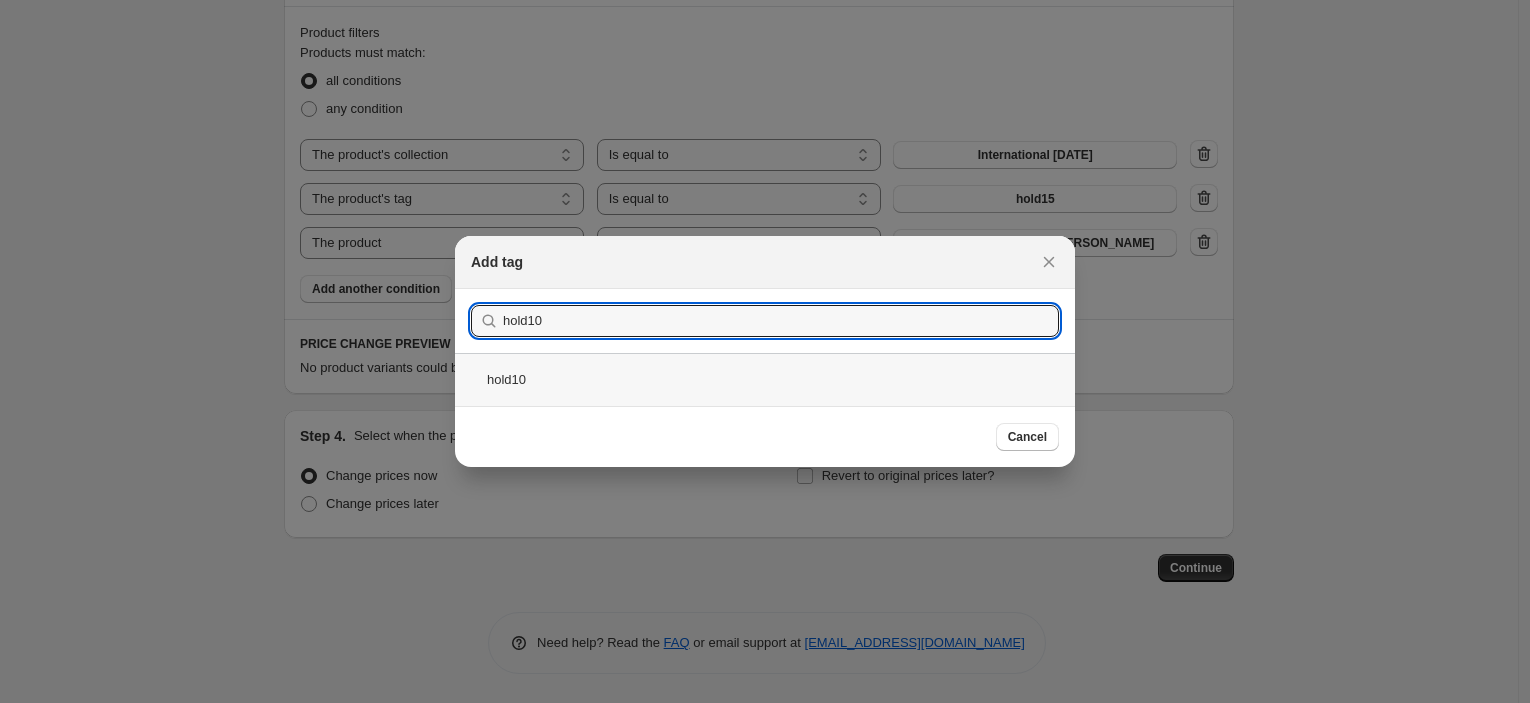 type on "hold10" 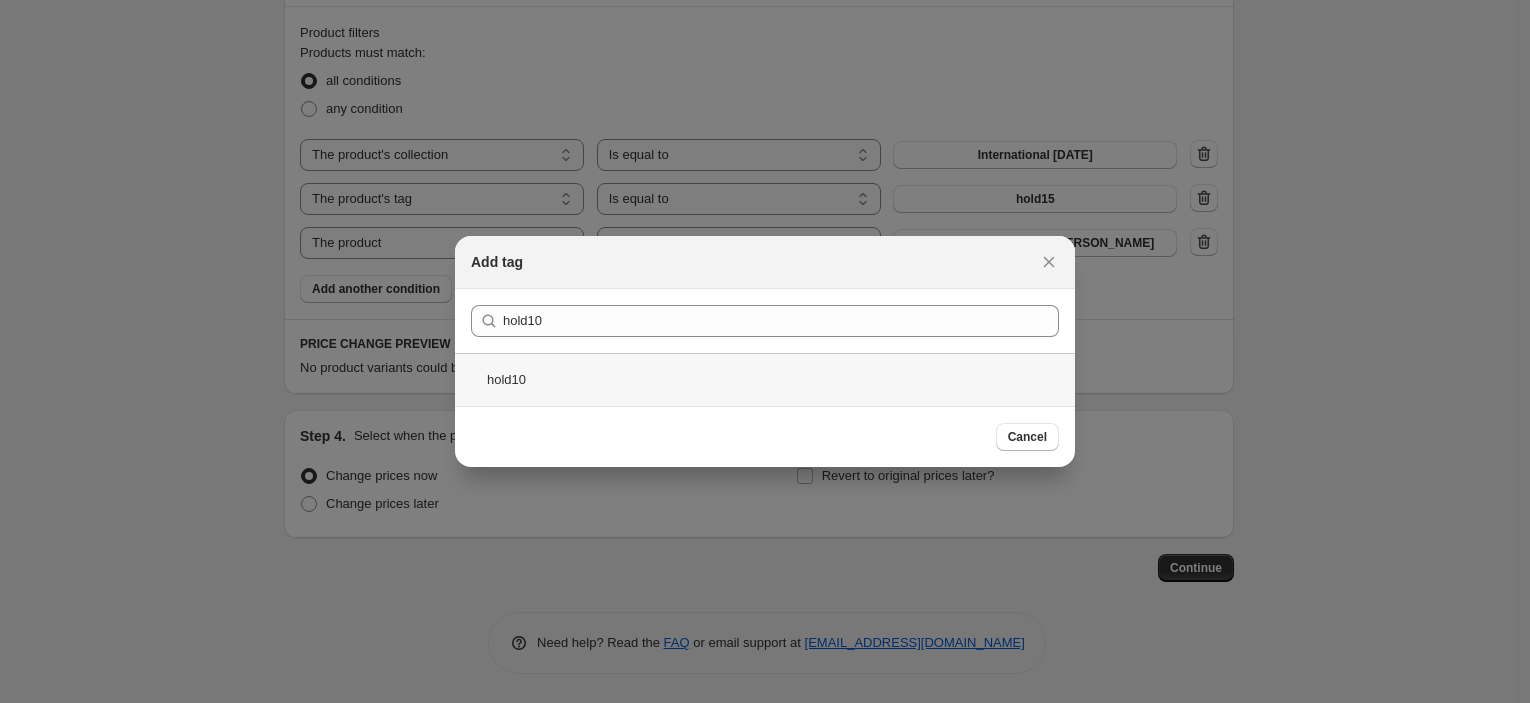 click on "hold10" at bounding box center (765, 379) 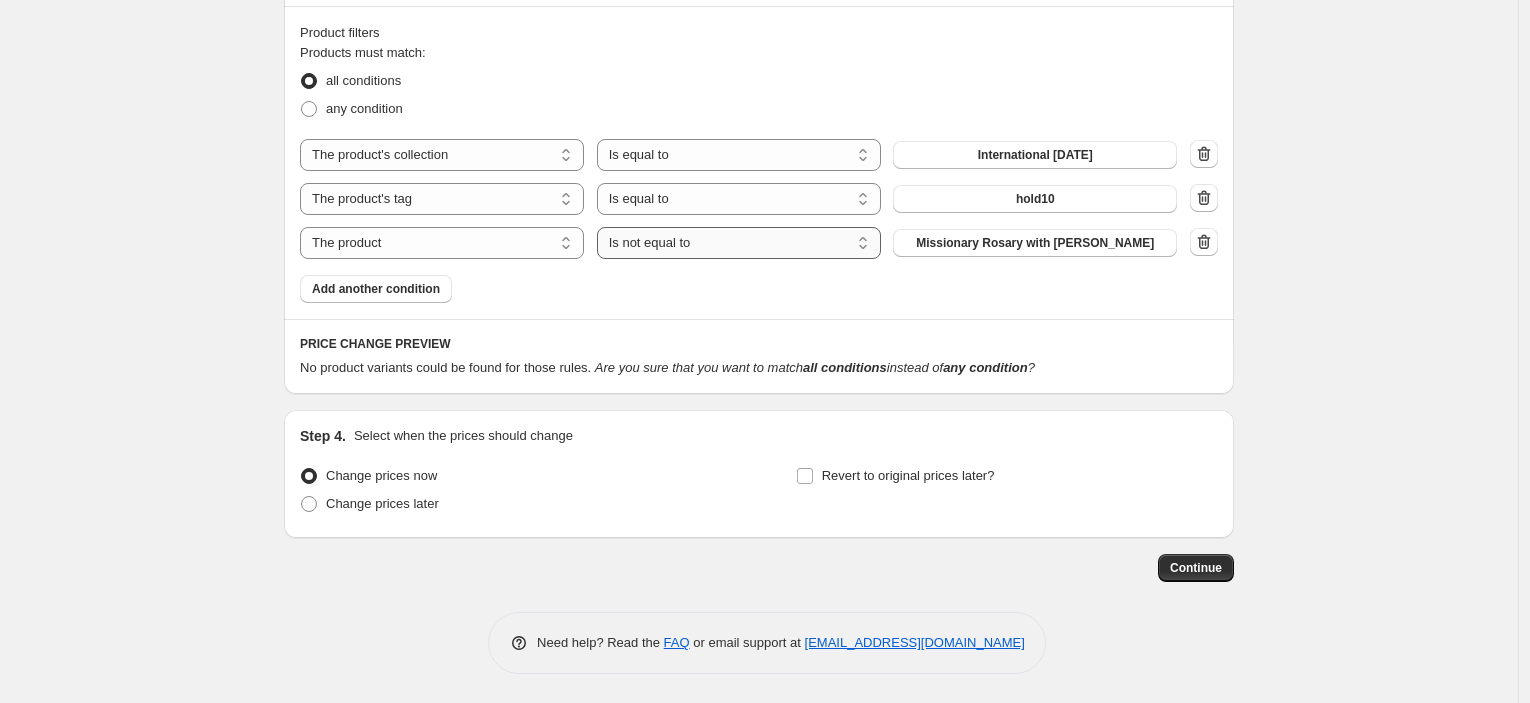 click on "Is equal to Is not equal to" at bounding box center (739, 243) 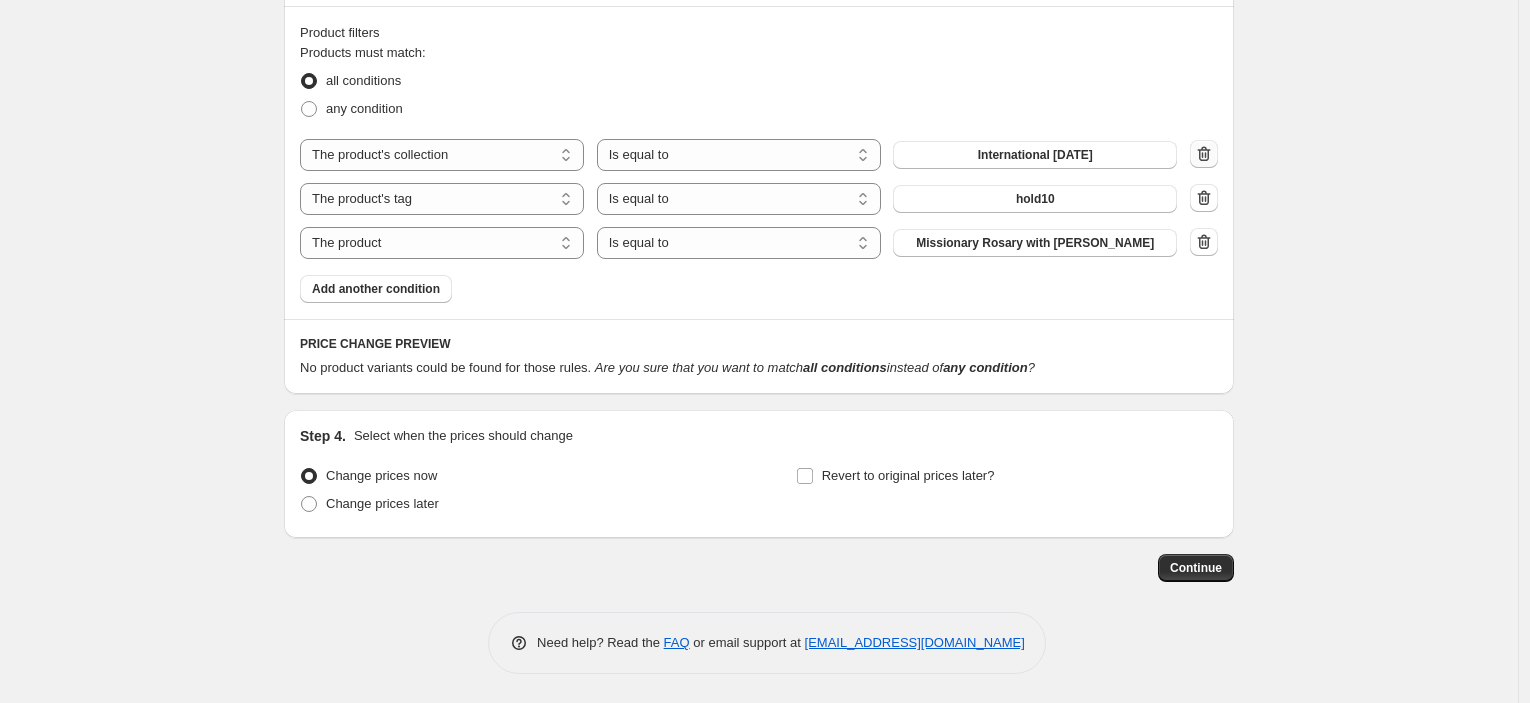 click 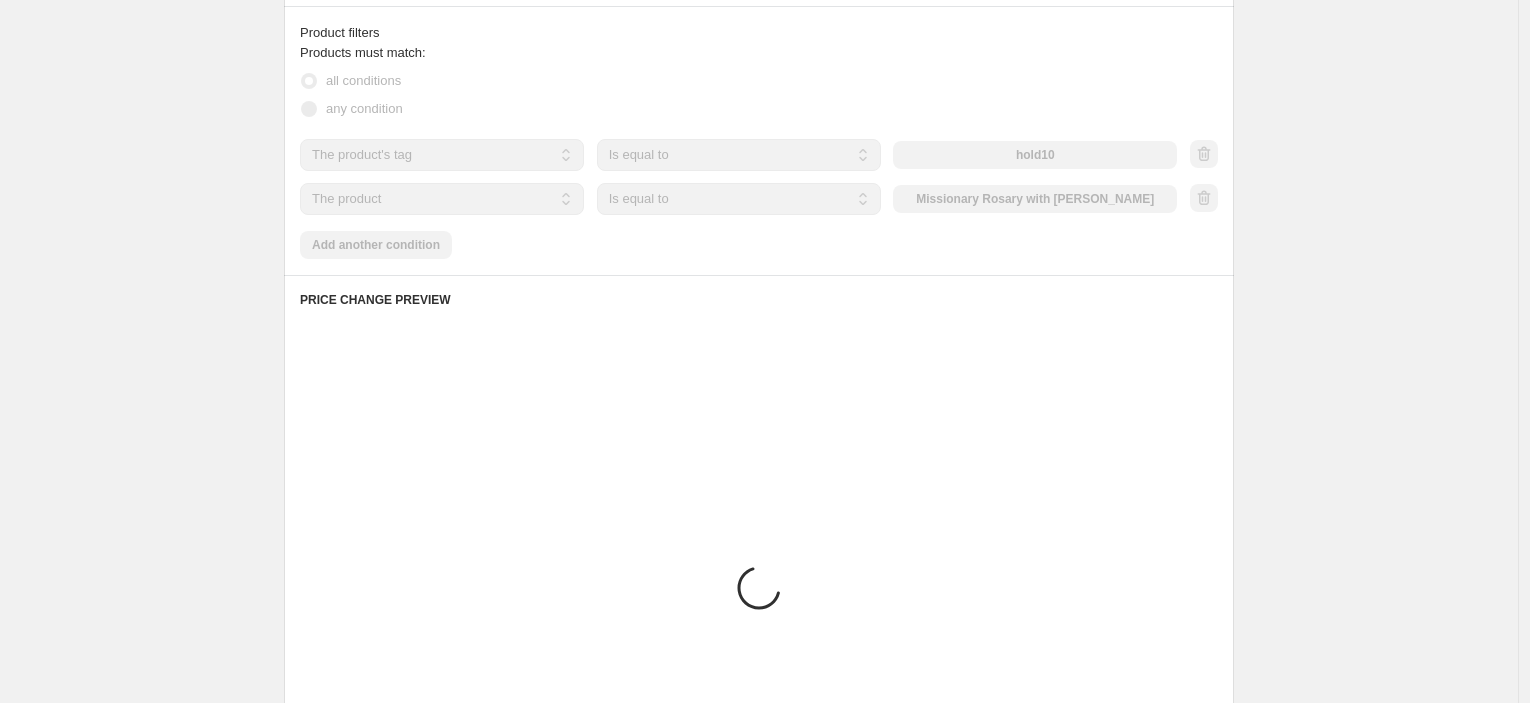 scroll, scrollTop: 1087, scrollLeft: 0, axis: vertical 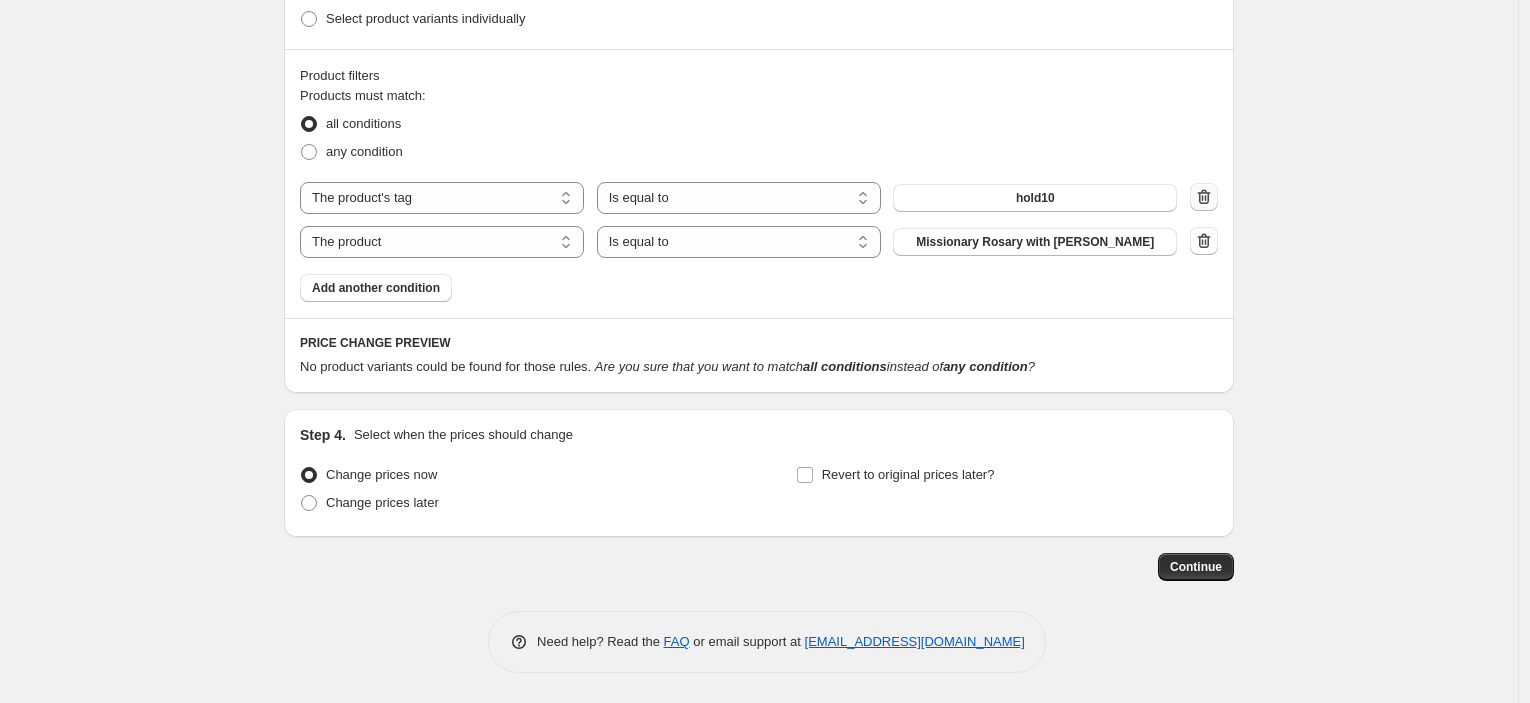 click 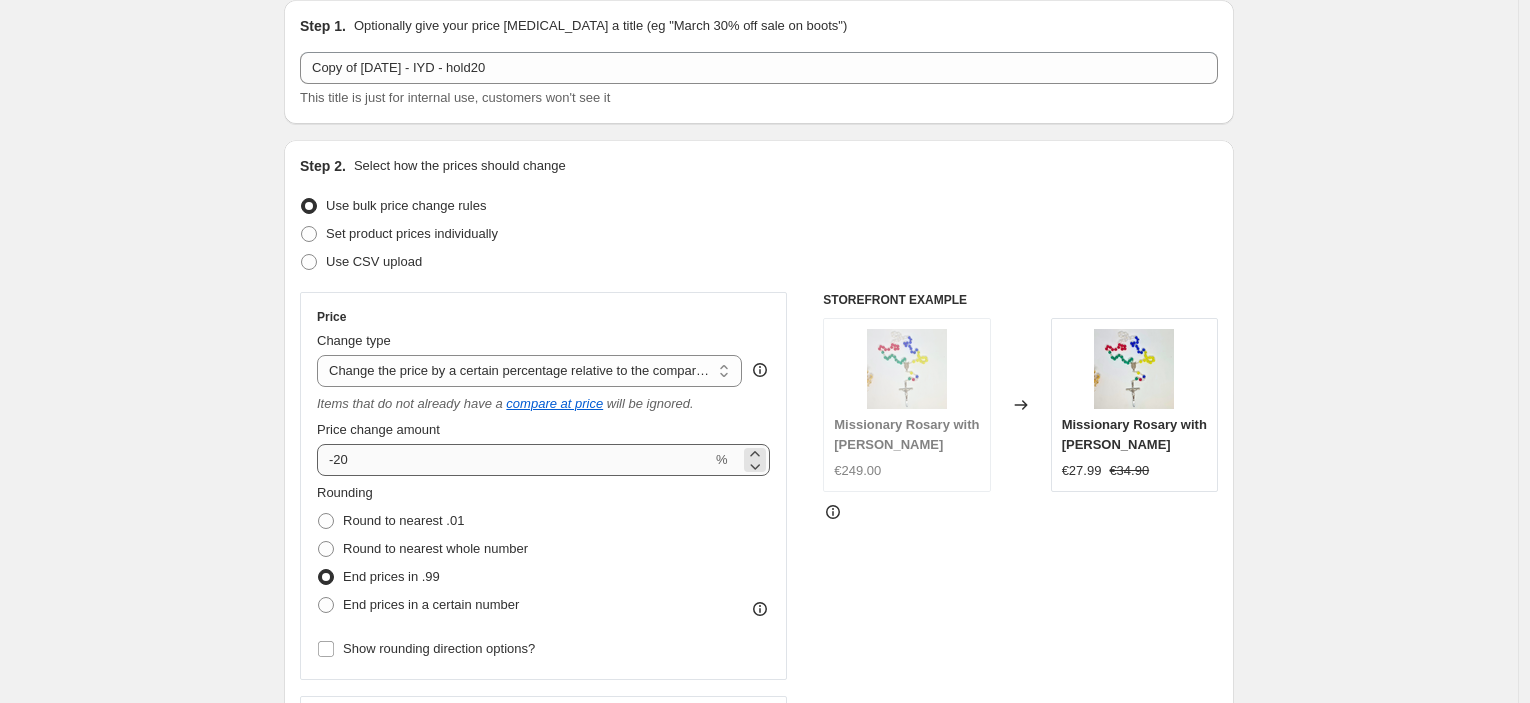 scroll, scrollTop: 0, scrollLeft: 0, axis: both 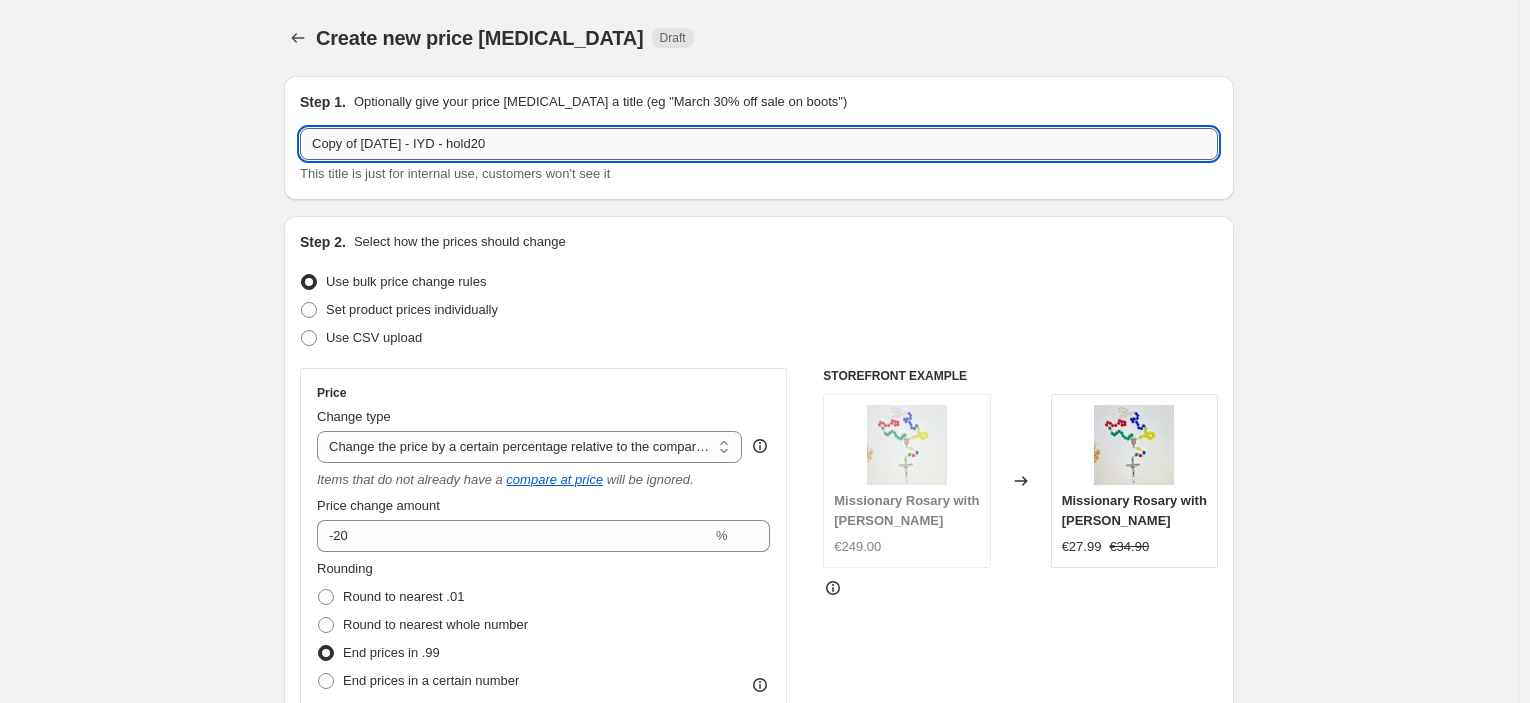 drag, startPoint x: 489, startPoint y: 144, endPoint x: 438, endPoint y: 146, distance: 51.0392 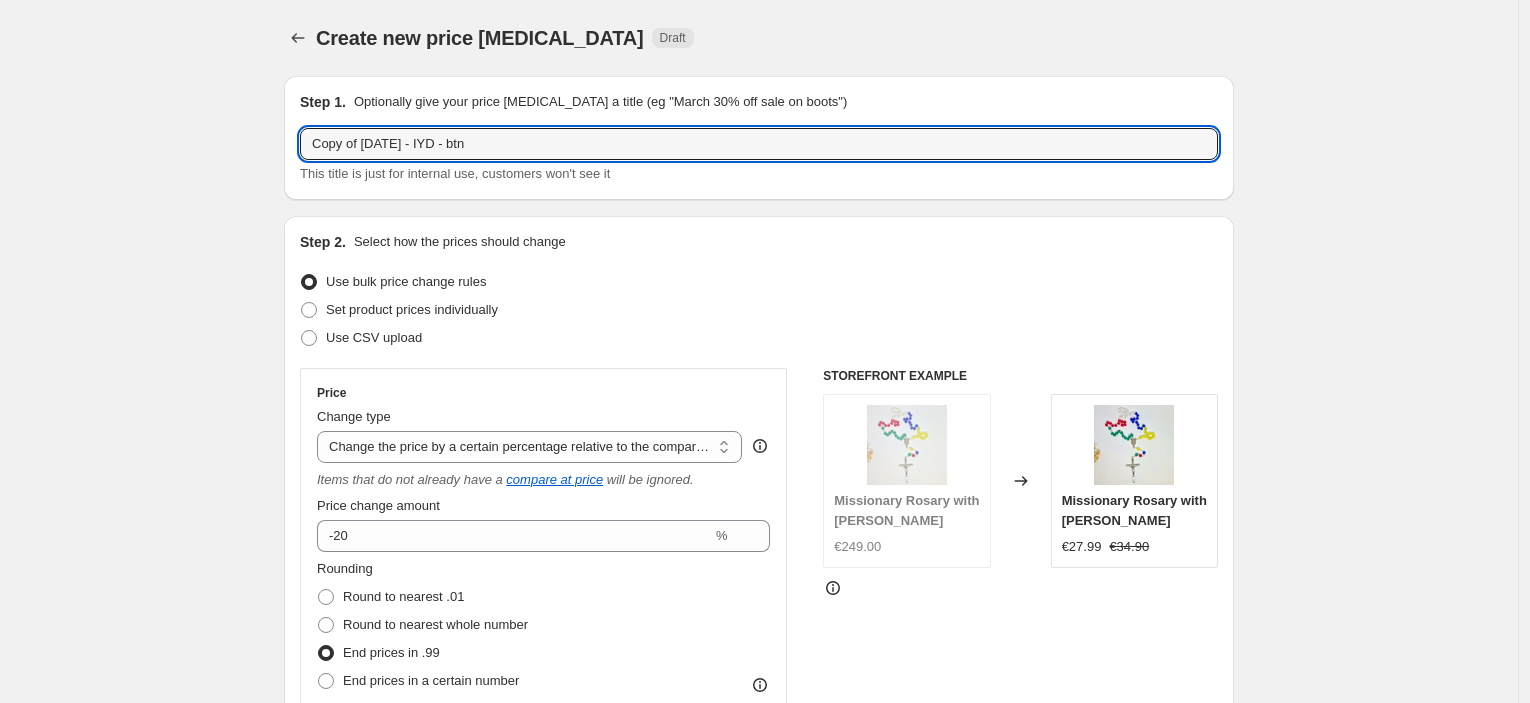 drag, startPoint x: 362, startPoint y: 140, endPoint x: 274, endPoint y: 137, distance: 88.051125 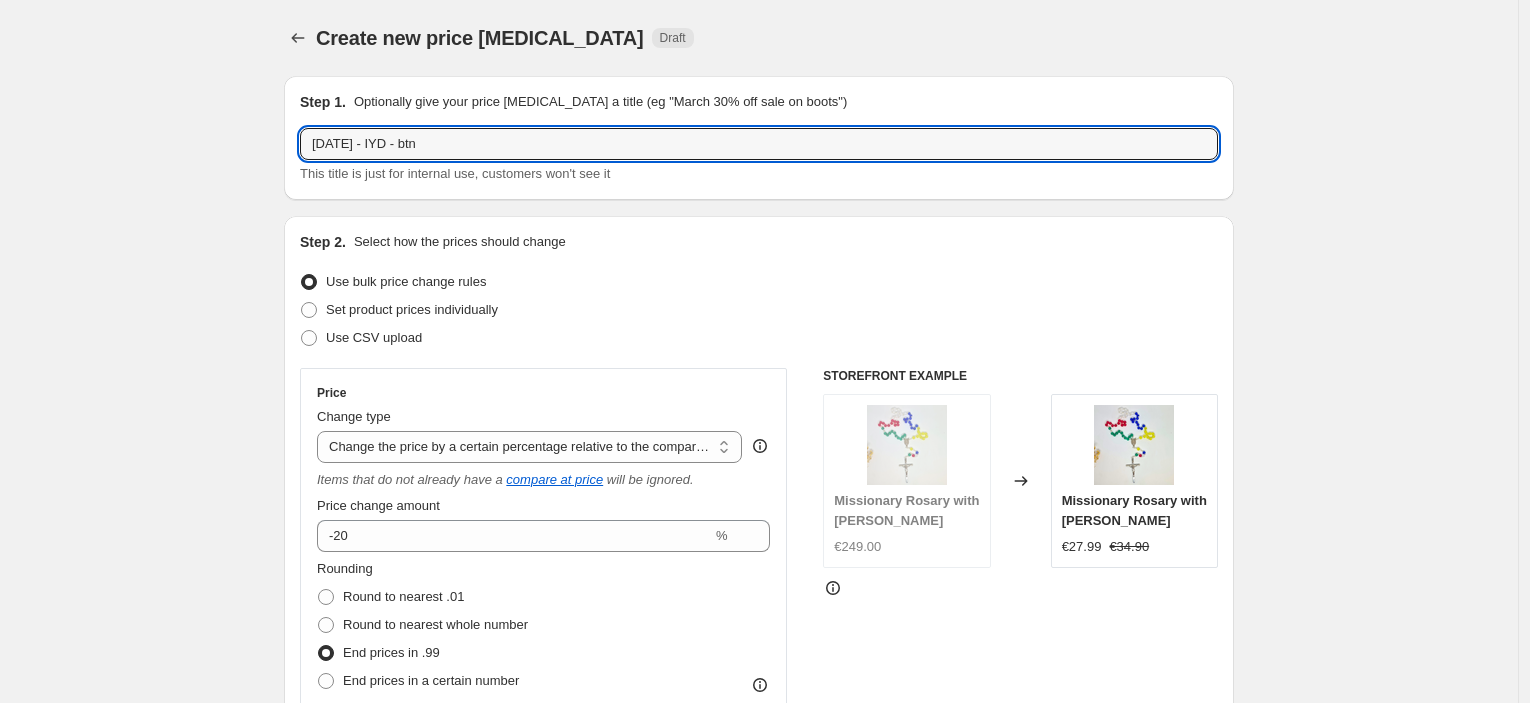 type on "[DATE] - IYD - btn" 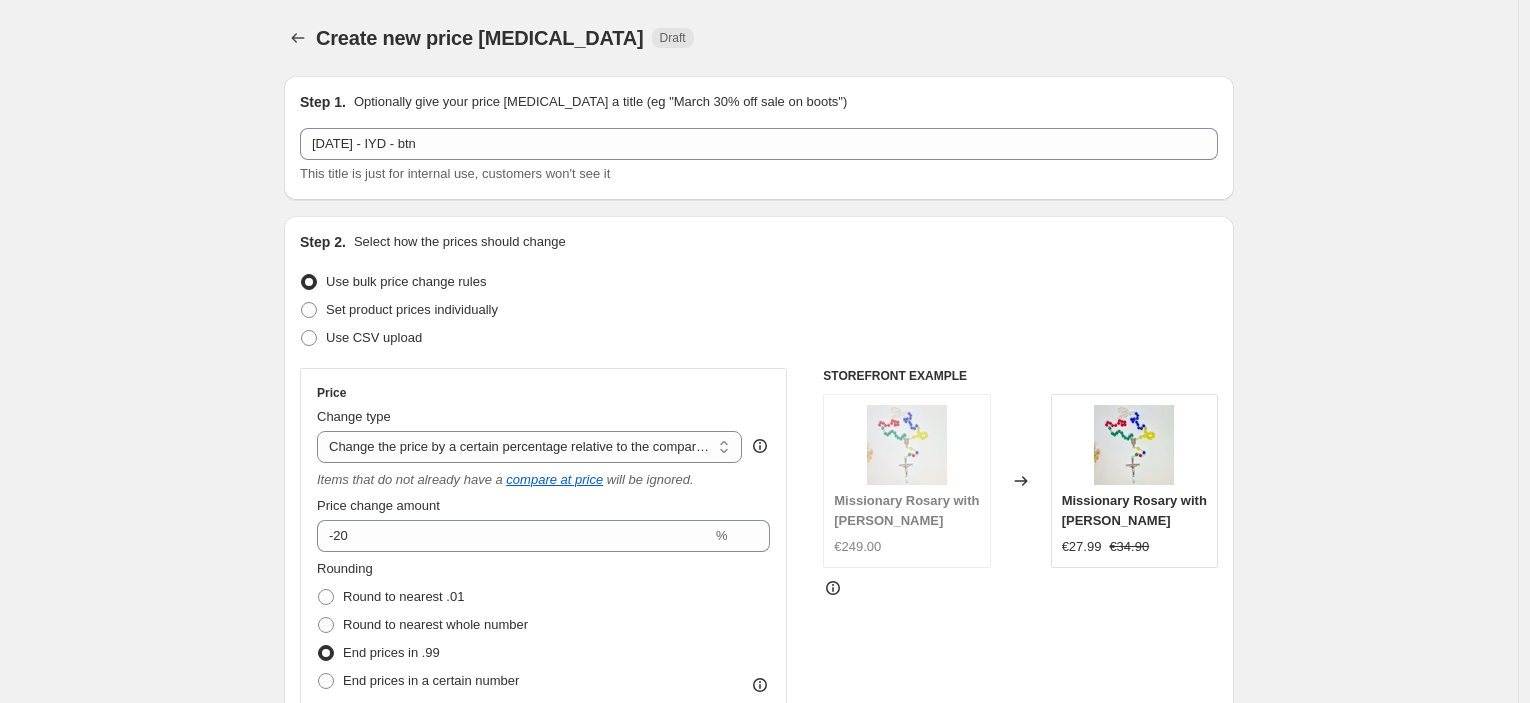 click on "Create new price [MEDICAL_DATA]. This page is ready Create new price [MEDICAL_DATA] Draft Step 1. Optionally give your price [MEDICAL_DATA] a title (eg "March 30% off sale on boots") [DATE] - IYD - btn This title is just for internal use, customers won't see it Step 2. Select how the prices should change Use bulk price change rules Set product prices individually Use CSV upload Price Change type Change the price to a certain amount Change the price by a certain amount Change the price by a certain percentage Change the price to the current compare at price (price before sale) Change the price by a certain amount relative to the compare at price Change the price by a certain percentage relative to the compare at price Don't change the price Change the price by a certain percentage relative to the cost per item Change price to certain cost margin Change the price by a certain percentage relative to the compare at price Items that do not already have a   compare at price   will be ignored. Price change amount -20 % Rounding" at bounding box center [759, 941] 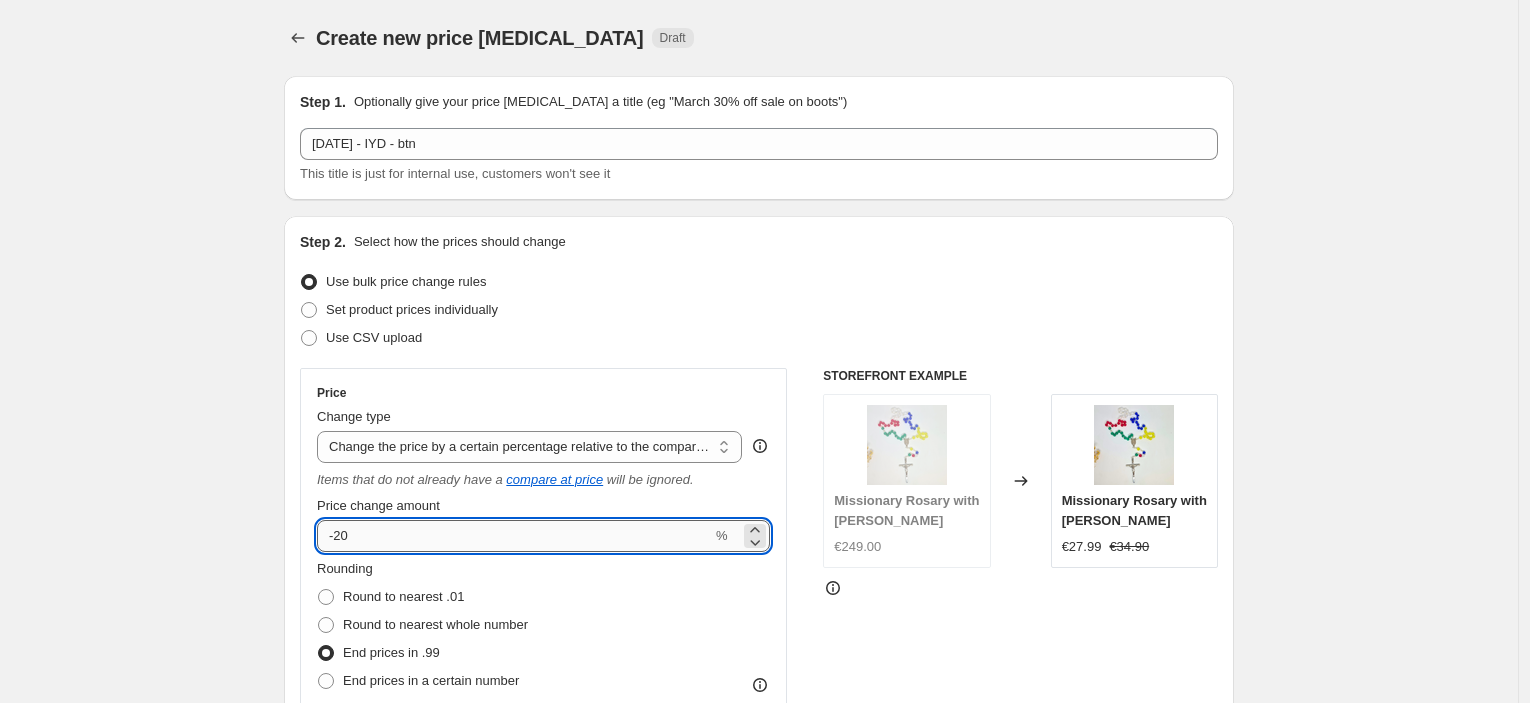 drag, startPoint x: 361, startPoint y: 542, endPoint x: 337, endPoint y: 539, distance: 24.186773 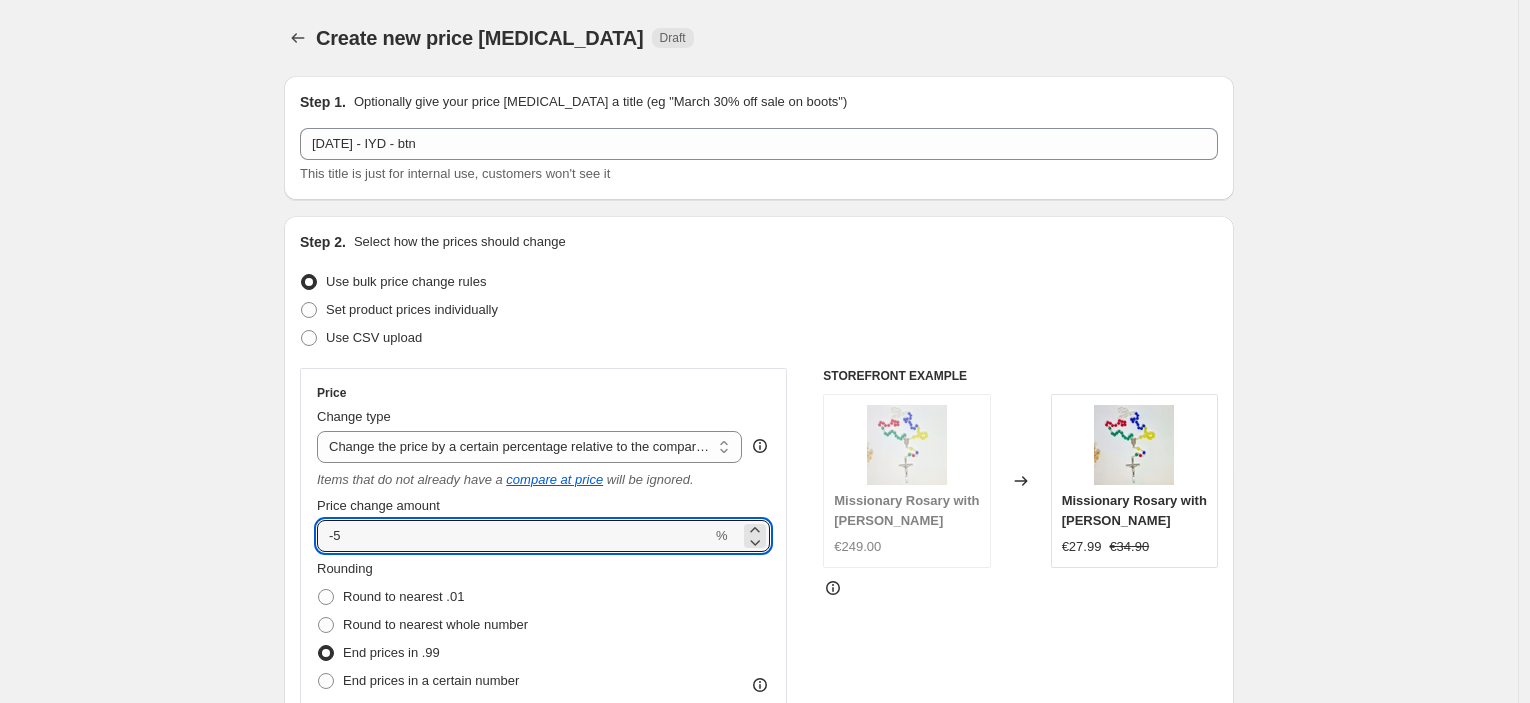 type on "-5" 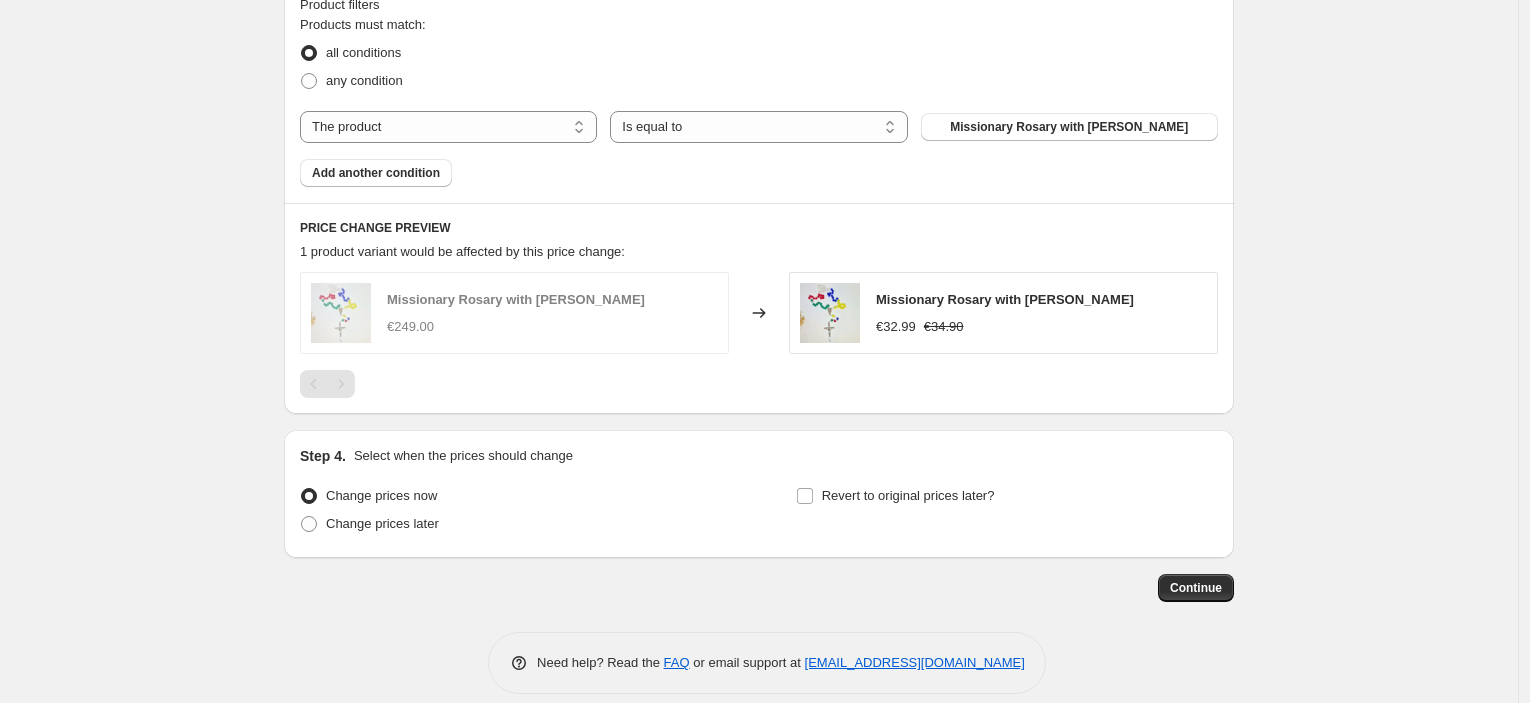 scroll, scrollTop: 1178, scrollLeft: 0, axis: vertical 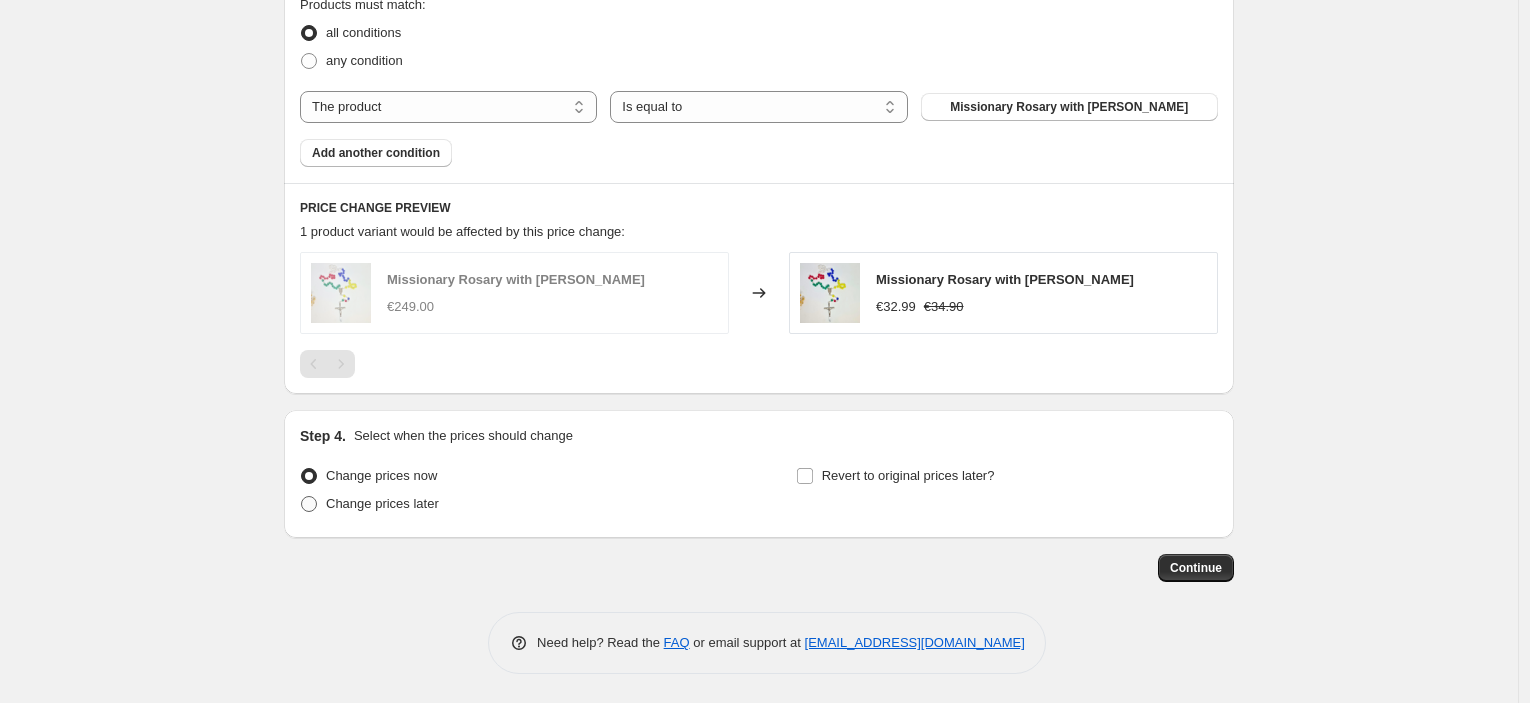 click on "Change prices later" at bounding box center (382, 503) 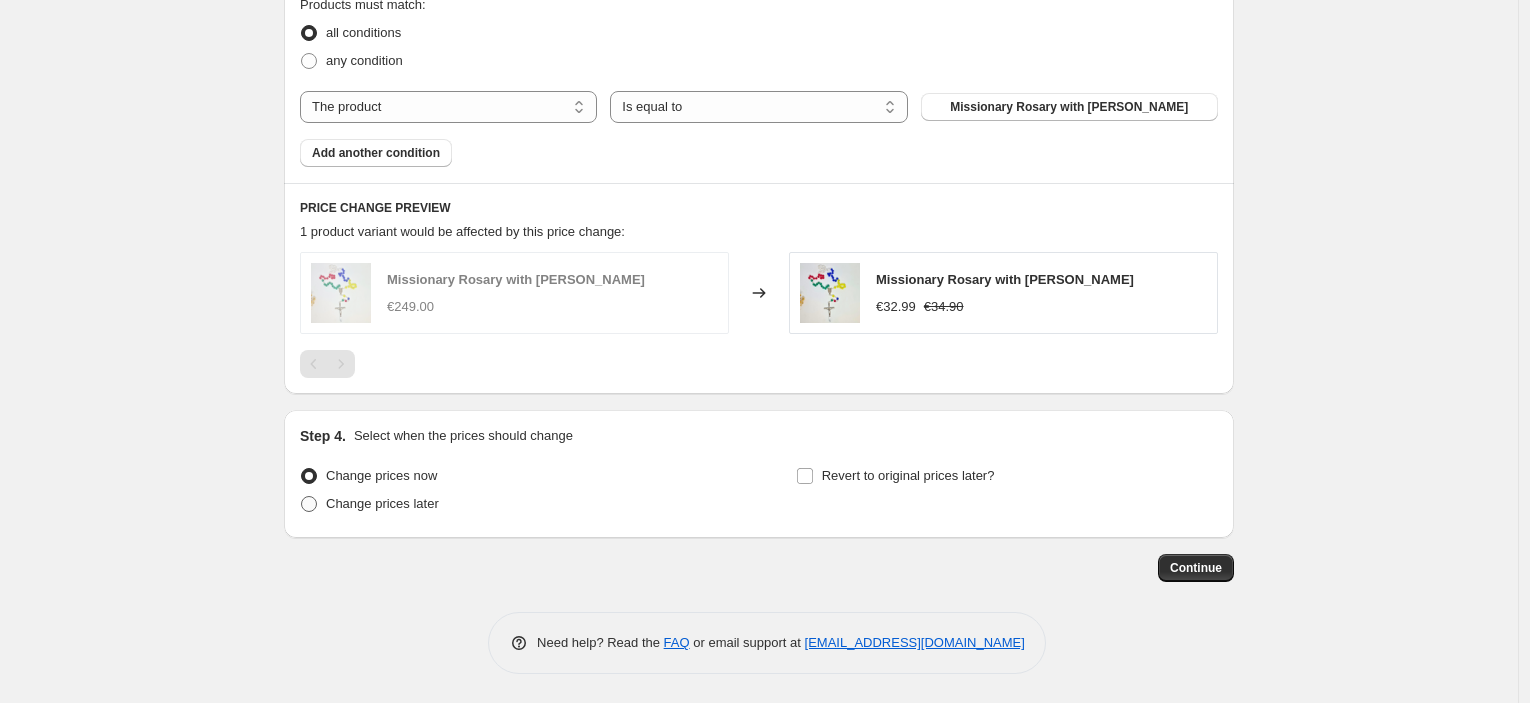 radio on "true" 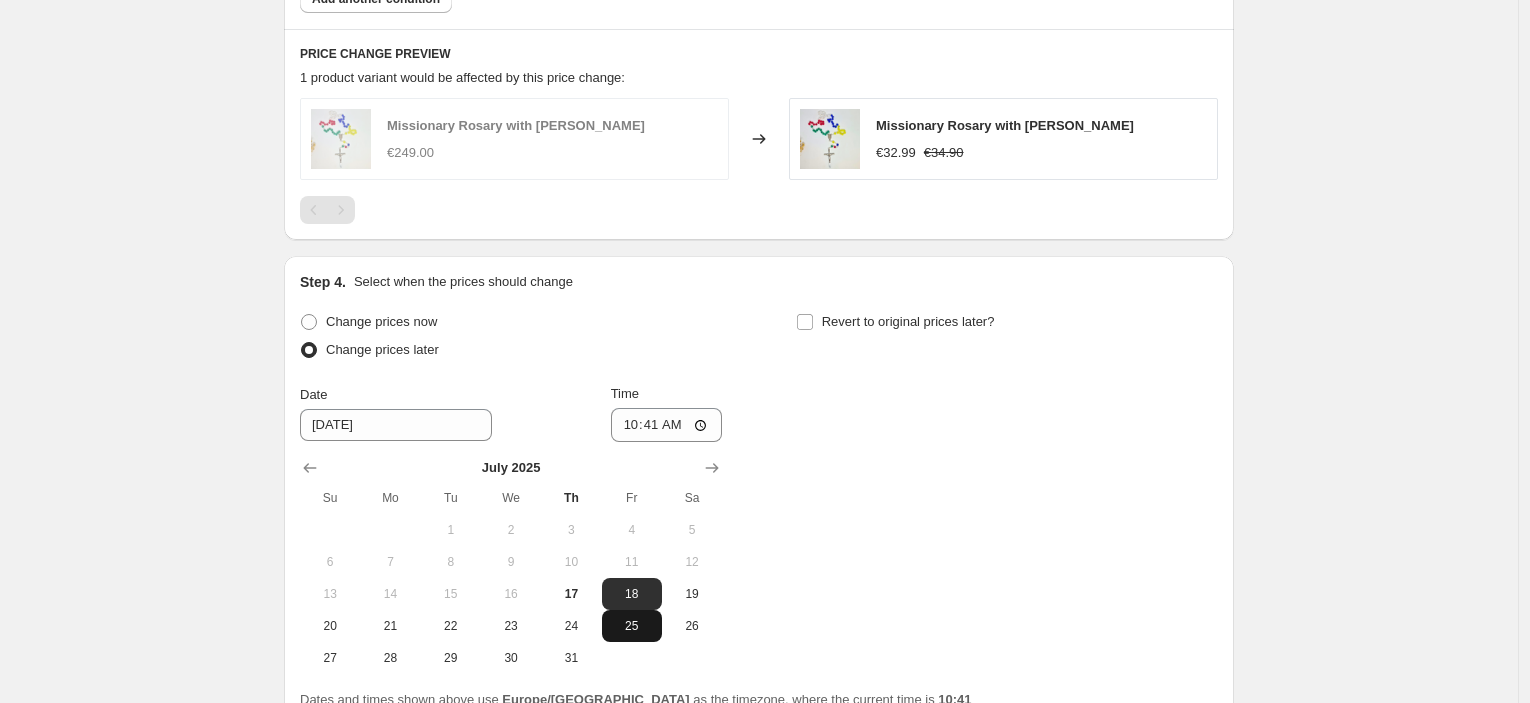 scroll, scrollTop: 1511, scrollLeft: 0, axis: vertical 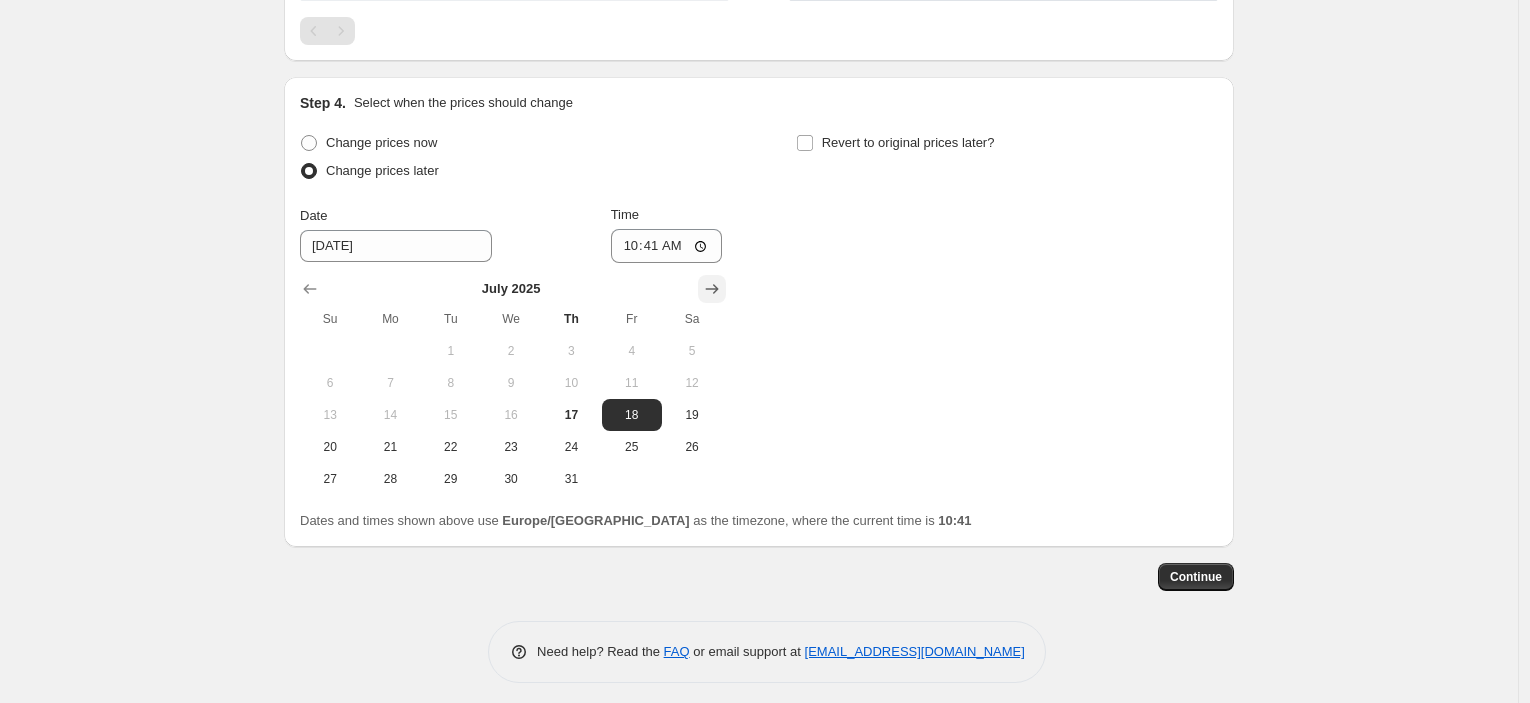 click 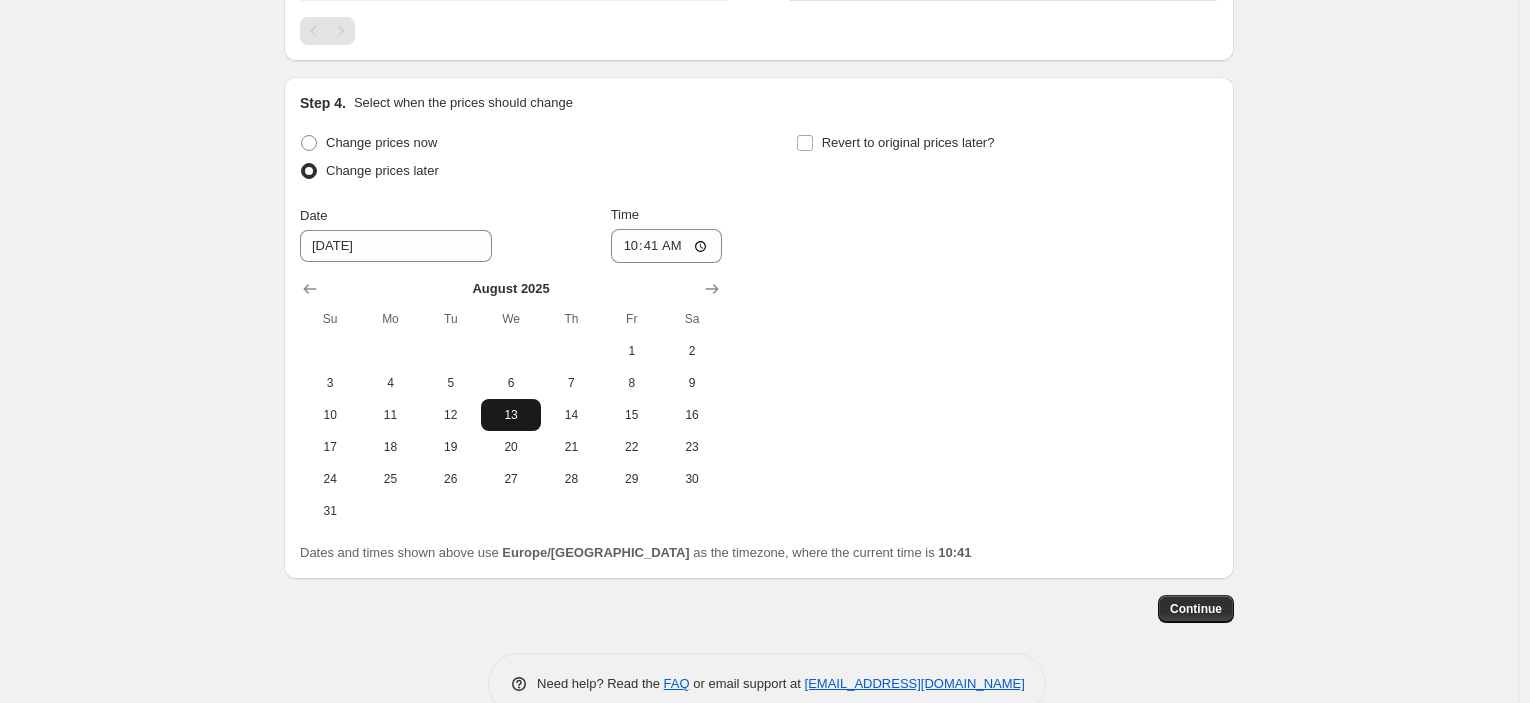 click on "13" at bounding box center [511, 415] 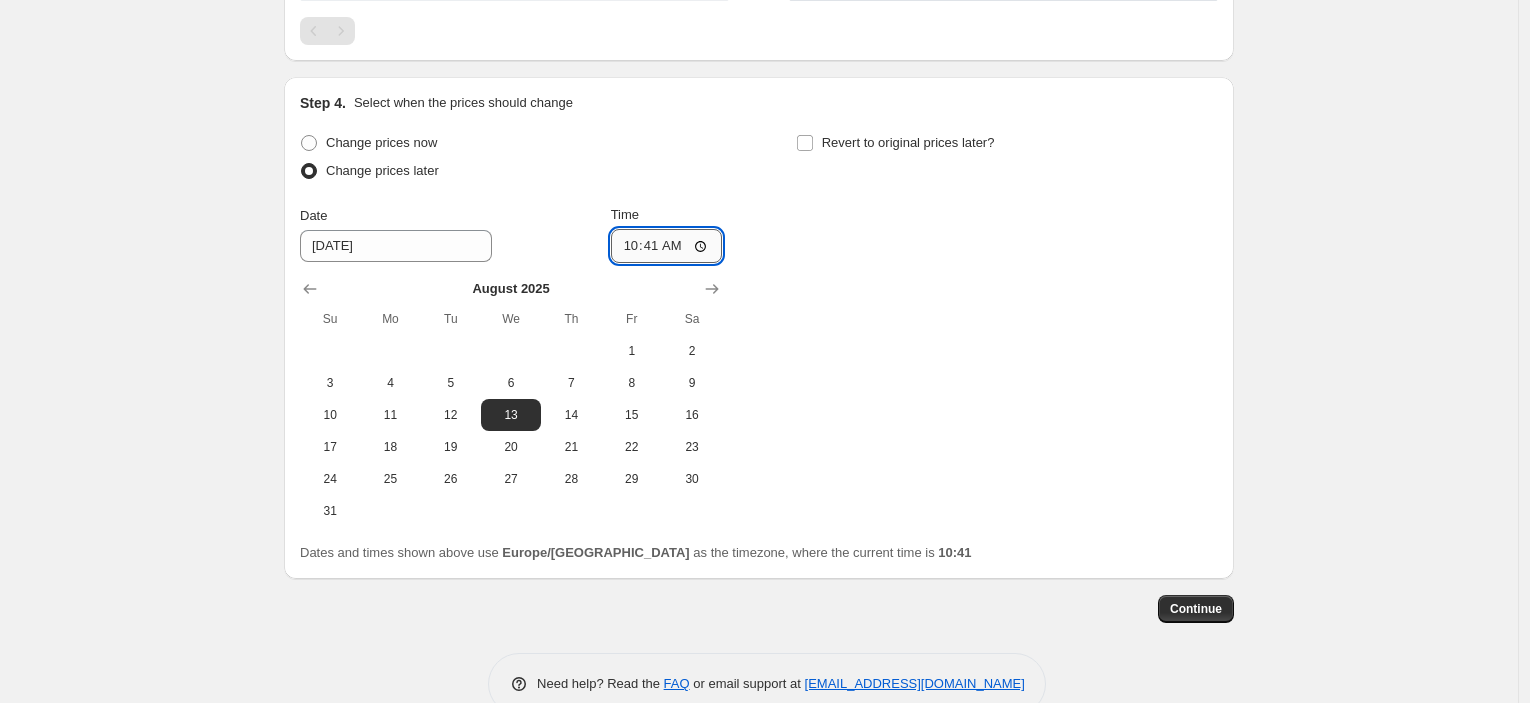 click on "10:41" at bounding box center (667, 246) 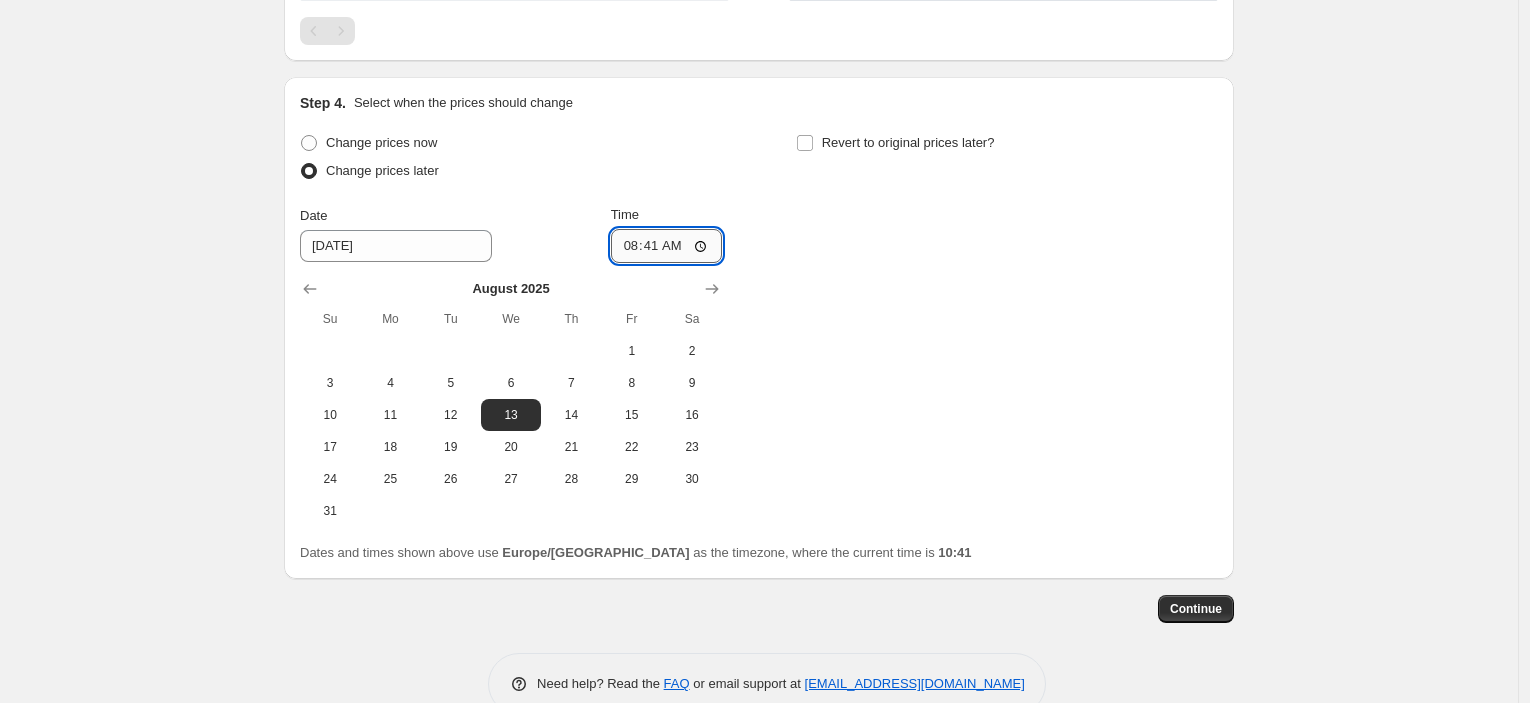 type on "08:00" 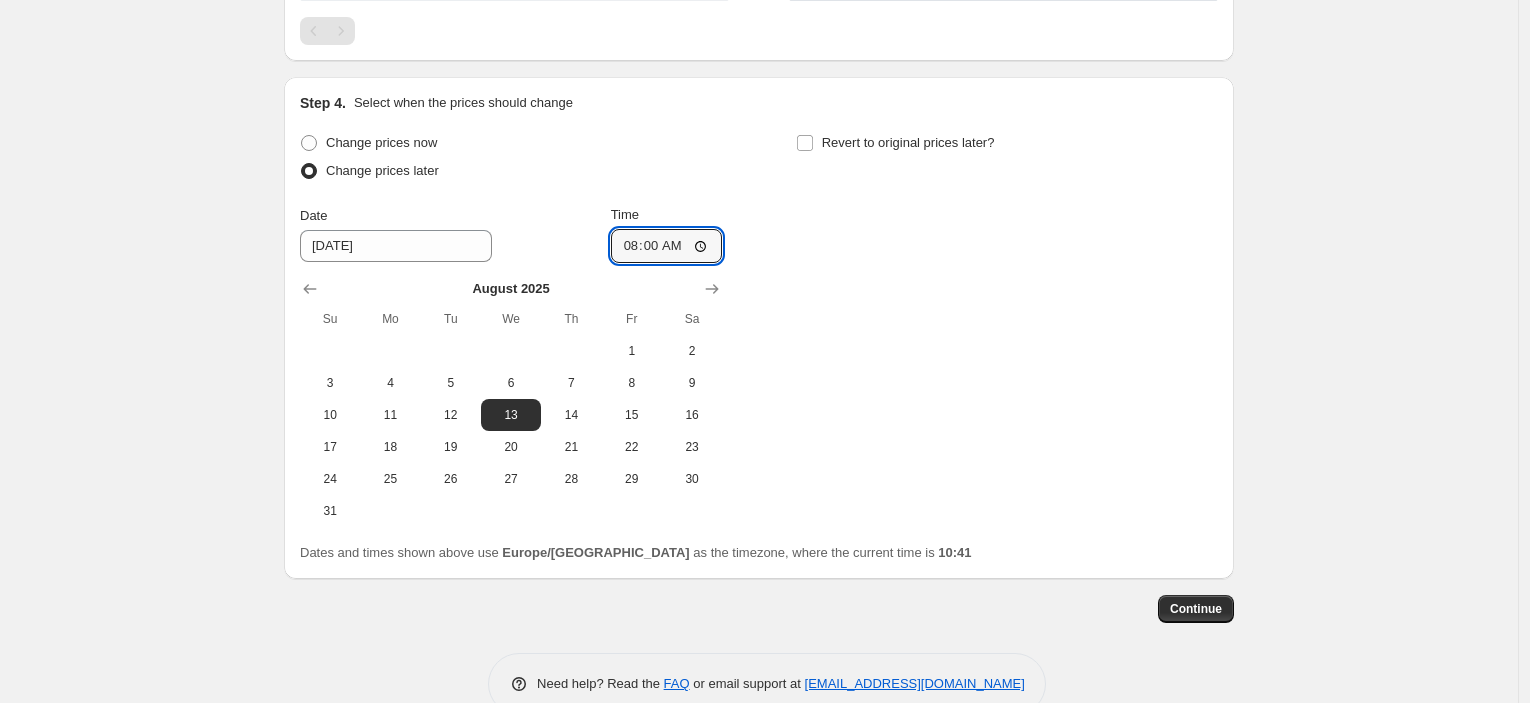 click on "Change prices now Change prices later Date [DATE] Time 08:00 [DATE] Su Mo Tu We Th Fr Sa 1 2 3 4 5 6 7 8 9 10 11 12 13 14 15 16 17 18 19 20 21 22 23 24 25 26 27 28 29 30 31 Revert to original prices later?" at bounding box center (759, 328) 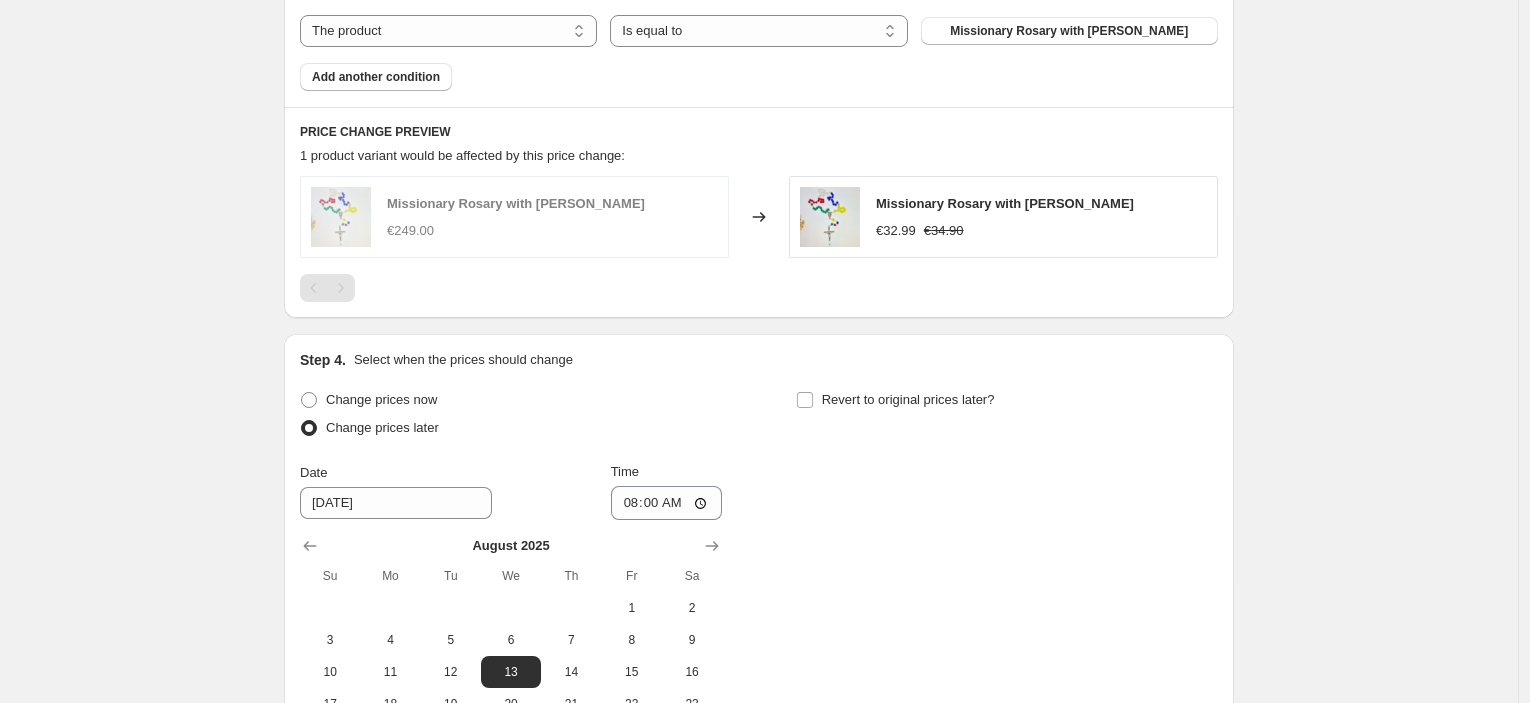 scroll, scrollTop: 1552, scrollLeft: 0, axis: vertical 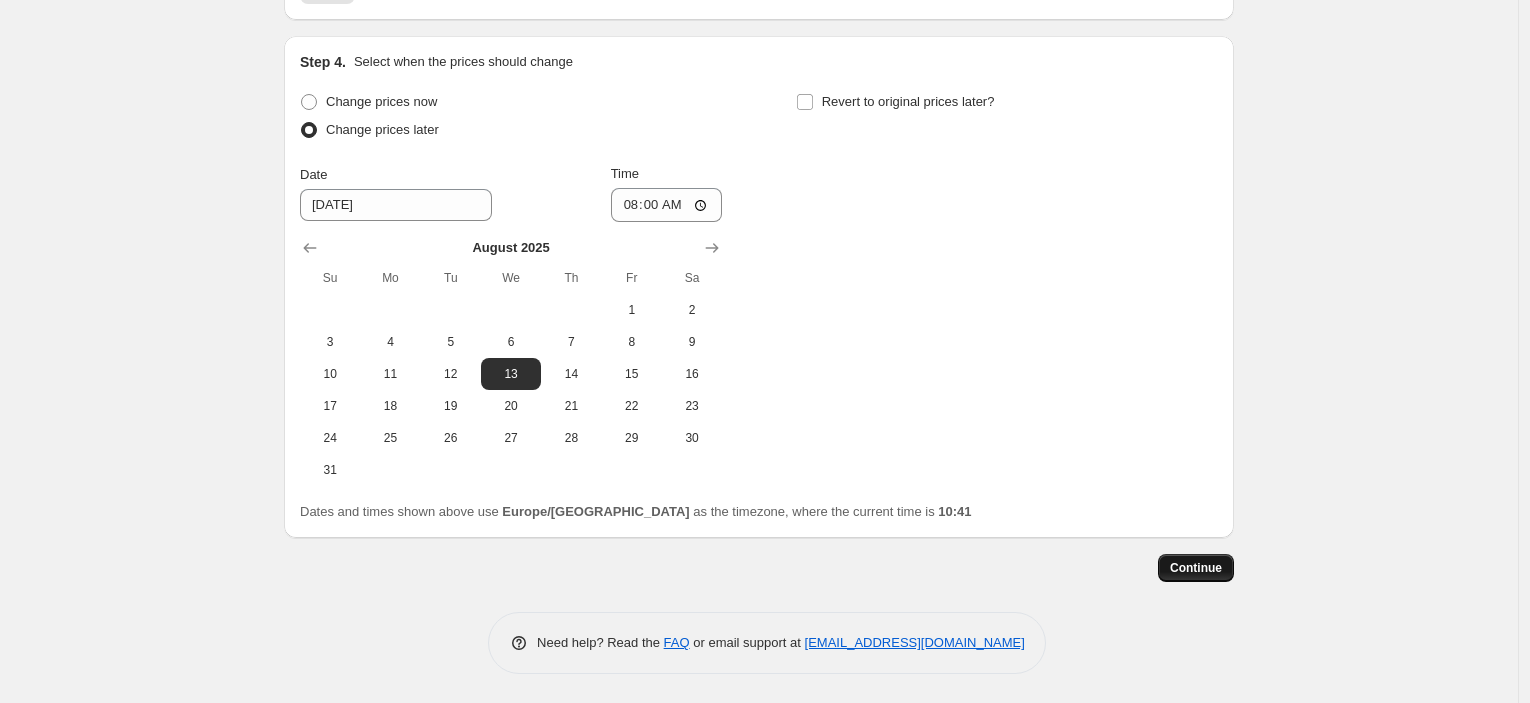 click on "Continue" at bounding box center [1196, 568] 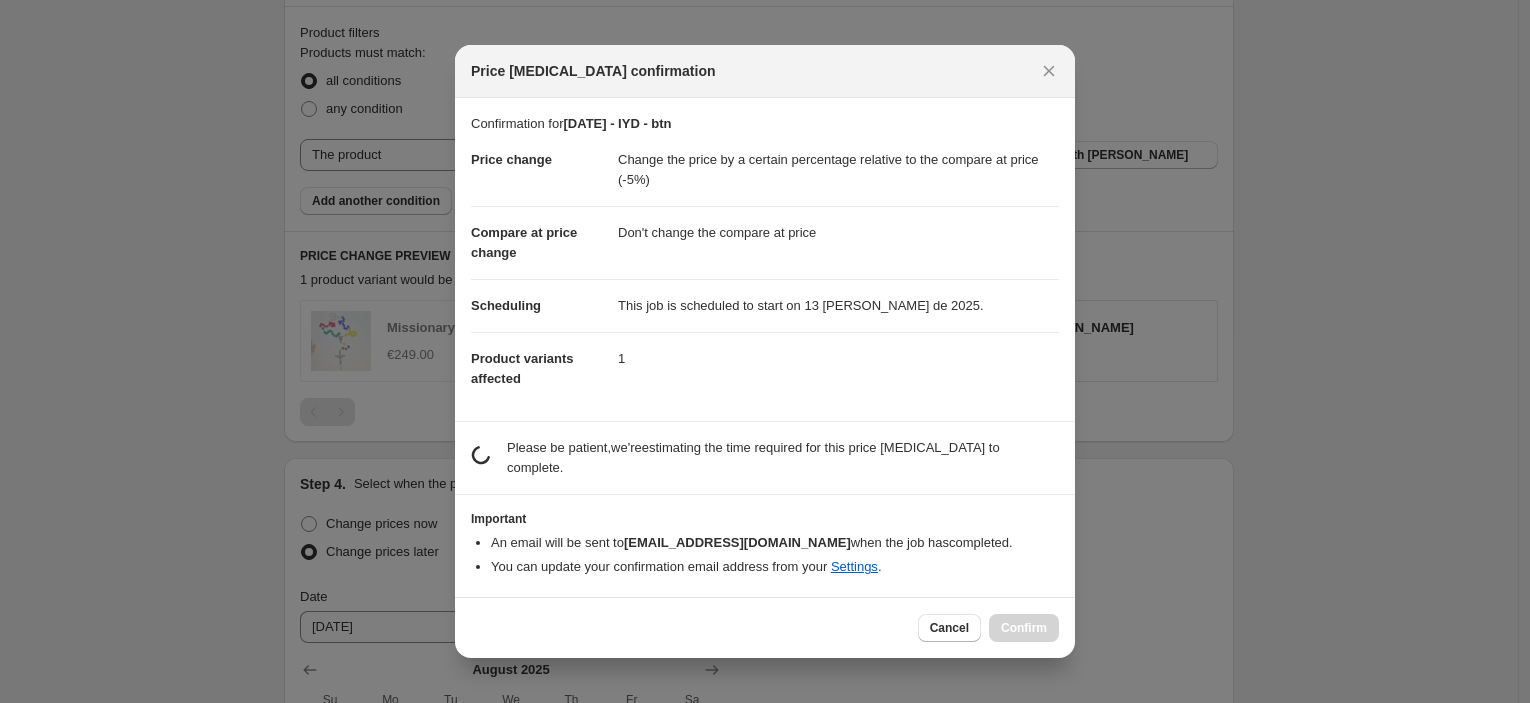 scroll, scrollTop: 1552, scrollLeft: 0, axis: vertical 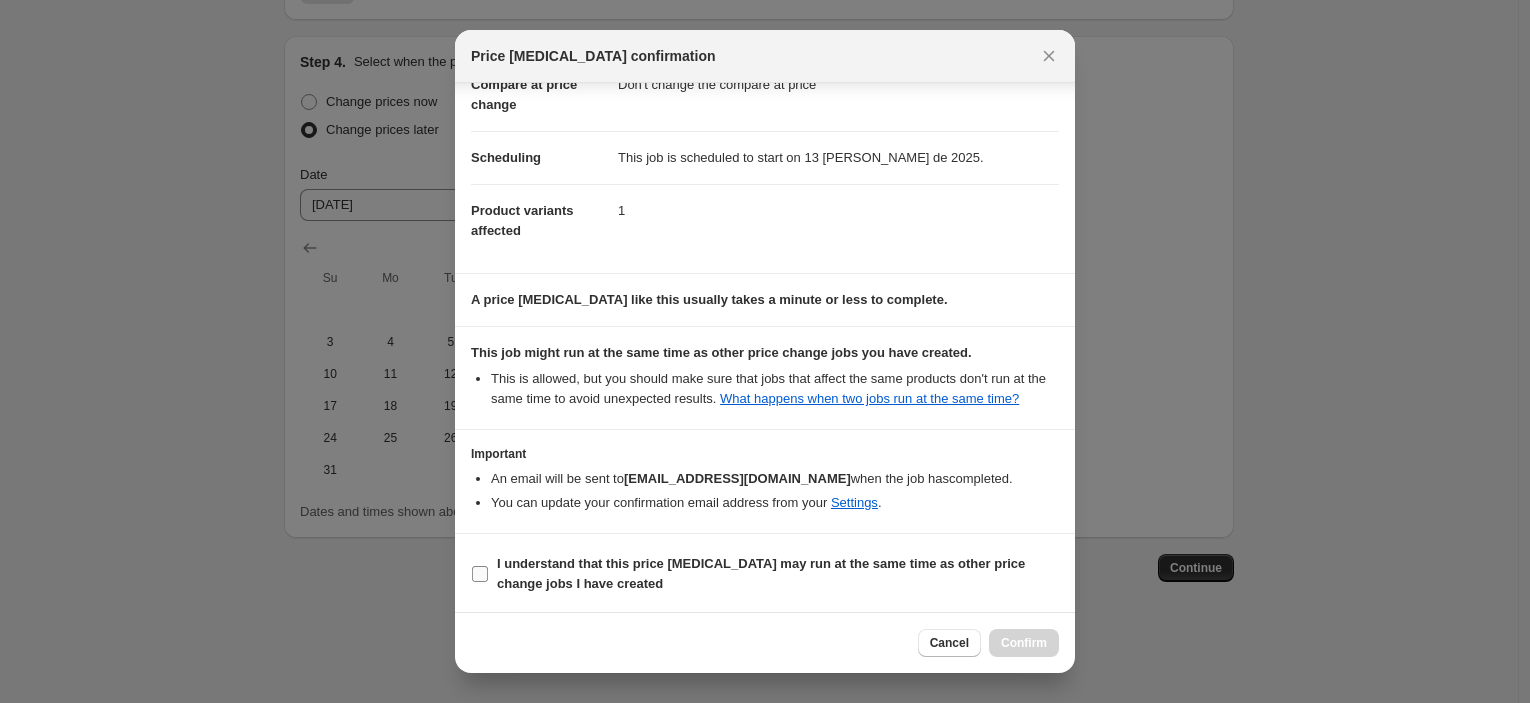 click on "I understand that this price [MEDICAL_DATA] may run at the same time as other price change jobs I have created" at bounding box center (761, 573) 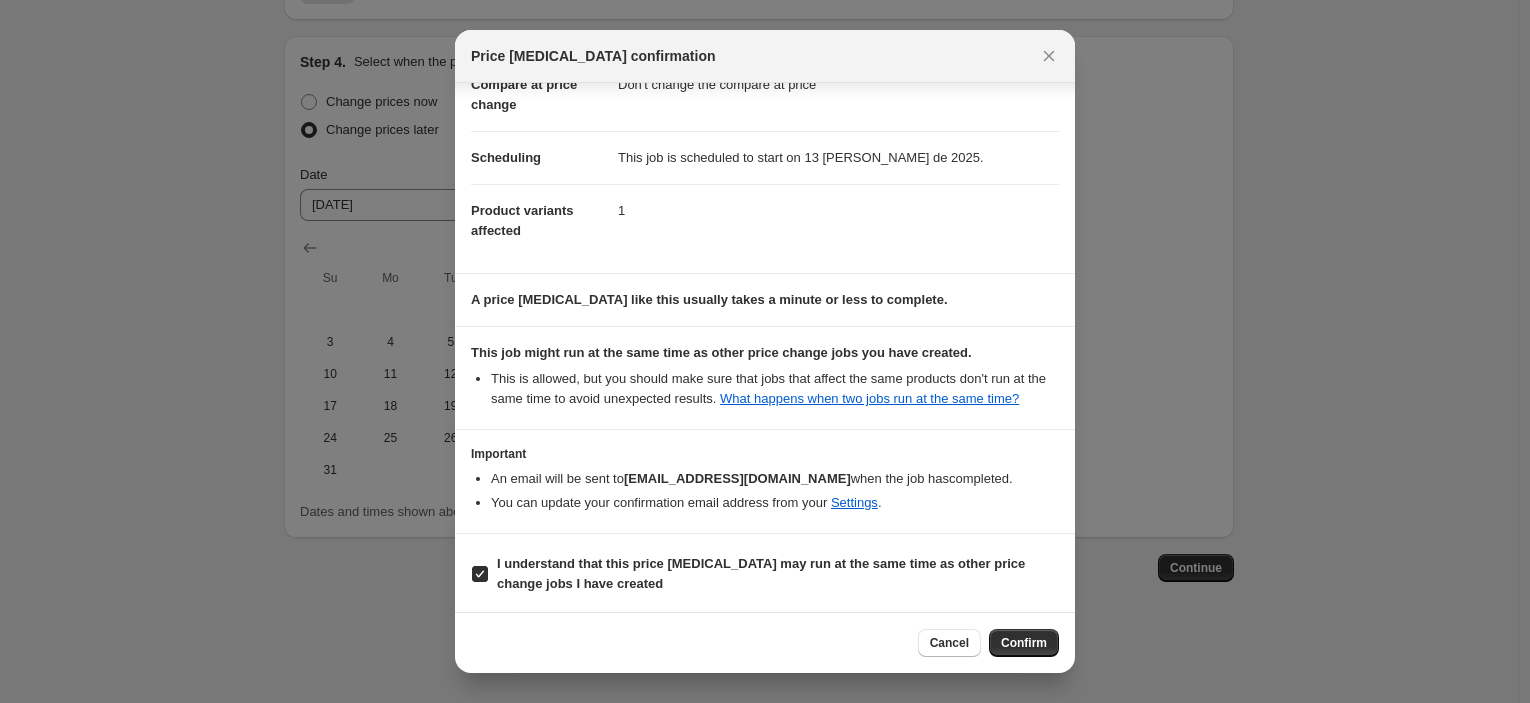 click on "Confirm" at bounding box center [1024, 643] 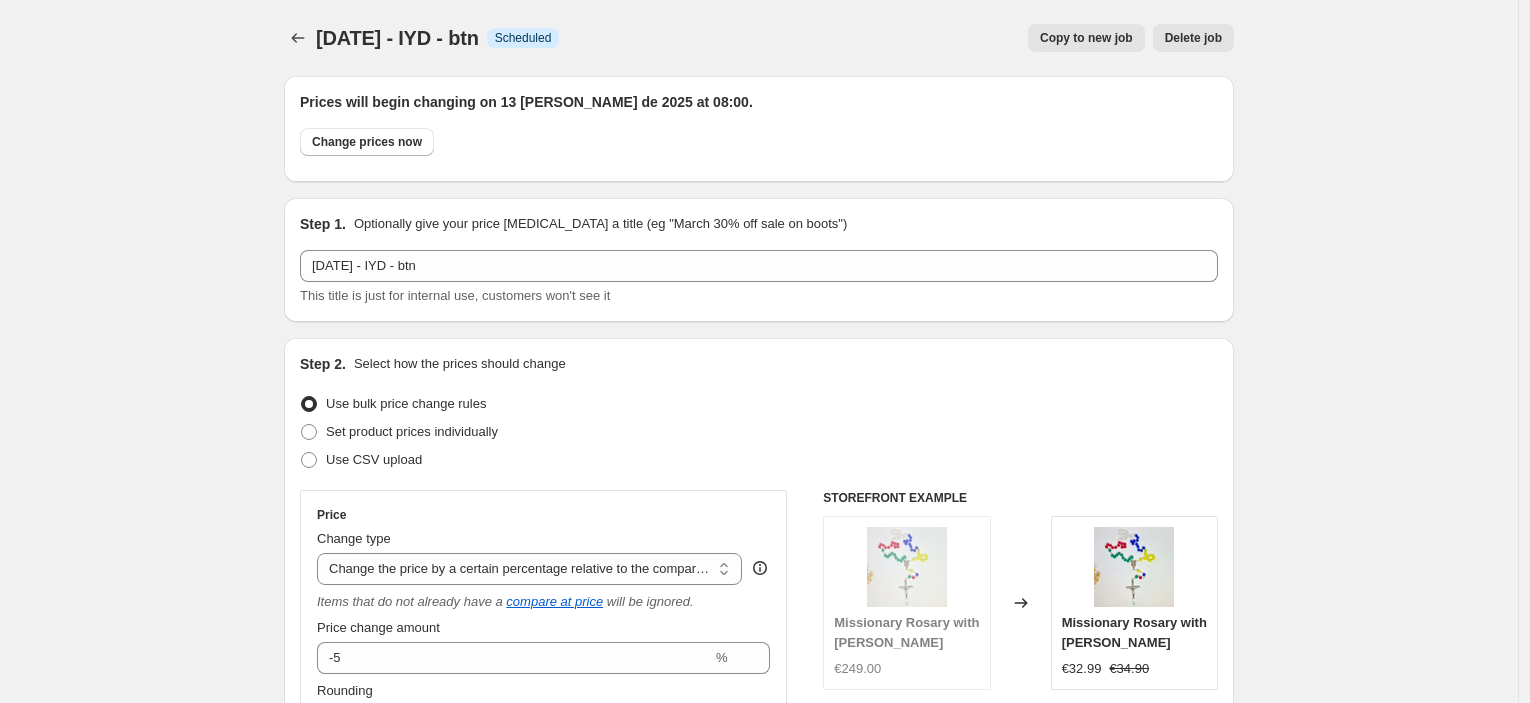 scroll, scrollTop: 1552, scrollLeft: 0, axis: vertical 